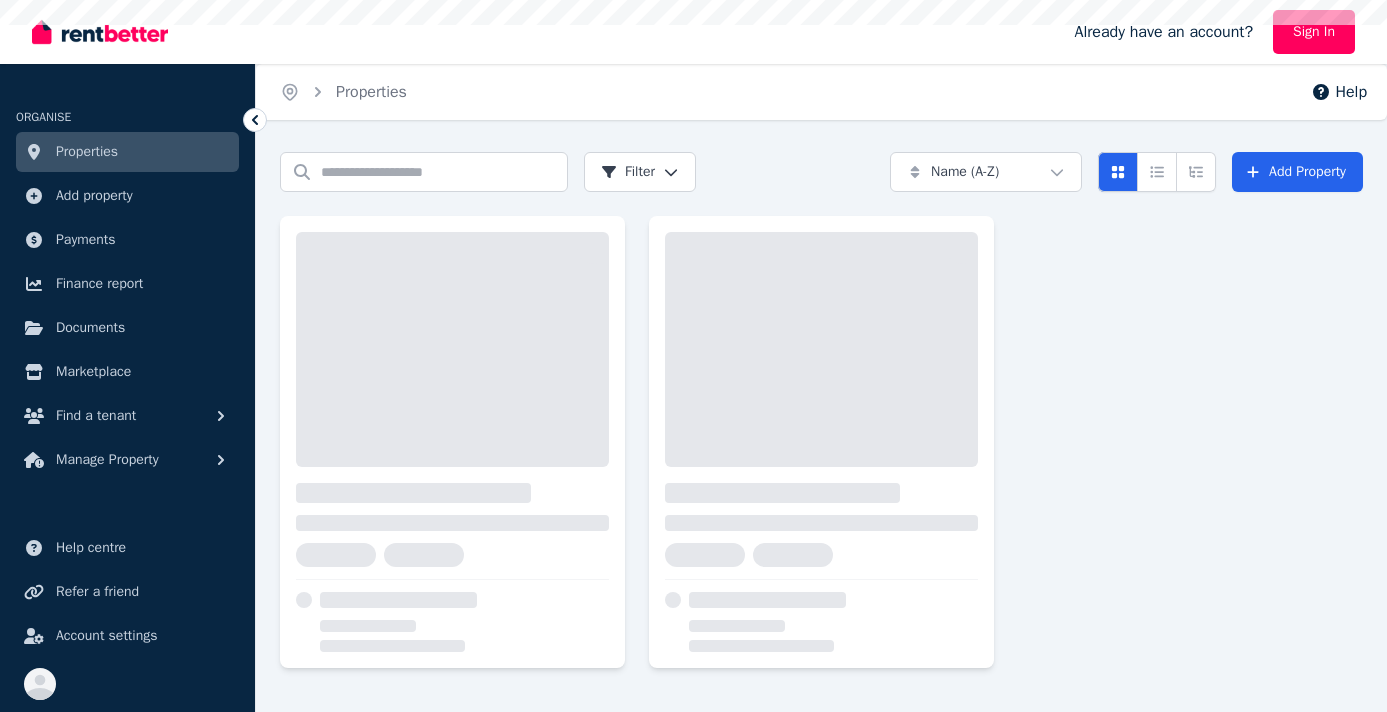 scroll, scrollTop: 0, scrollLeft: 0, axis: both 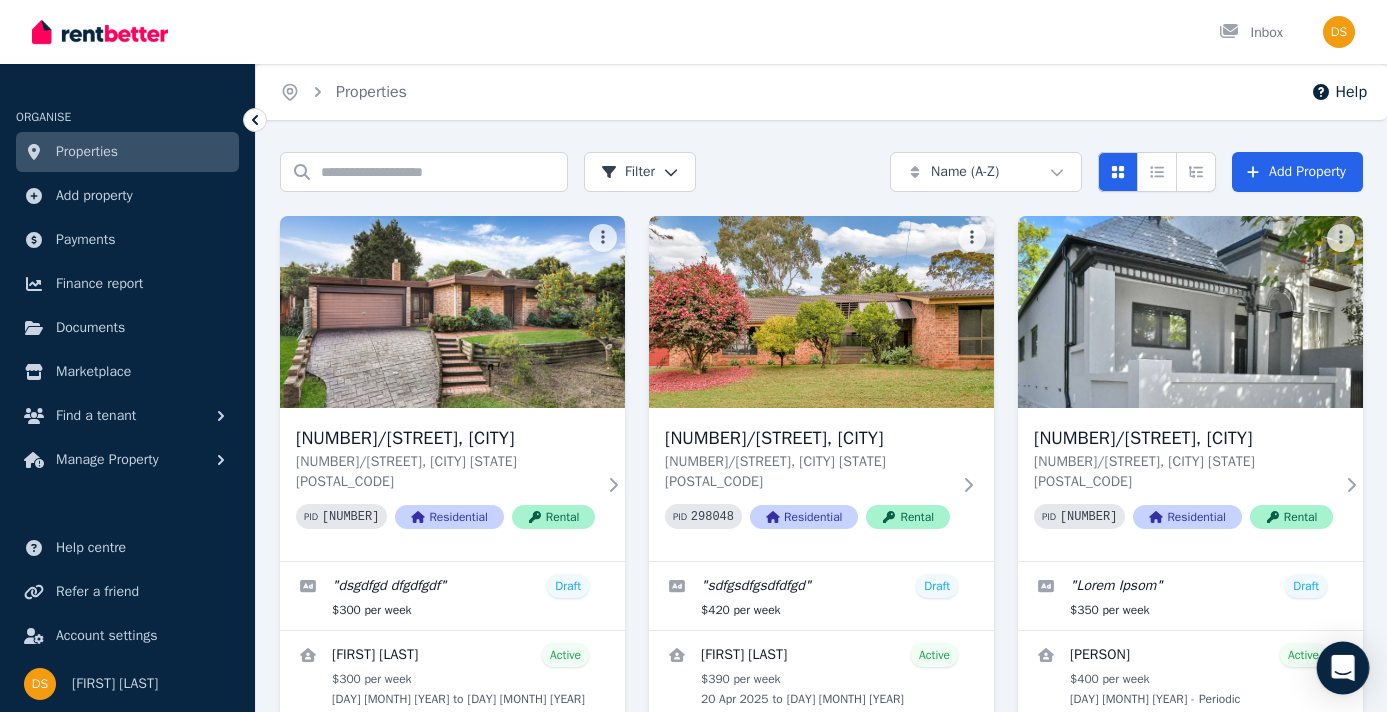 click at bounding box center (1343, 668) 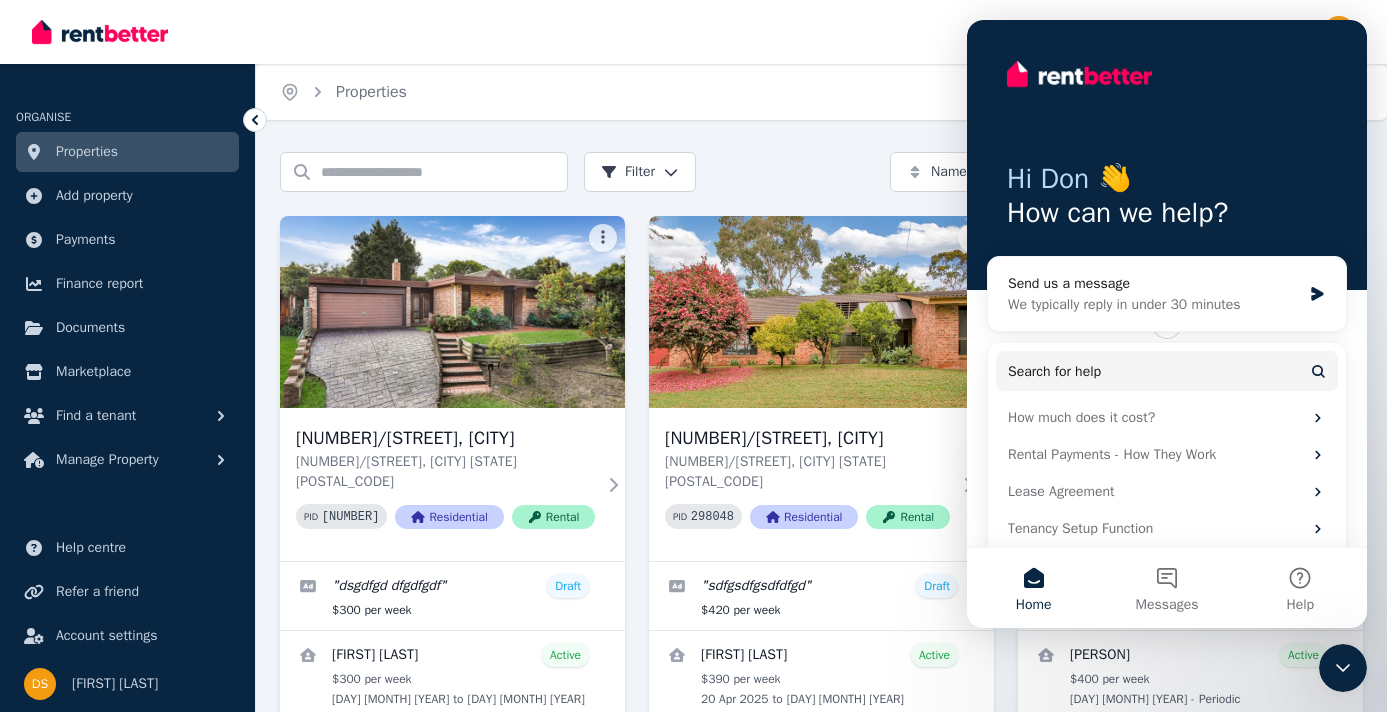 scroll, scrollTop: 0, scrollLeft: 0, axis: both 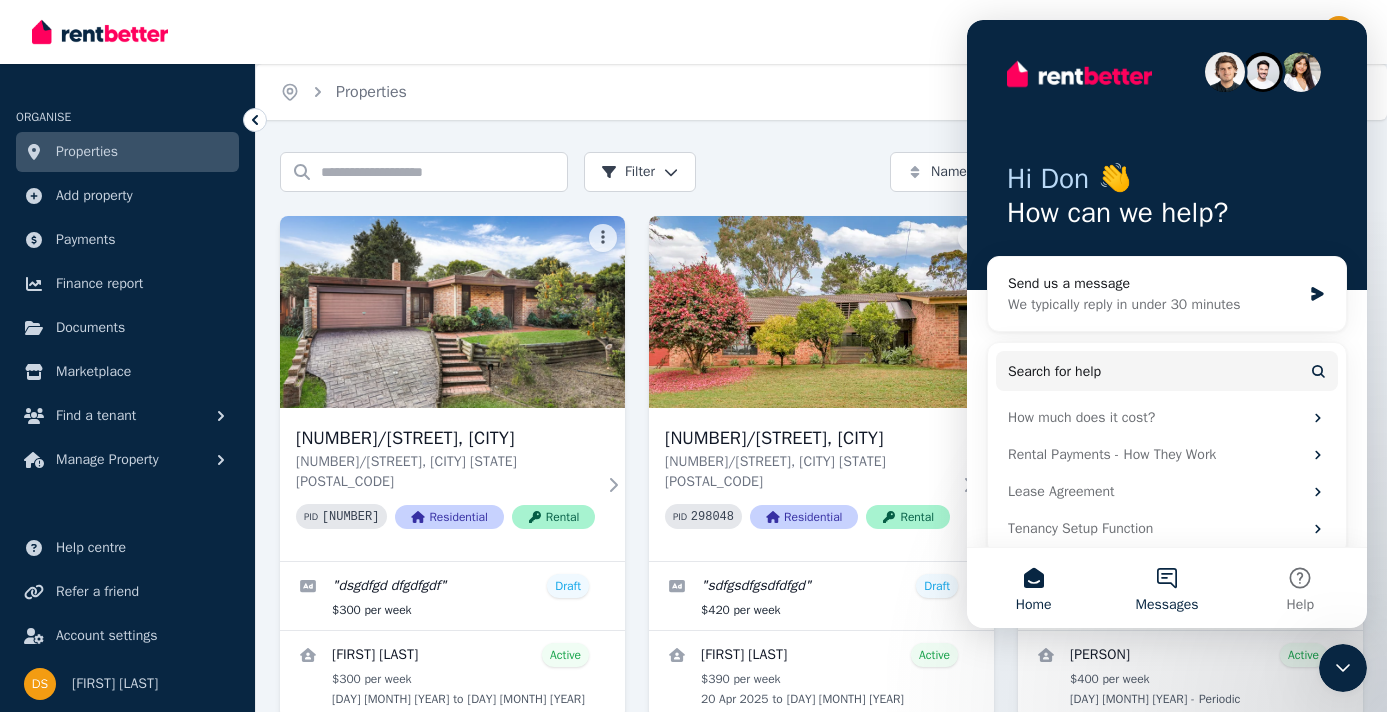 click on "Messages" at bounding box center (1167, 605) 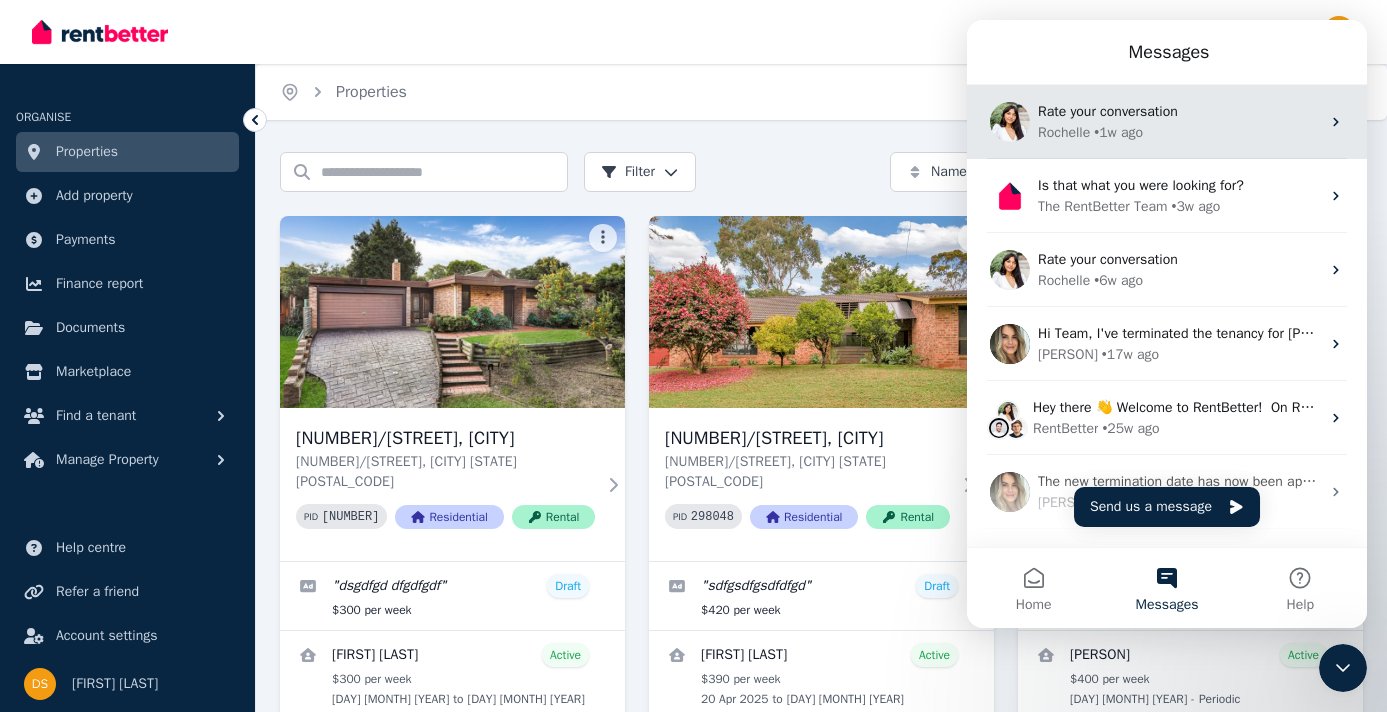 click on "Rate your conversation" at bounding box center [1108, 111] 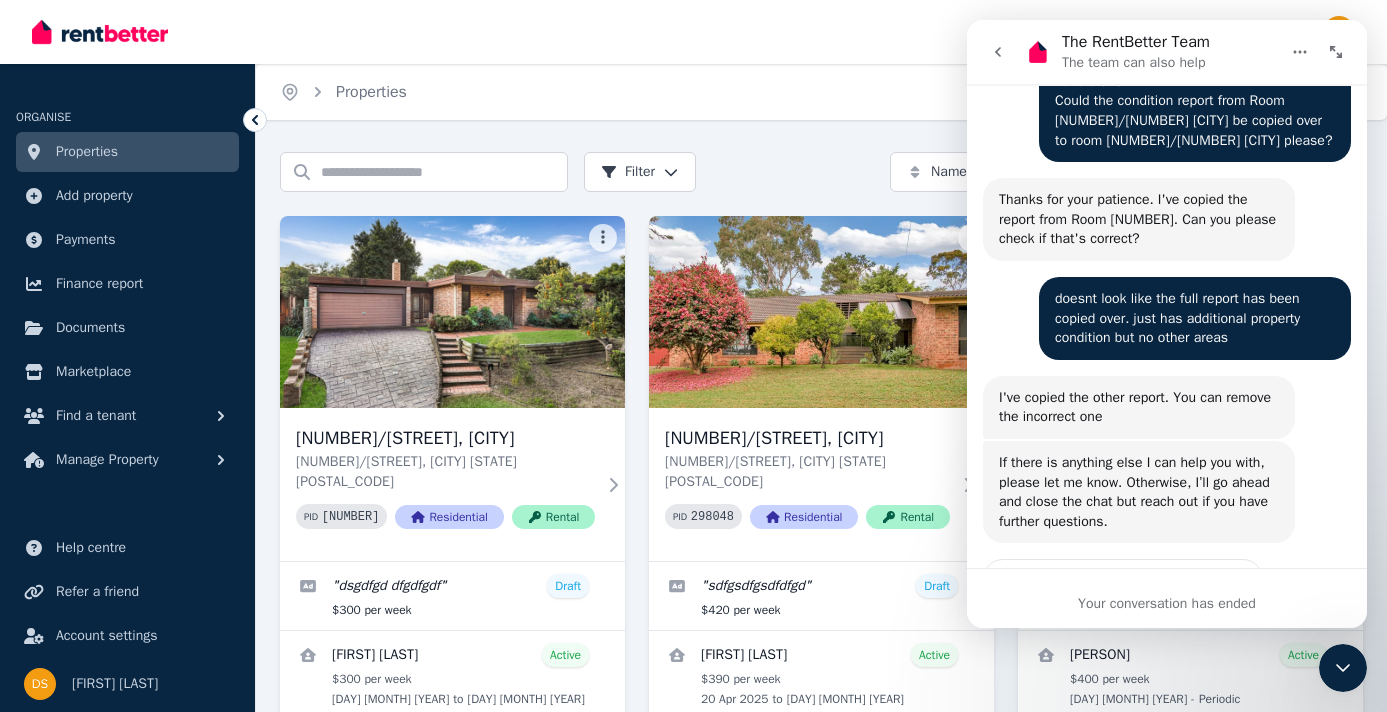 scroll, scrollTop: 1369, scrollLeft: 0, axis: vertical 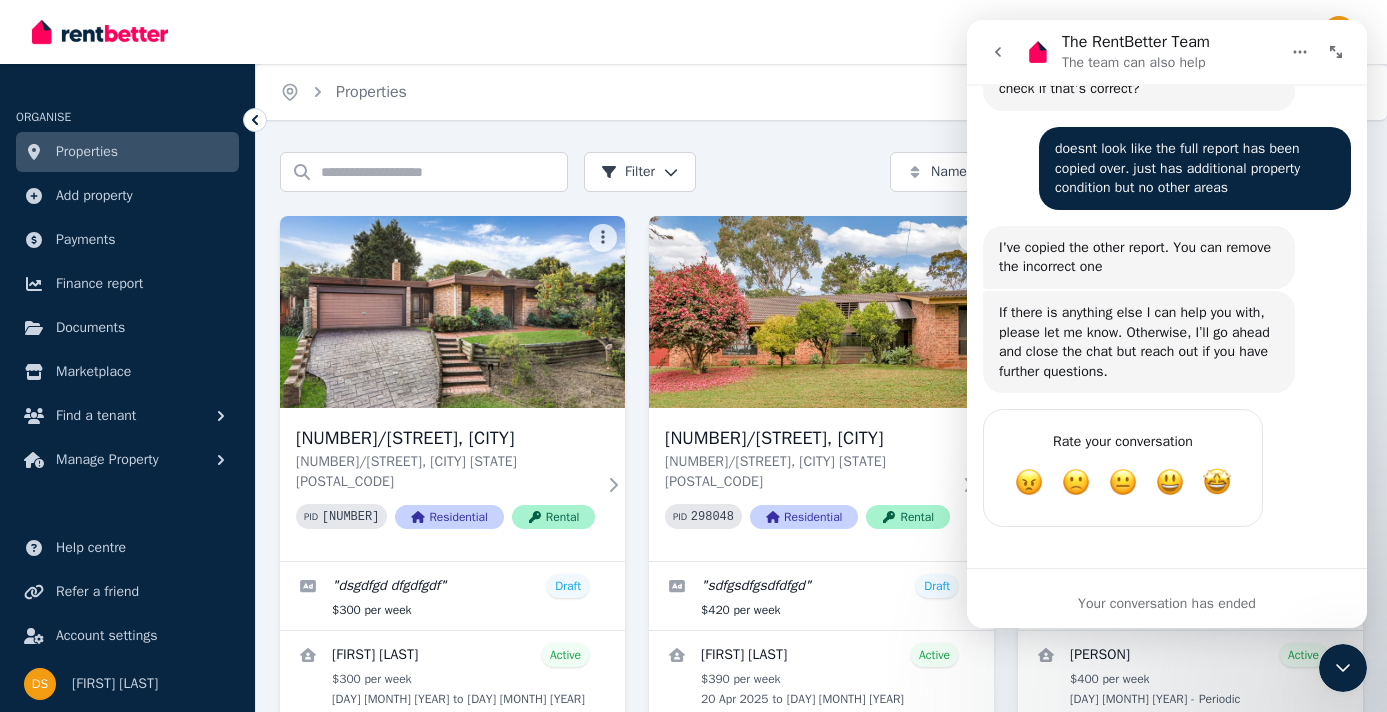 click on "Your conversation has ended" at bounding box center [1167, 603] 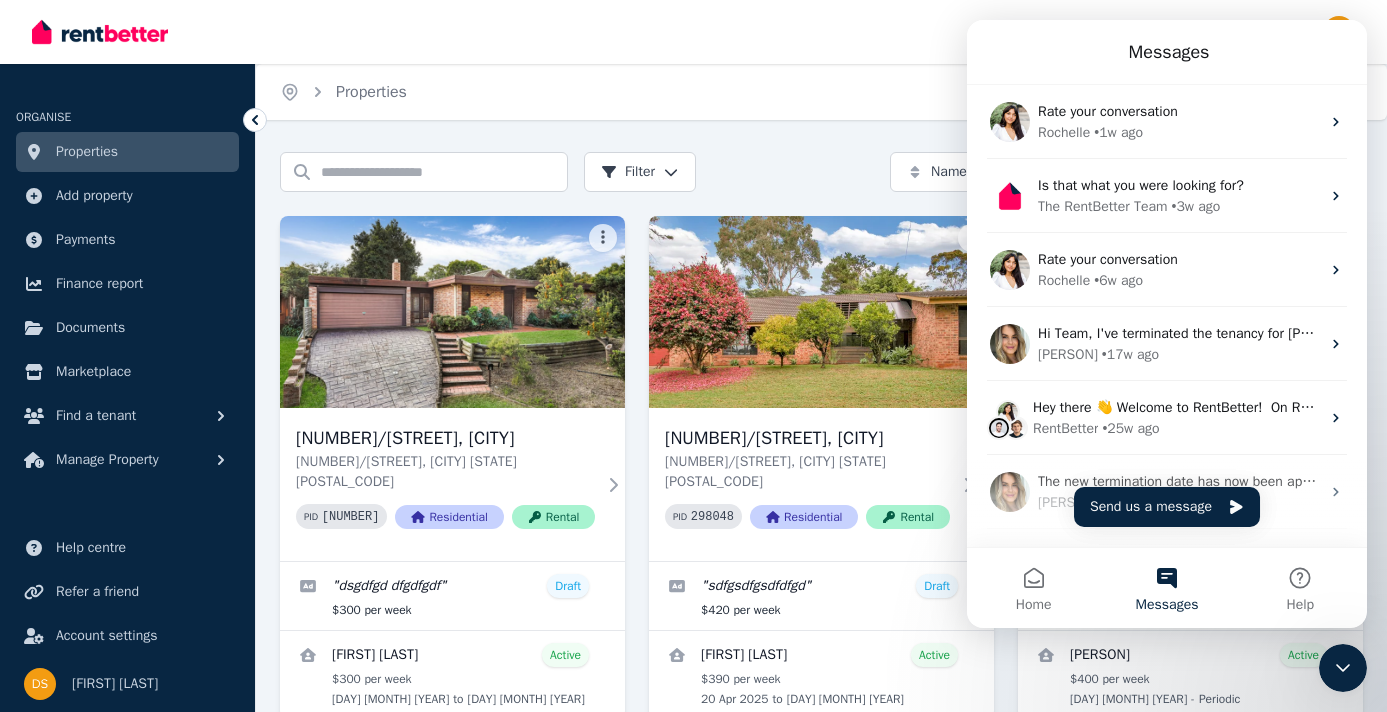 scroll, scrollTop: 0, scrollLeft: 0, axis: both 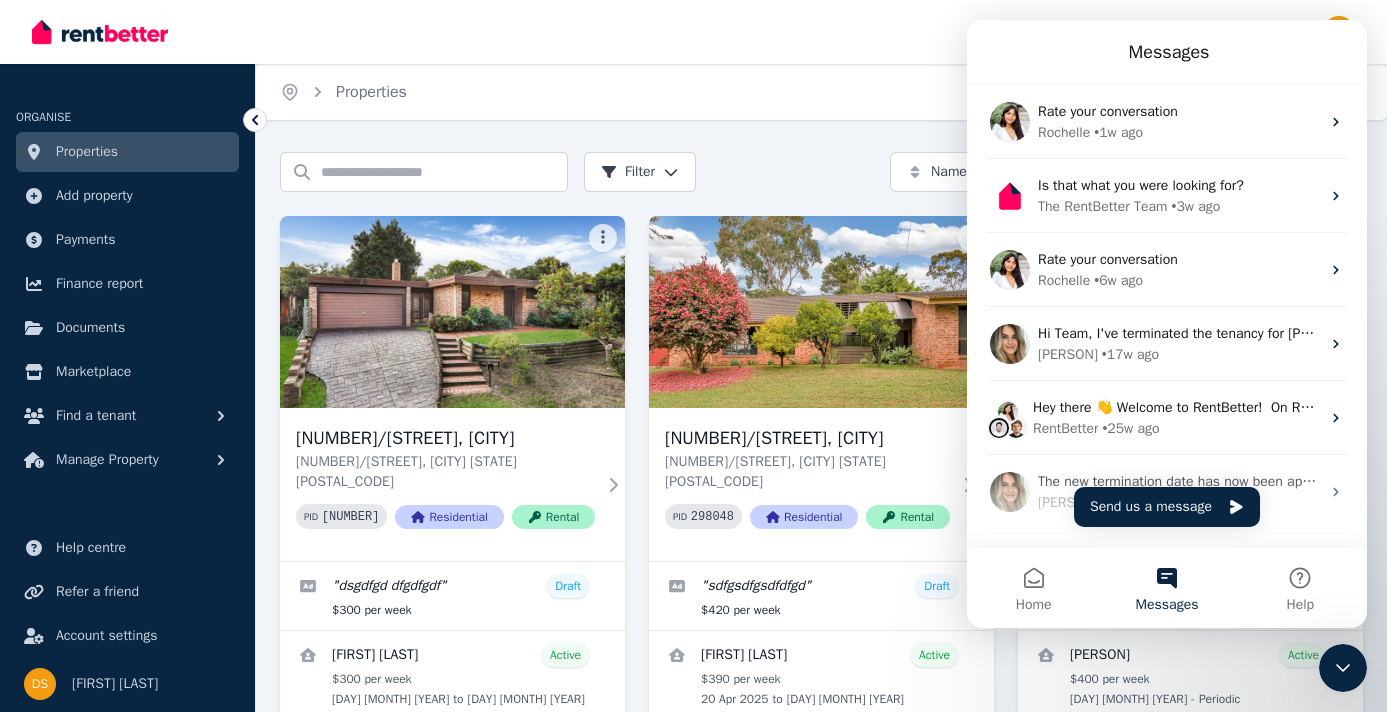 click on "Home Properties Help Search properties Filter Name (A-Z) Add Property 1/9 Ashford Avenue, Castle Hill 1/9 Ashford Avenue, Castle Hill NSW 2154 PID   298176 Residential Rental " dsgdfgd dfgdfgdf " Draft $300 per week Connor Pillai Active $300 per week 11 Nov 2024 to 12 Aug 2025 1/95 Showground Road, Castle Hill 1/95 Showground Road, Castle Hill NSW 2154 PID   298048 Residential Rental " sdfgsdfgsdfdfgd " Draft $420 per week Nitya Alexander Active $390 per week 20 Apr 2025 to 28 Feb 2026 1/125 Old Canterbury Road, Dulwich Hill 1/125 Old Canterbury Road, Dulwich Hill NSW 2203 PID   306476 Residential Rental " Lorem Ipsom " Draft $350 per week Isabella-Rose Lowe-Flegg Active $400 per week 22 Apr 2024 - Periodic 1/498 Wilson Street, Darlington 1/498 Wilson Street, Darlington NSW 2008 PID   306494 Residential Rental " sdfsgsgf sdfgsgf " Draft $400 per week Elaine O'Moore Active $400 per week 9 June 2024 to 23 Aug 2025 2/9 Ashford Avenue, Castle Hill 2/9 Ashford Avenue, Castle Hill NSW 2154 PID   298184 Residential" at bounding box center (693, 356) 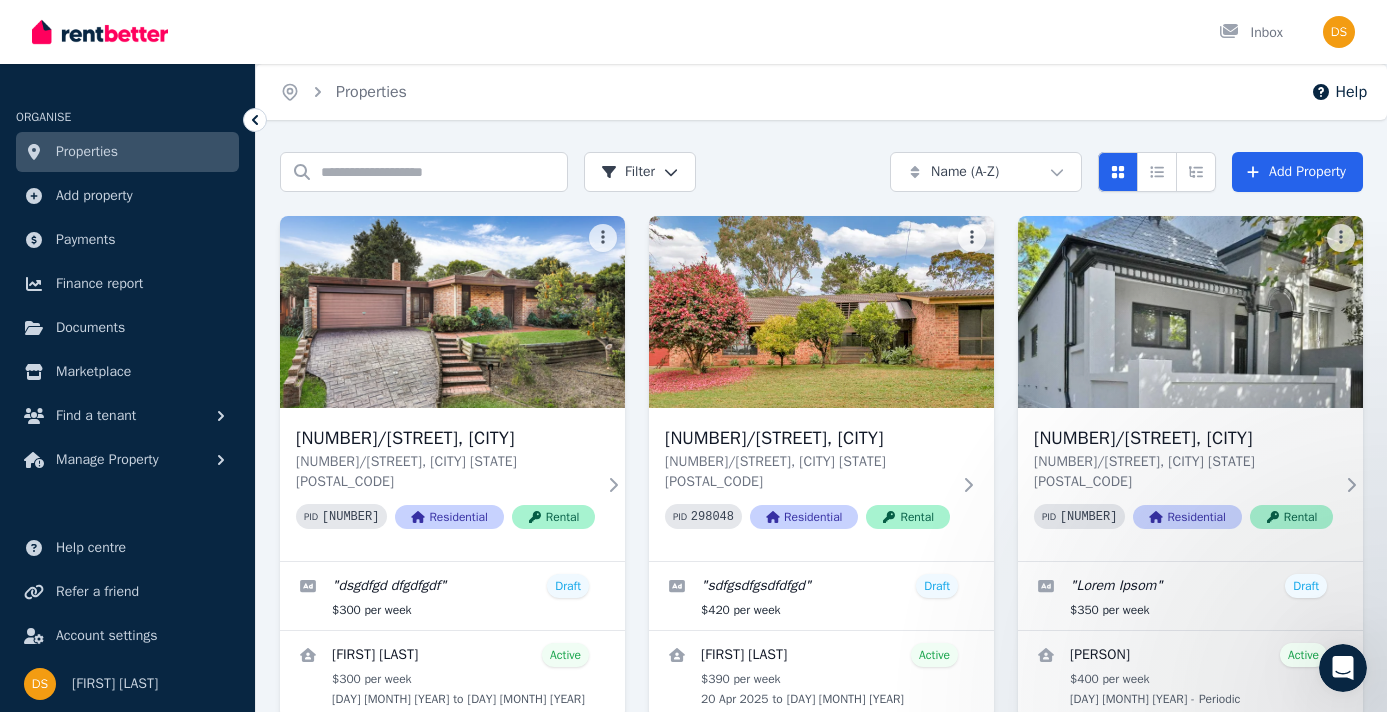 scroll, scrollTop: 0, scrollLeft: 0, axis: both 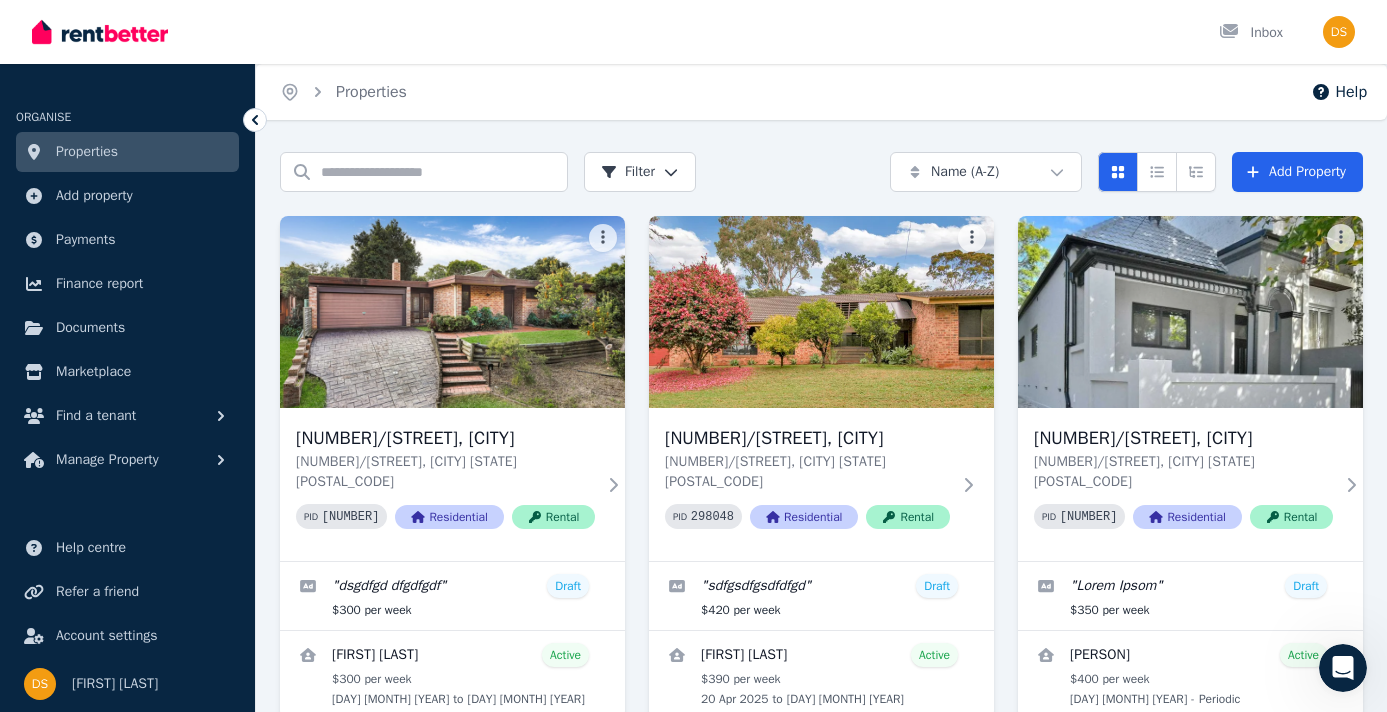 click on "Home Properties Help" at bounding box center (821, 92) 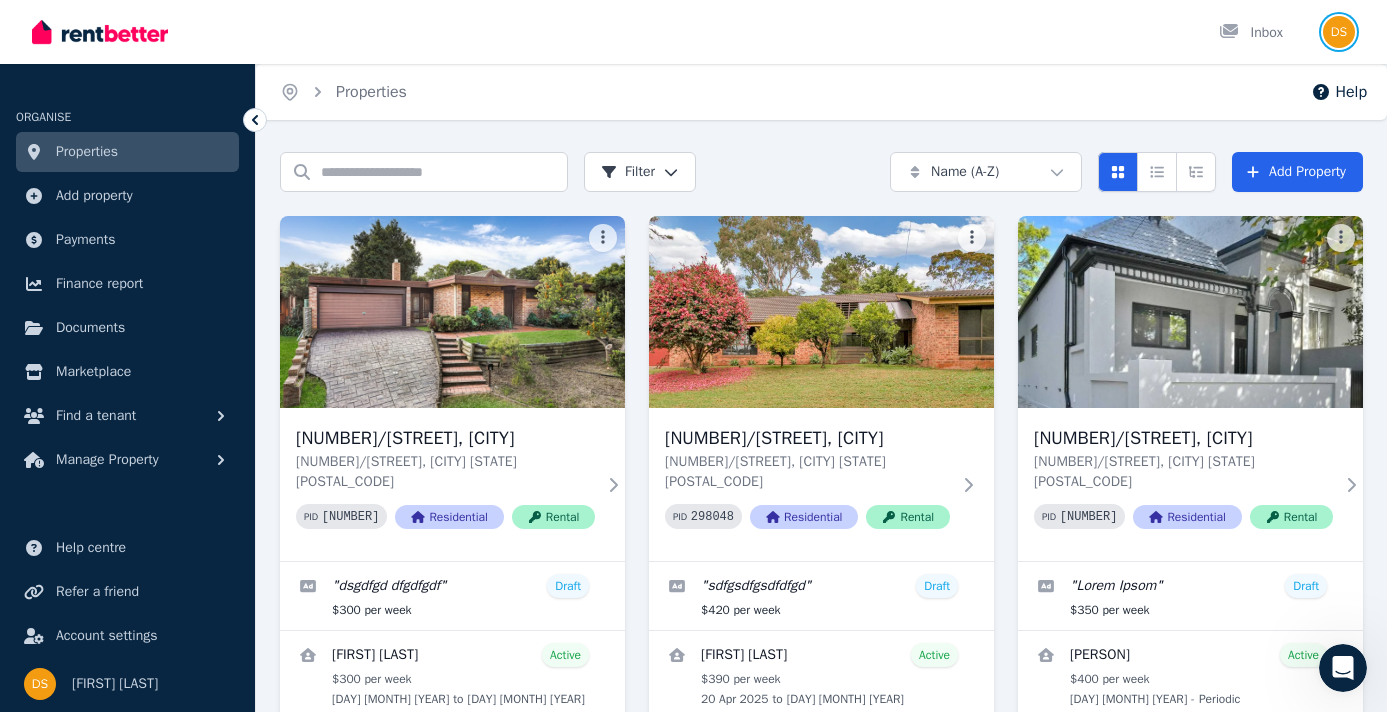 click at bounding box center [1339, 32] 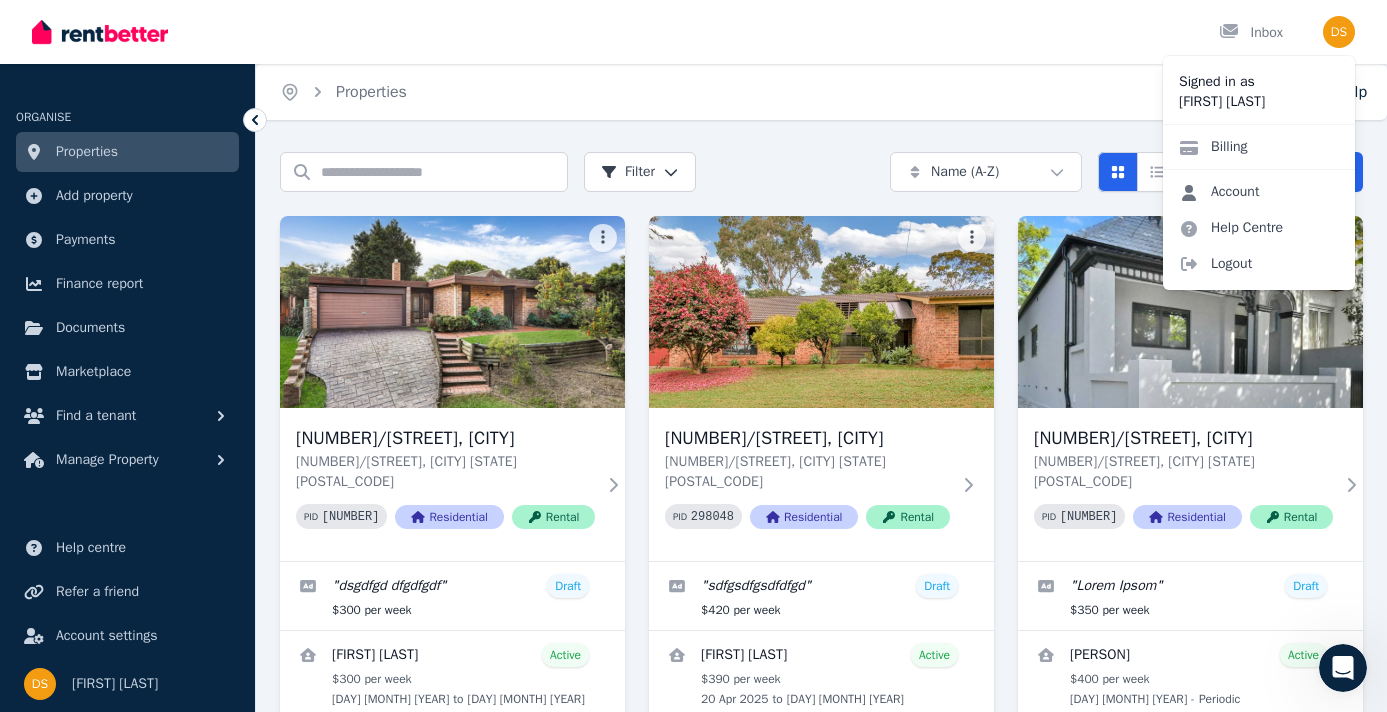 click on "Account" at bounding box center [1219, 192] 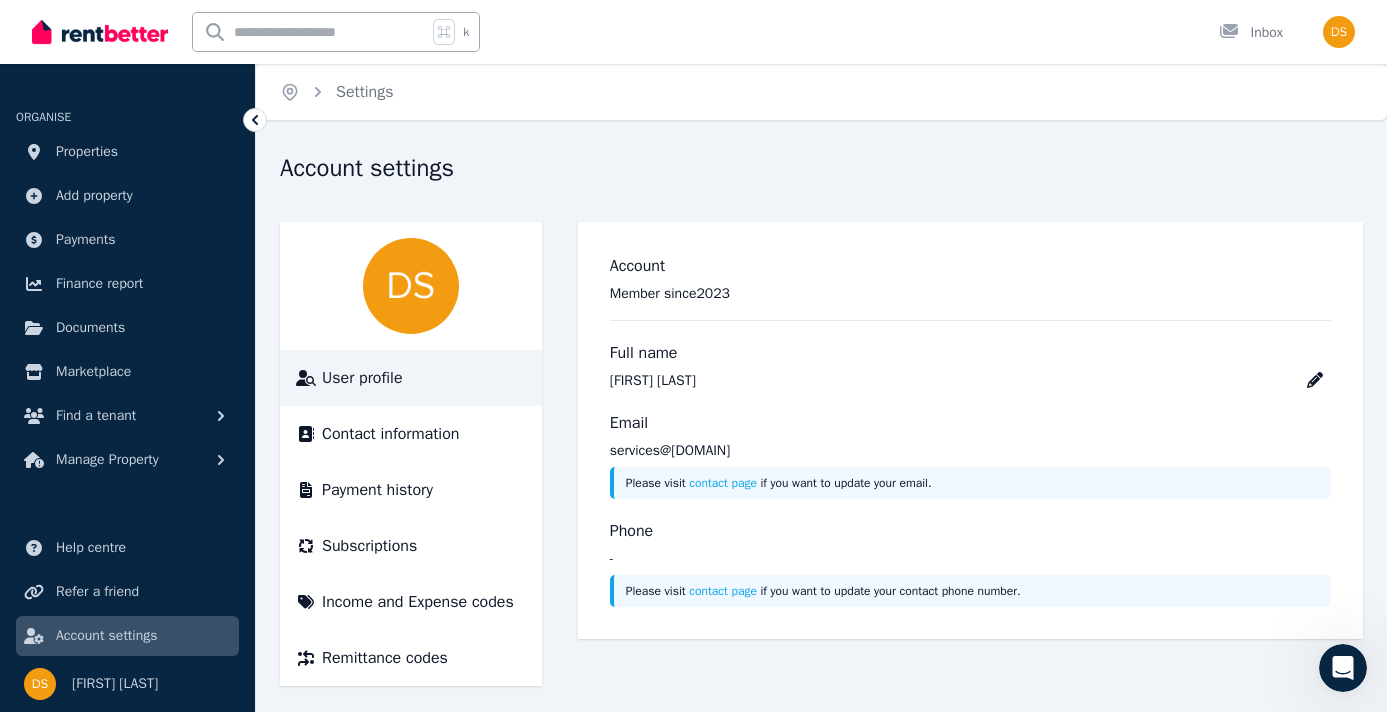 scroll, scrollTop: 10, scrollLeft: 0, axis: vertical 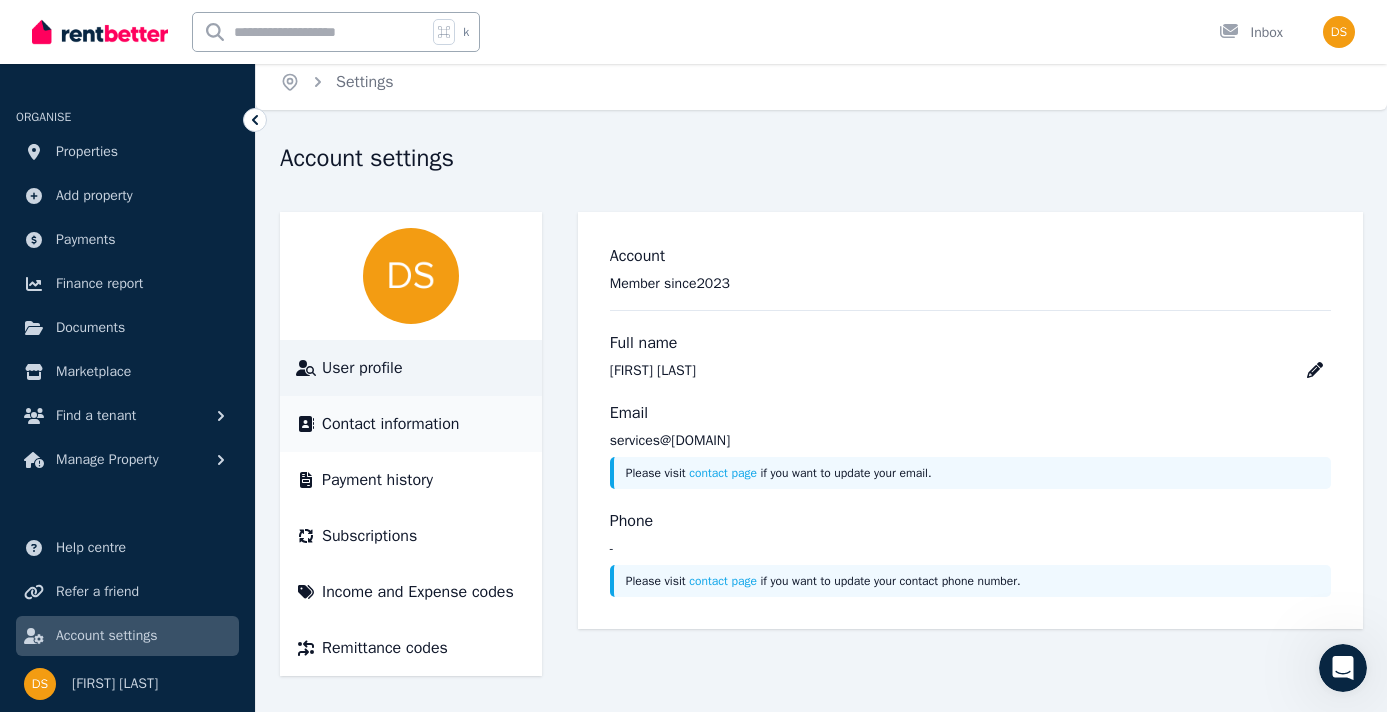 click on "Contact information" at bounding box center (390, 424) 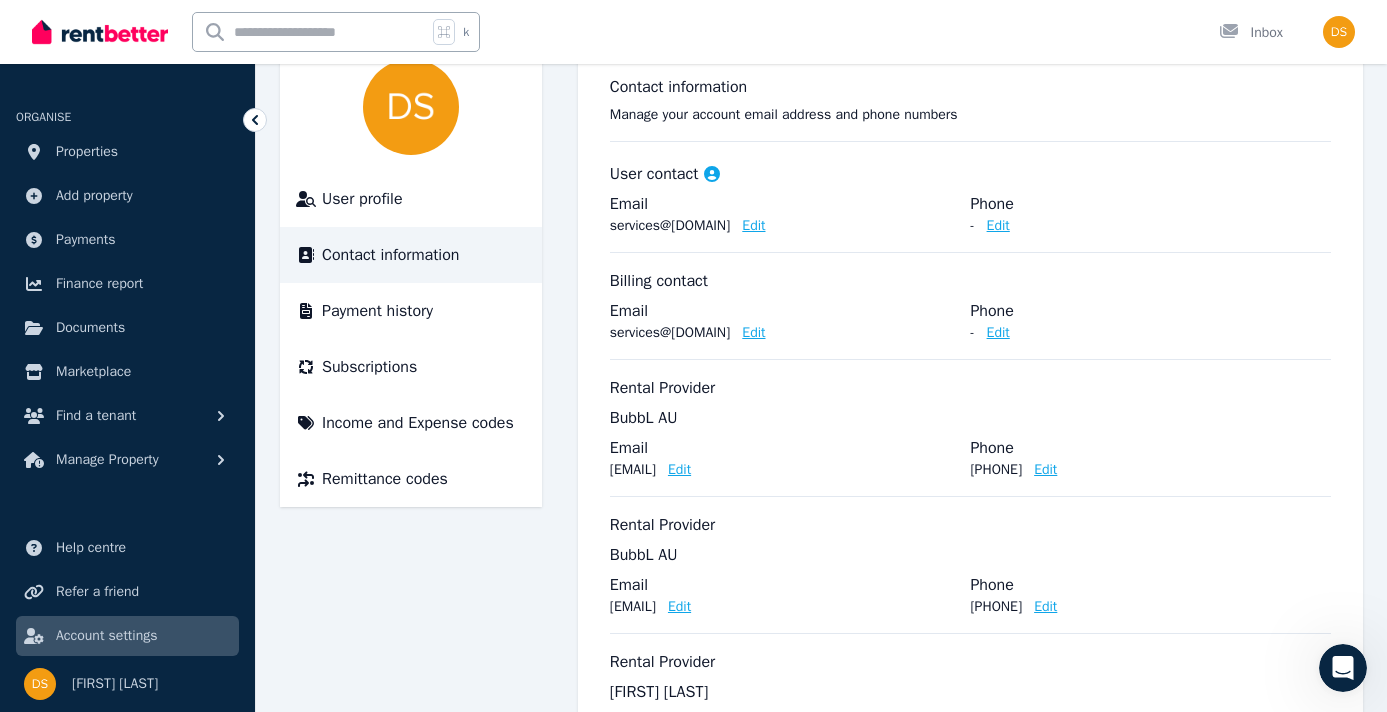 scroll, scrollTop: 233, scrollLeft: 0, axis: vertical 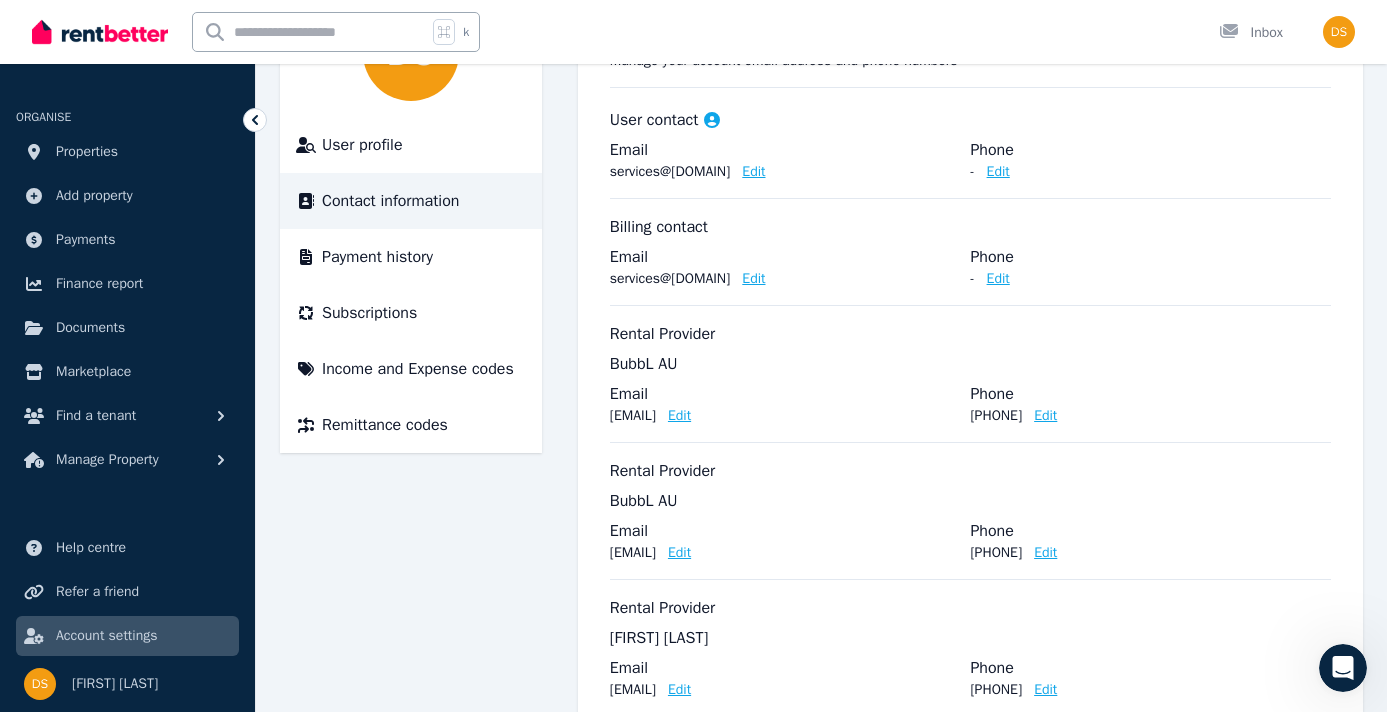 click on "Edit" at bounding box center (679, 416) 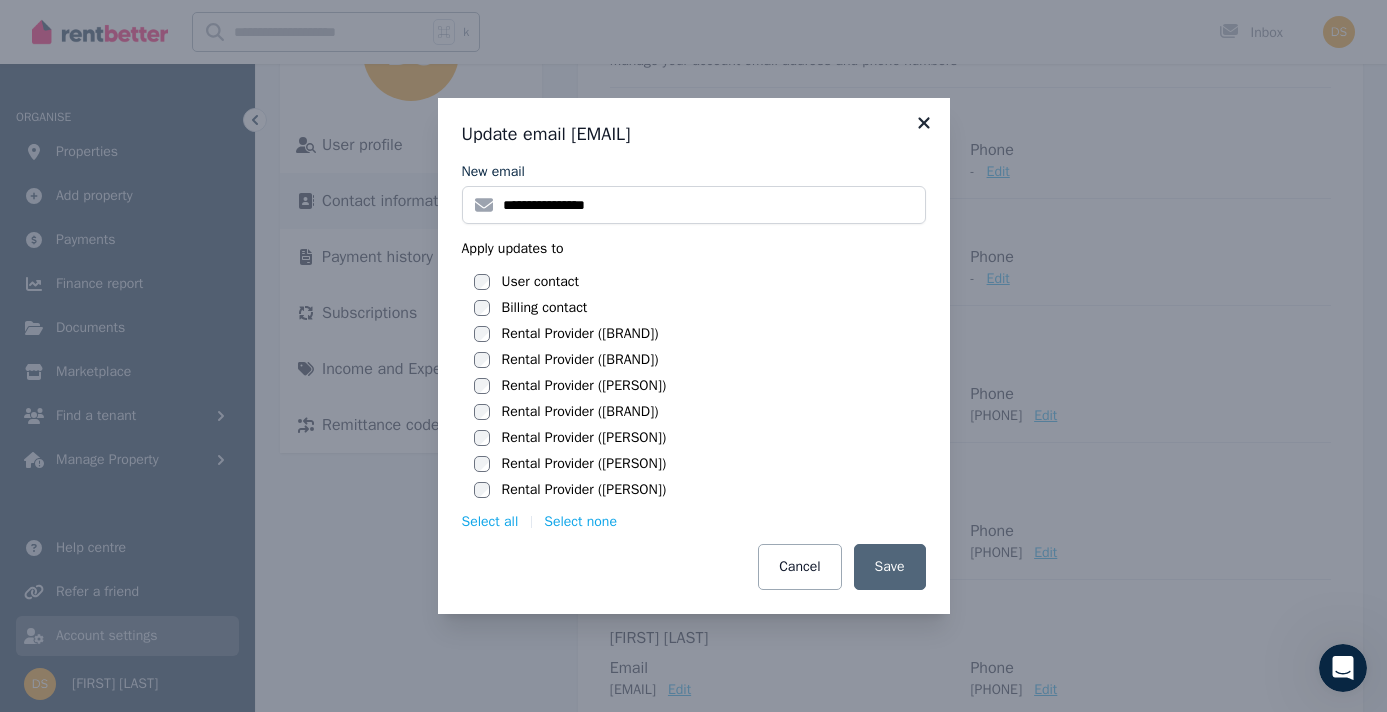 click 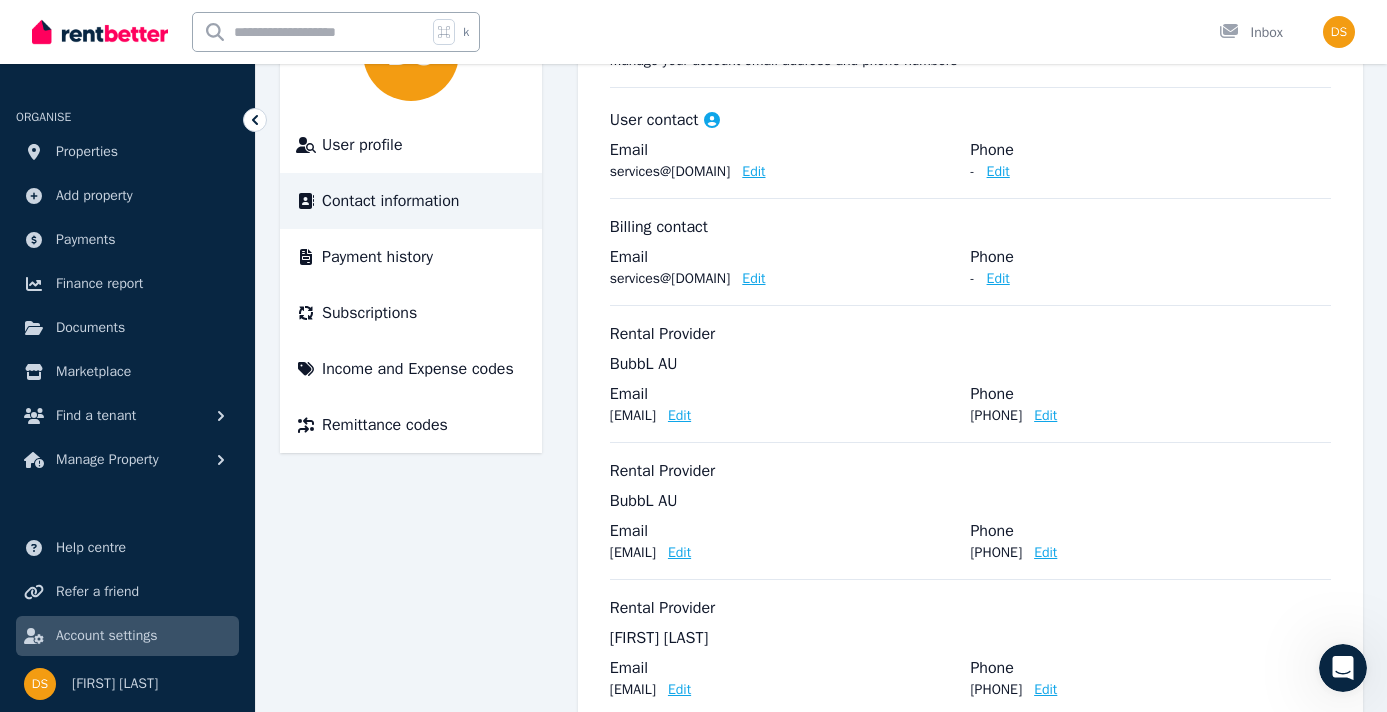 click on "Rental Provider" at bounding box center [662, 334] 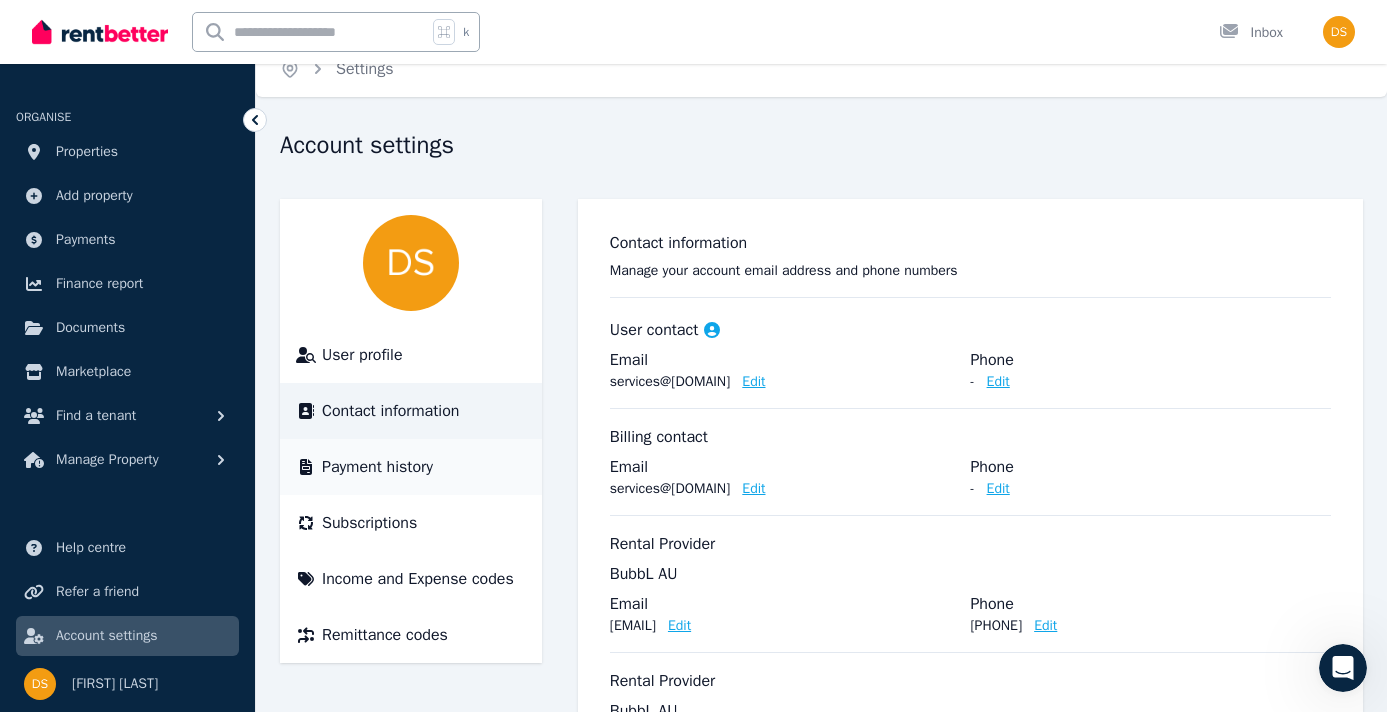 scroll, scrollTop: 29, scrollLeft: 0, axis: vertical 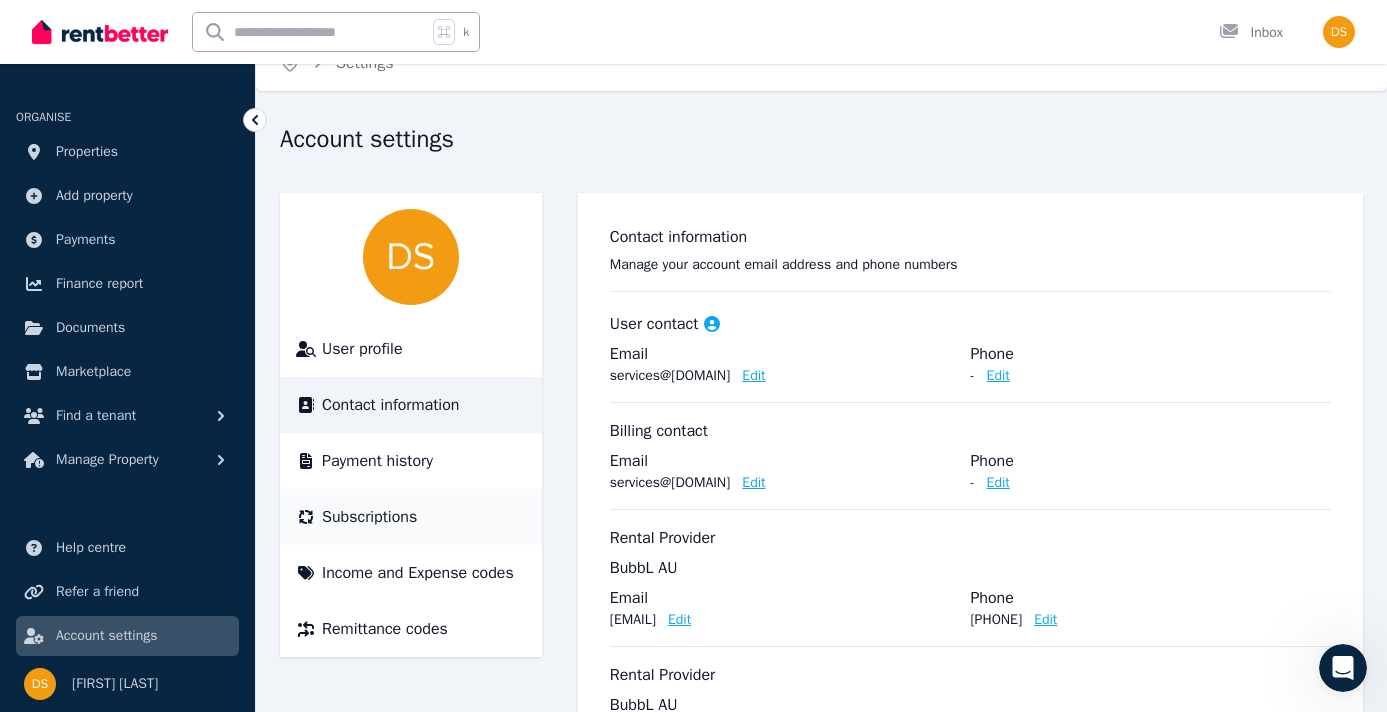 click on "Subscriptions" at bounding box center [369, 517] 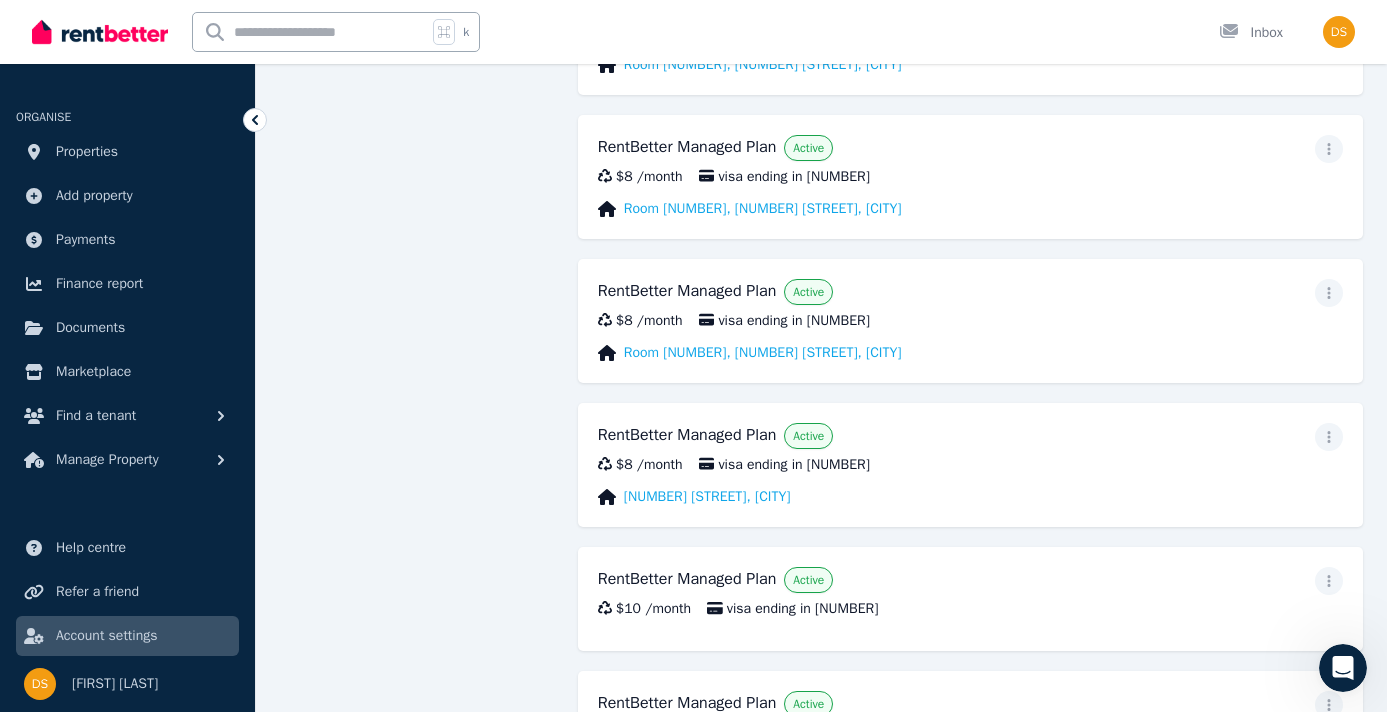 scroll, scrollTop: 2823, scrollLeft: 0, axis: vertical 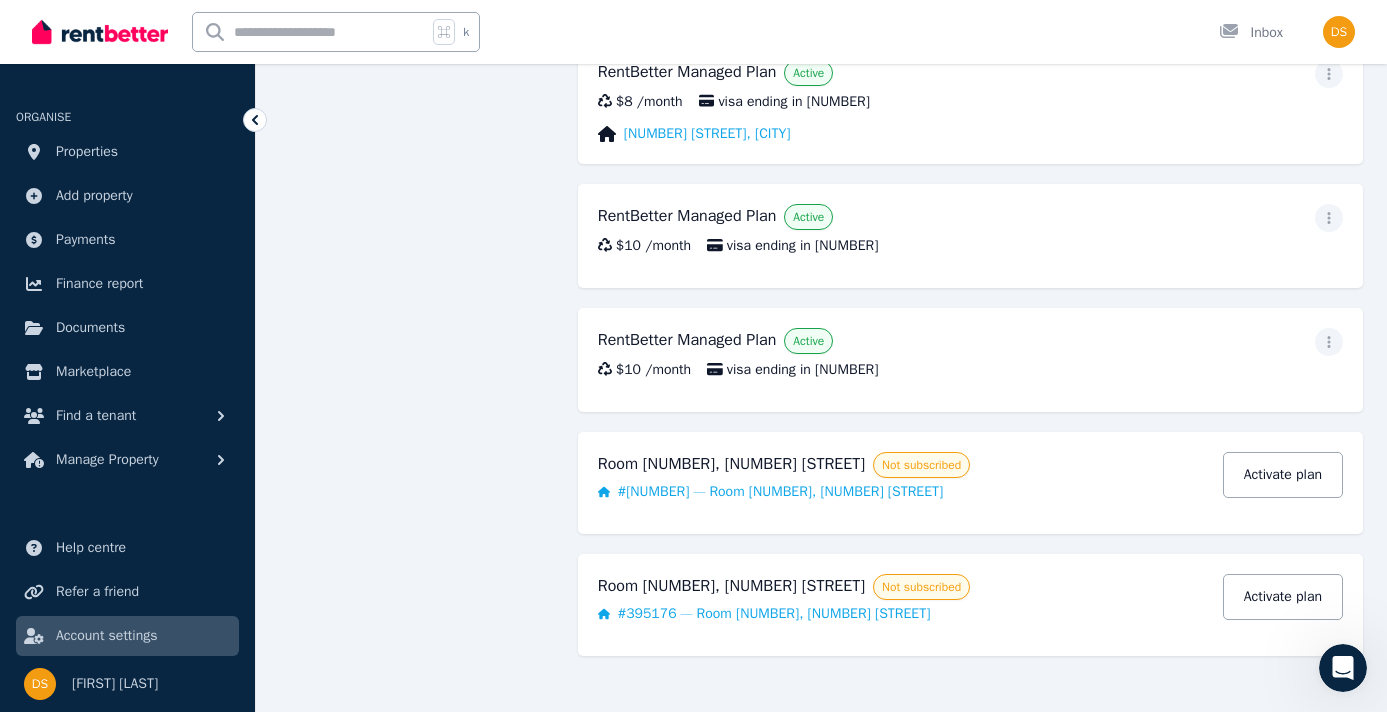 click on "User profile Contact information Payment history Subscriptions Income and Expense codes Remittance codes RentBetter Managed Plan Active $8   /  month visa ending in 4316 Room 2, 24 Wetherill St, Leichhardt RentBetter Managed Plan Active $8   /  month visa ending in 4316 Room 1, 10 Hopetoun St, Petersham RentBetter Managed Plan Active $10   /  month visa ending in 4316 Room 1, 113 Foster St, Leichhardt RentBetter Managed Plan Active $8   /  month visa ending in 4316 Room 1, 276A King St, Mascot RentBetter Managed Plan Active $8   /  month visa ending in 9648 Room 3, 5 Francis St, Castle Hill RentBetter Managed Plan Active $8   /  month visa ending in 9648 Room 1, 5 Francis St, Castle Hill RentBetter Managed Plan Active $10   /  month visa ending in 4316 G, 24 Wetherill St, Leichhardt RentBetter Managed Plan Active $8   /  month visa ending in 4316 Room 1, 24 Wetherill St, Leichhardt RentBetter Managed Plan Active $8   /  month visa ending in 4316 Room 3, 24 Wetherill St, Leichhardt RentBetter Managed Plan $8" at bounding box center [821, -962] 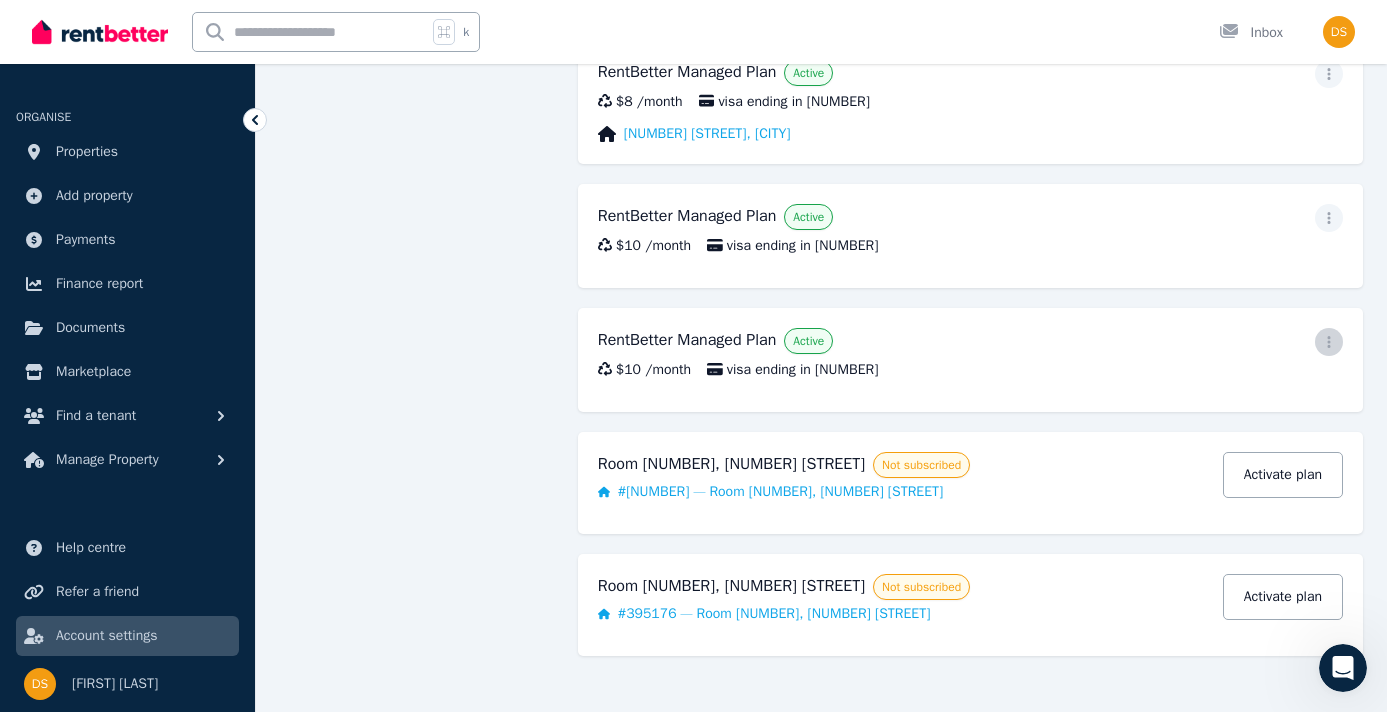 click 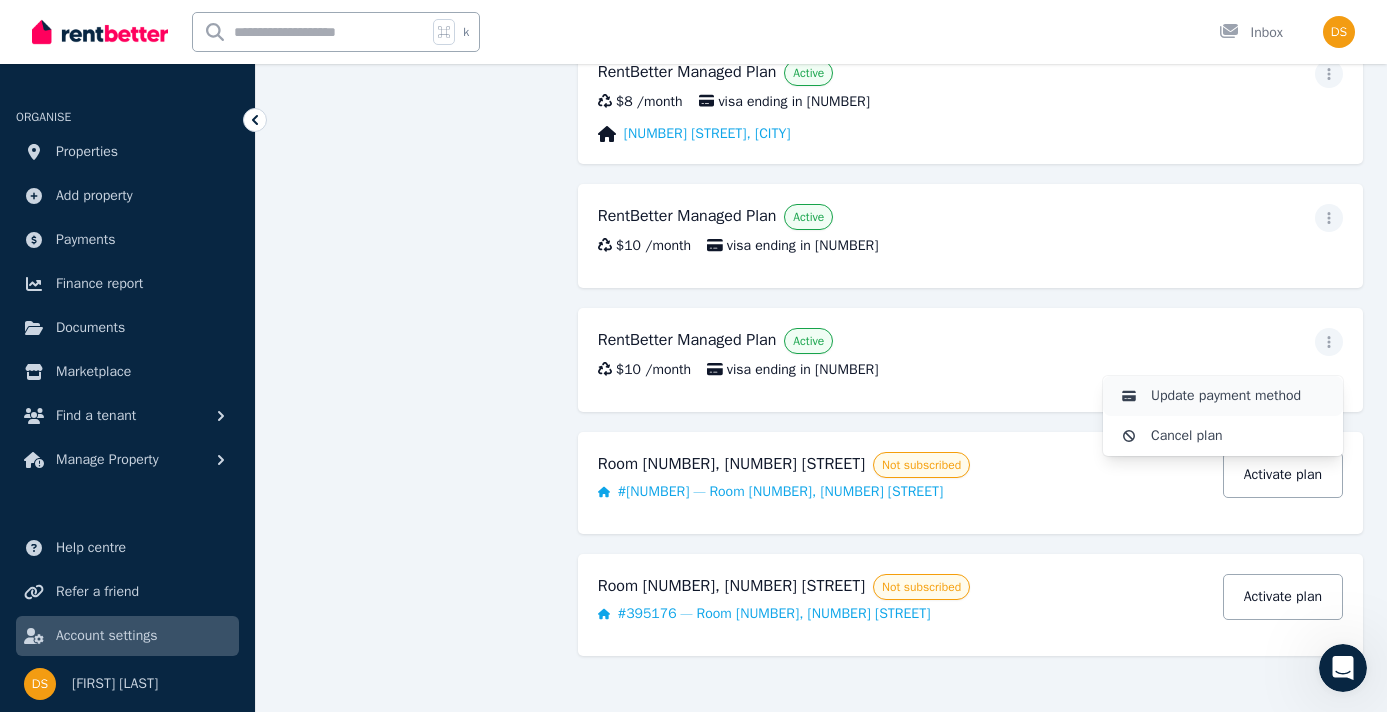 click on "Update payment method" at bounding box center (1239, 396) 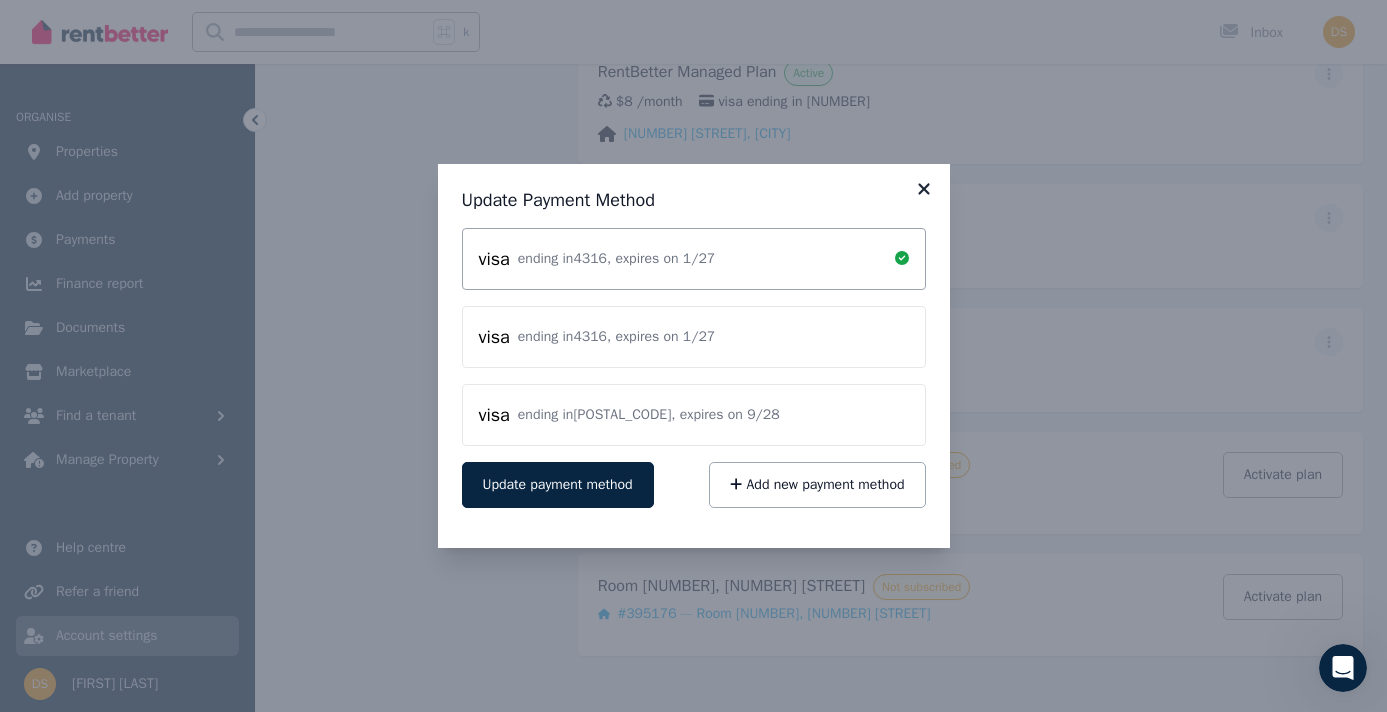click 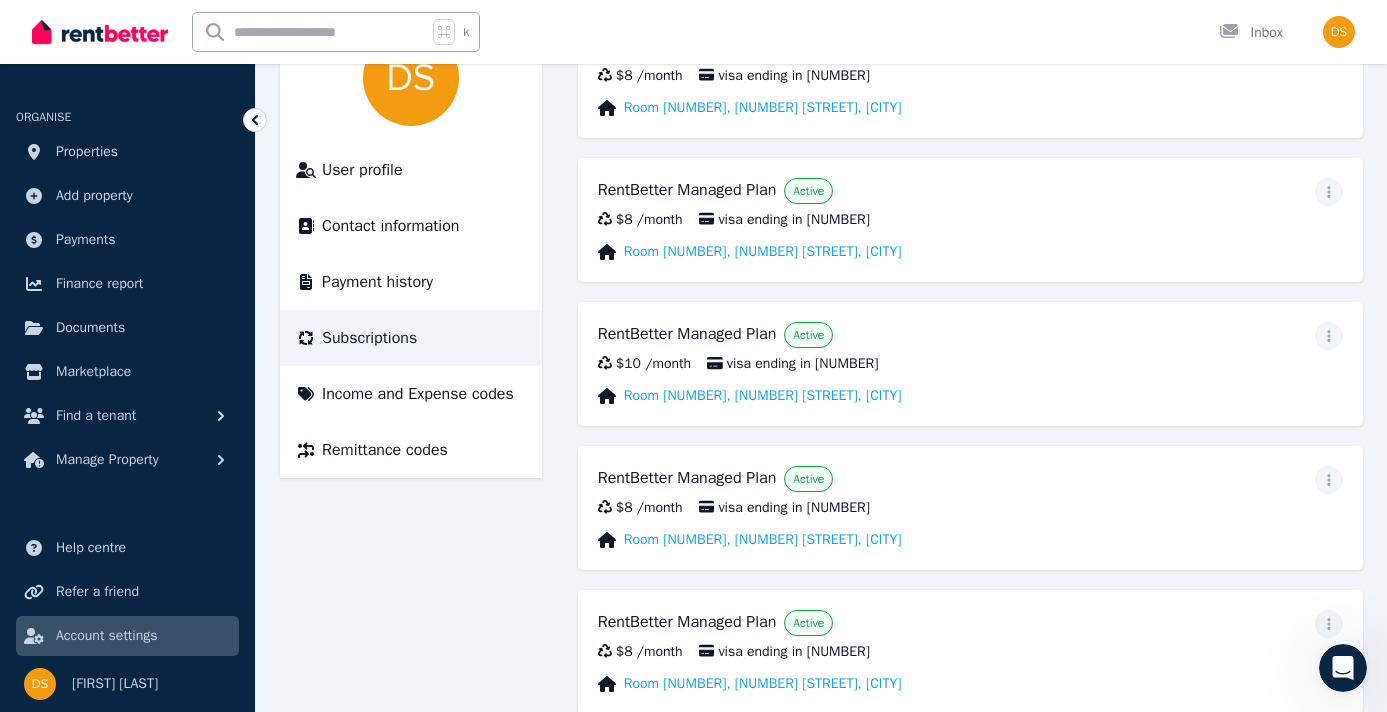 scroll, scrollTop: 173, scrollLeft: 0, axis: vertical 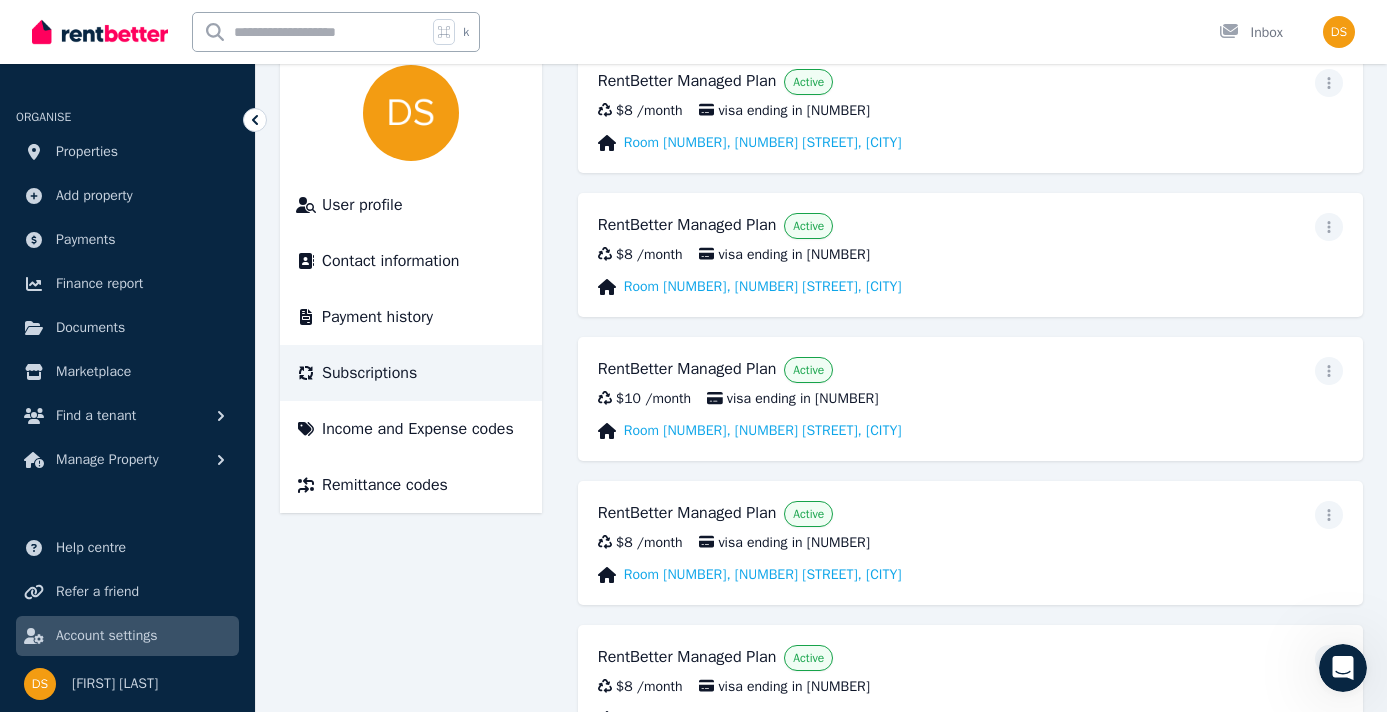 click on "User profile Contact information Payment history Subscriptions Income and Expense codes Remittance codes RentBetter Managed Plan Active $8   /  month visa ending in 4316 Room 2, 24 Wetherill St, Leichhardt RentBetter Managed Plan Active $8   /  month visa ending in 4316 Room 1, 10 Hopetoun St, Petersham RentBetter Managed Plan Active $10   /  month visa ending in 4316 Room 1, 113 Foster St, Leichhardt RentBetter Managed Plan Active $8   /  month visa ending in 4316 Room 1, 276A King St, Mascot RentBetter Managed Plan Active $8   /  month visa ending in 9648 Room 3, 5 Francis St, Castle Hill RentBetter Managed Plan Active $8   /  month visa ending in 9648 Room 1, 5 Francis St, Castle Hill RentBetter Managed Plan Active $10   /  month visa ending in 4316 G, 24 Wetherill St, Leichhardt RentBetter Managed Plan Active $8   /  month visa ending in 4316 Room 1, 24 Wetherill St, Leichhardt RentBetter Managed Plan Active $8   /  month visa ending in 4316 Room 3, 24 Wetherill St, Leichhardt RentBetter Managed Plan $8" at bounding box center [821, 1687] 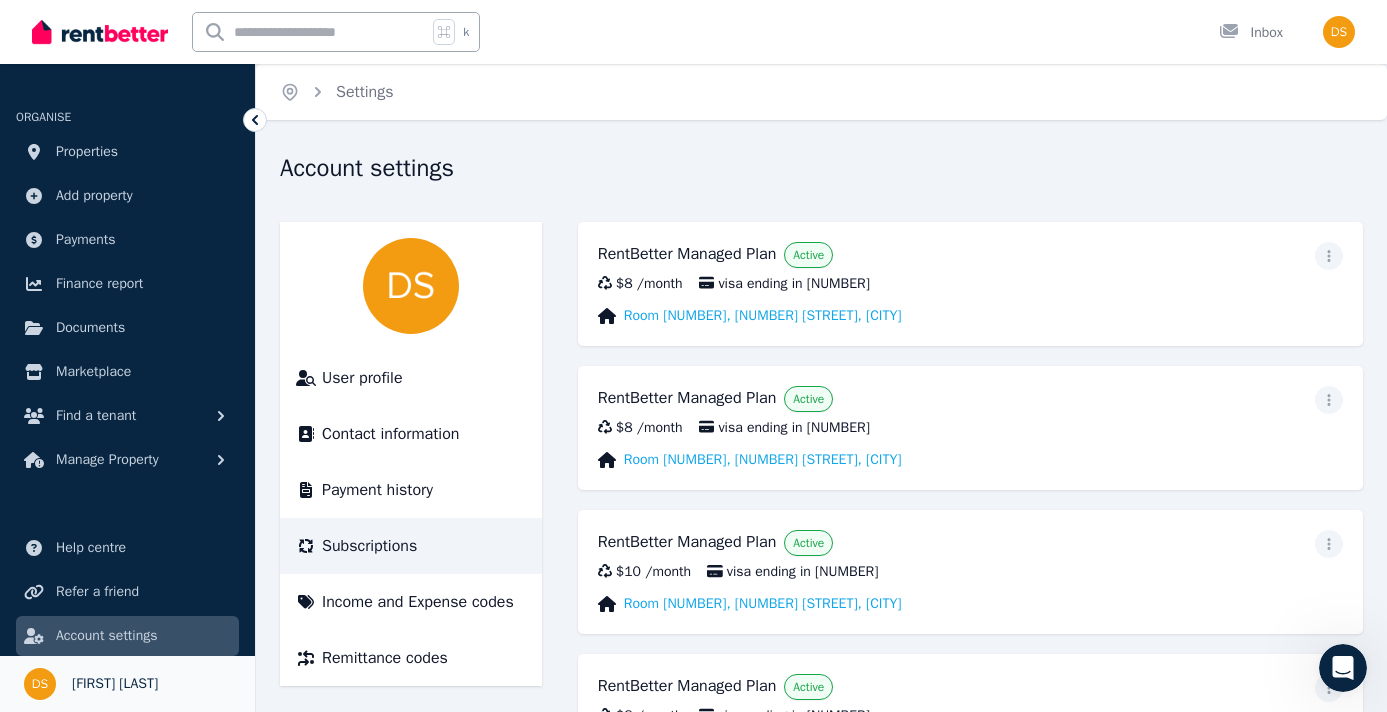 click on "[FIRST] [LAST]" at bounding box center [115, 684] 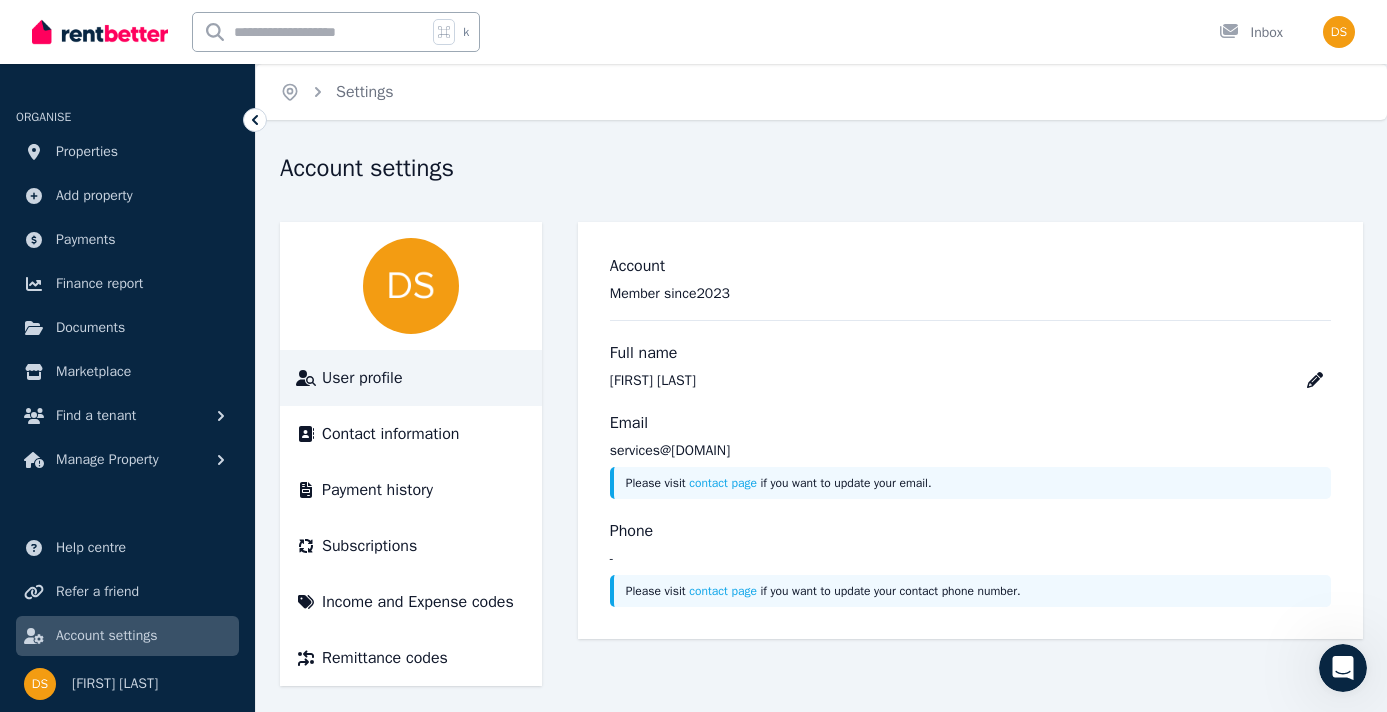 click at bounding box center (411, 286) 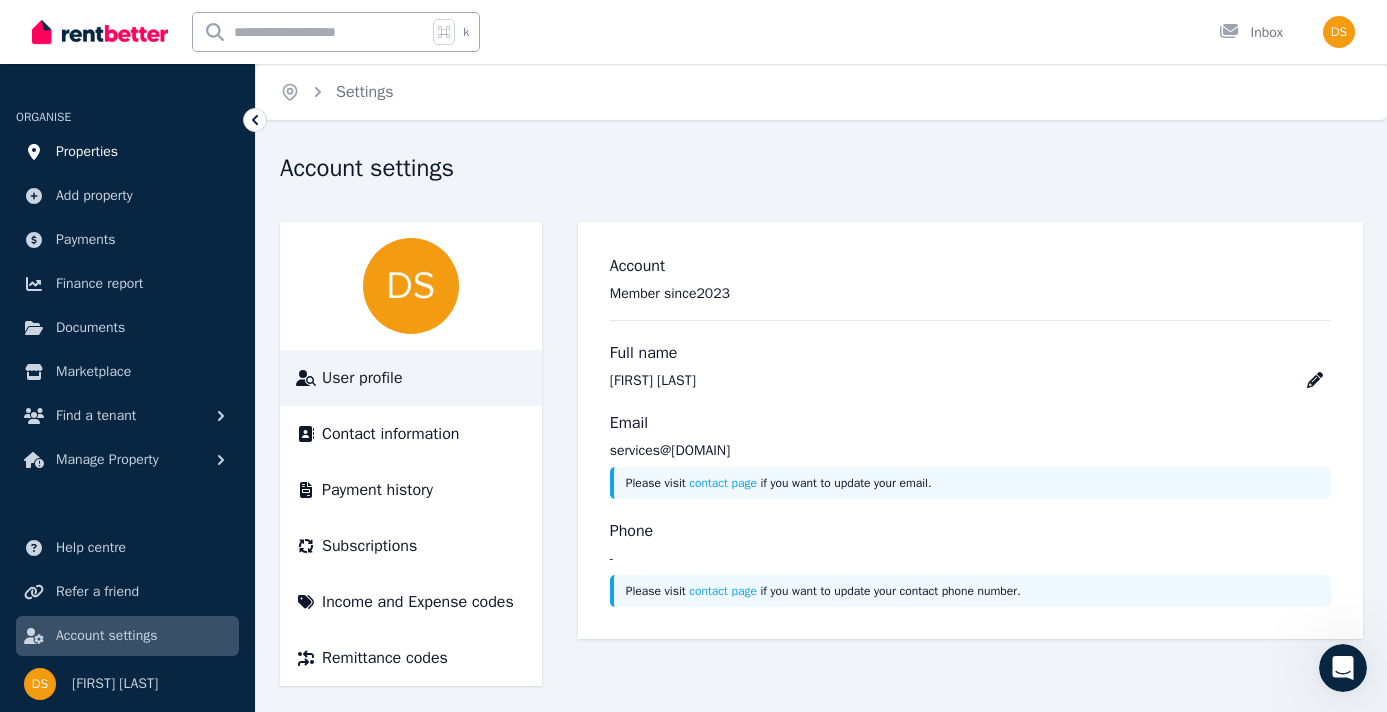 click on "Properties" at bounding box center [87, 152] 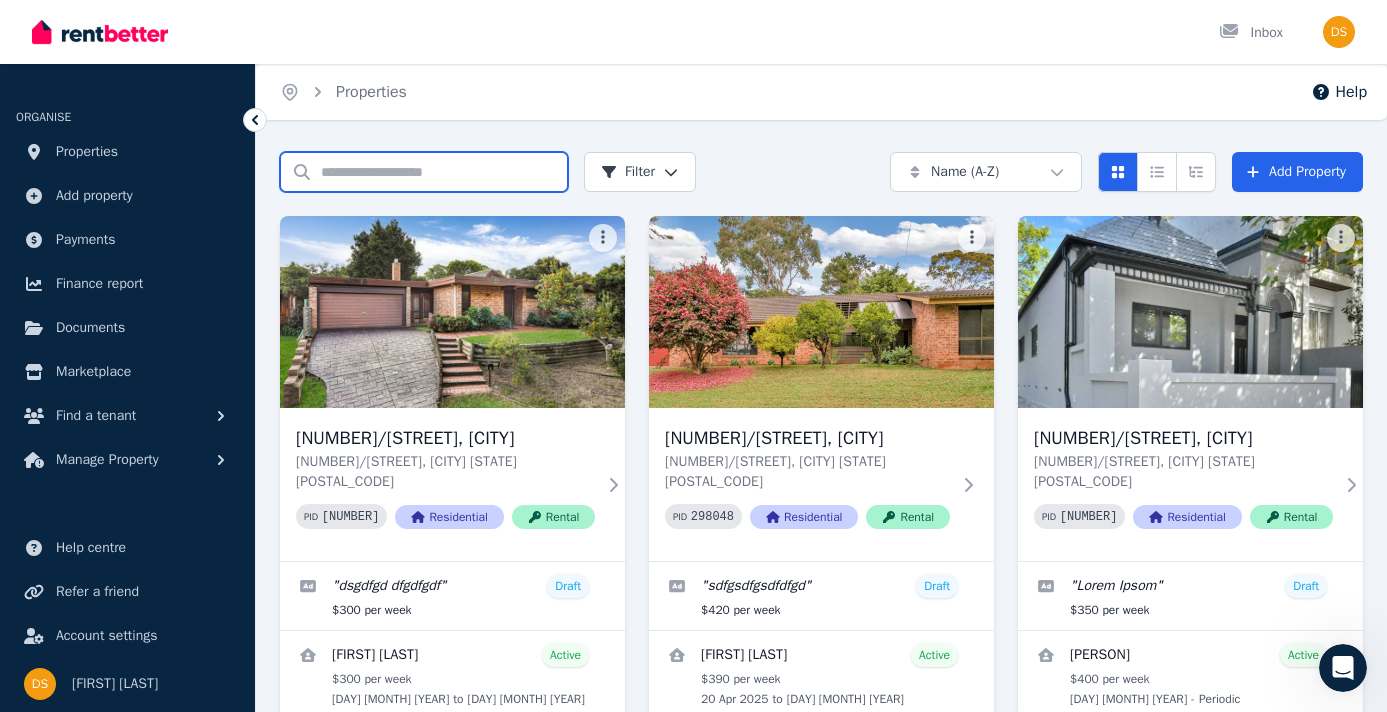 click on "Search properties" at bounding box center (424, 172) 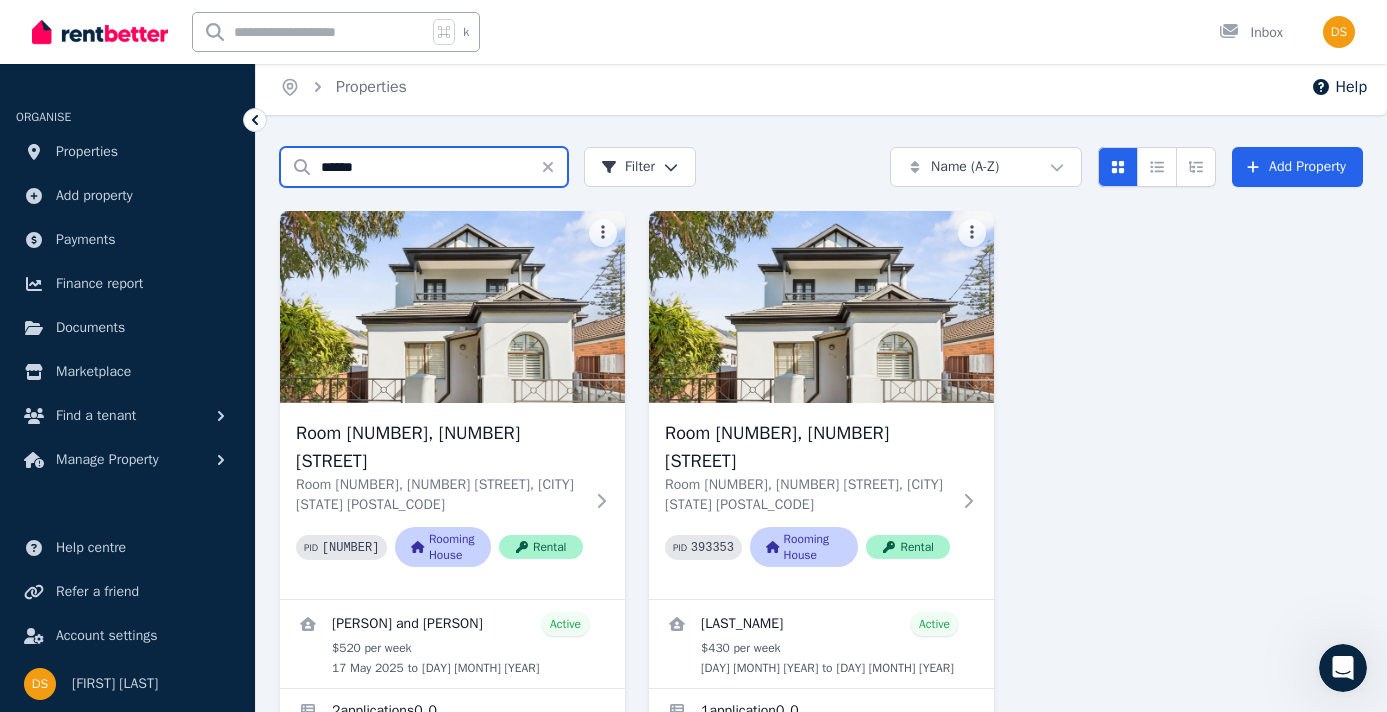 scroll, scrollTop: 0, scrollLeft: 0, axis: both 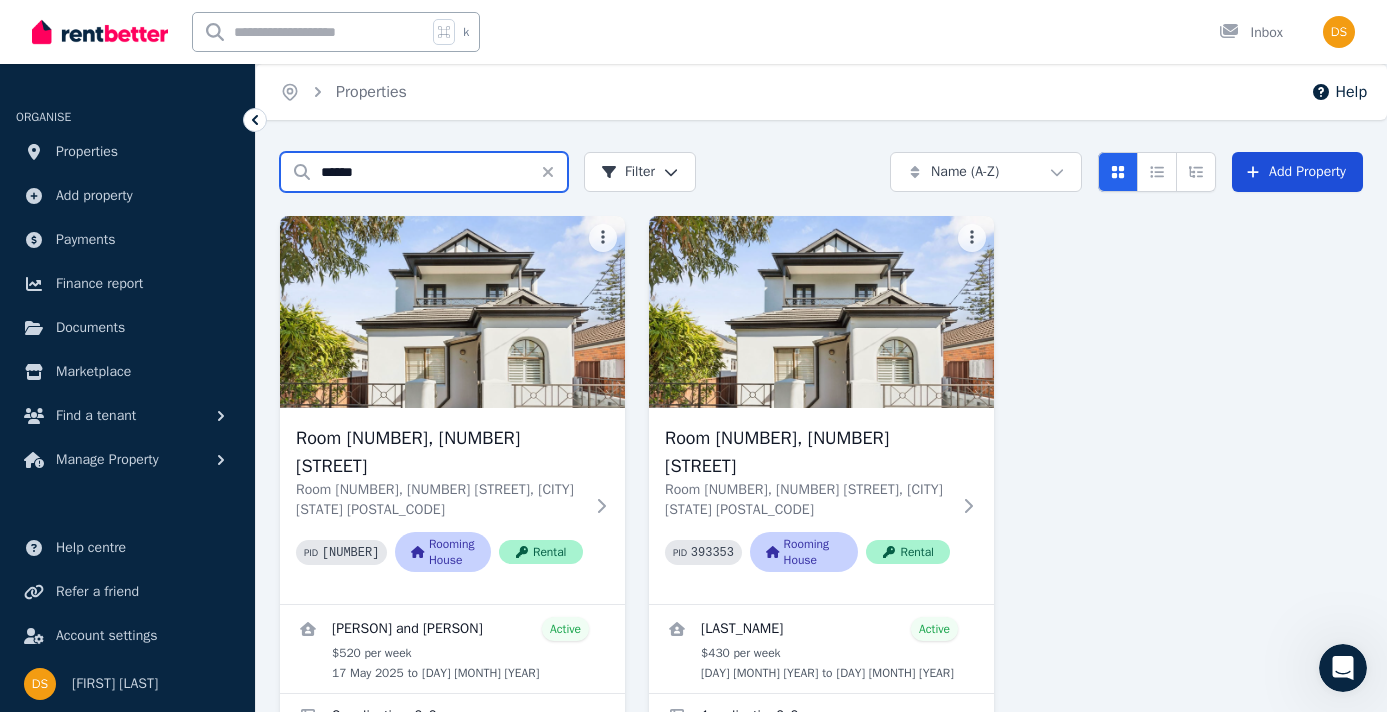 type on "******" 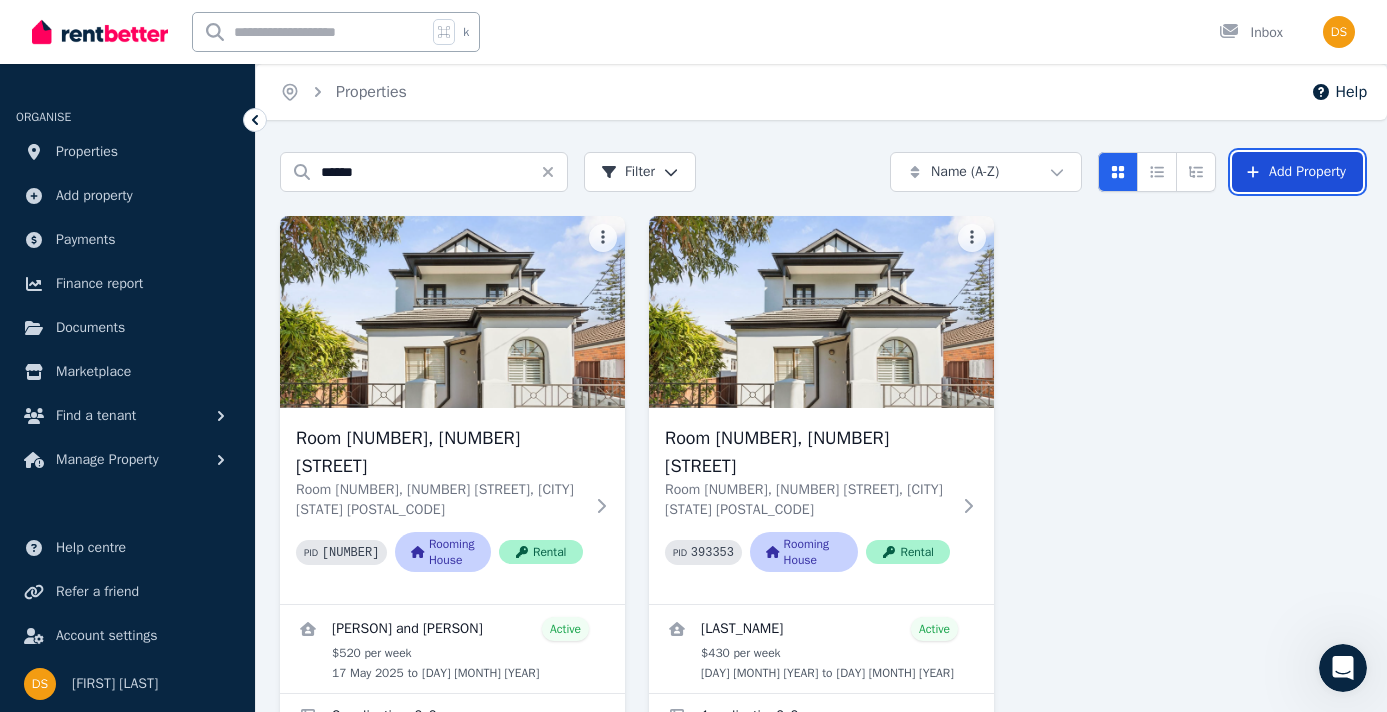 click 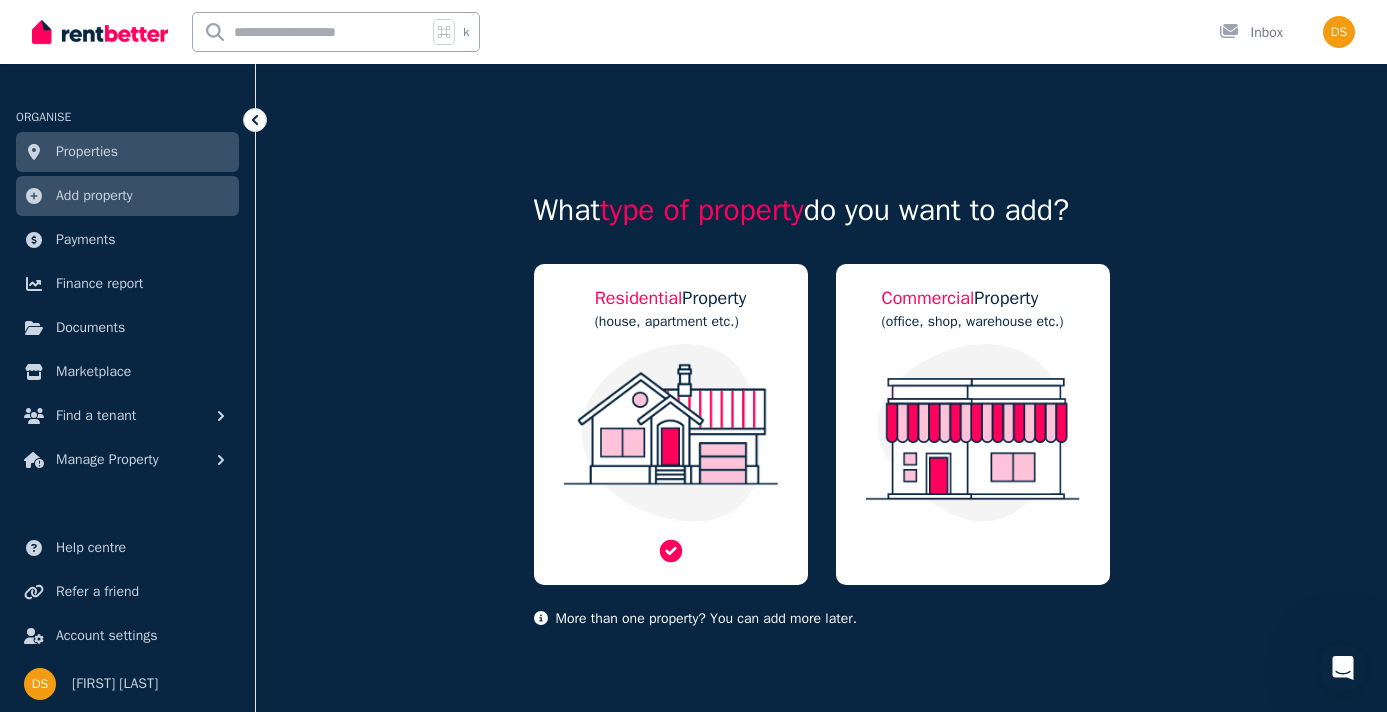 click on "Residential  Property (house, apartment etc.)" at bounding box center [671, 424] 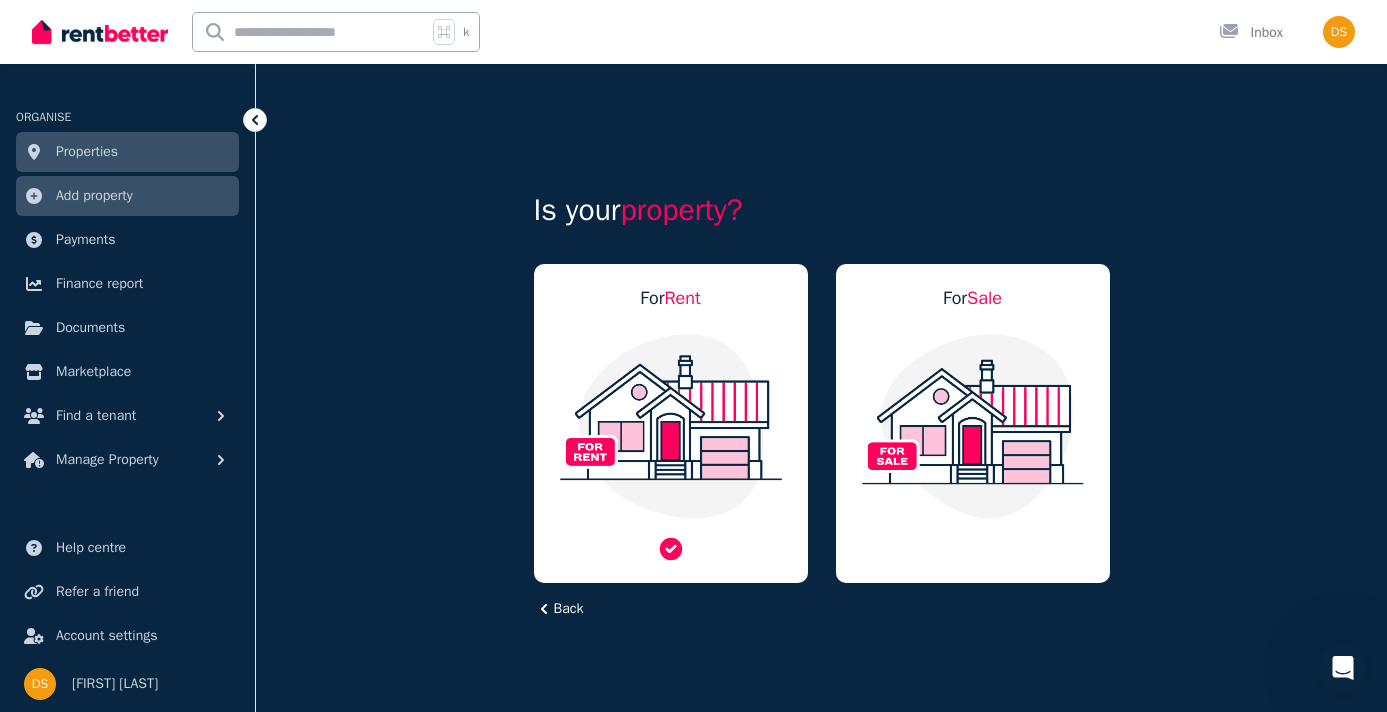 click at bounding box center (671, 426) 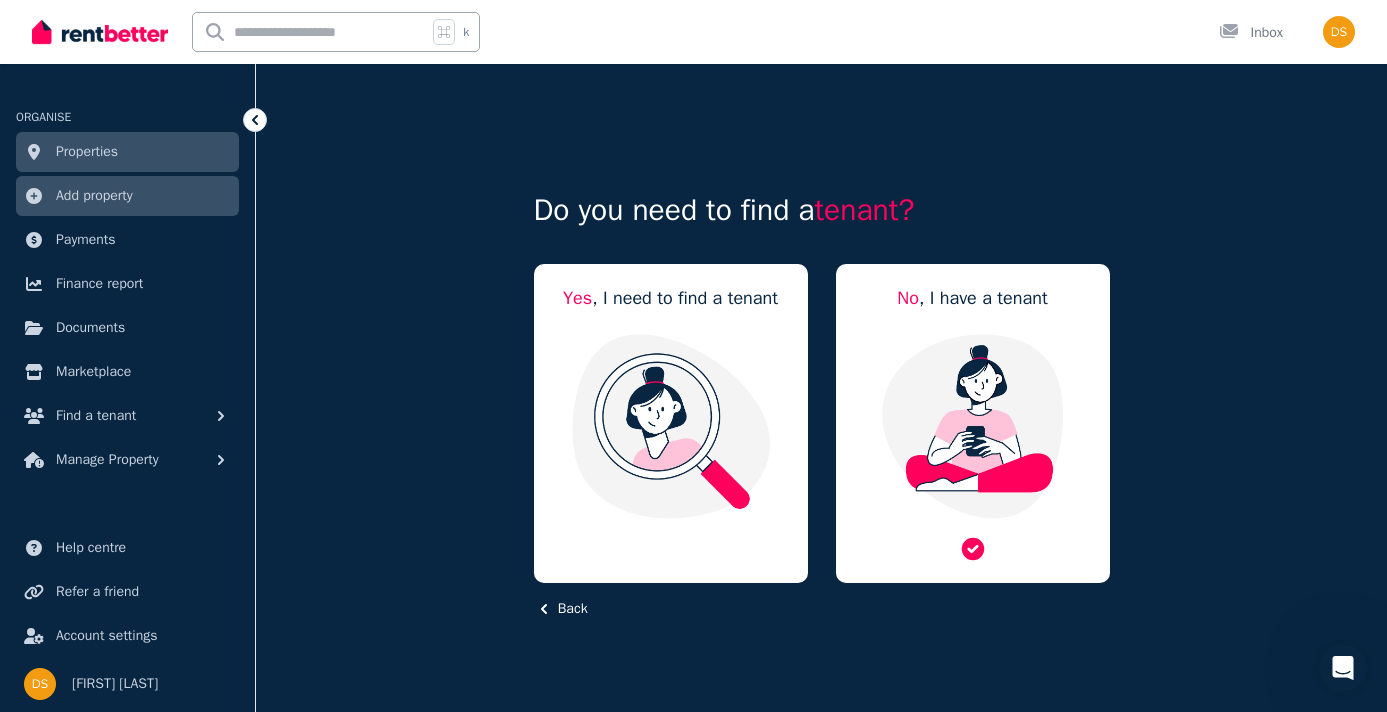 click at bounding box center (973, 426) 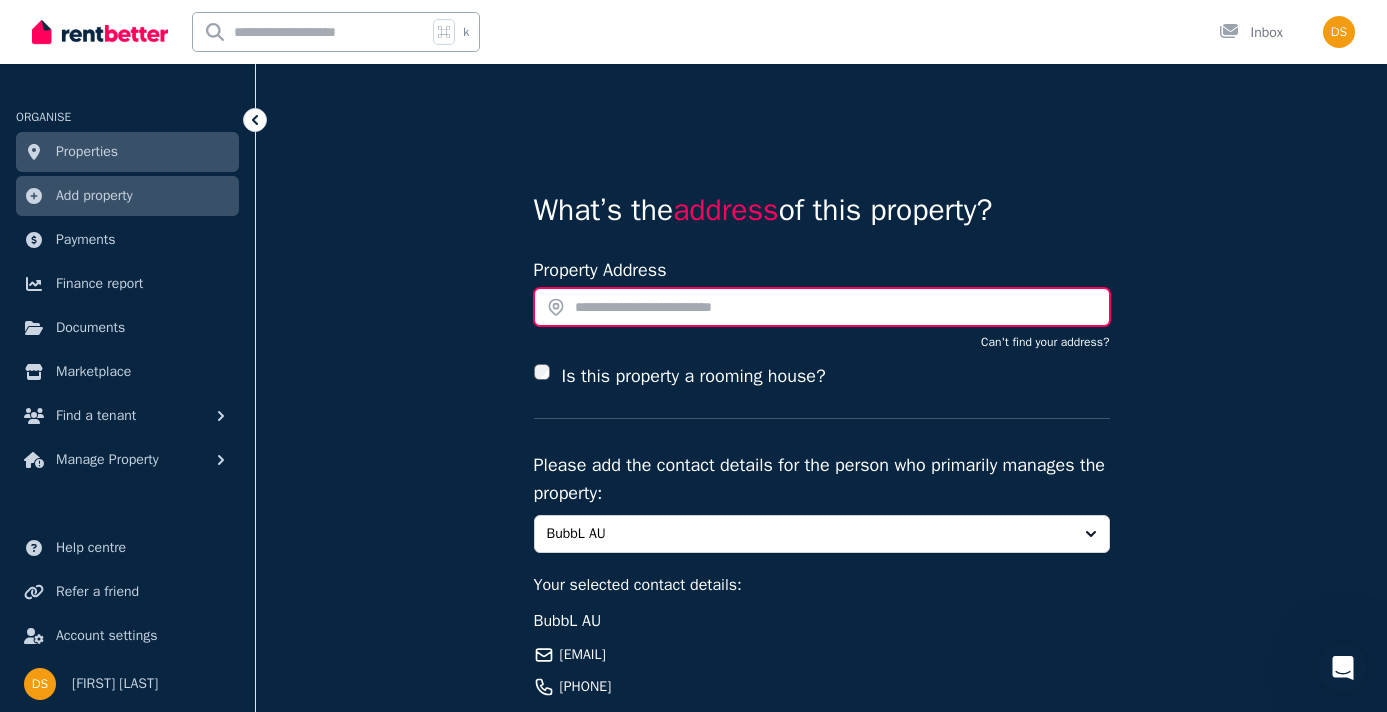 click at bounding box center [822, 307] 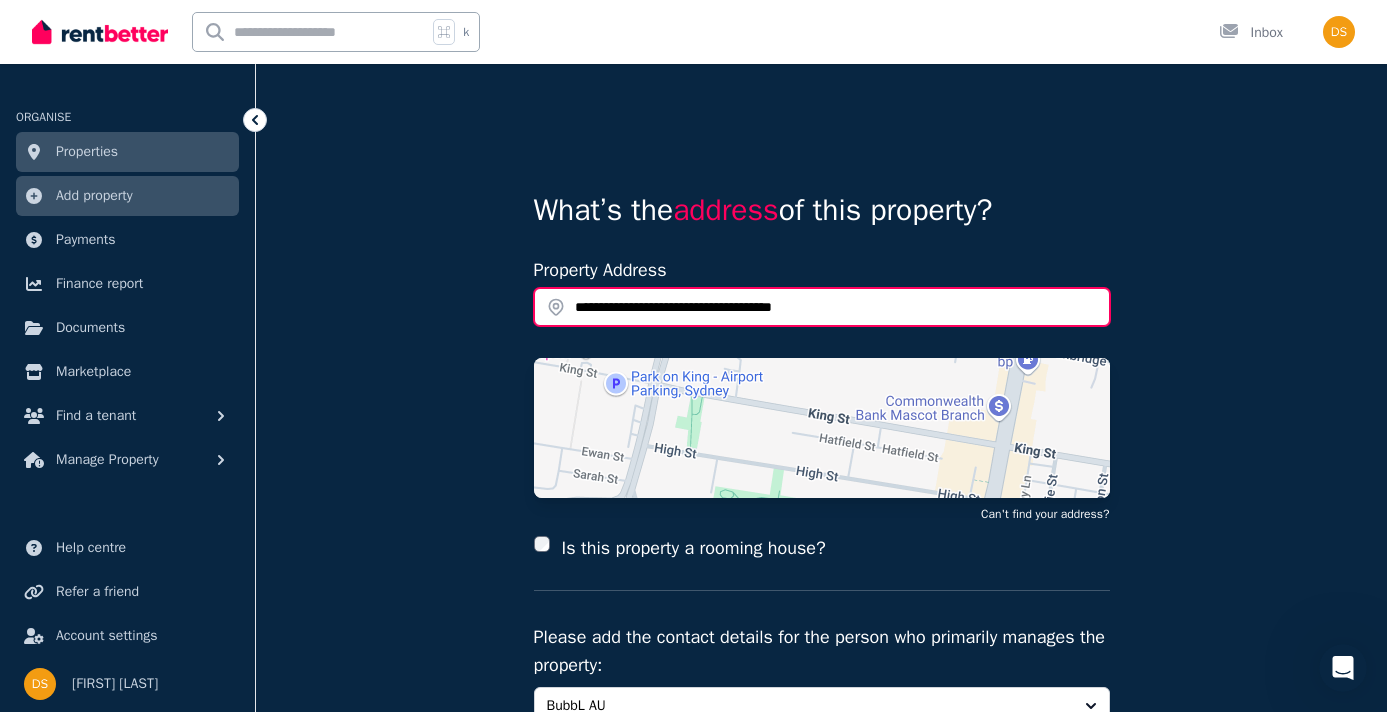 type on "**********" 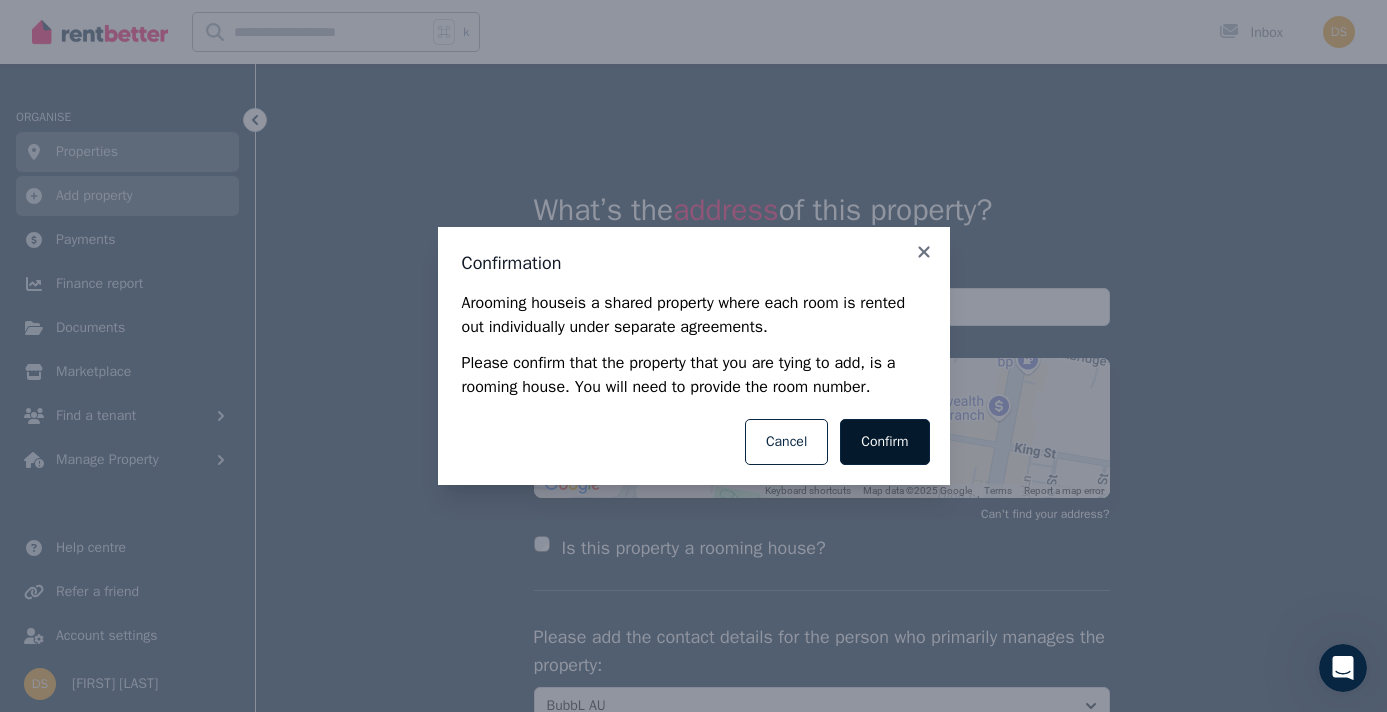 click on "Confirm" at bounding box center (884, 442) 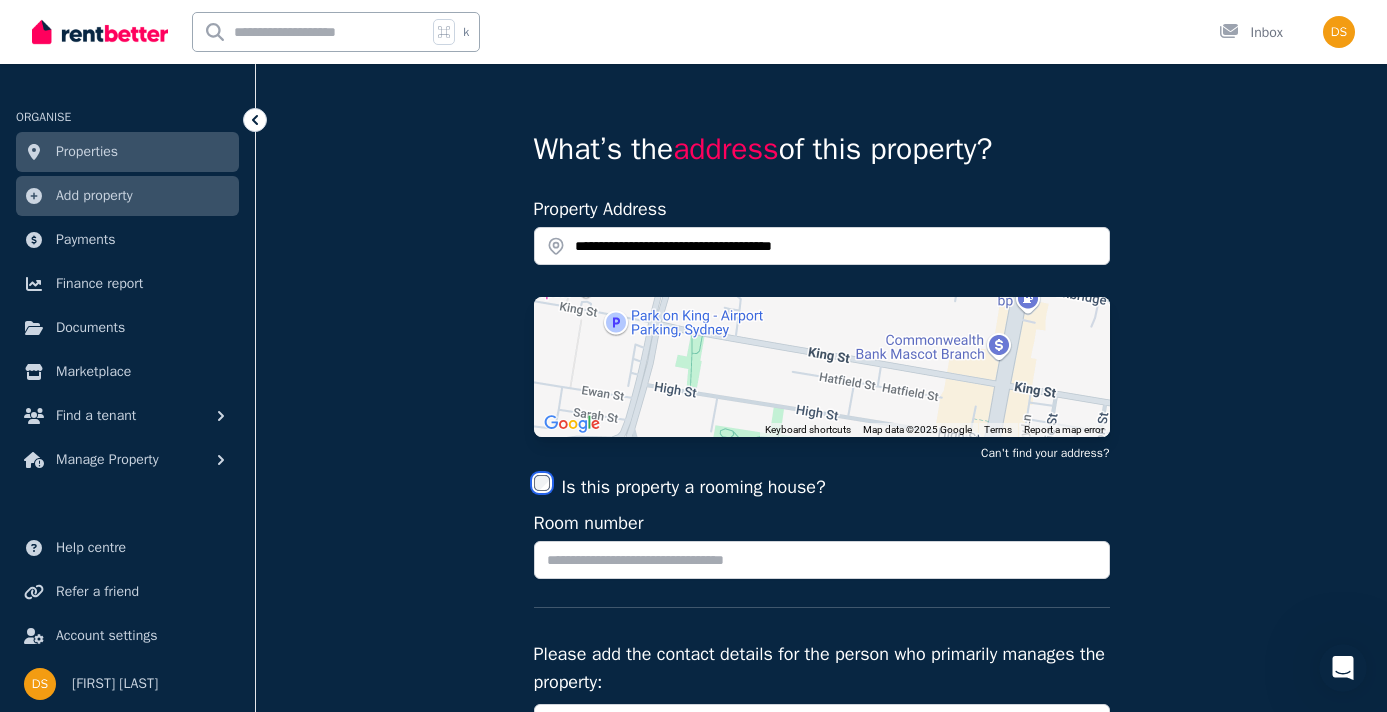 scroll, scrollTop: 73, scrollLeft: 0, axis: vertical 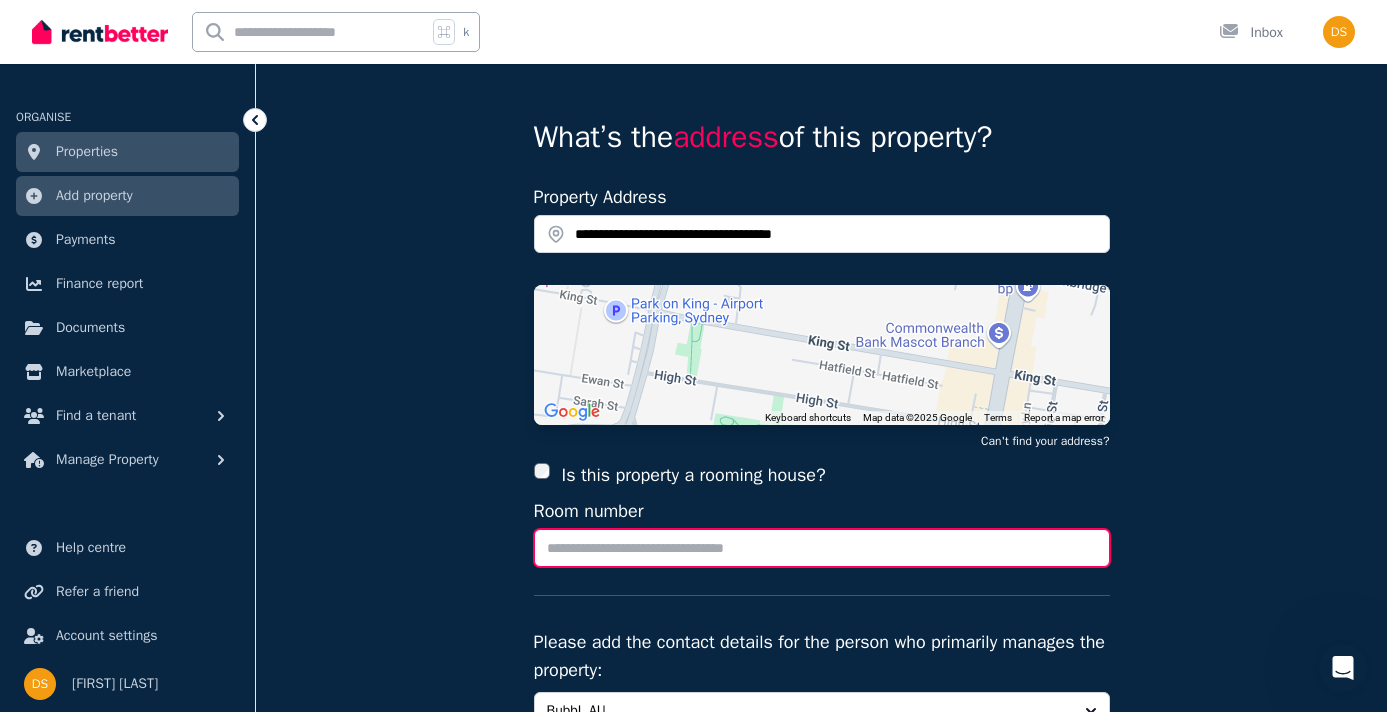 click on "Room number" at bounding box center (822, 548) 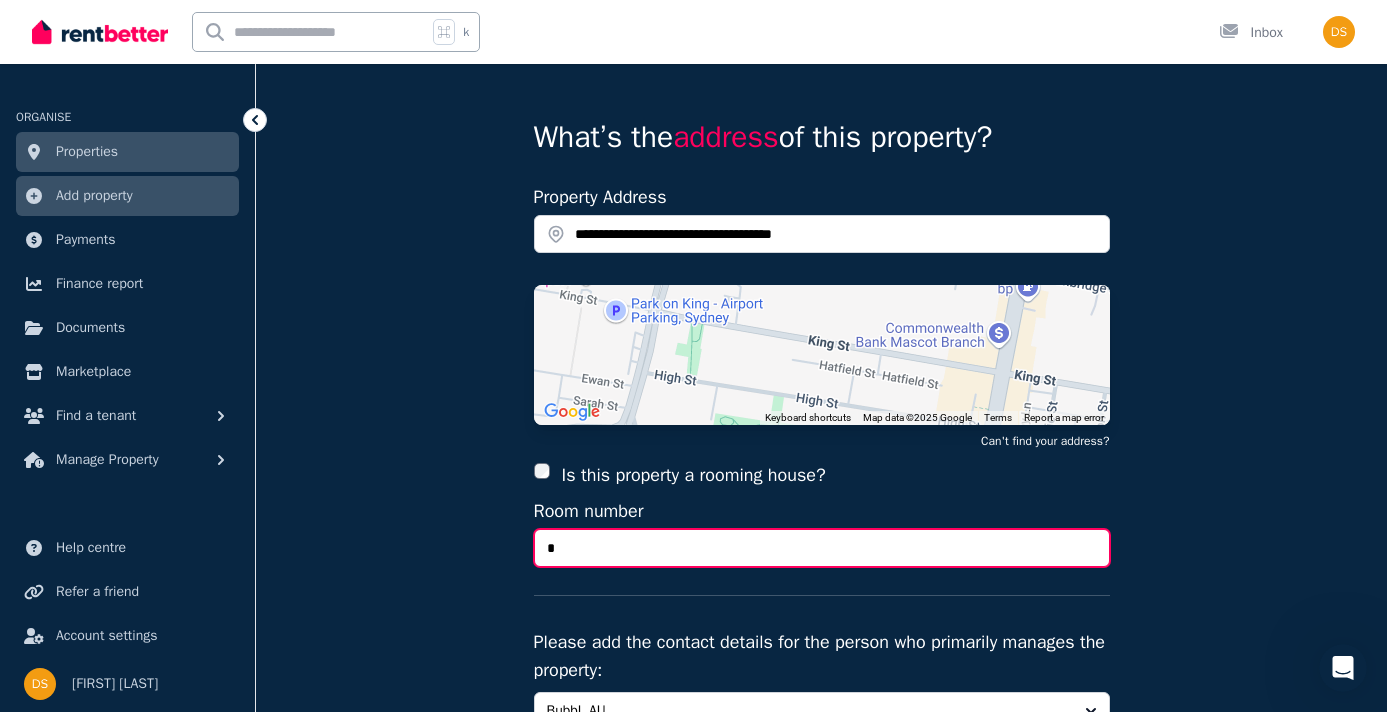 type on "*" 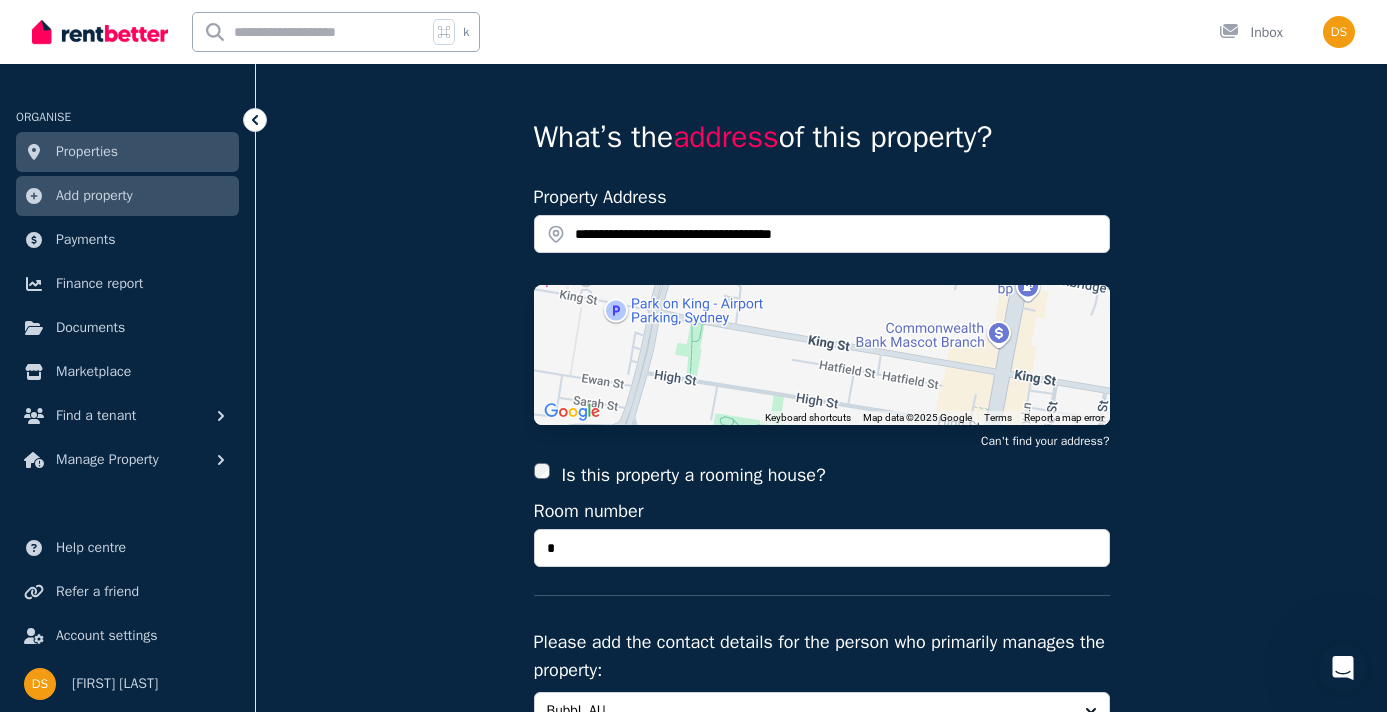 click on "**********" at bounding box center [821, 541] 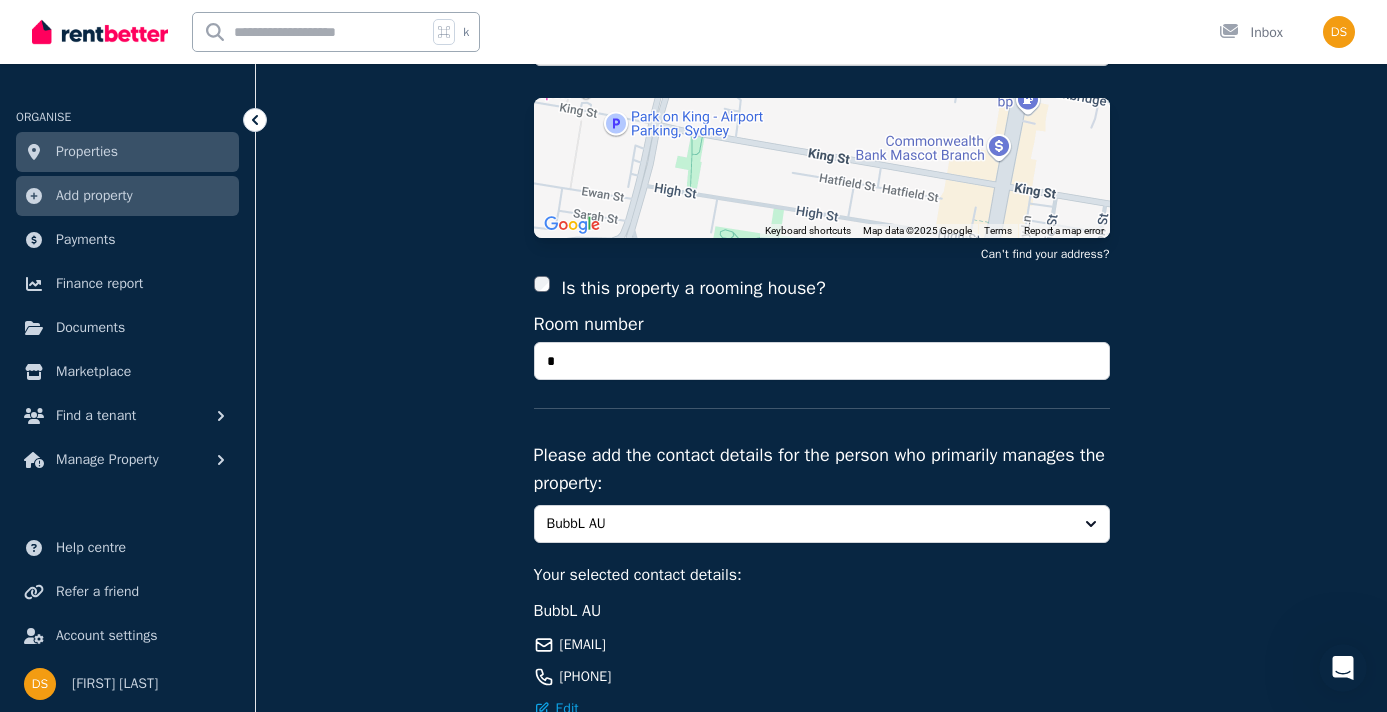 scroll, scrollTop: 302, scrollLeft: 0, axis: vertical 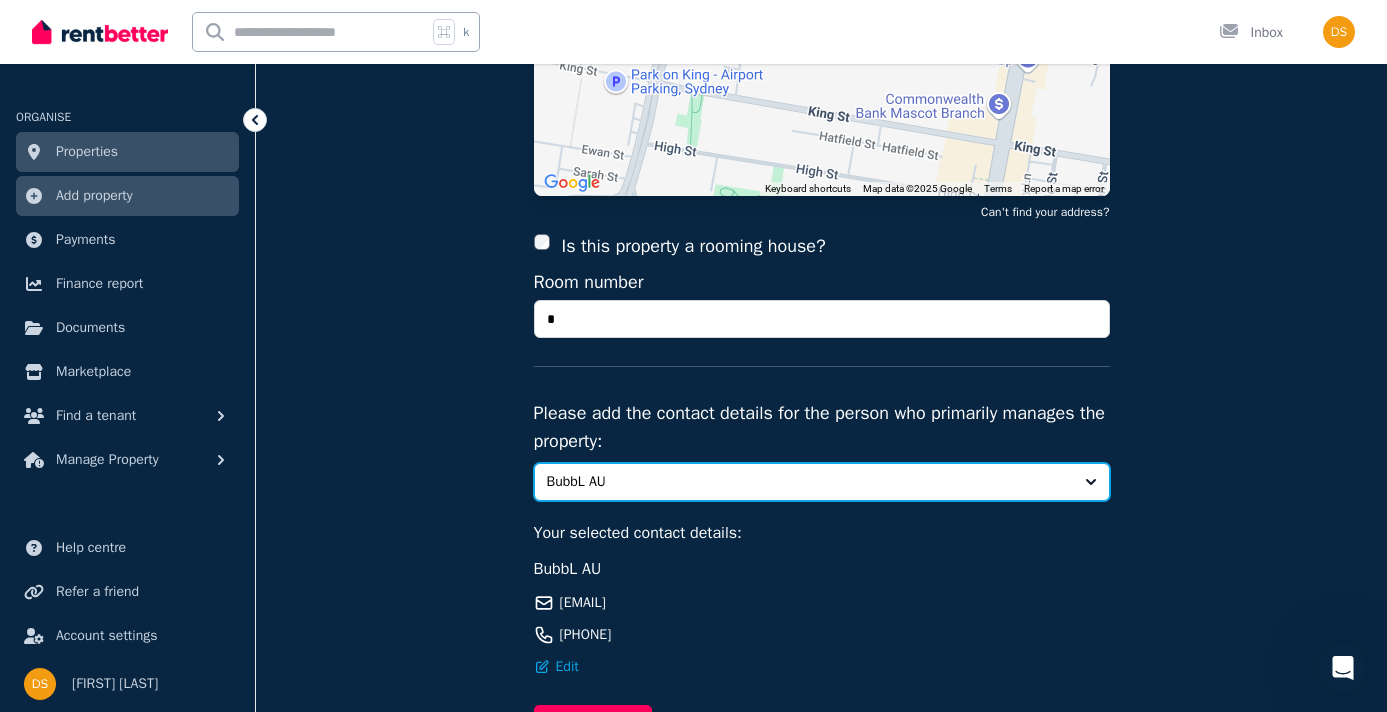 click on "BubbL AU" at bounding box center [822, 482] 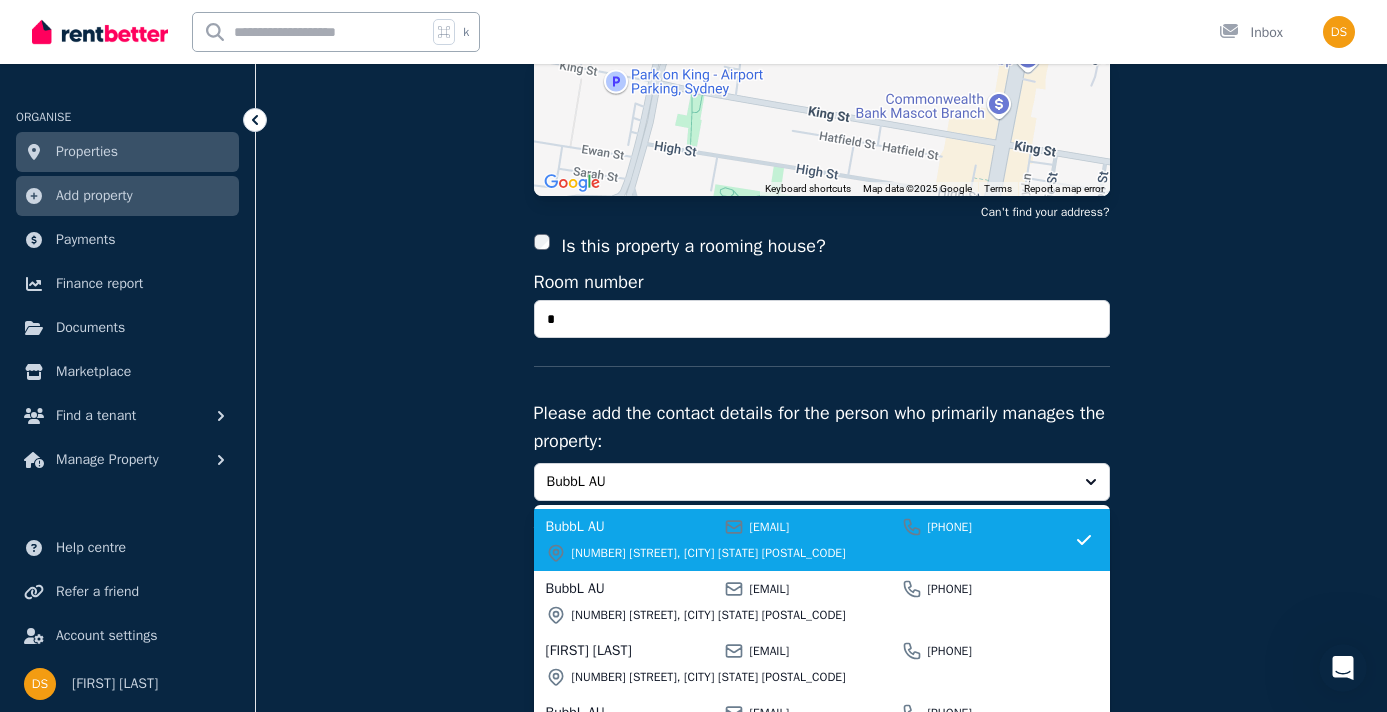 scroll, scrollTop: 453, scrollLeft: 0, axis: vertical 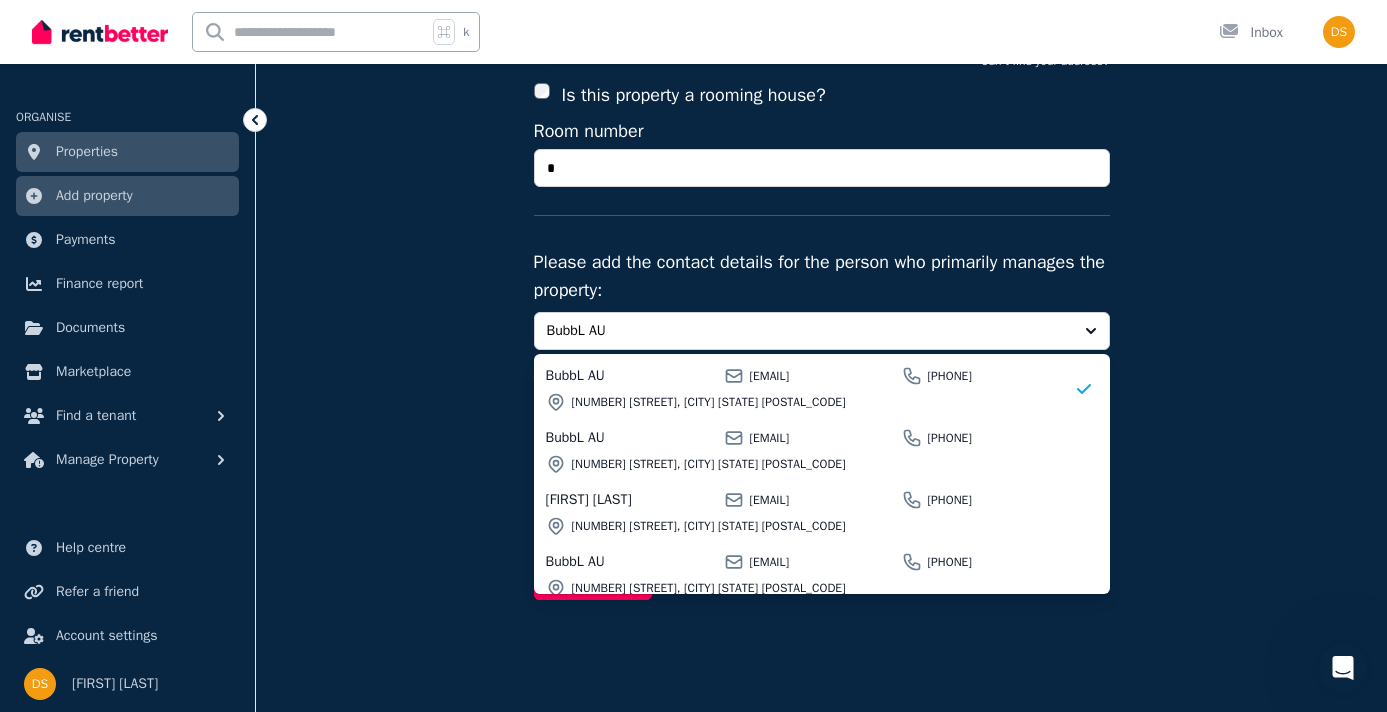 click on "**********" at bounding box center [821, 161] 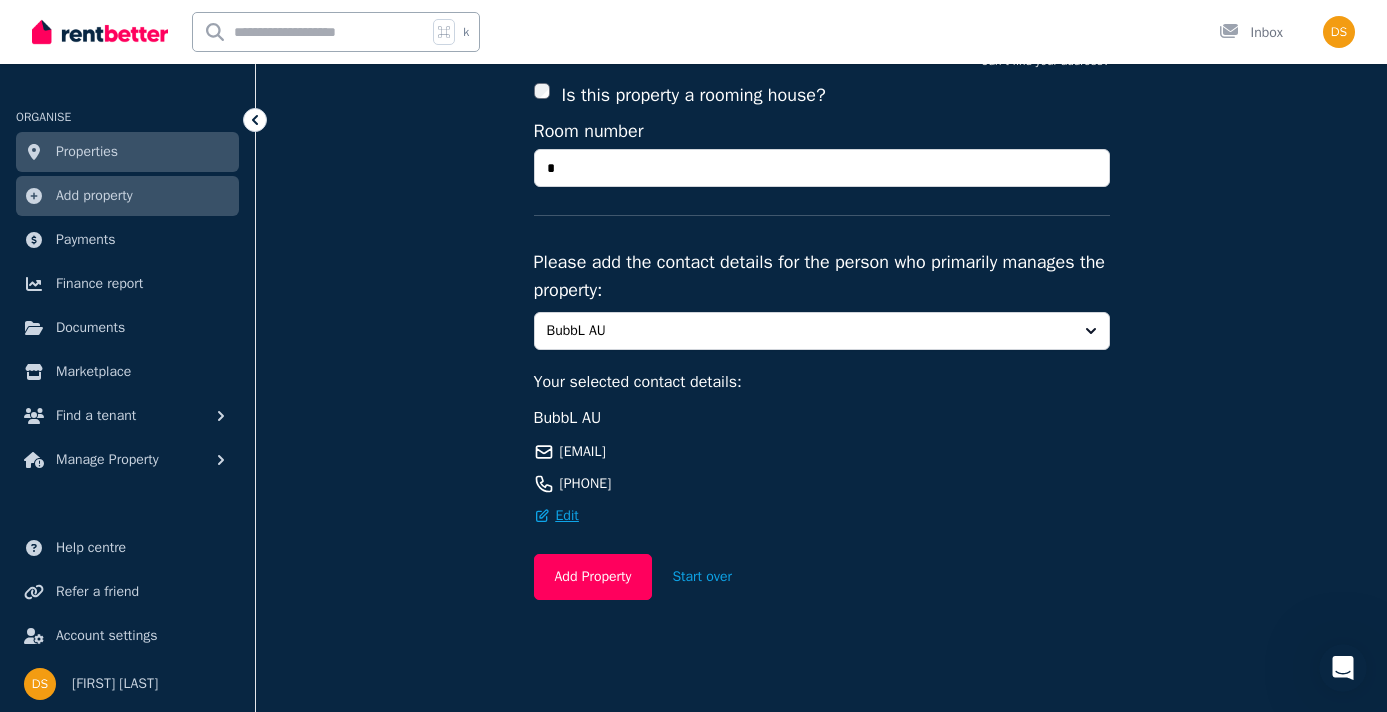 click on "Edit" at bounding box center [567, 516] 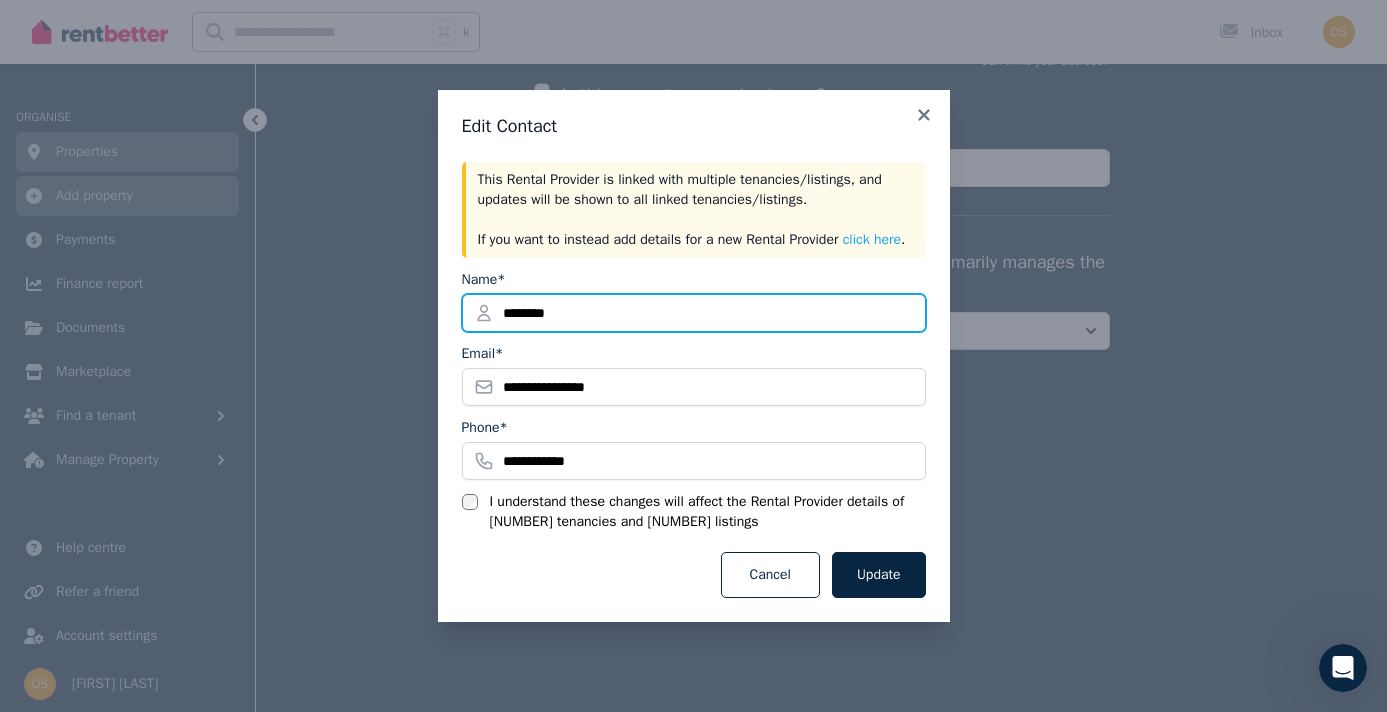 click on "********" at bounding box center [694, 313] 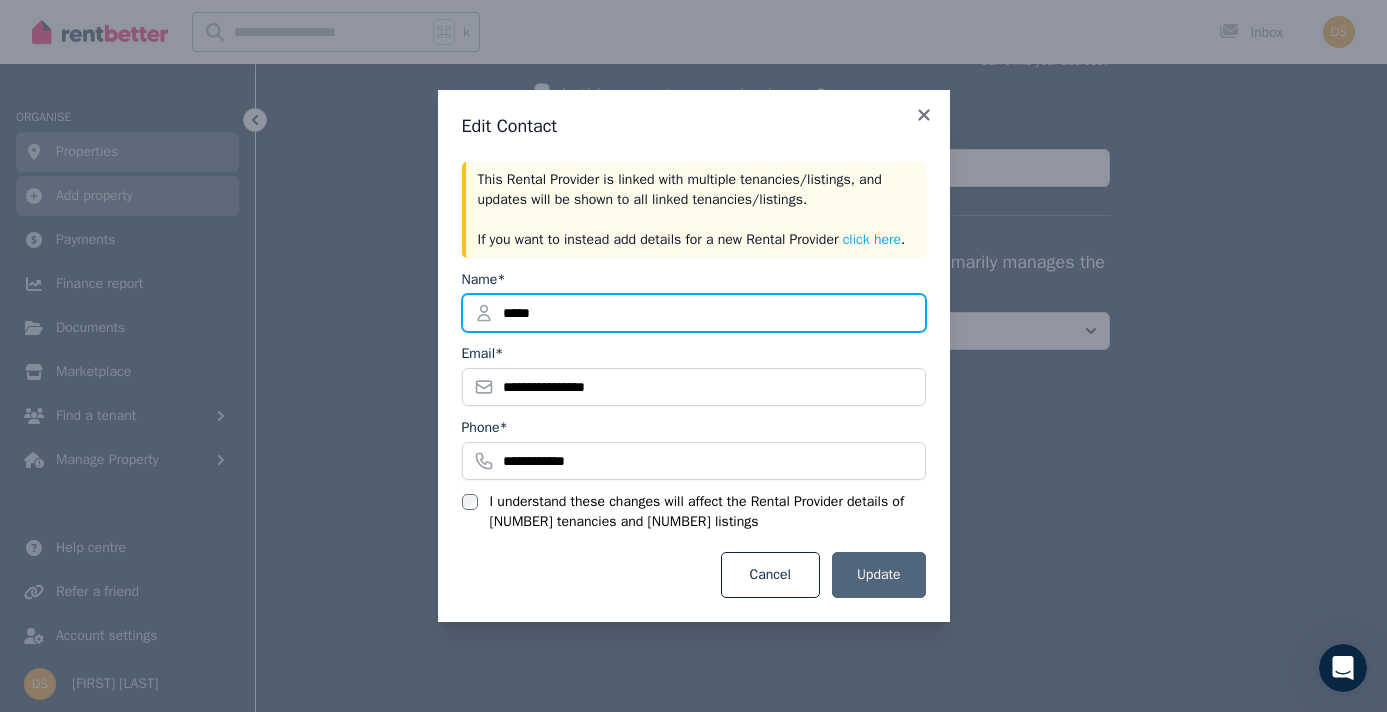 type on "*****" 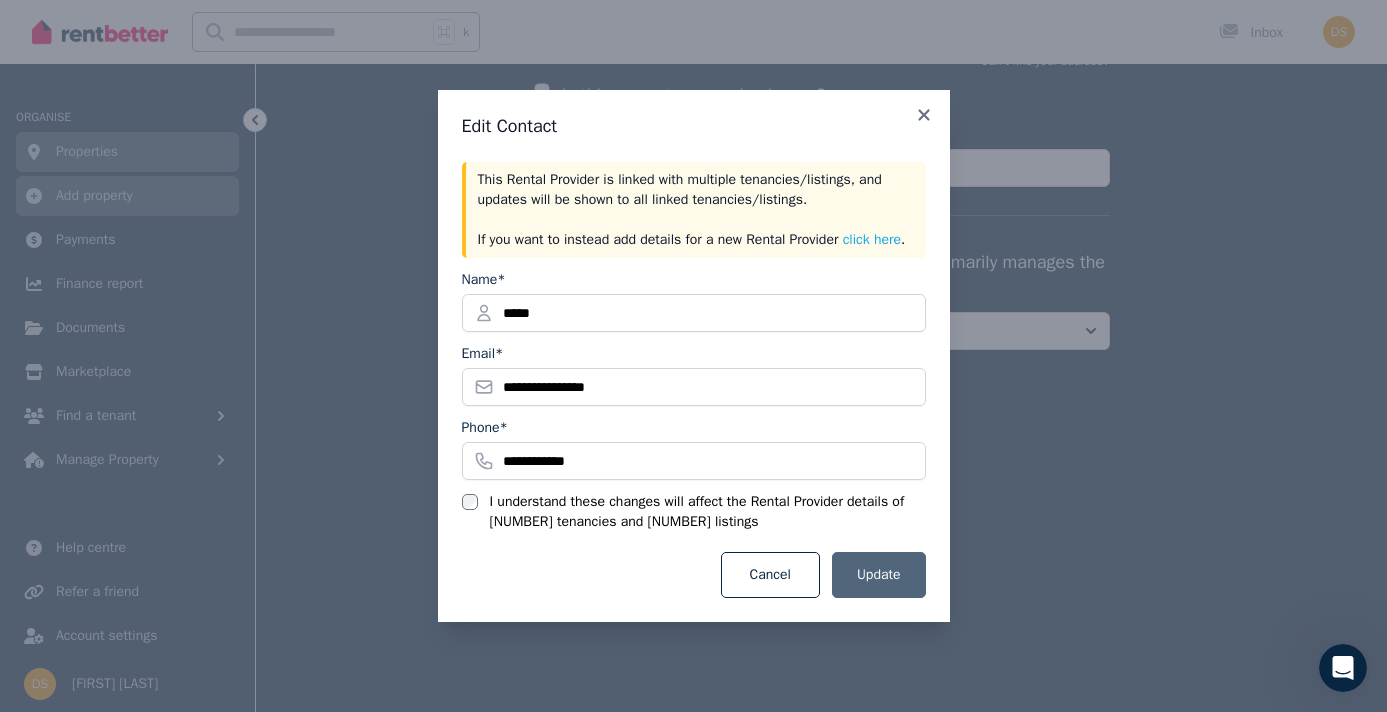 click on "Update" at bounding box center (879, 575) 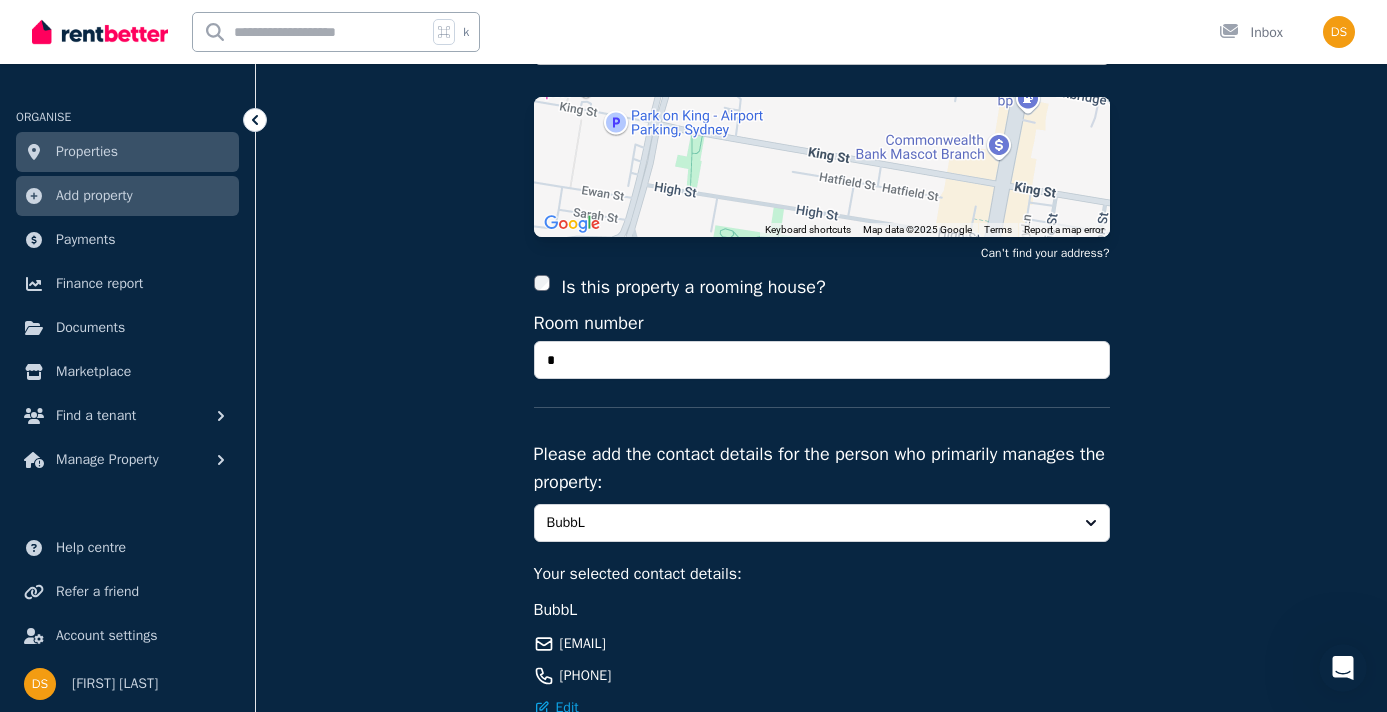 scroll, scrollTop: 453, scrollLeft: 0, axis: vertical 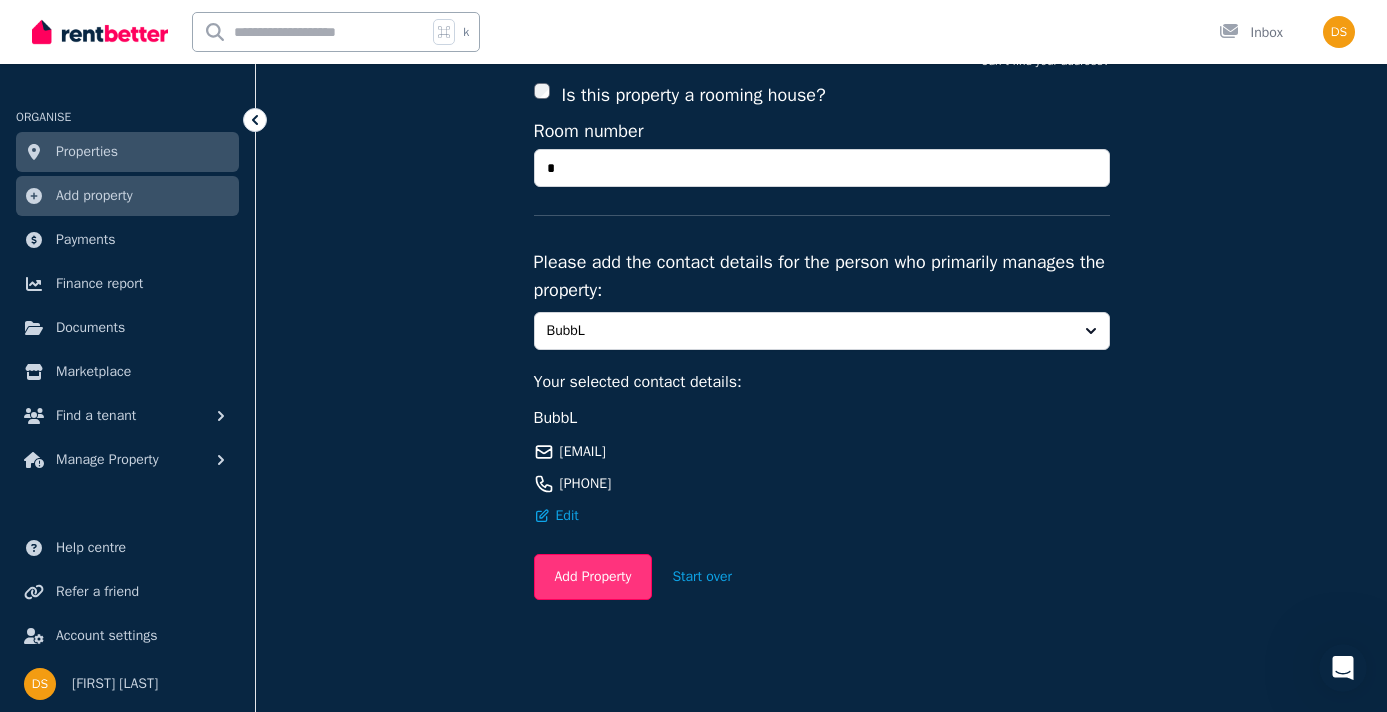 click on "Add Property" at bounding box center (593, 577) 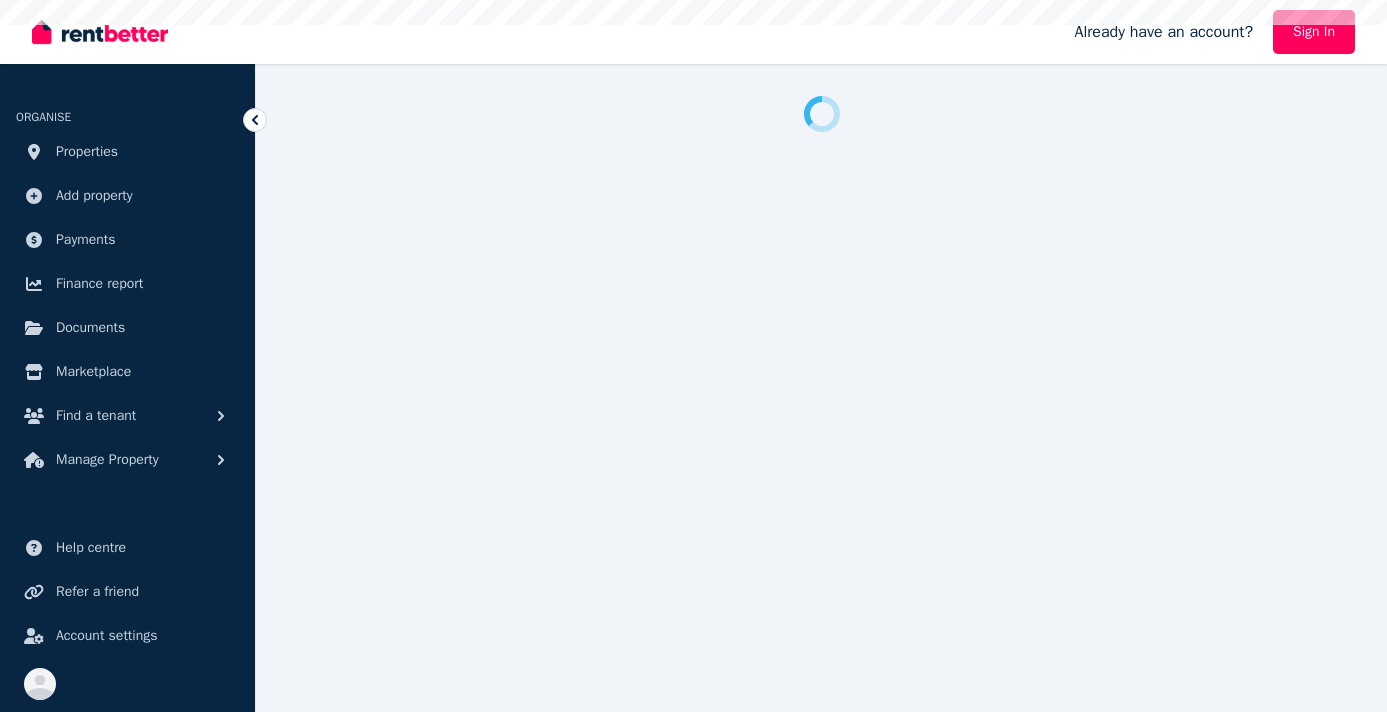 scroll, scrollTop: 0, scrollLeft: 0, axis: both 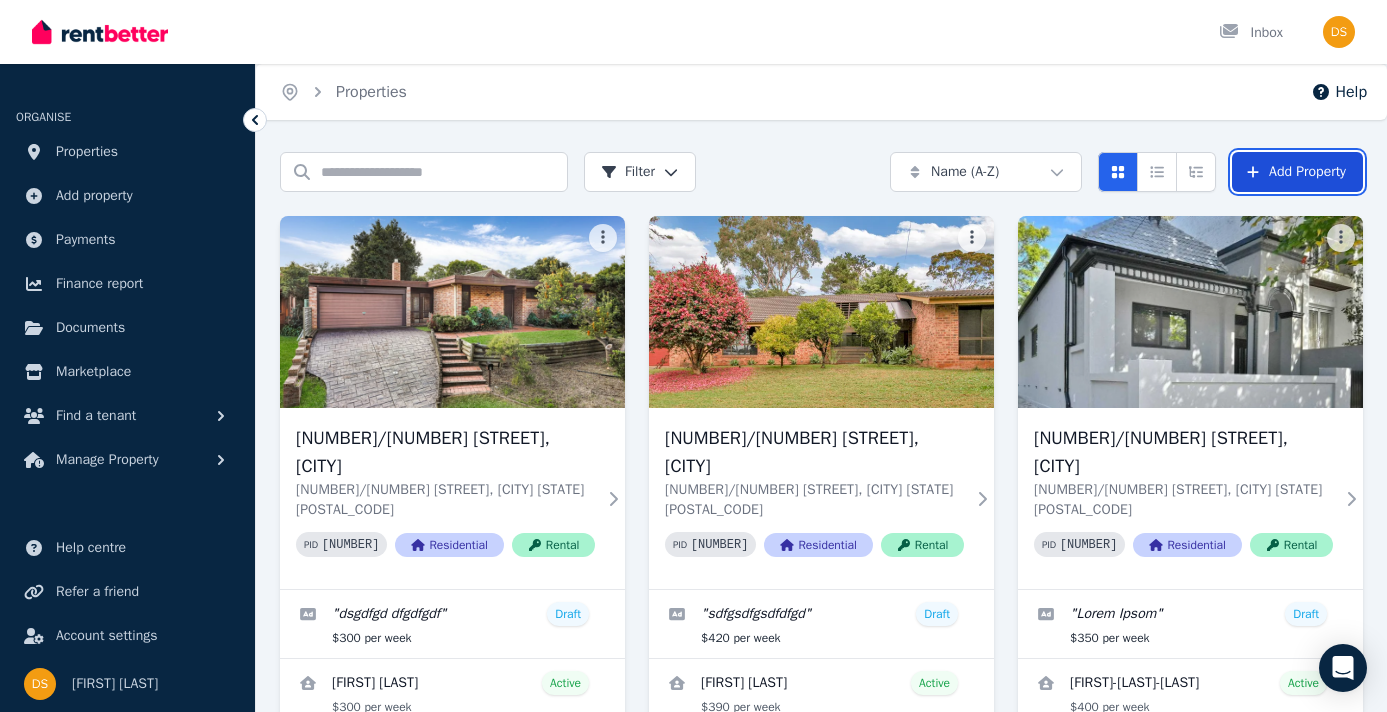 click on "Add Property" at bounding box center [1297, 172] 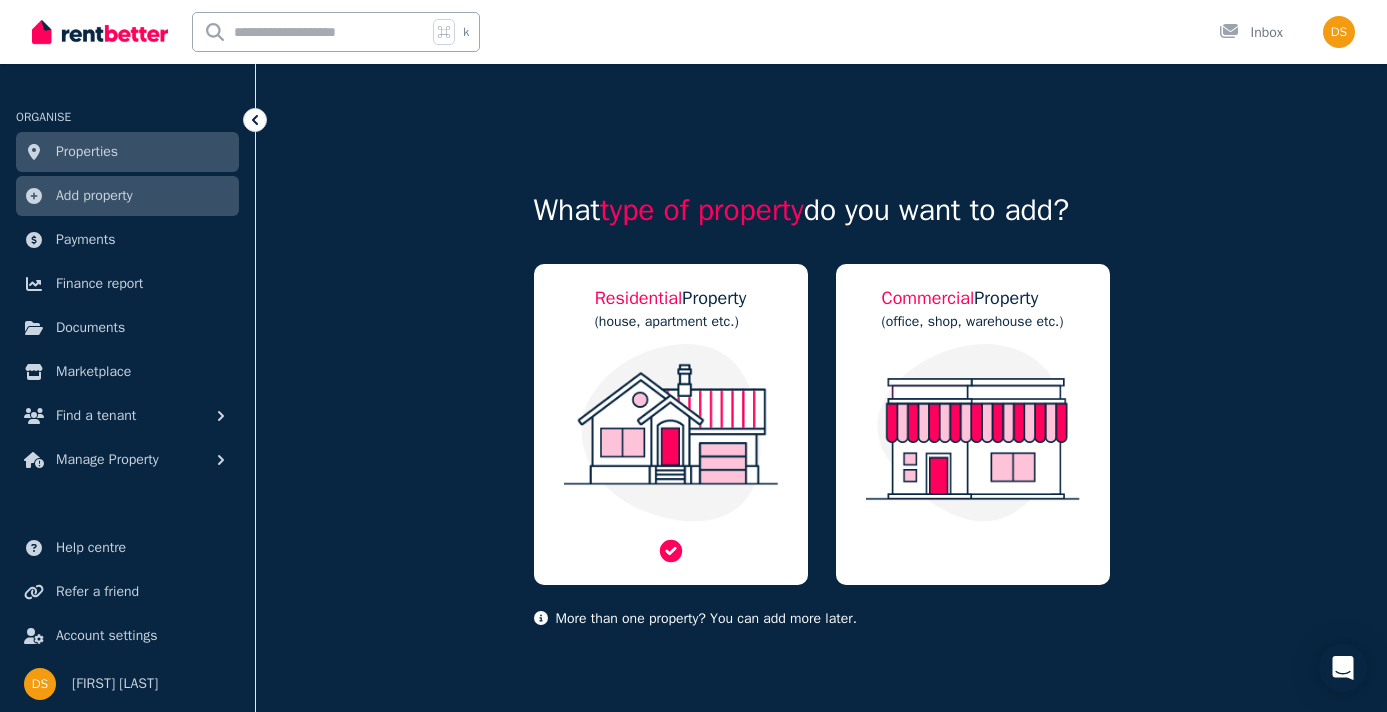 click at bounding box center (671, 433) 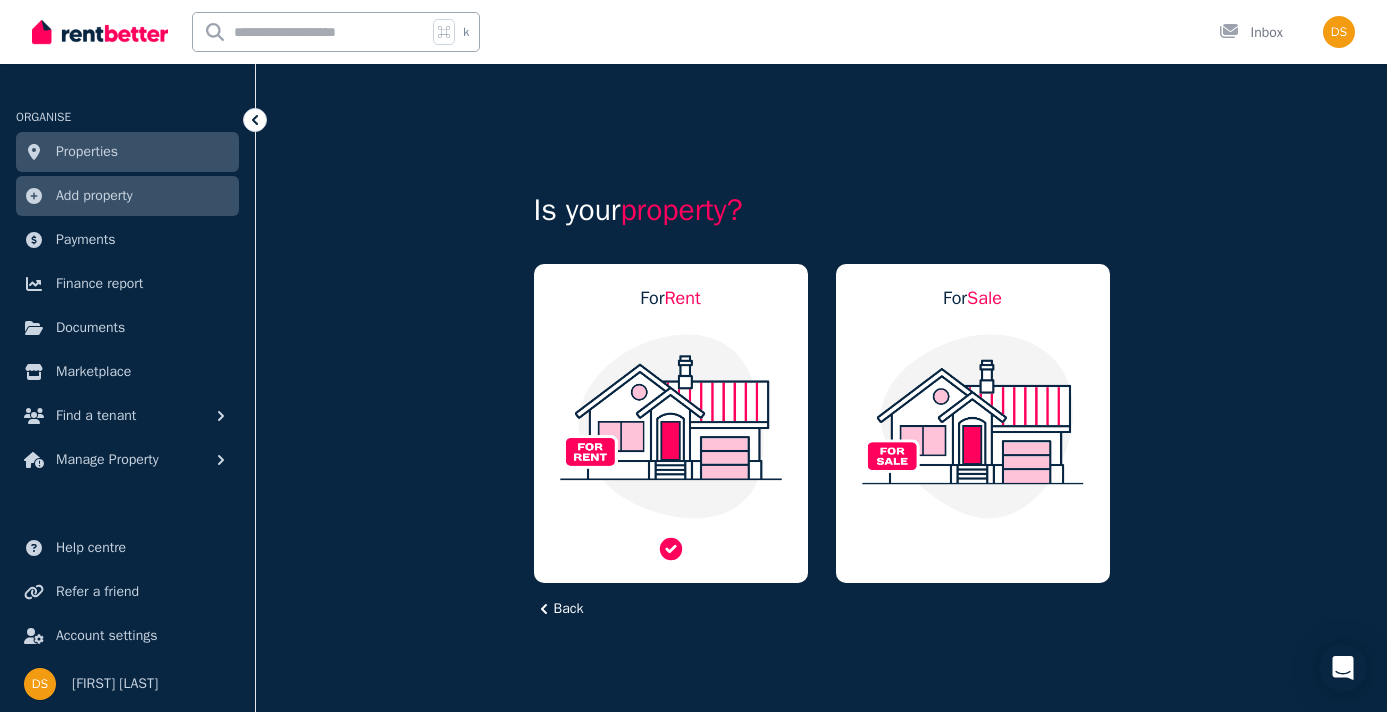 click at bounding box center (671, 426) 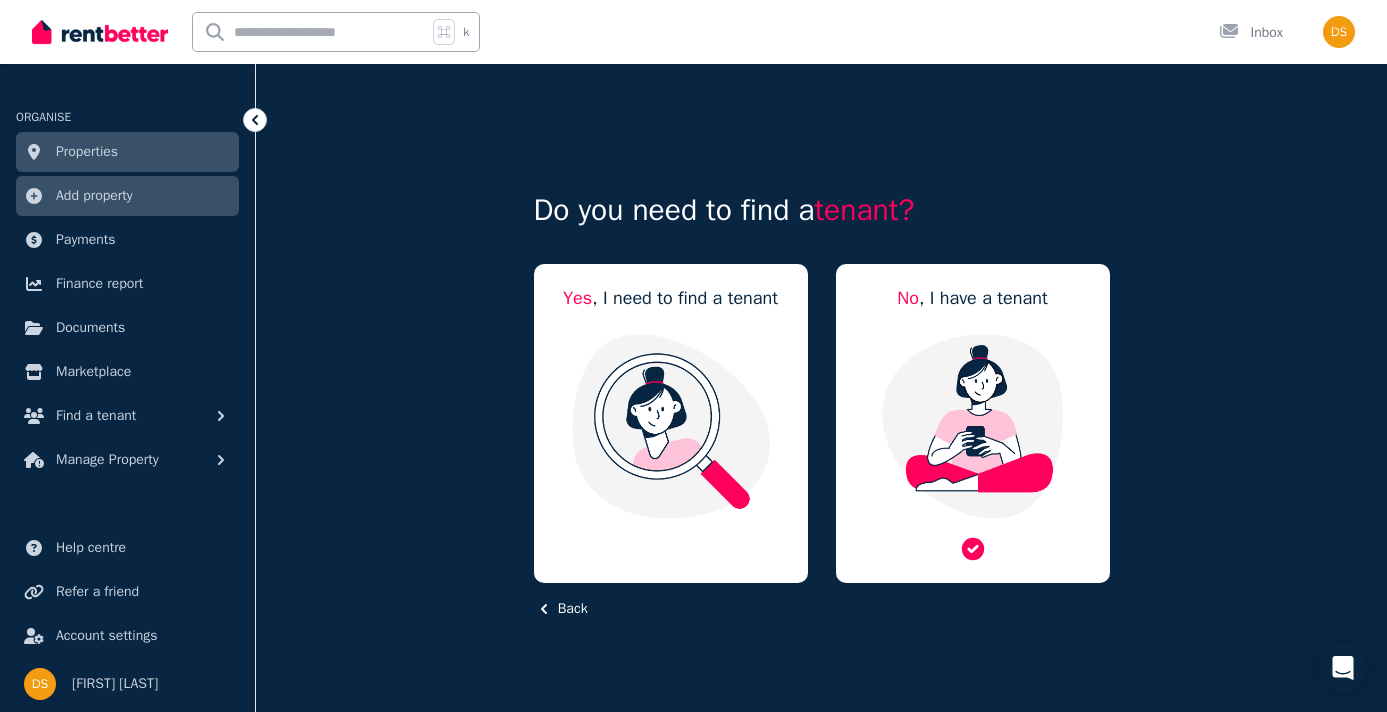 click at bounding box center (973, 426) 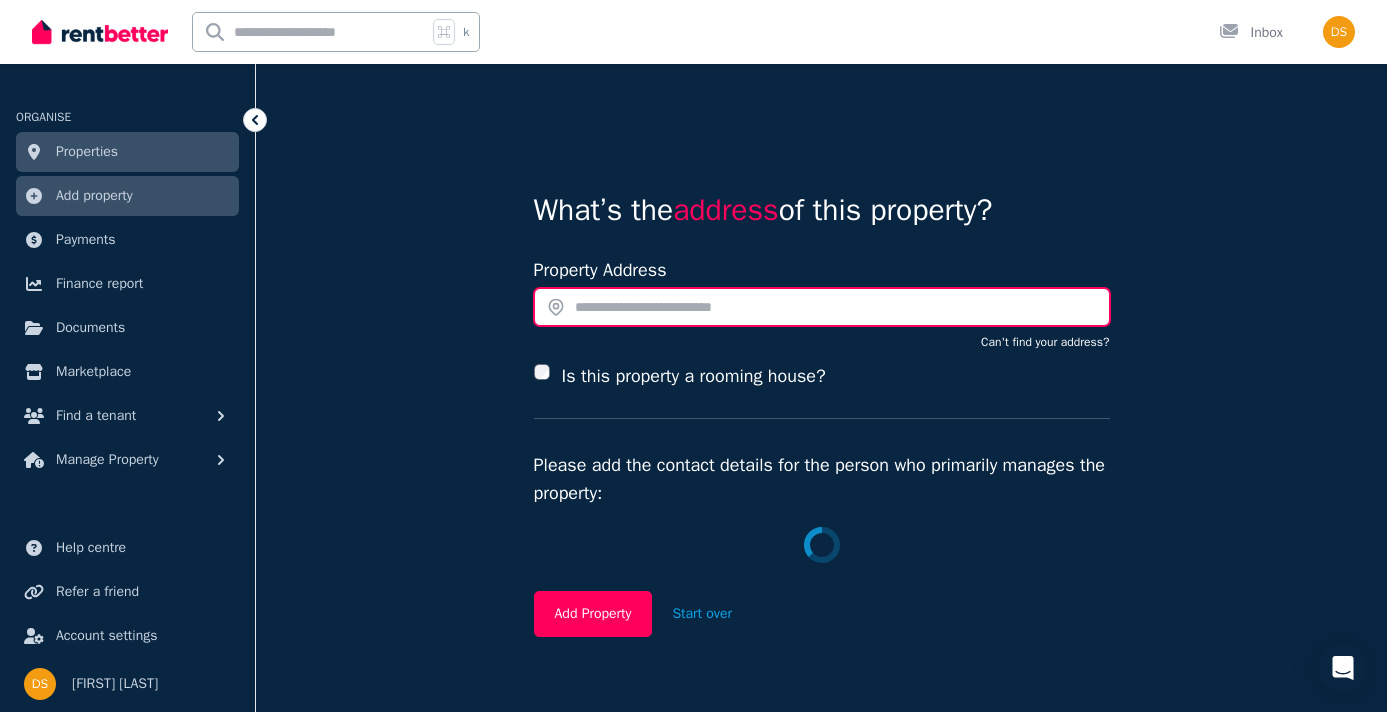 click at bounding box center [822, 307] 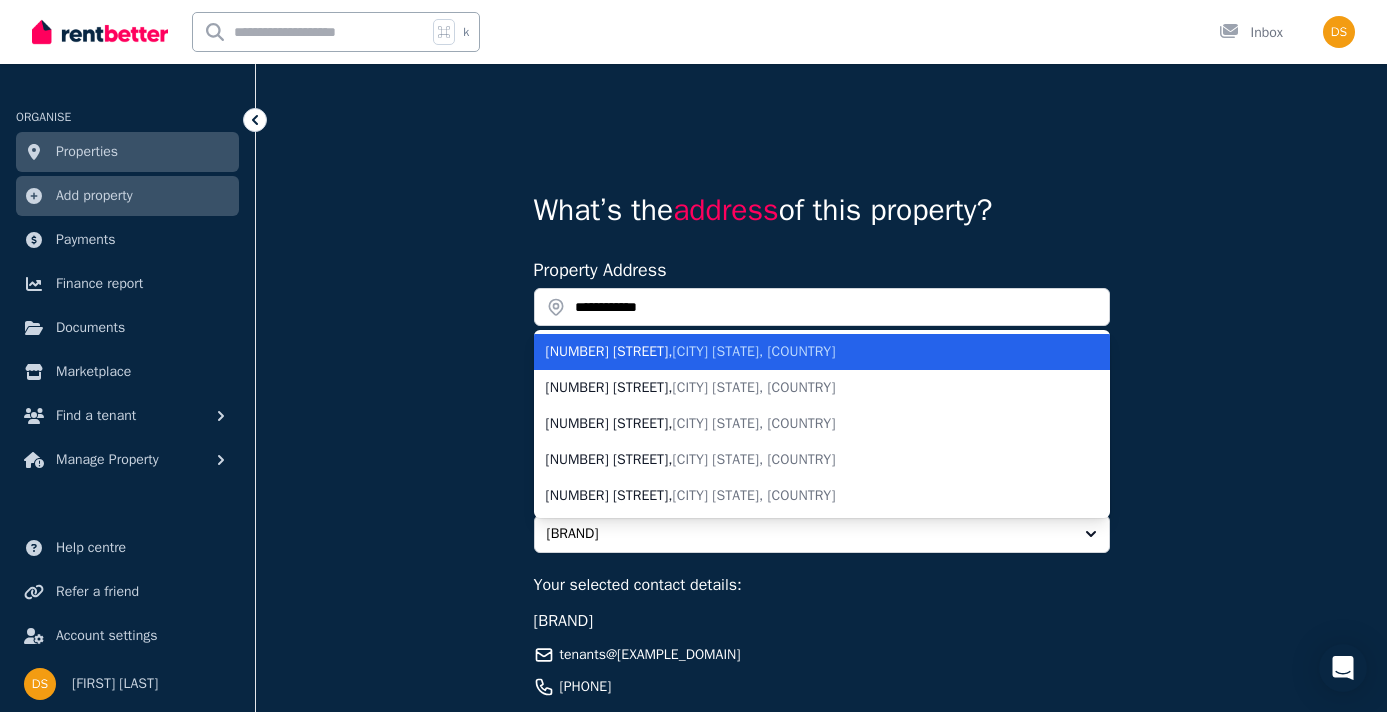 click on "[CITY] [STATE], [COUNTRY]" at bounding box center (754, 351) 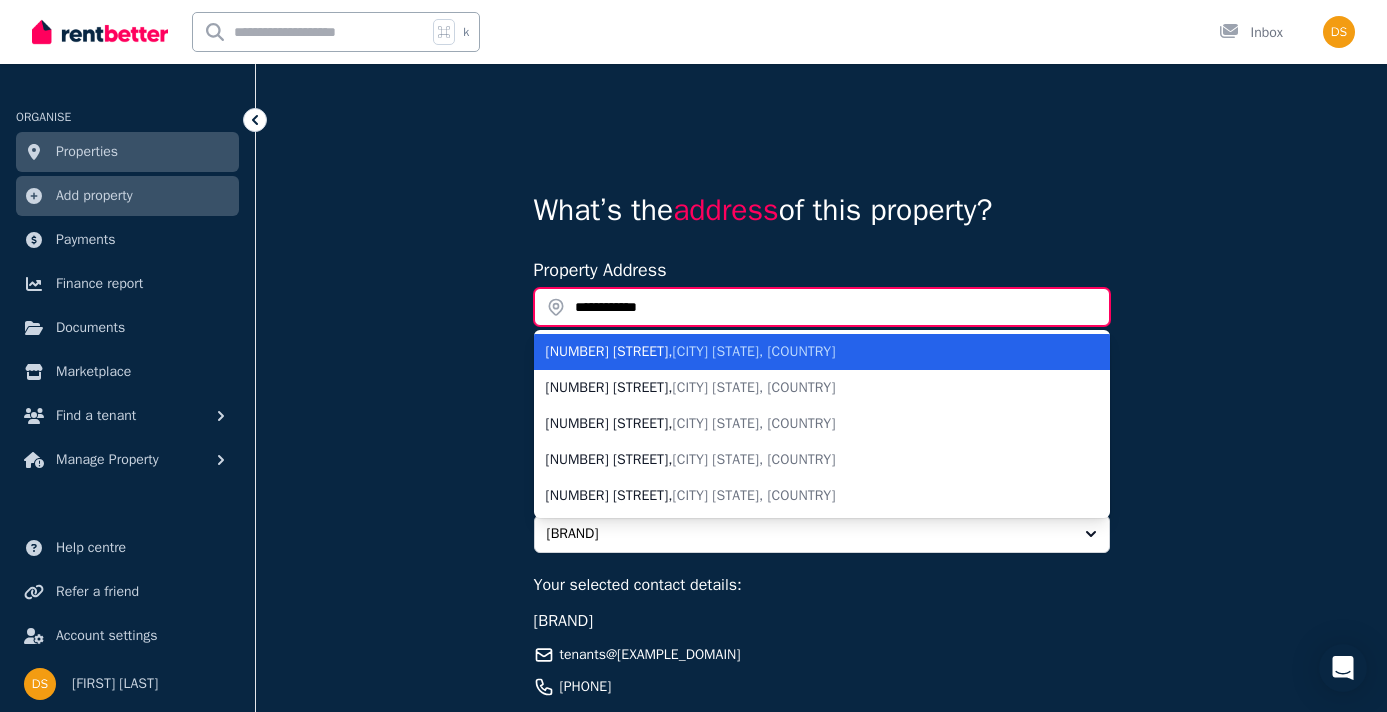 type on "**********" 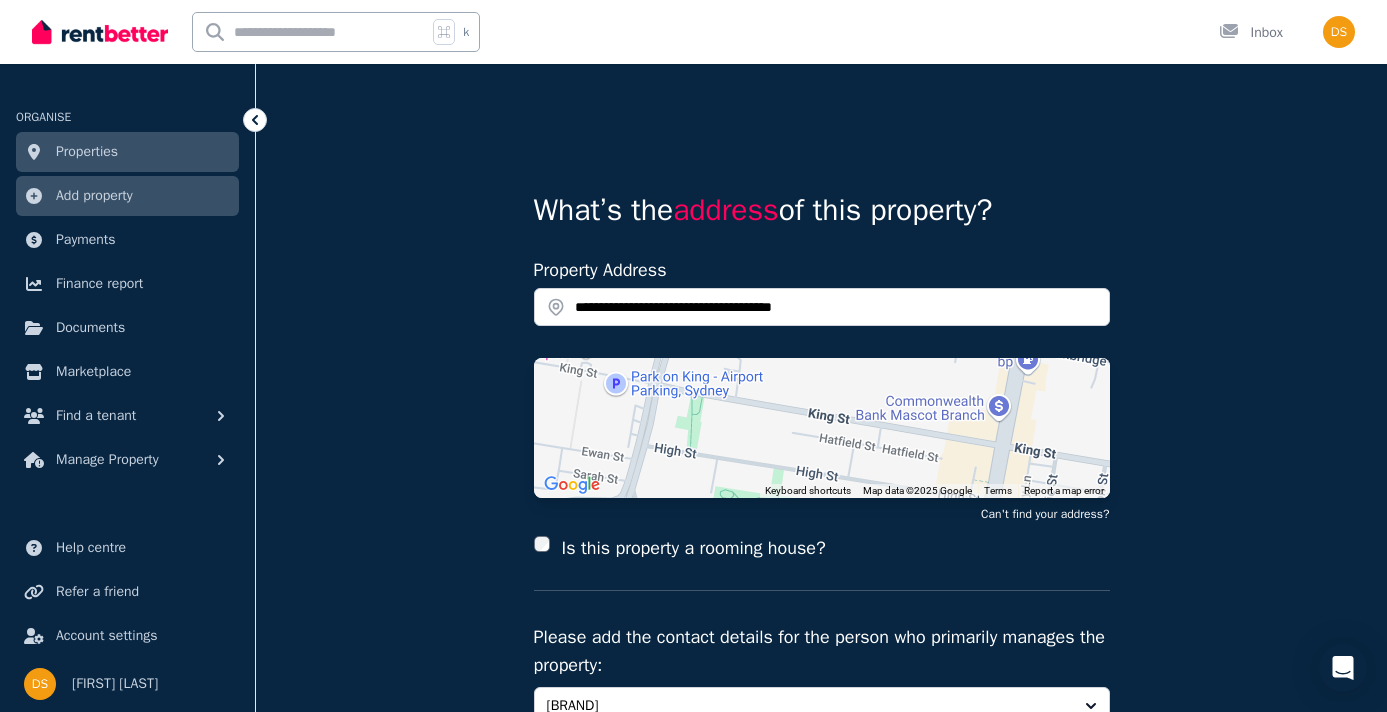 click at bounding box center (542, 544) 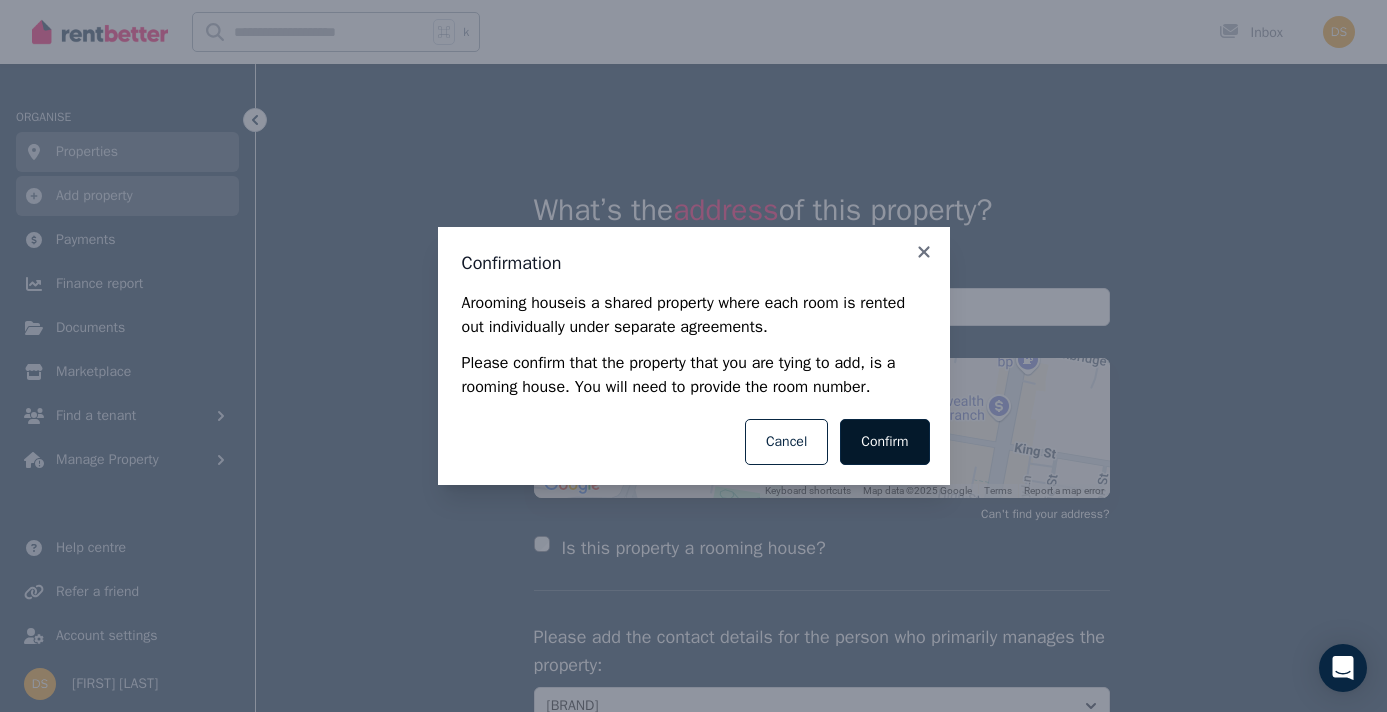 click on "Confirm" at bounding box center [884, 442] 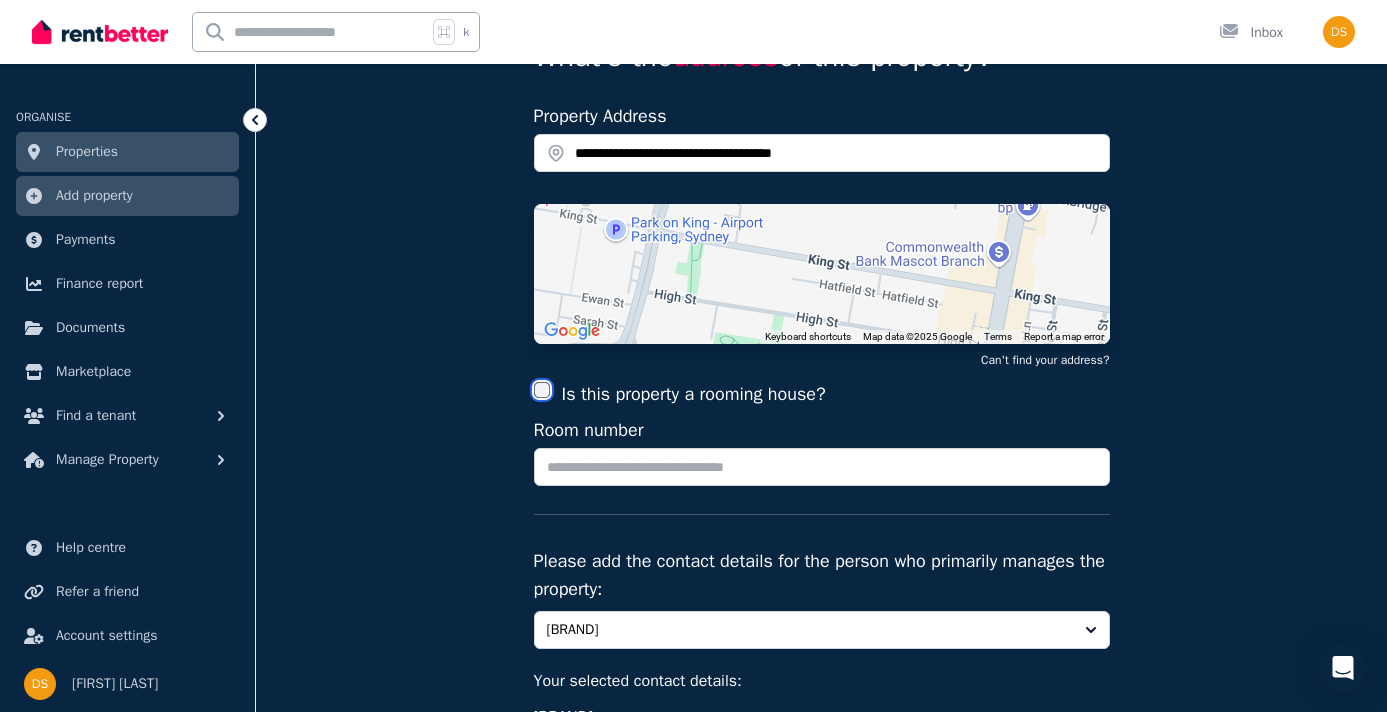 scroll, scrollTop: 153, scrollLeft: 0, axis: vertical 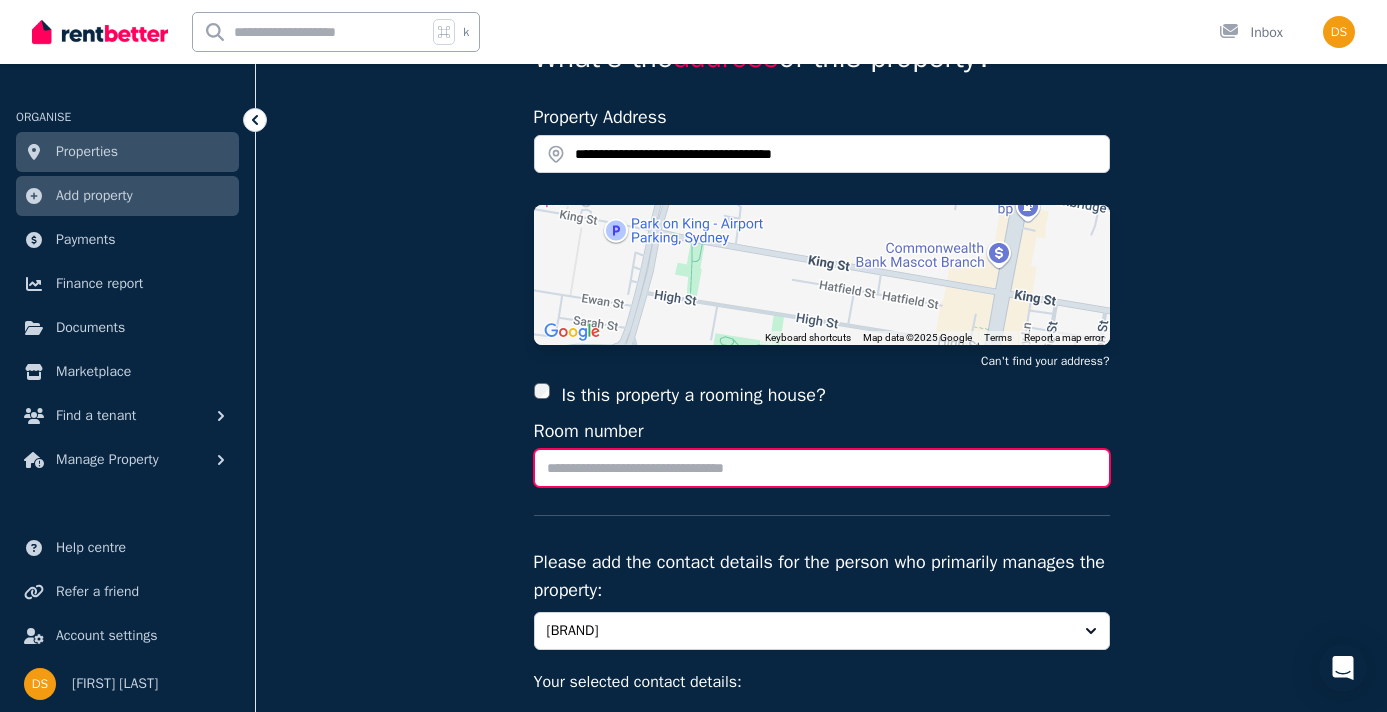 click on "Room number" at bounding box center [822, 468] 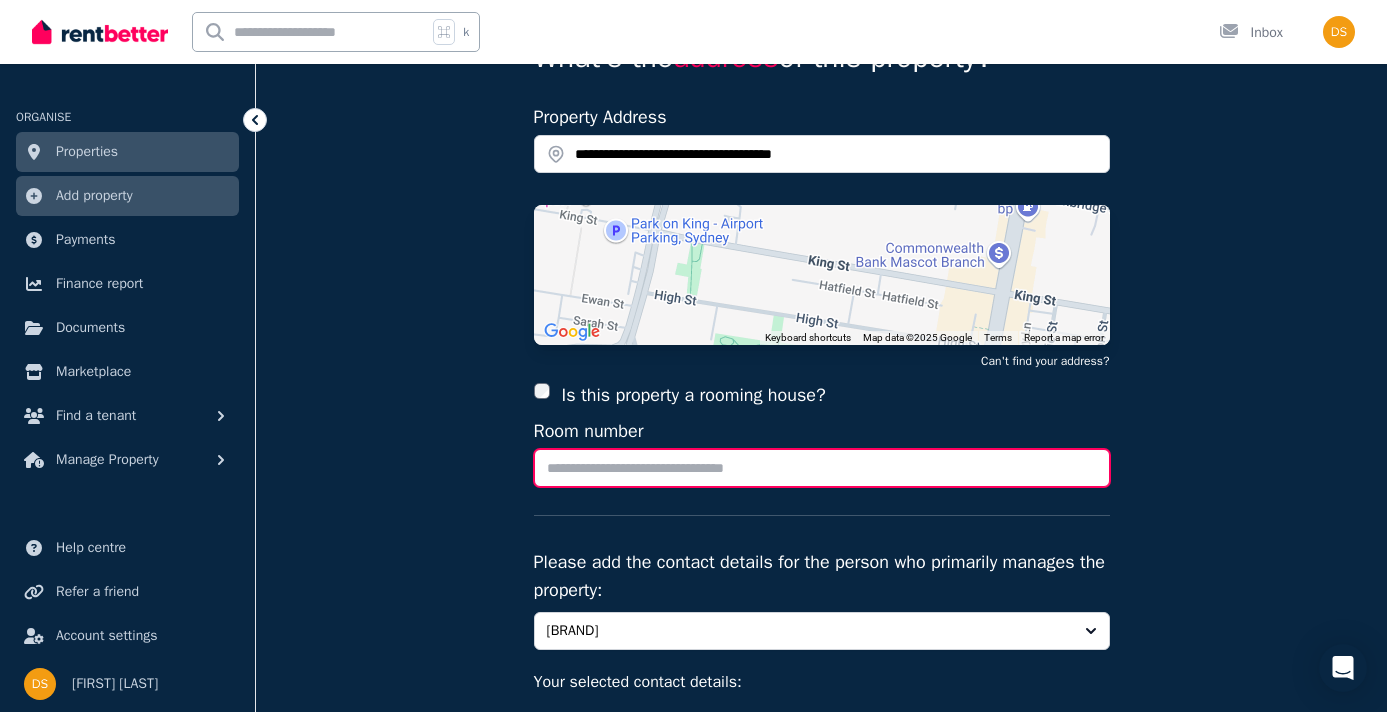 type on "*" 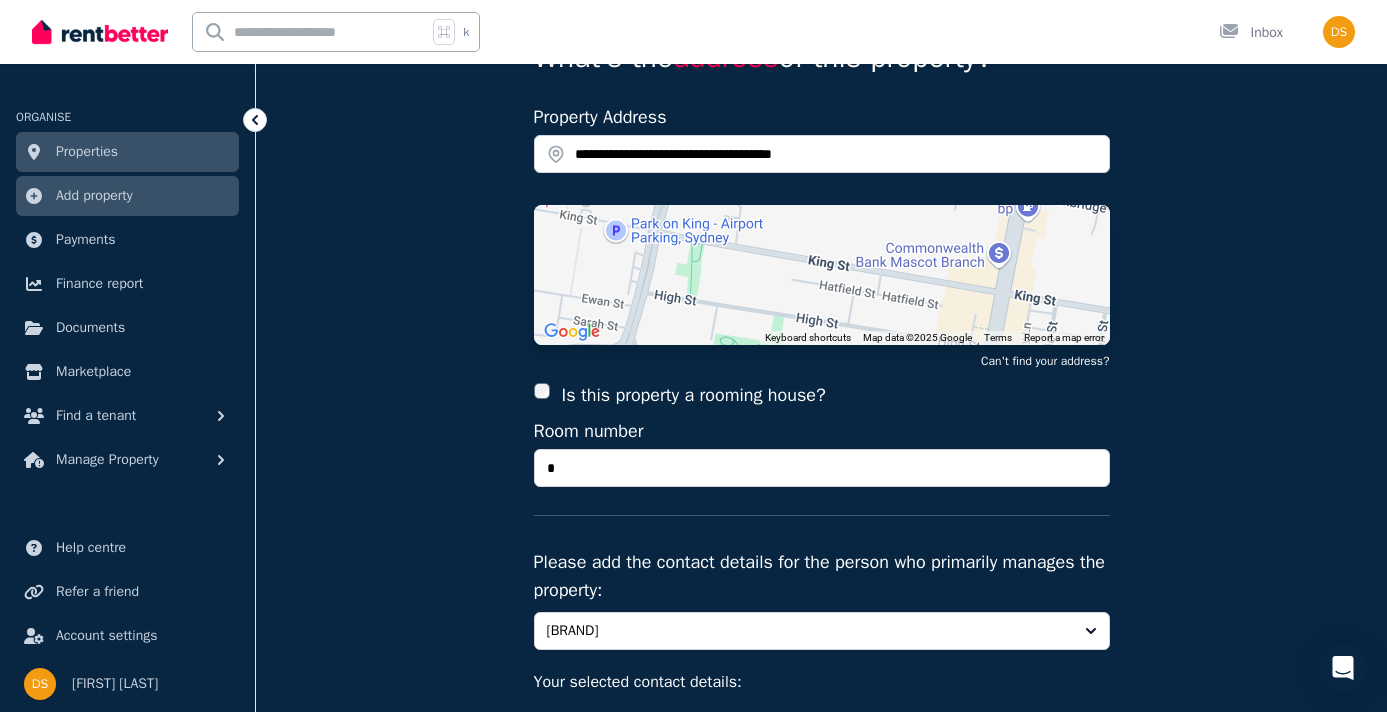 click on "**********" at bounding box center [821, 461] 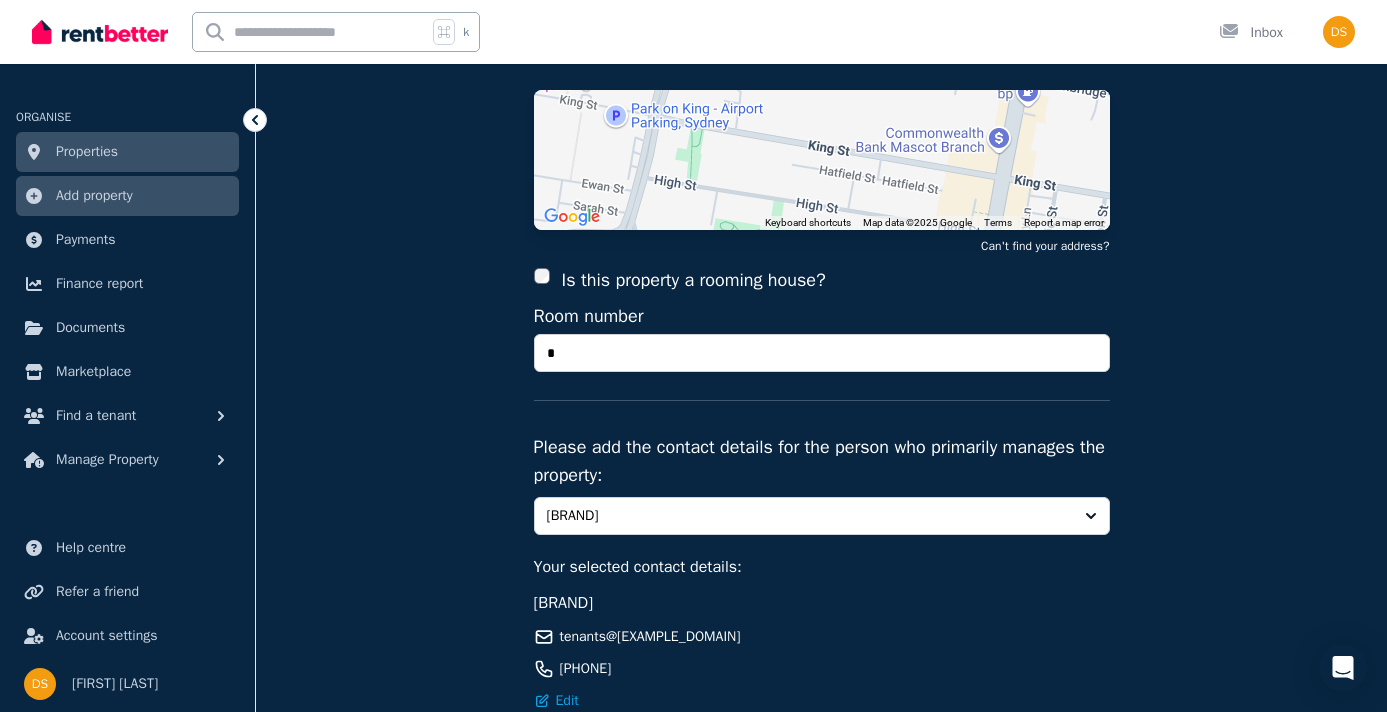 scroll, scrollTop: 267, scrollLeft: 0, axis: vertical 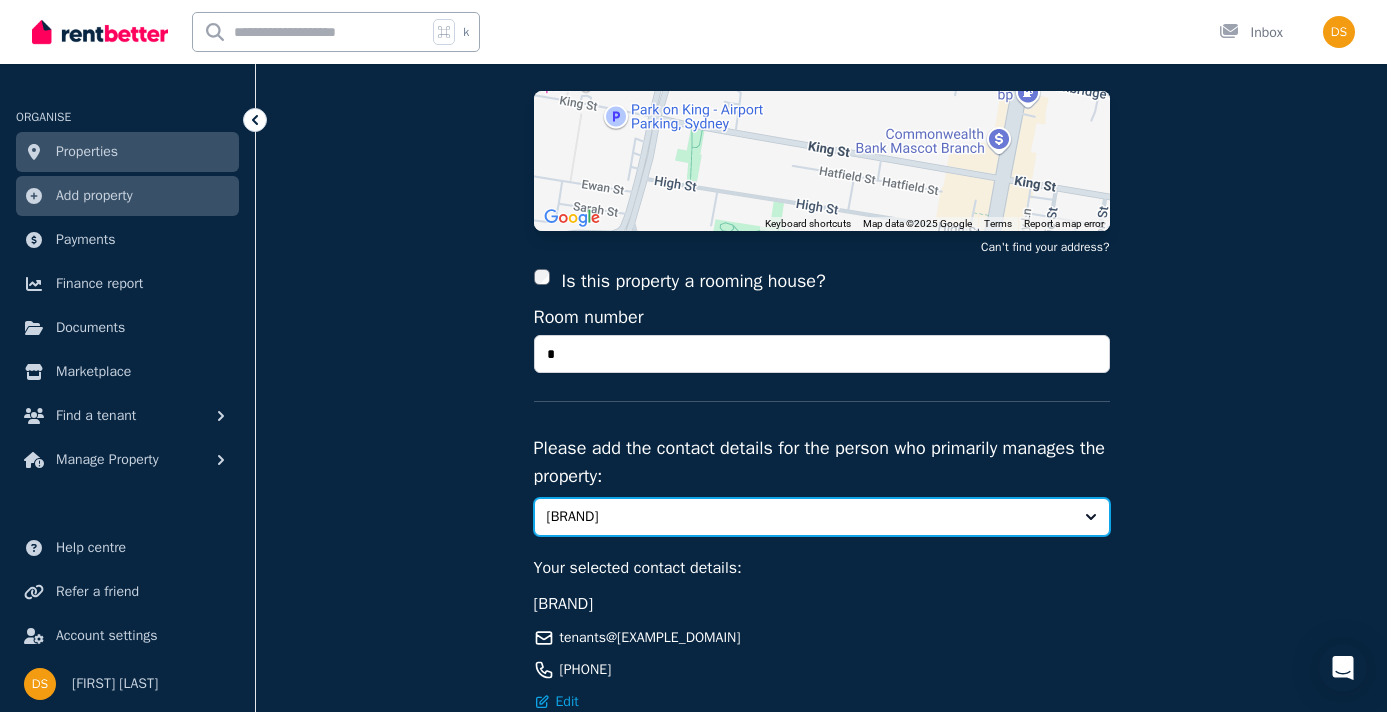 click on "BubbL AU" at bounding box center [808, 517] 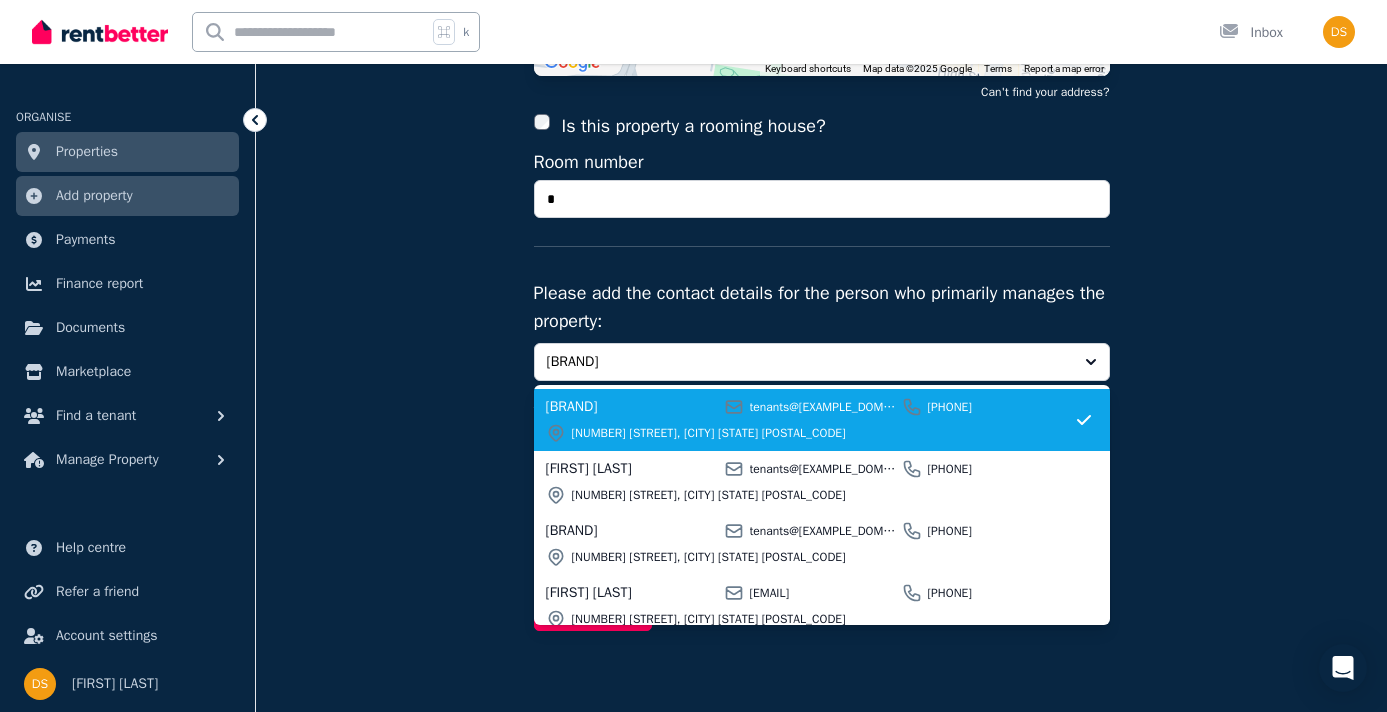 scroll, scrollTop: 424, scrollLeft: 0, axis: vertical 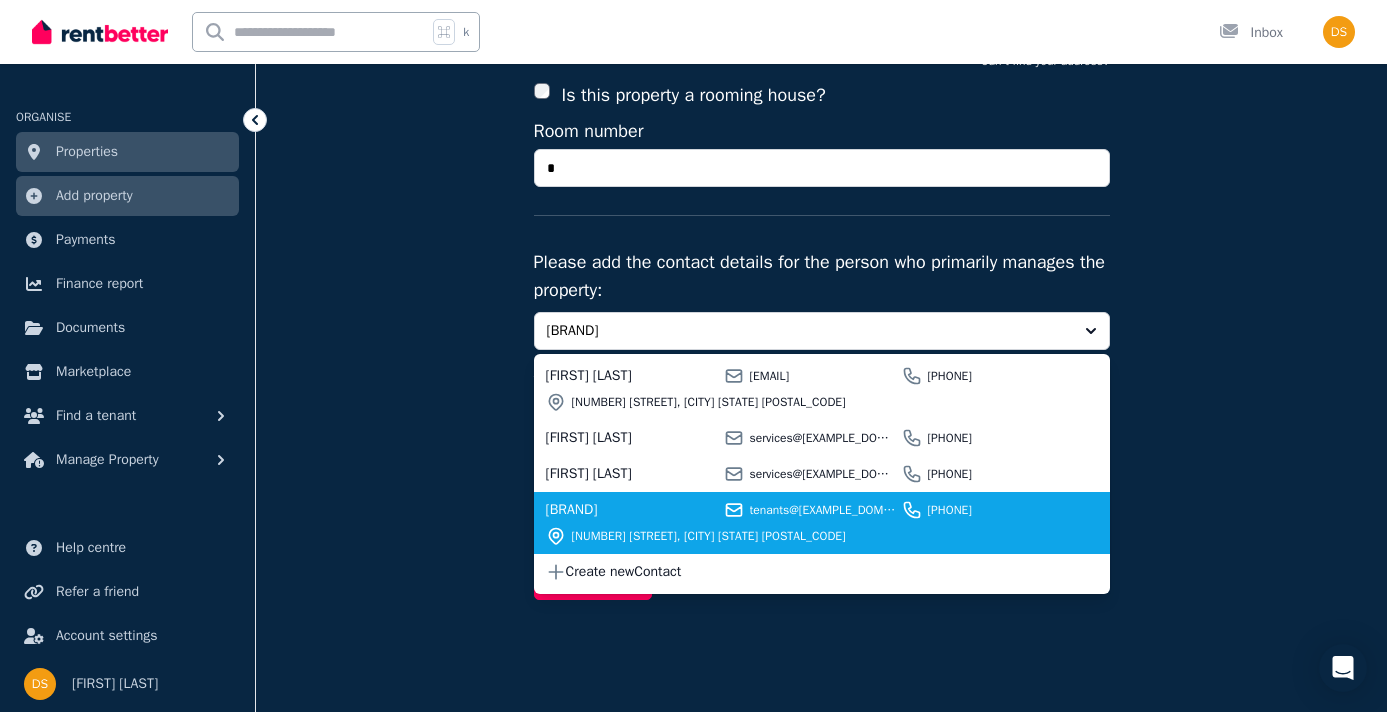 click on "BubbL tenants@bubbl.au 0439 910 016 33 Bulga Street, St Albans NSW 2775" at bounding box center [810, 523] 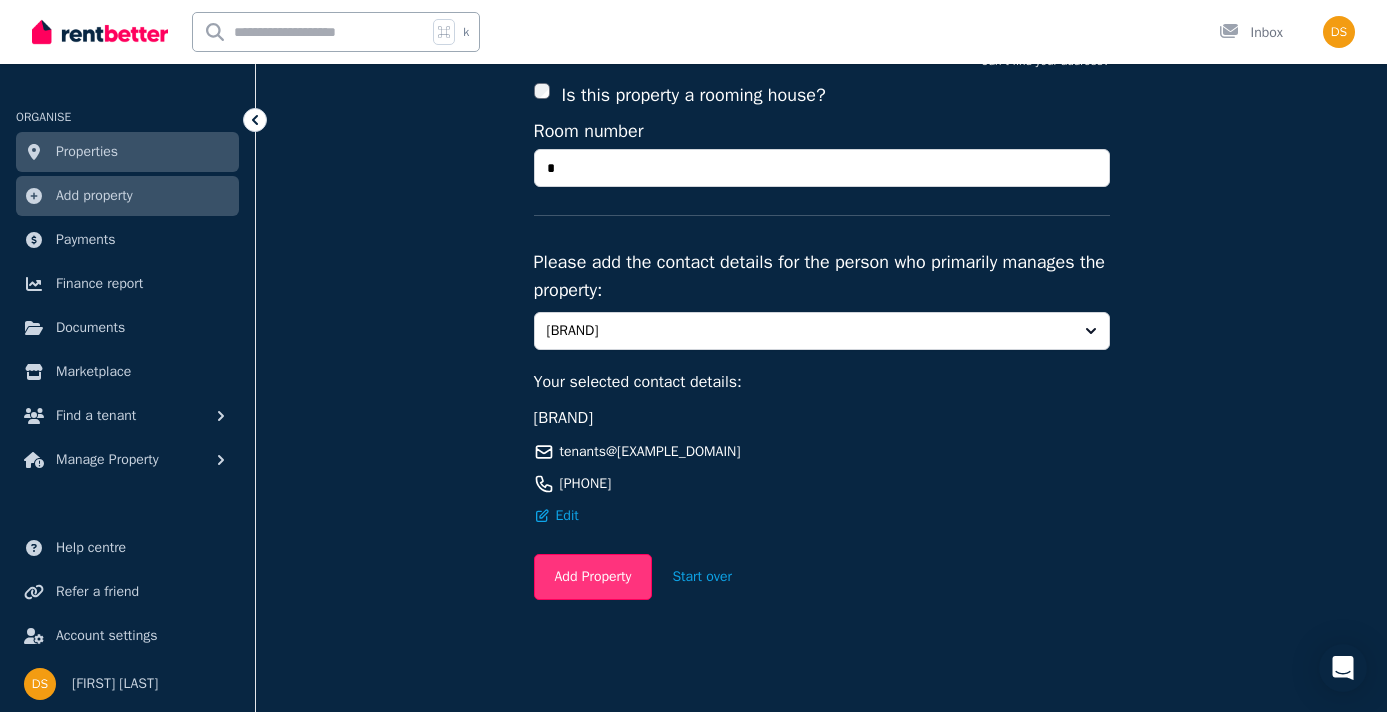 click on "Add Property" at bounding box center (593, 577) 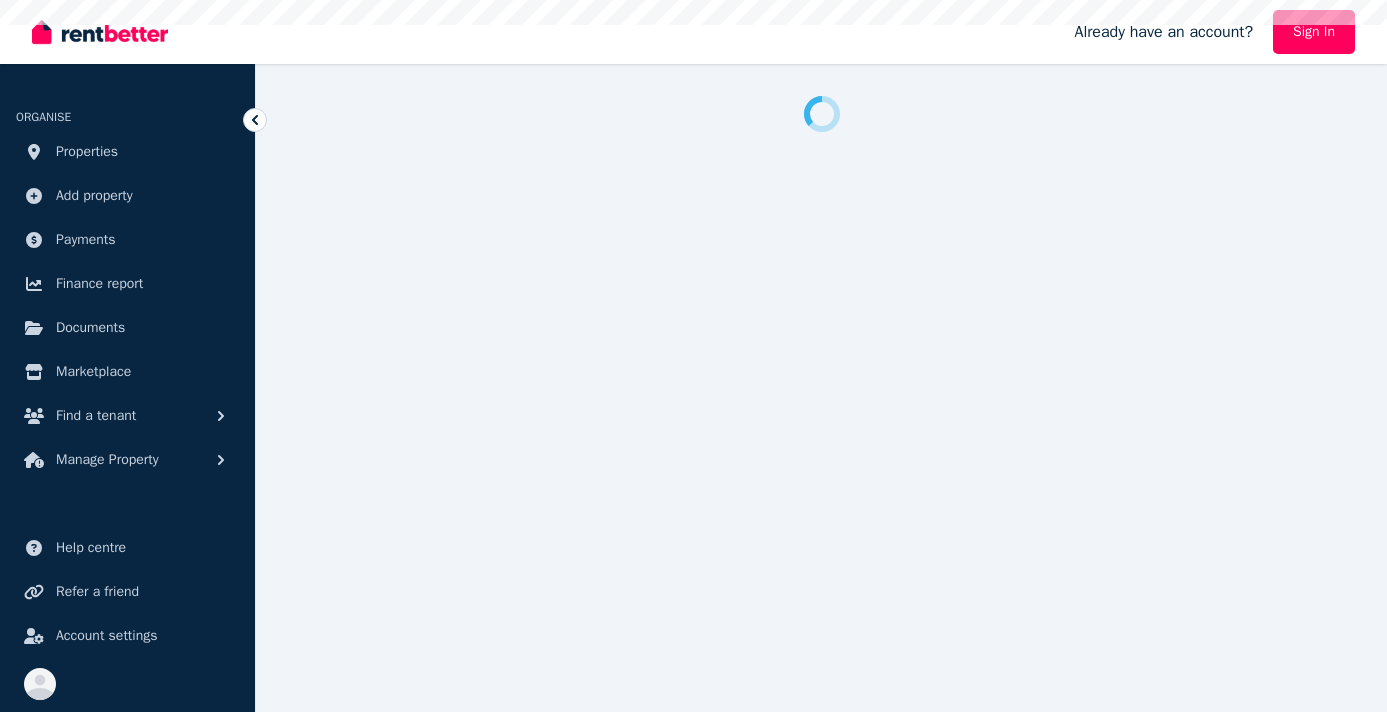 scroll, scrollTop: 0, scrollLeft: 0, axis: both 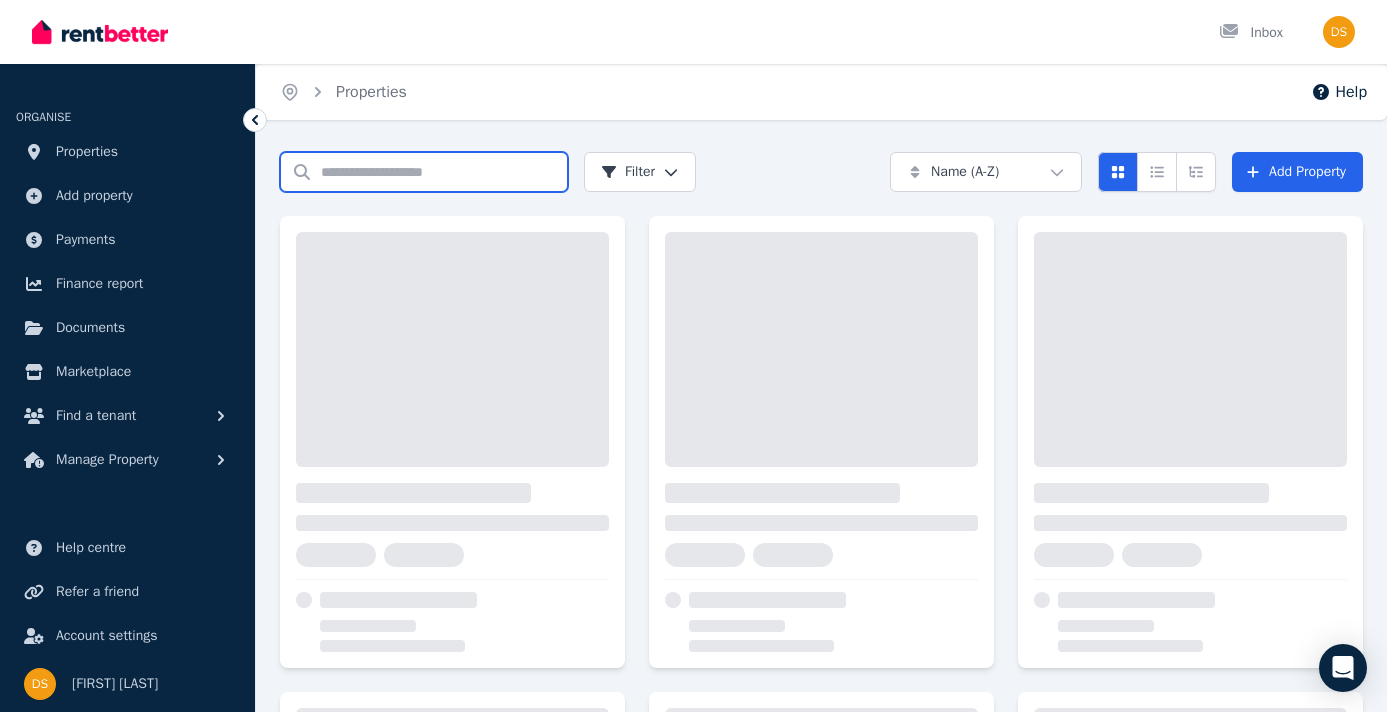 click on "Search properties" at bounding box center (424, 172) 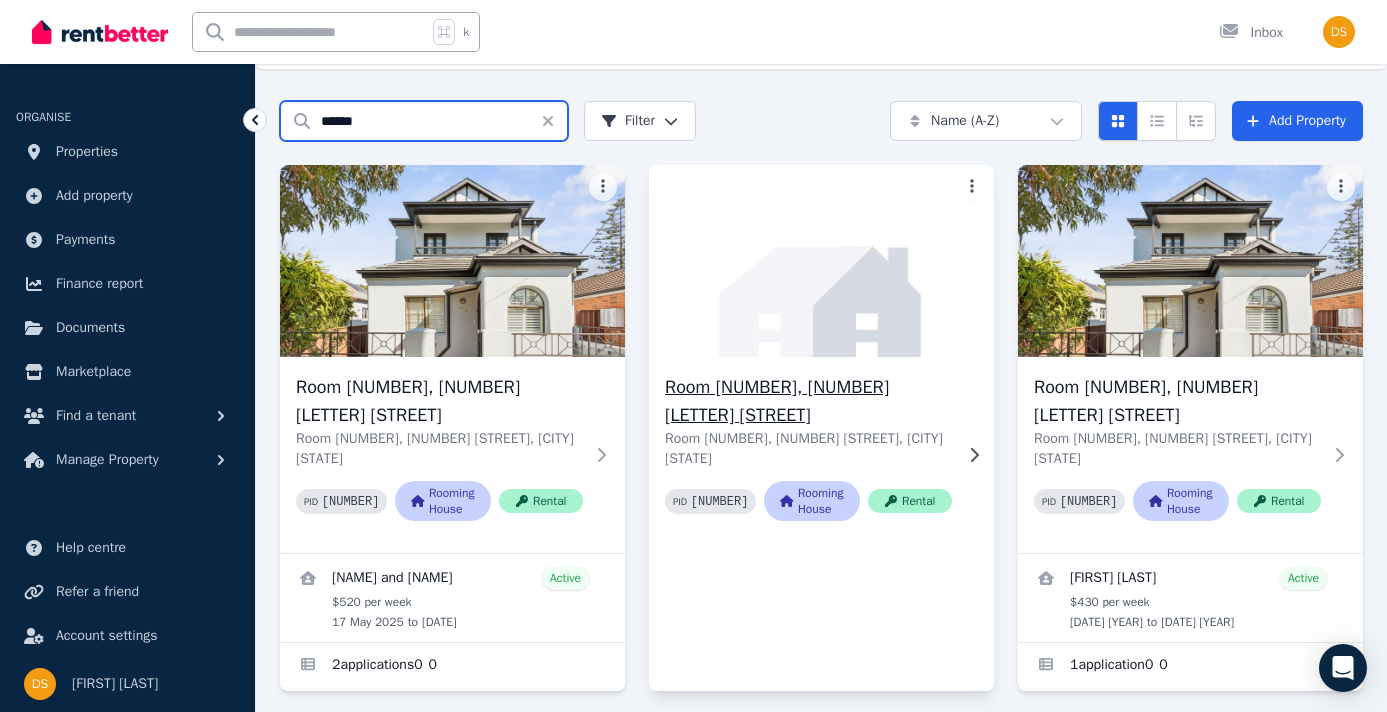 scroll, scrollTop: 65, scrollLeft: 0, axis: vertical 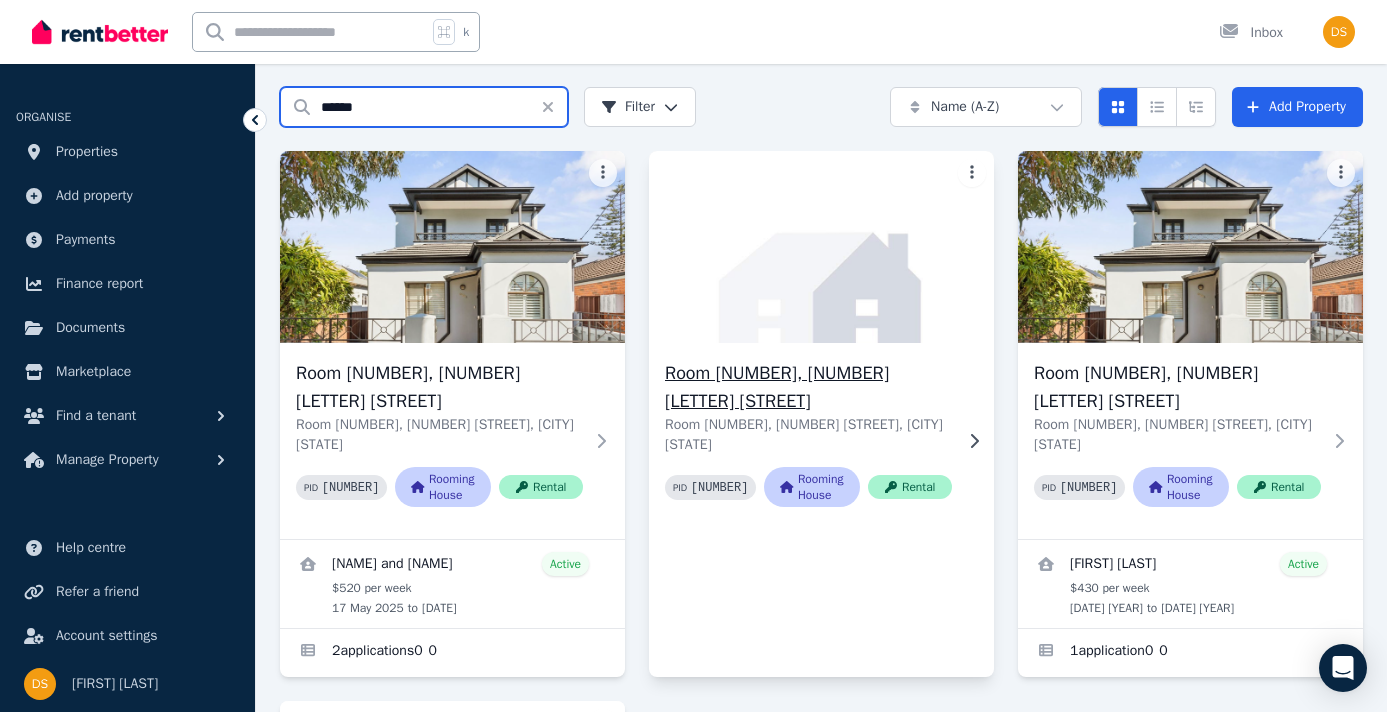 type on "******" 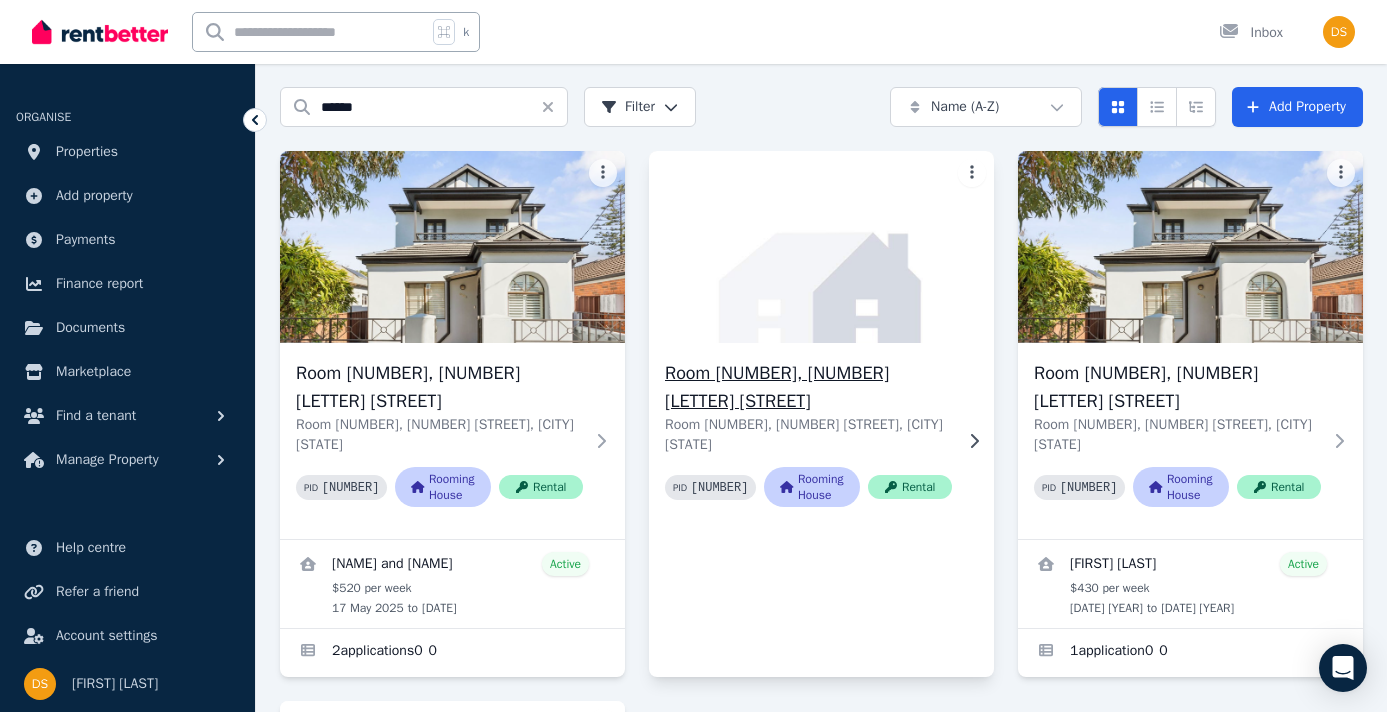 click on "Room 2, 276A King St" at bounding box center (808, 387) 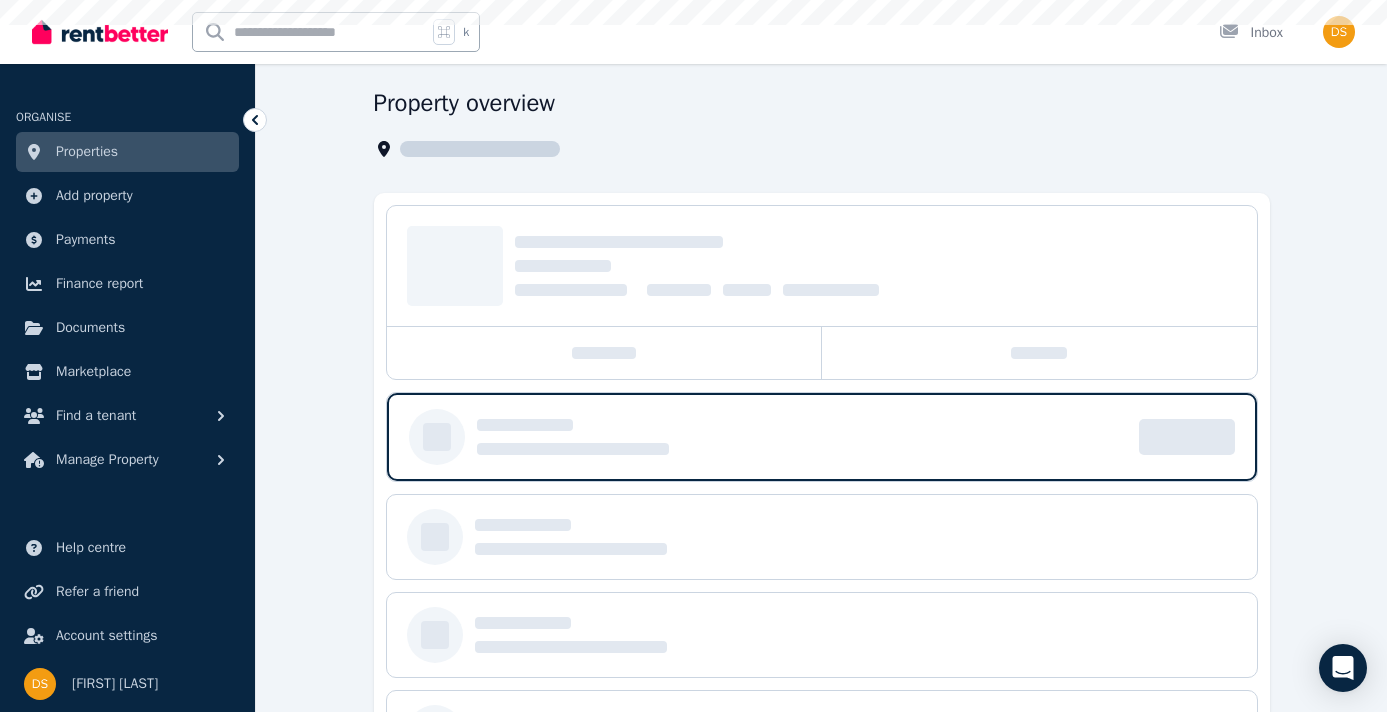 scroll, scrollTop: 0, scrollLeft: 0, axis: both 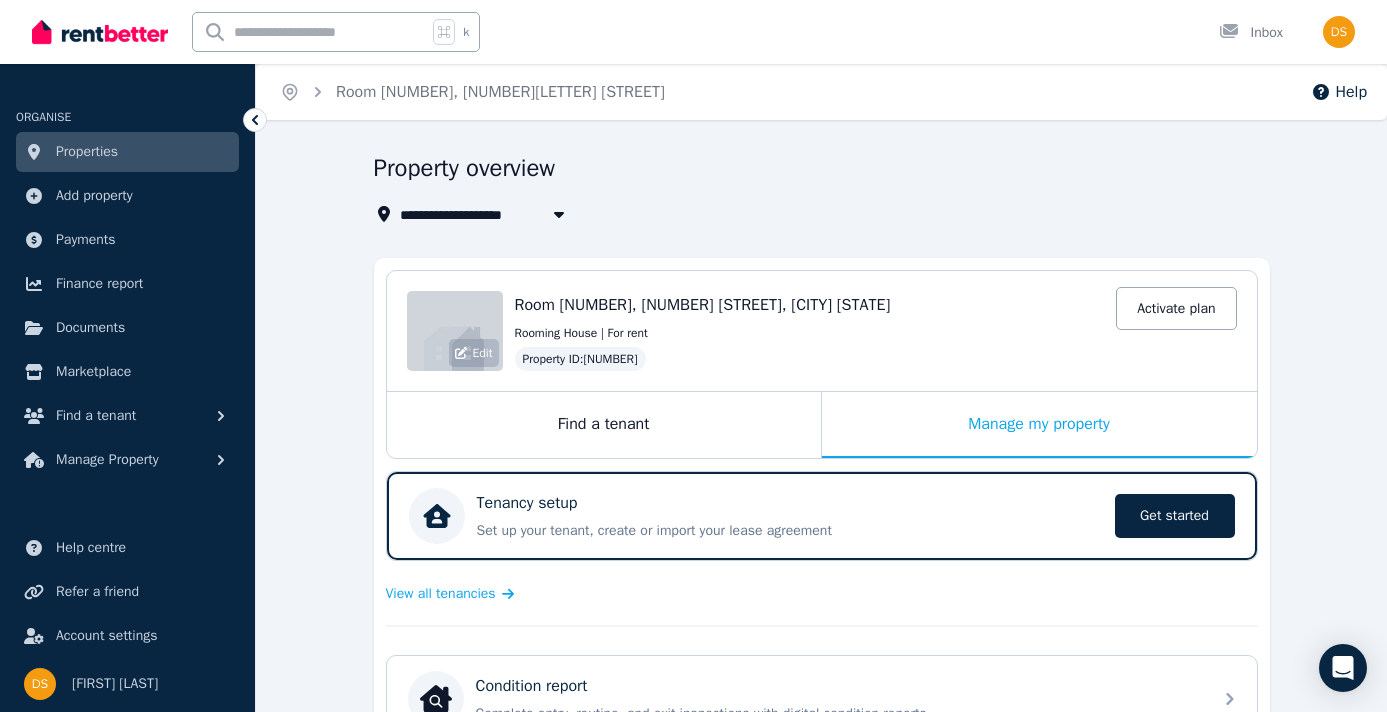 click on "Edit" at bounding box center (474, 353) 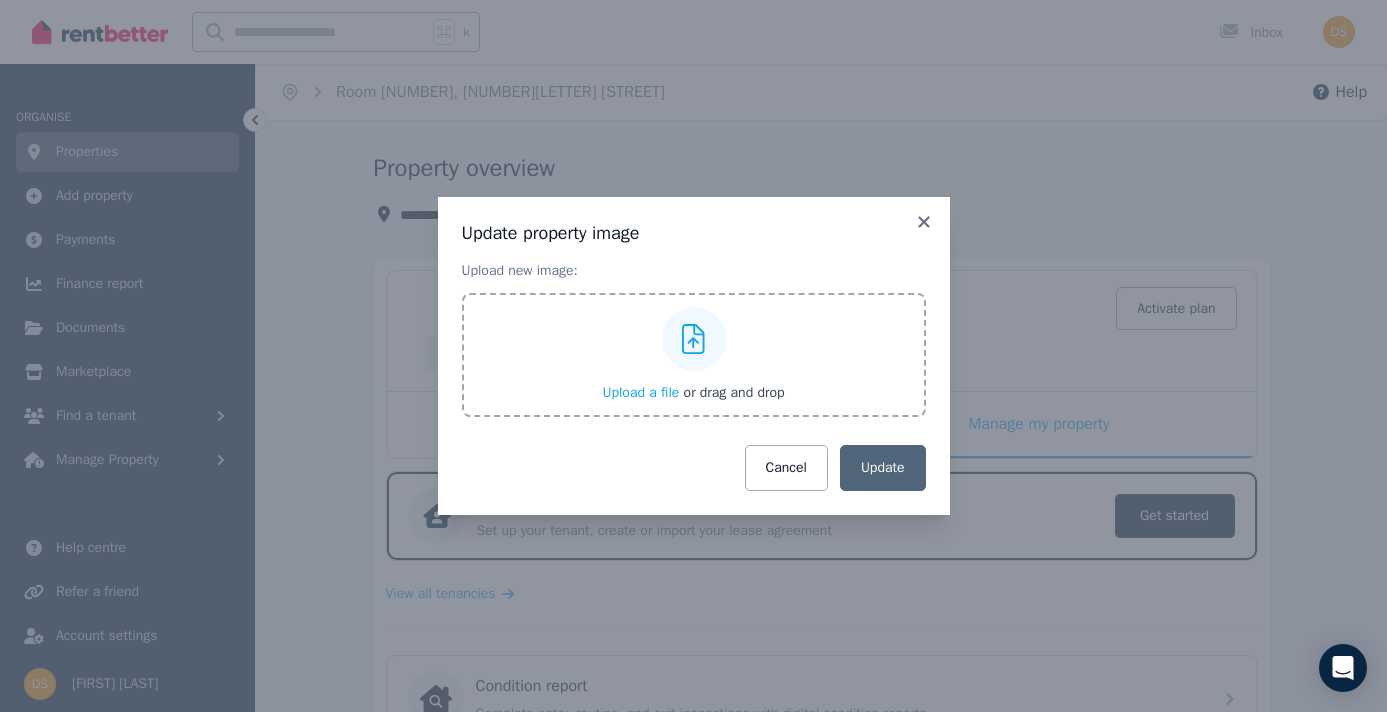 click on "Upload a file" at bounding box center [640, 392] 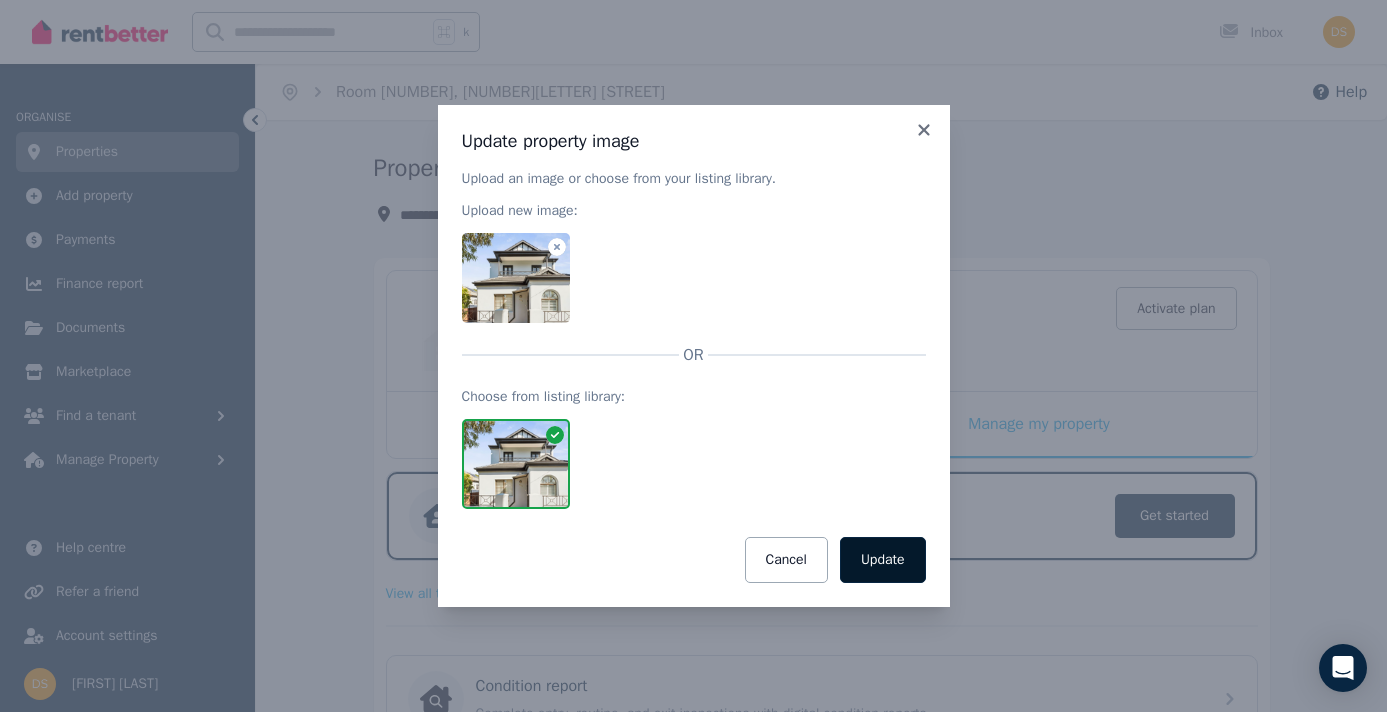 click on "Update" at bounding box center (883, 560) 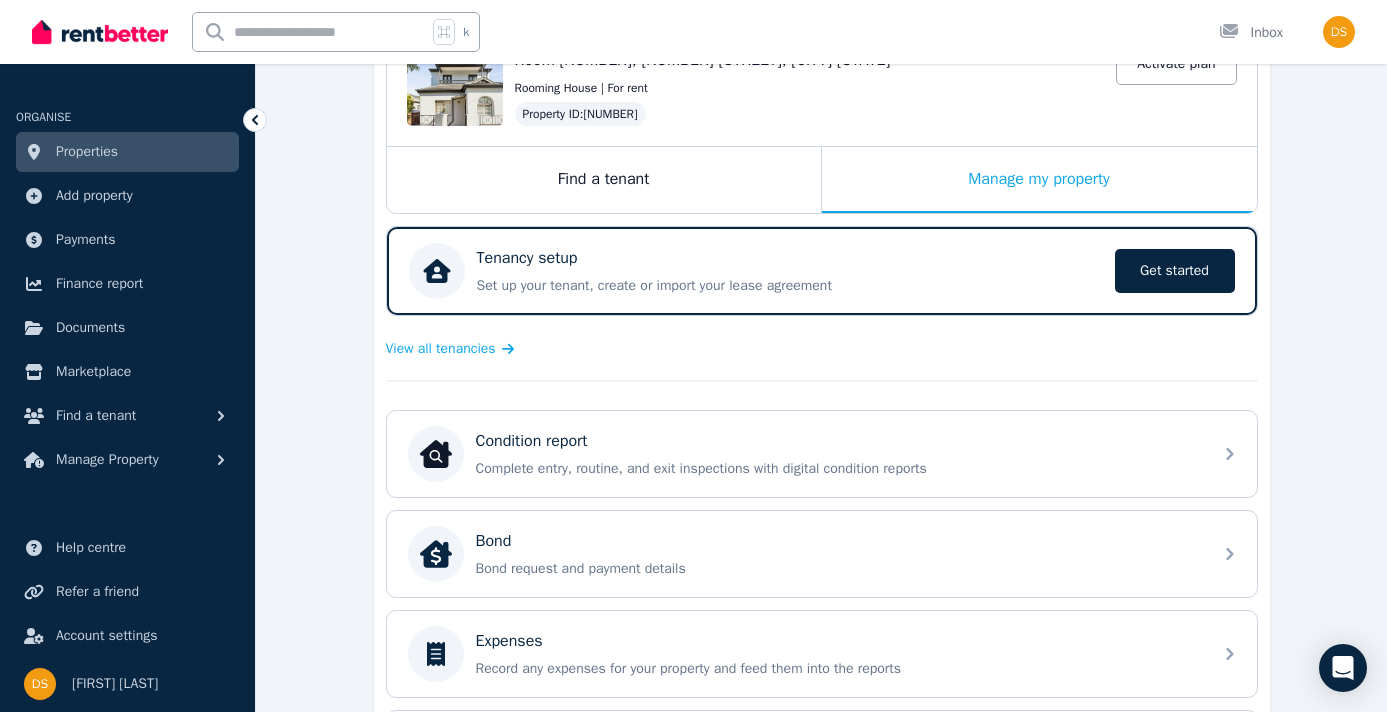 scroll, scrollTop: 0, scrollLeft: 0, axis: both 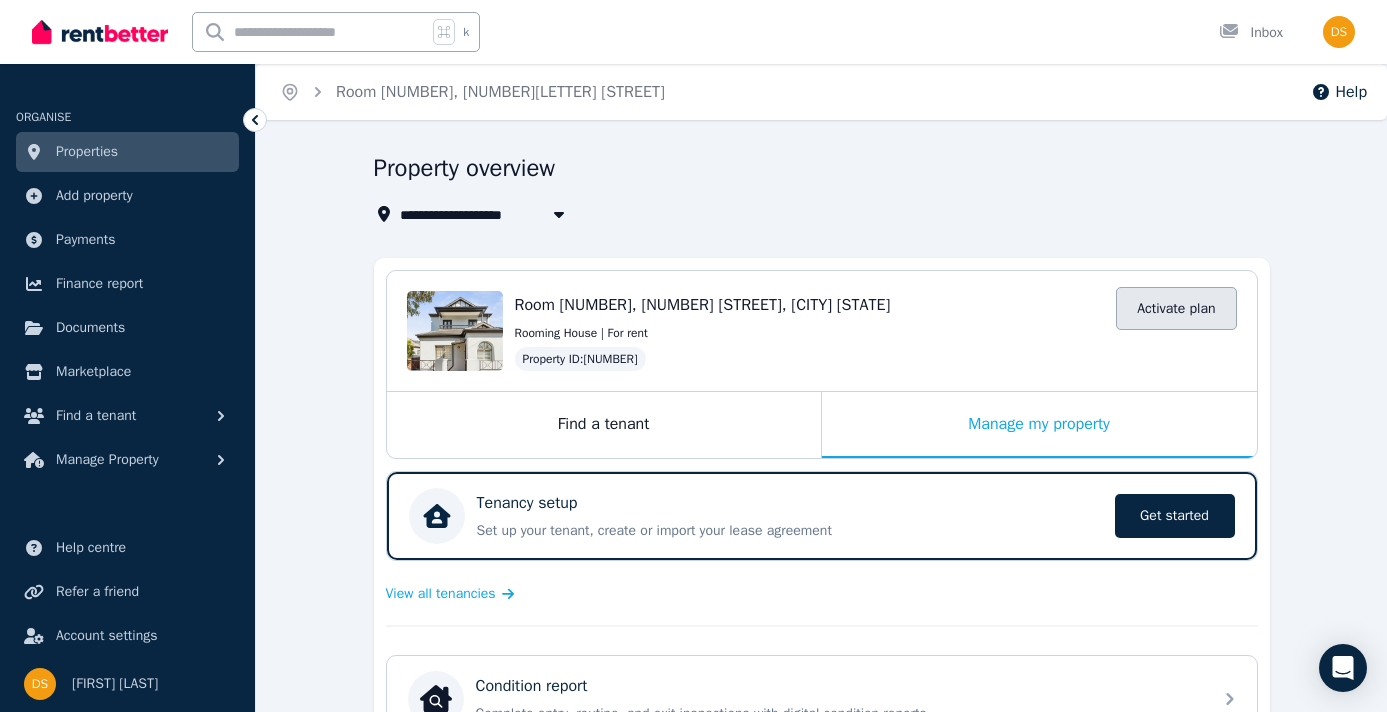 click on "Activate plan" at bounding box center (1176, 308) 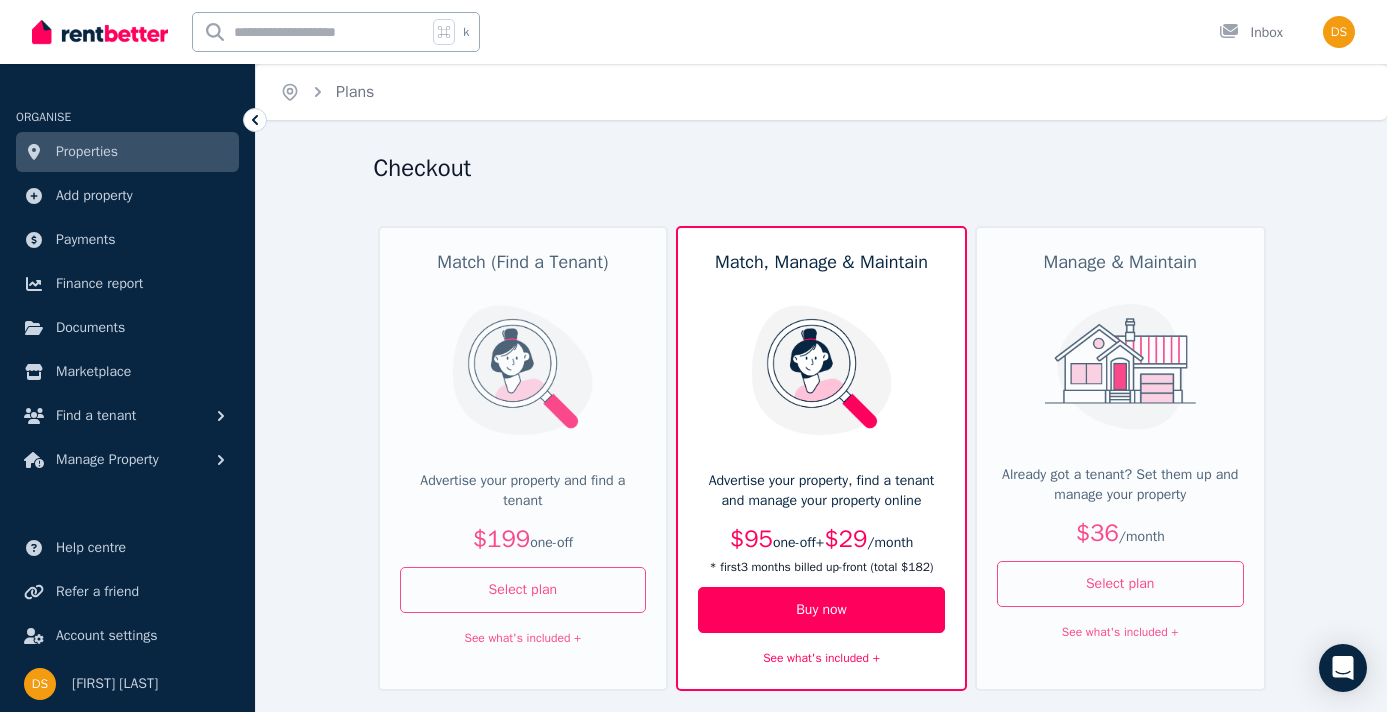click on "Already got a tenant? Set them up and manage your property" at bounding box center (1120, 485) 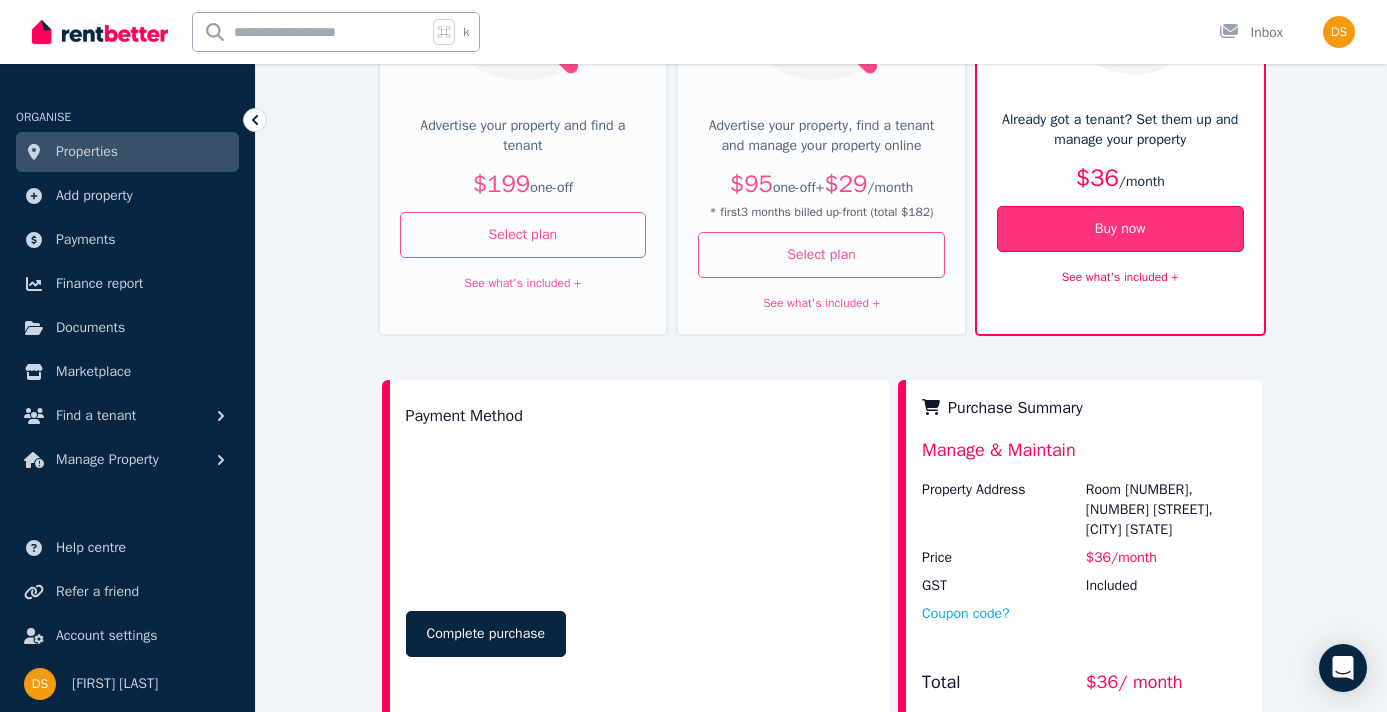 scroll, scrollTop: 628, scrollLeft: 0, axis: vertical 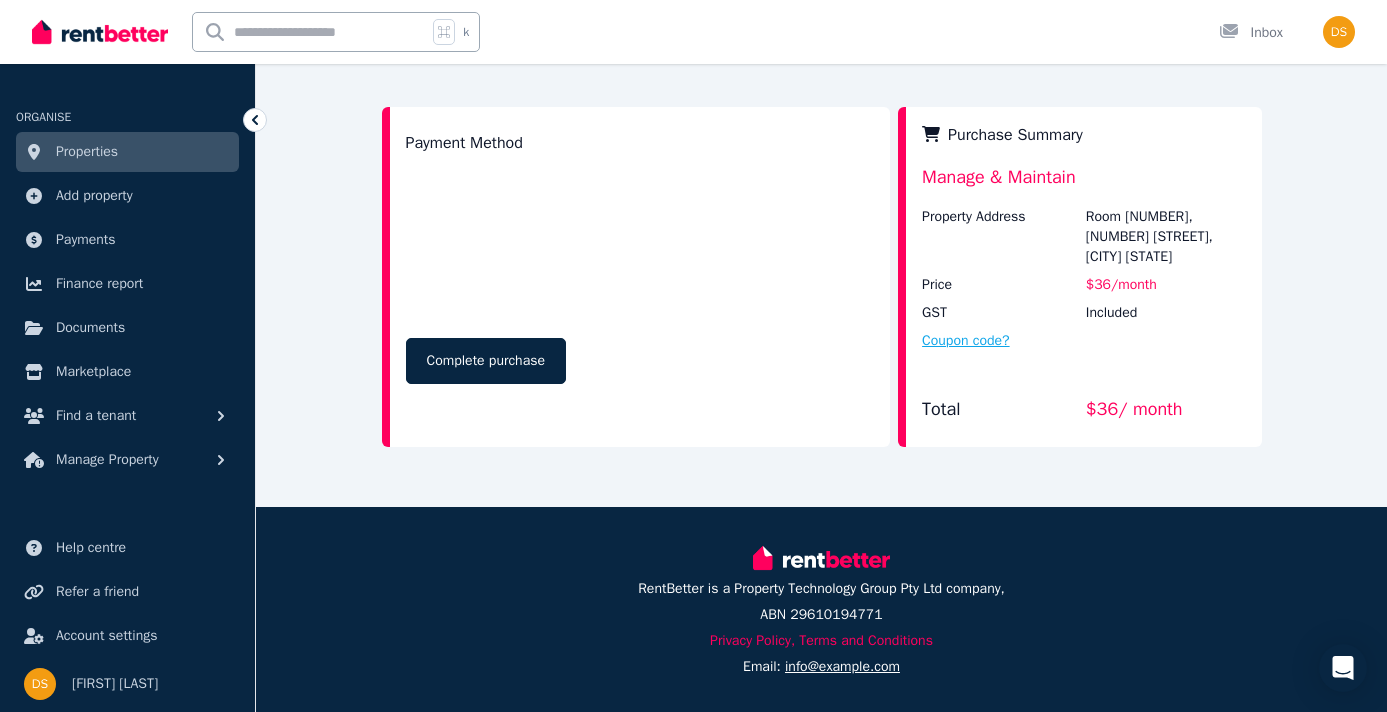 click on "Coupon code?" at bounding box center (966, 341) 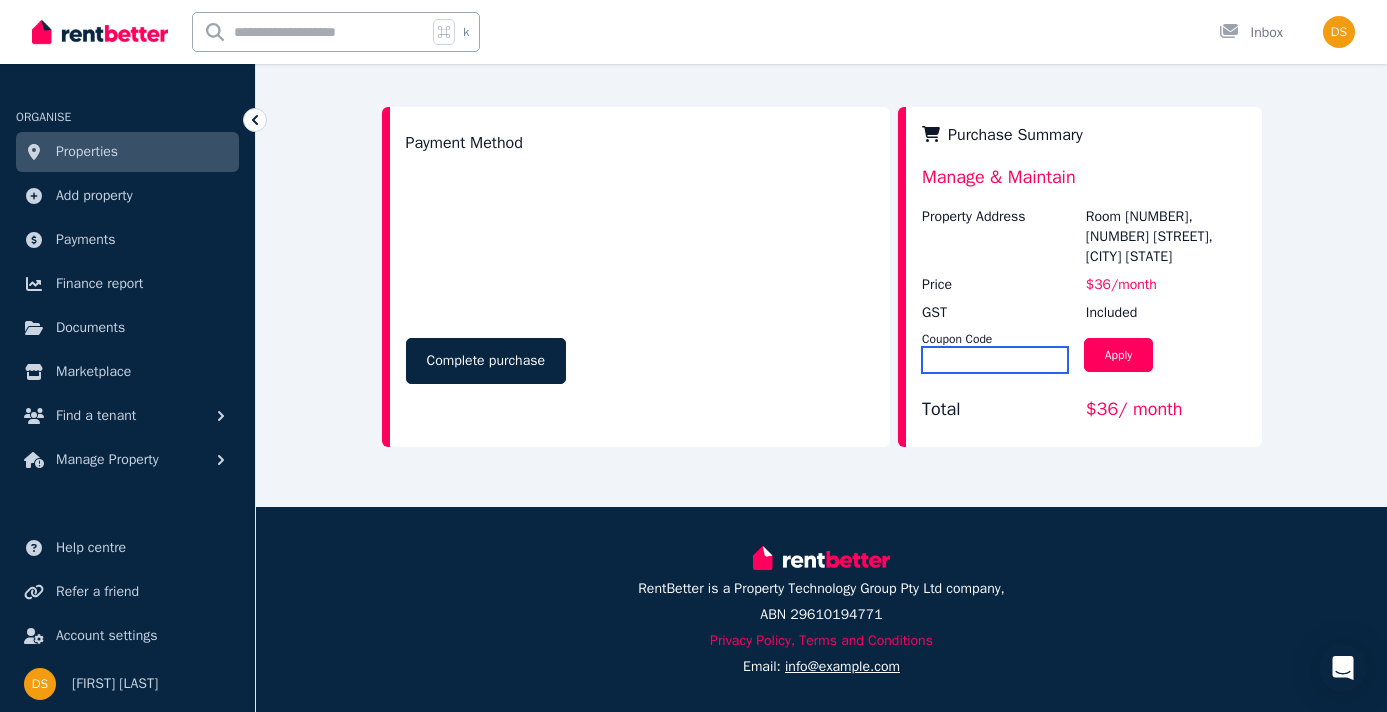 click at bounding box center (995, 360) 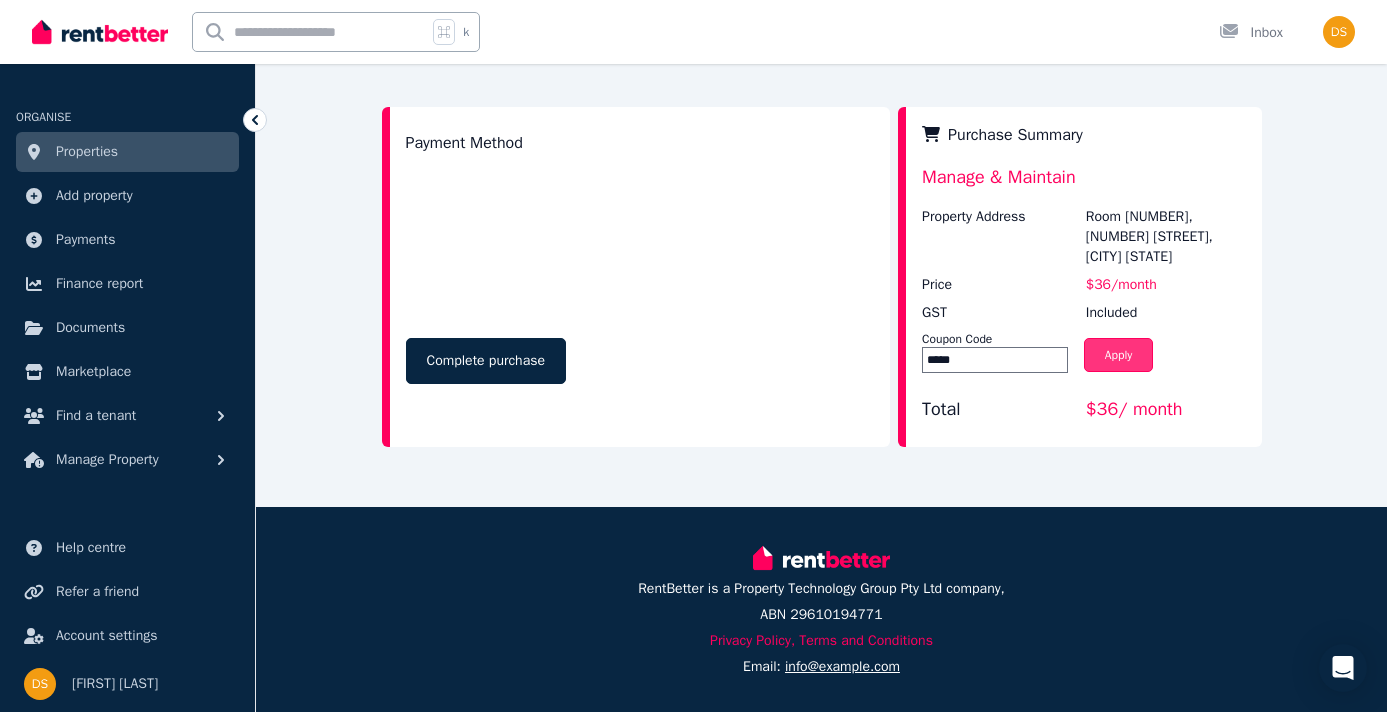click on "Apply" at bounding box center (1119, 355) 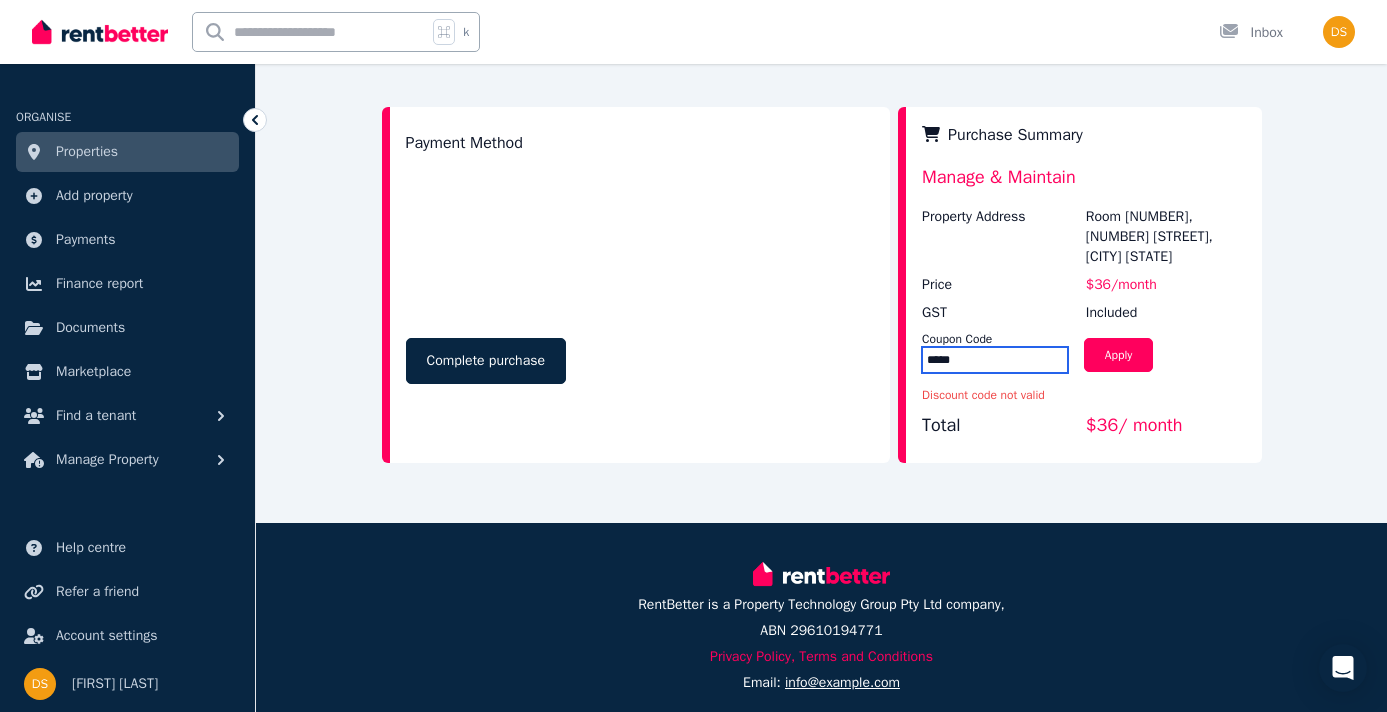 click on "*****" at bounding box center (995, 360) 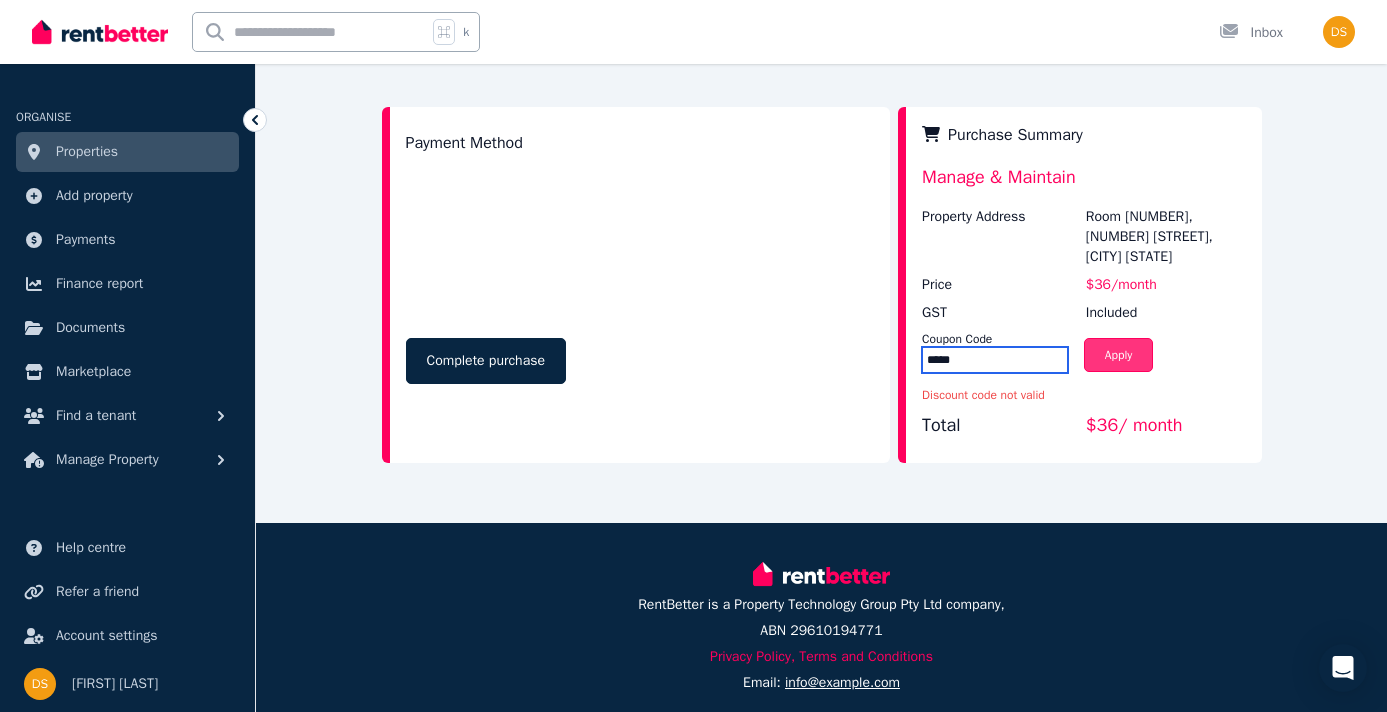 type on "*****" 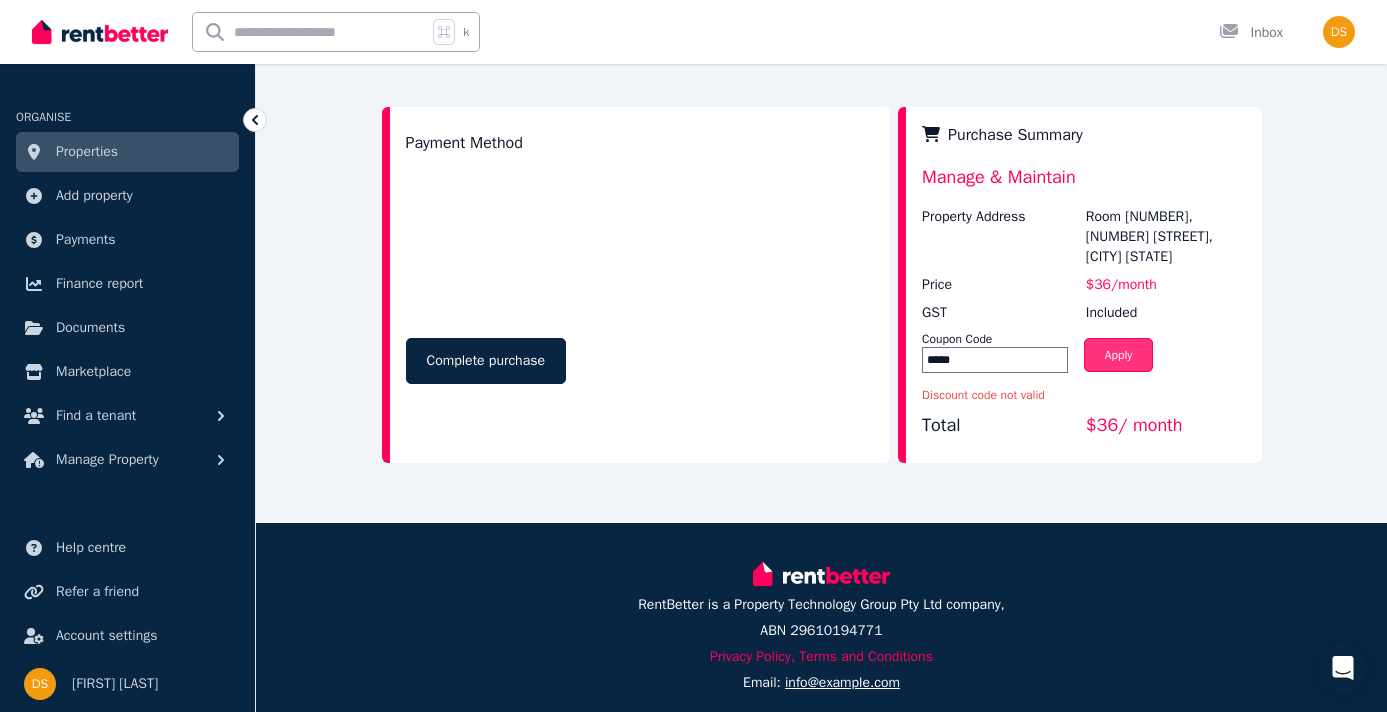 click on "Apply" at bounding box center (1119, 355) 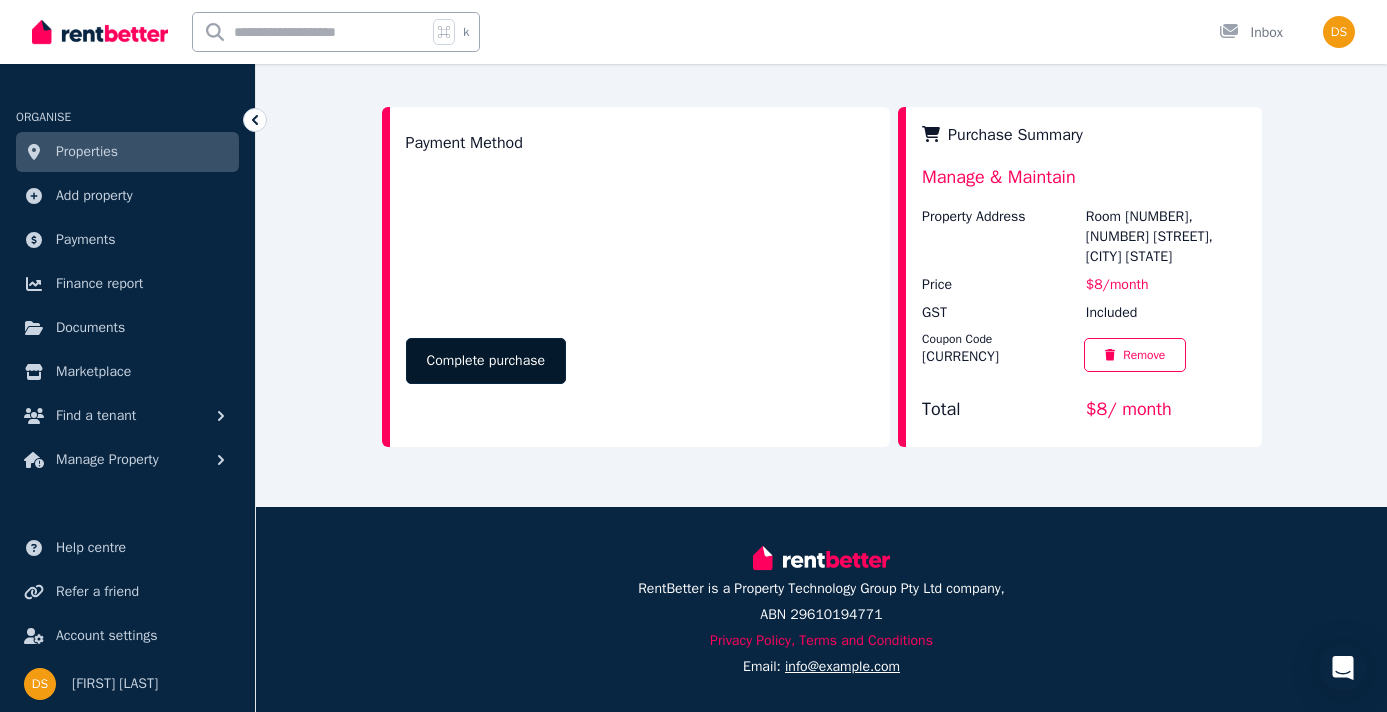 click on "Complete purchase" at bounding box center [486, 361] 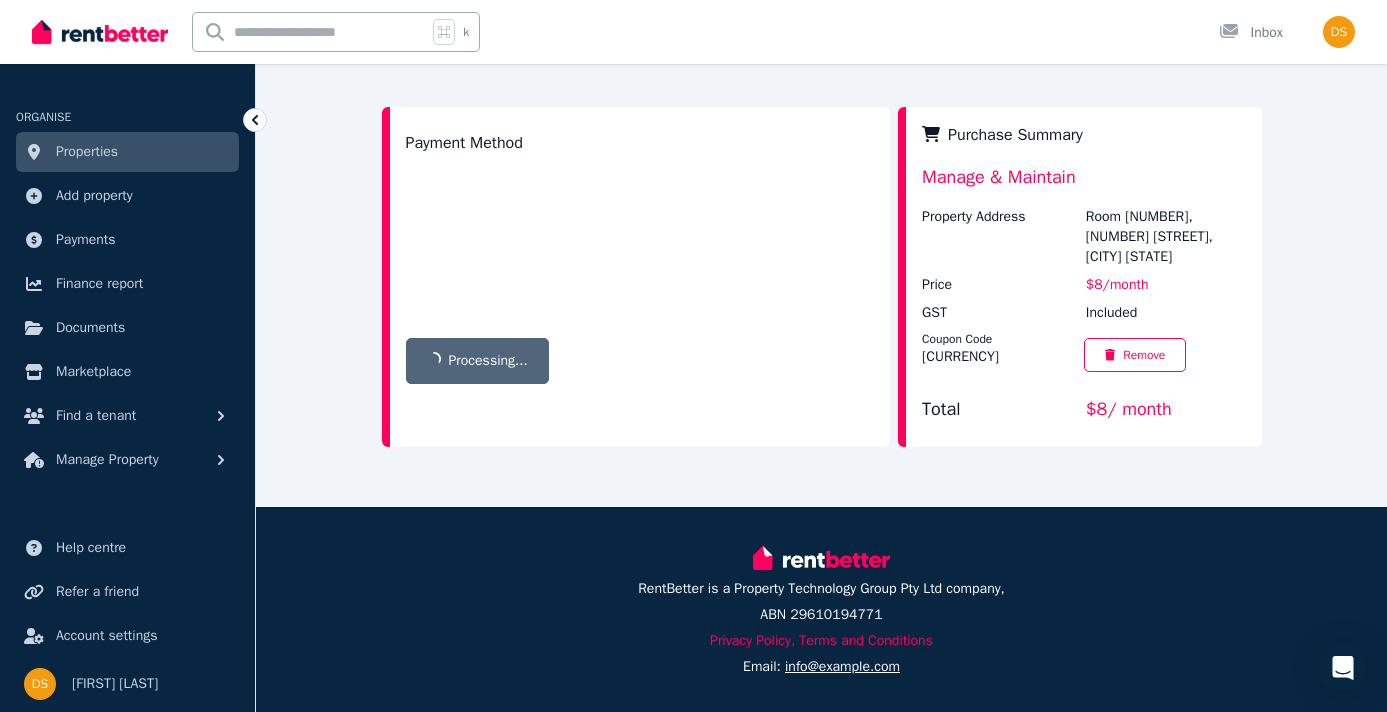 scroll, scrollTop: 0, scrollLeft: 0, axis: both 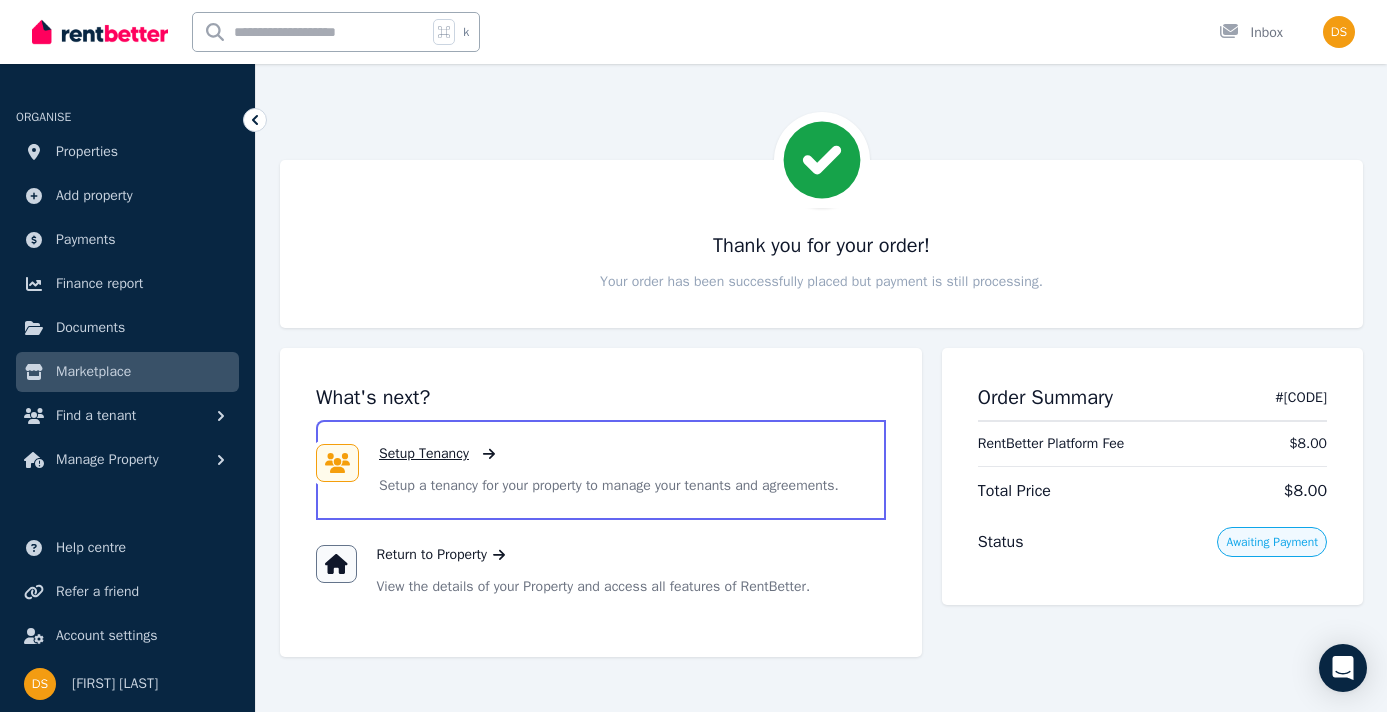 click on "Setup Tenancy" at bounding box center (424, 454) 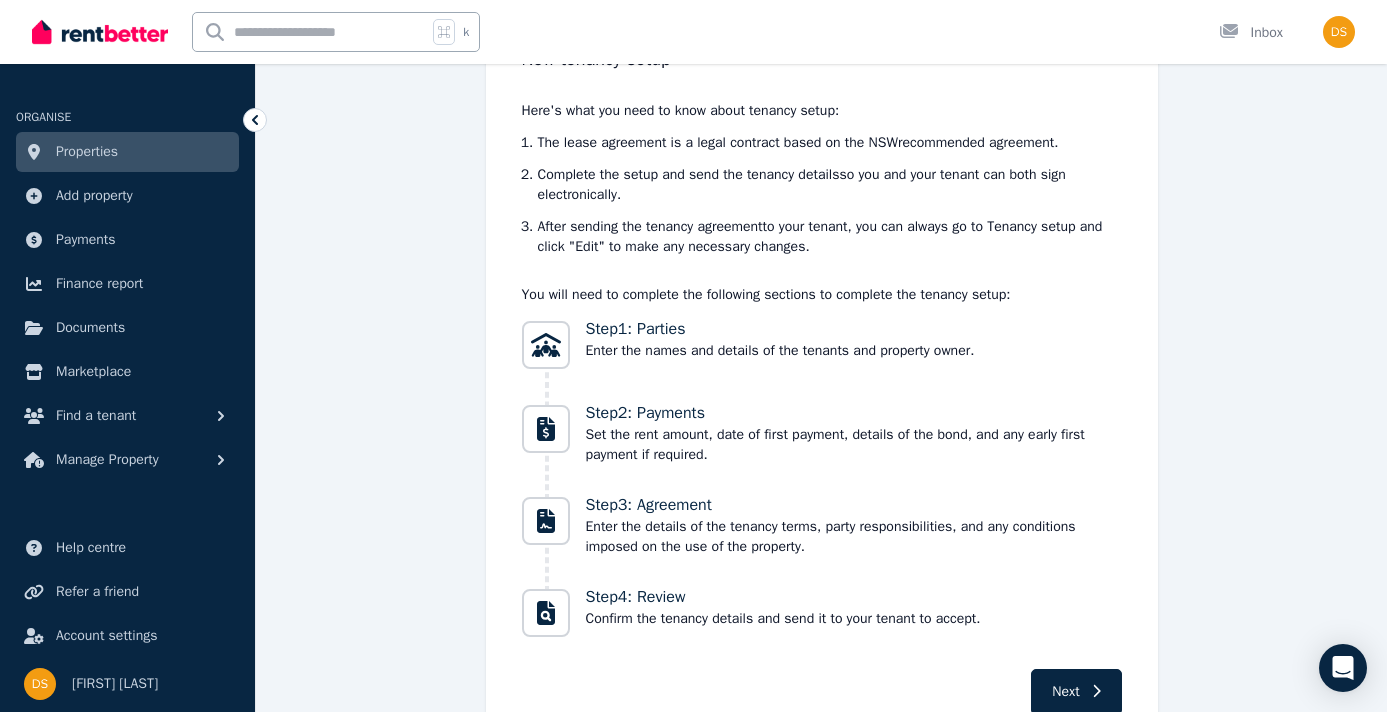 scroll, scrollTop: 258, scrollLeft: 0, axis: vertical 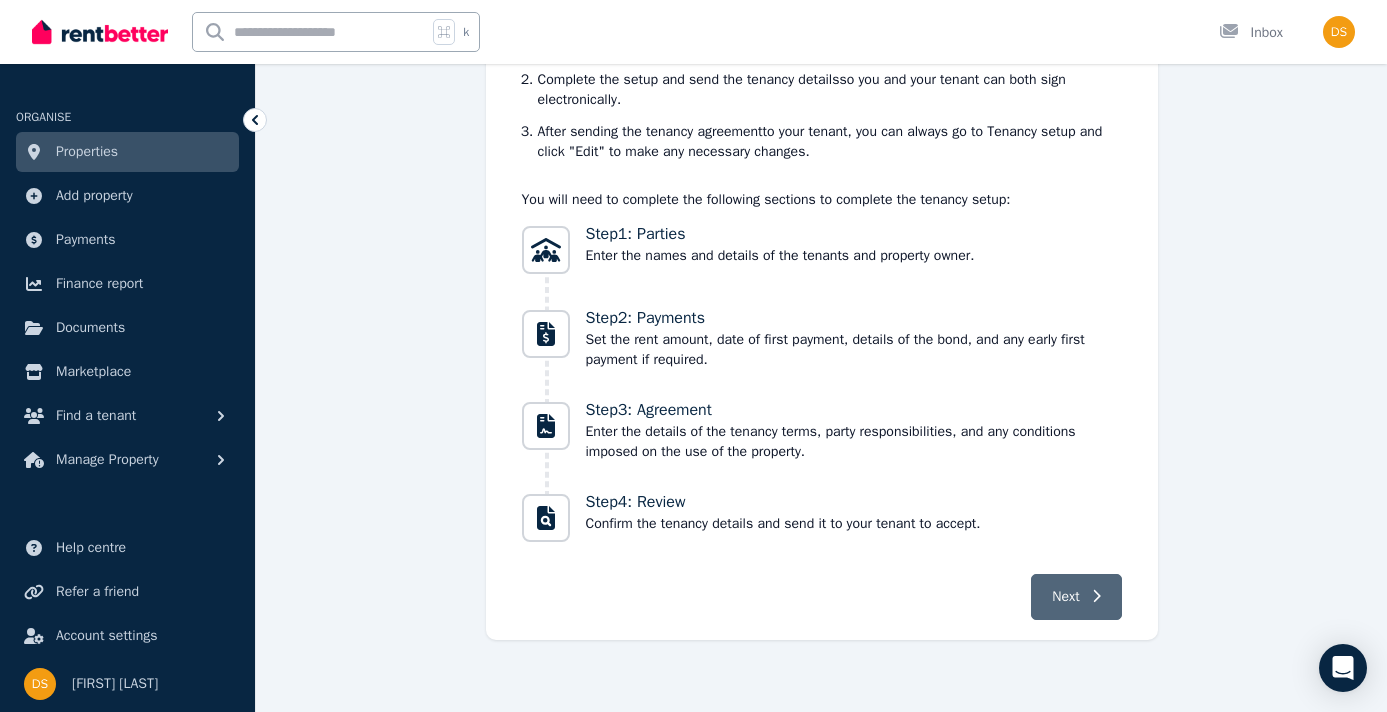 click on "Next" at bounding box center (1076, 597) 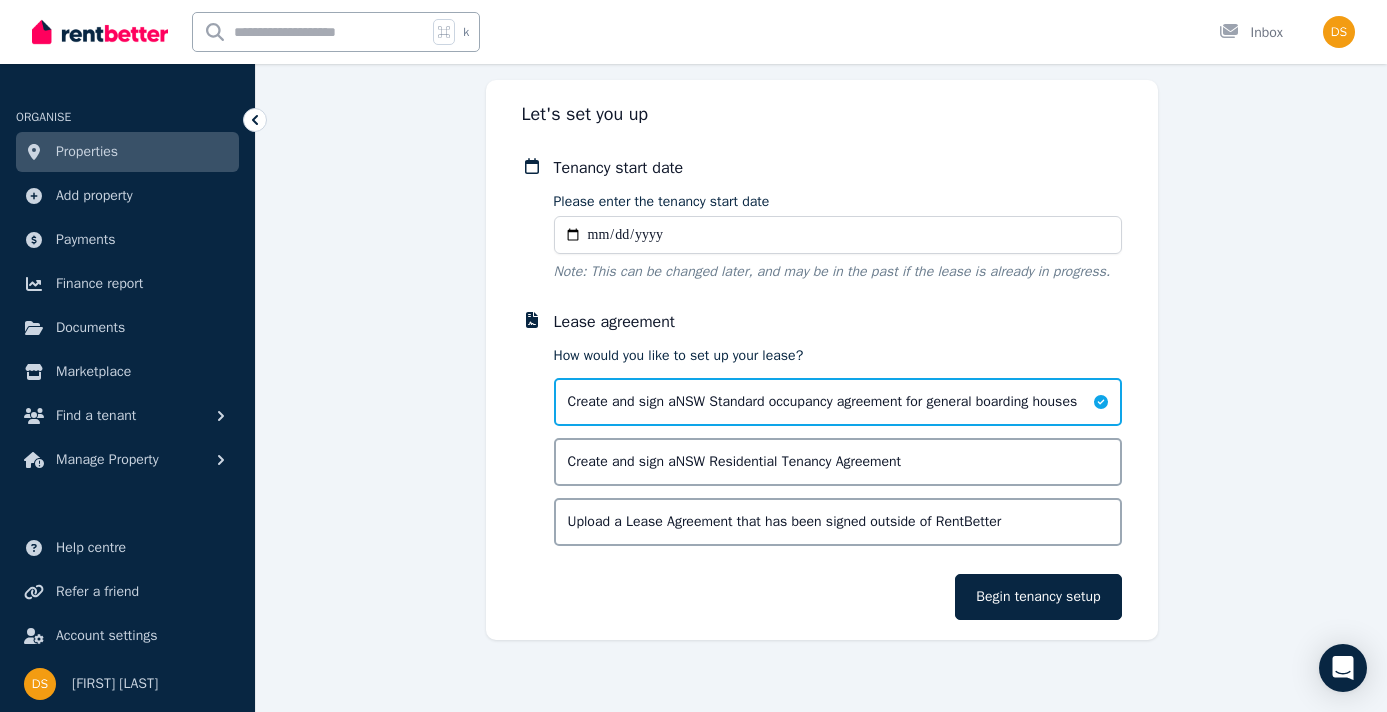 click on "Please enter the tenancy start date" at bounding box center [838, 235] 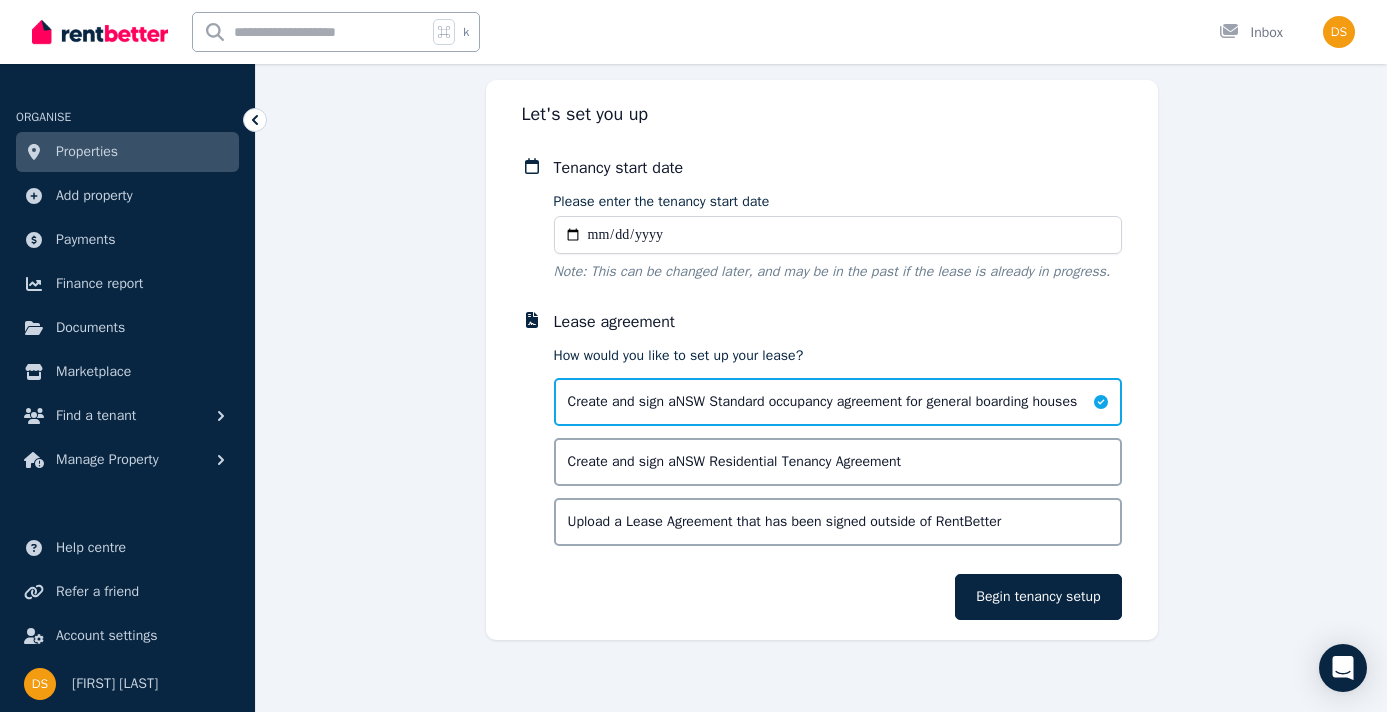 type on "**********" 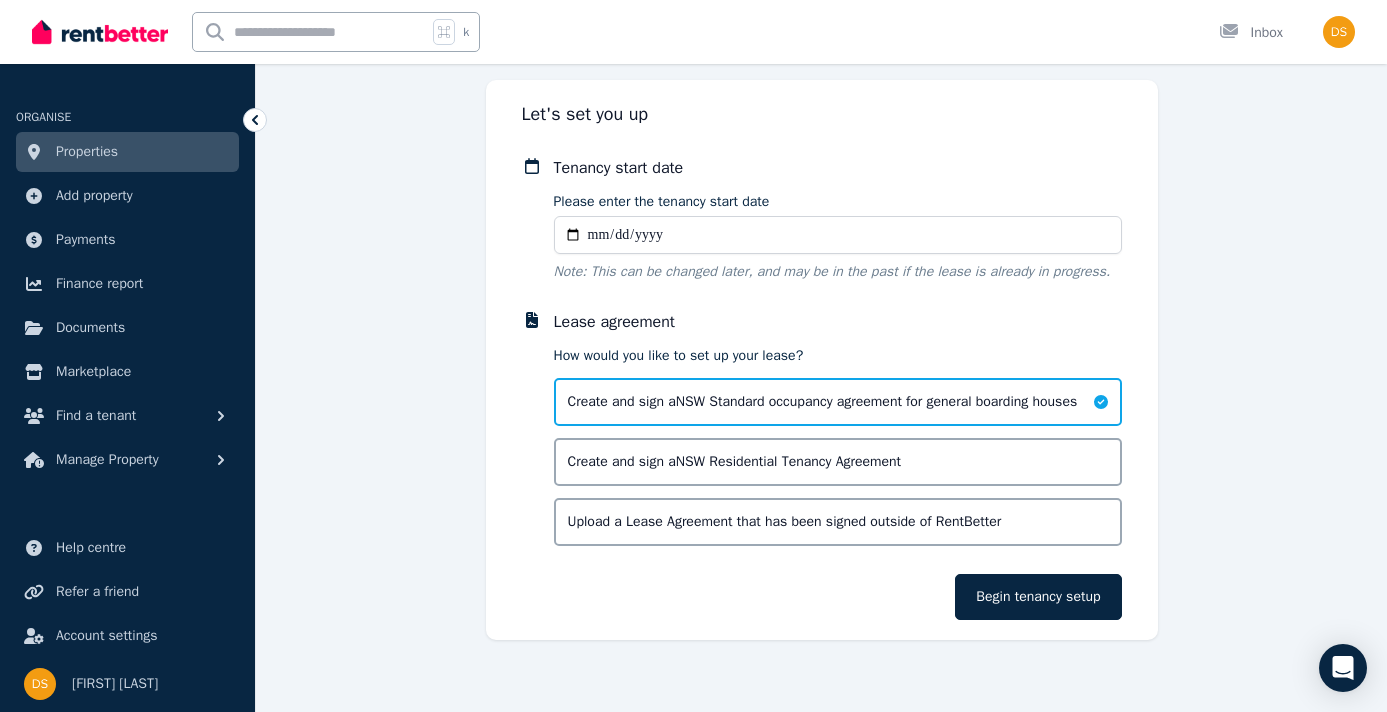 click on "**********" at bounding box center [821, 360] 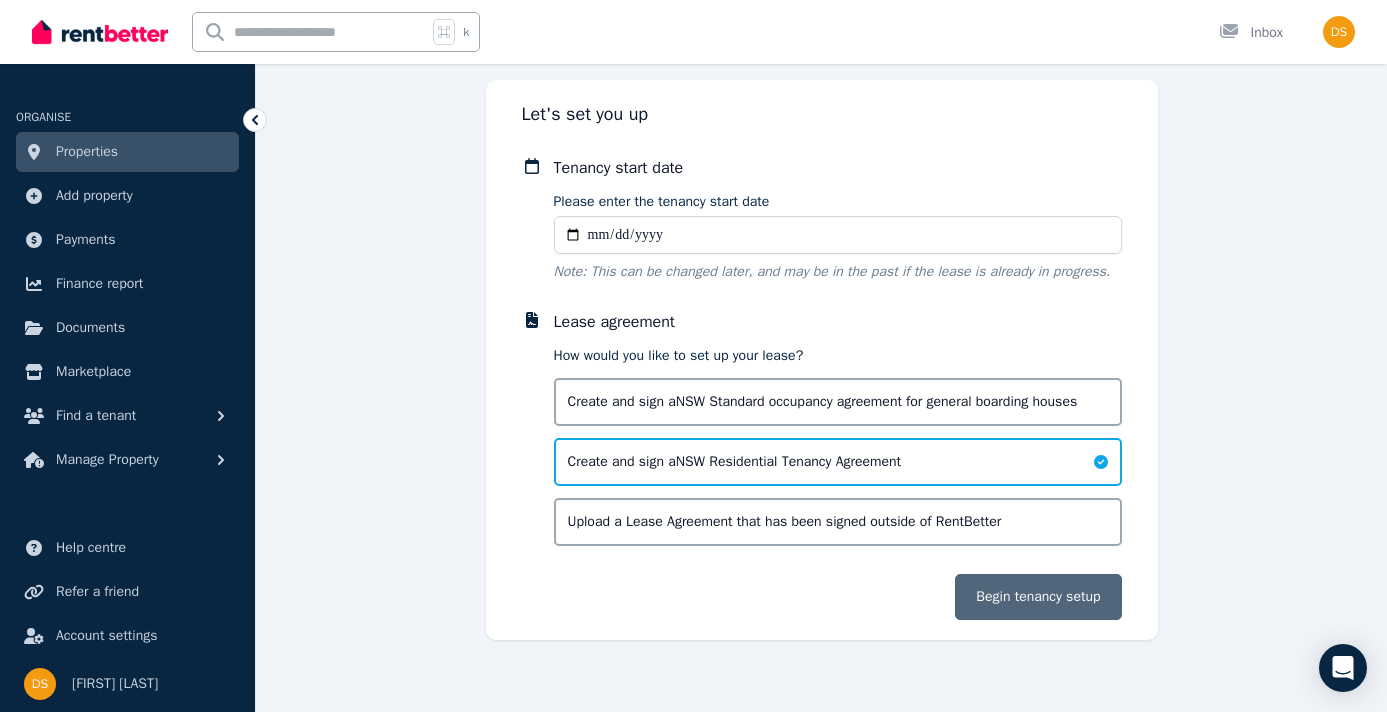 click on "Begin tenancy setup" at bounding box center (1038, 597) 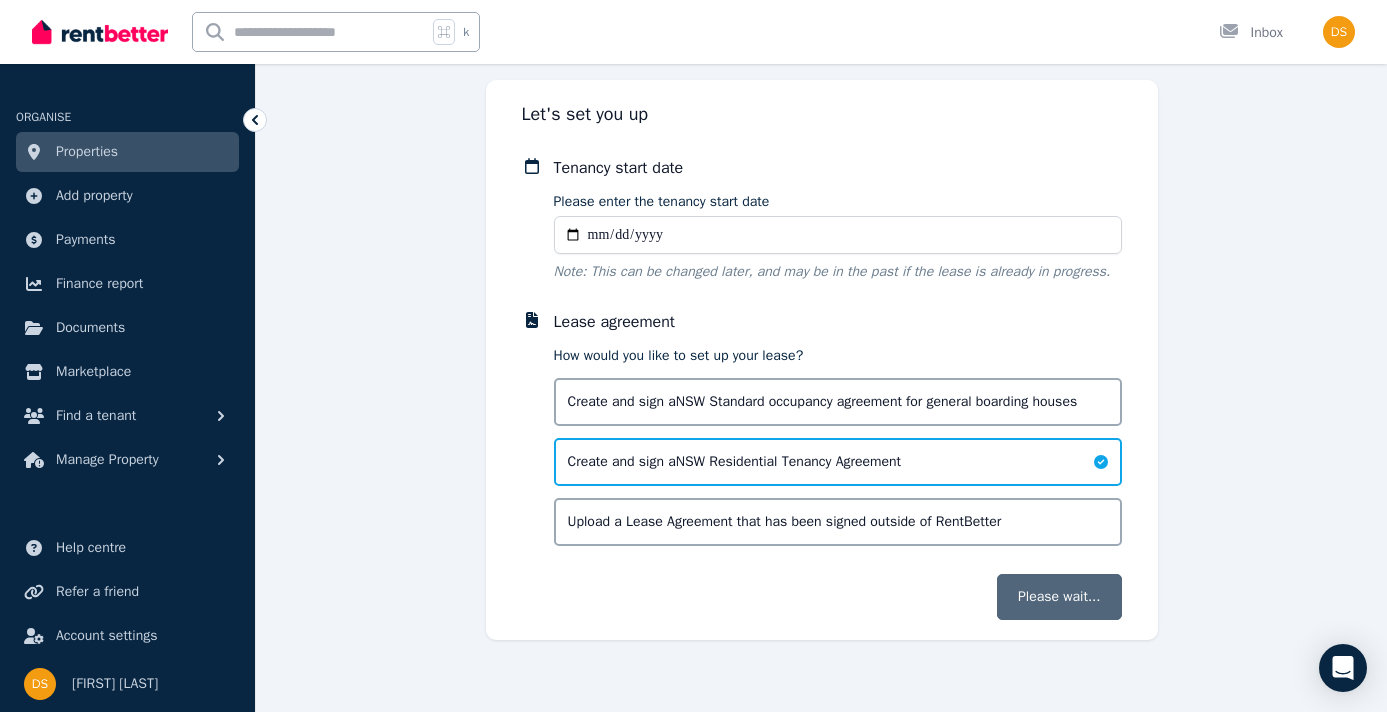 scroll, scrollTop: 0, scrollLeft: 0, axis: both 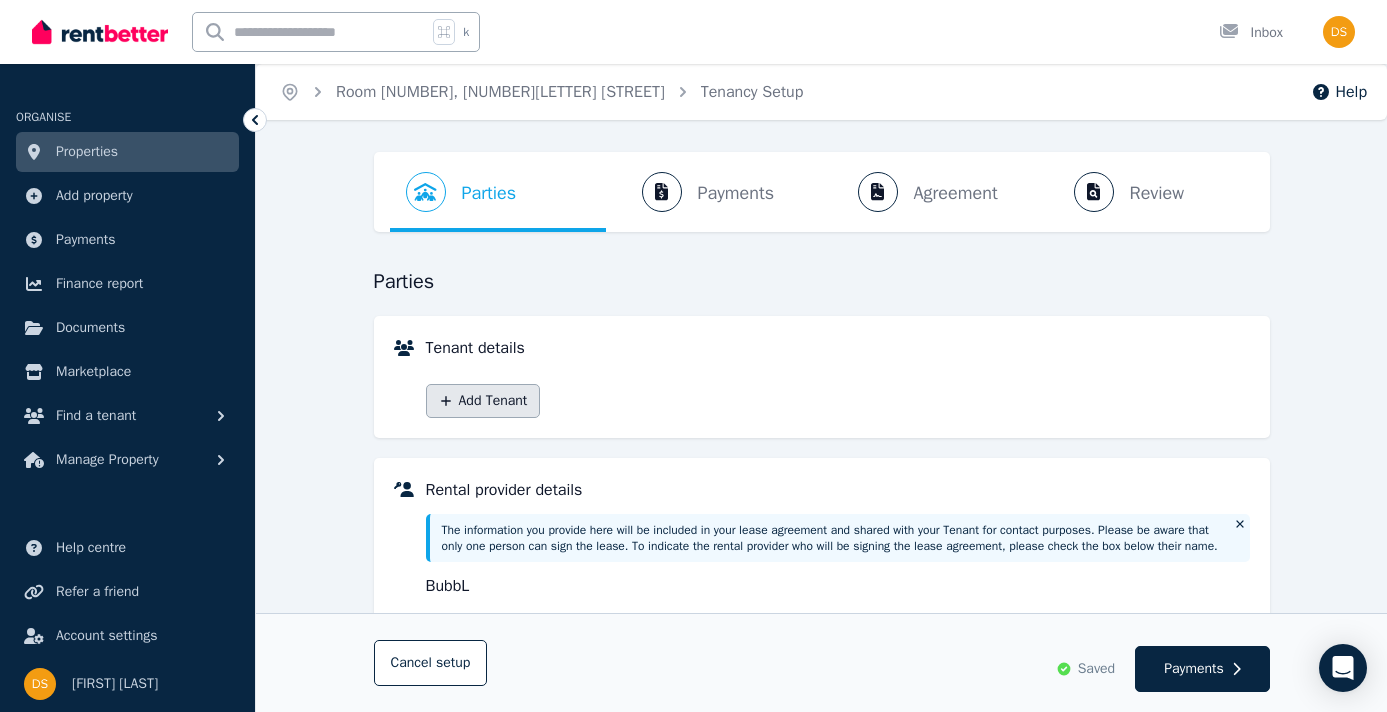 click on "Add Tenant" at bounding box center (483, 401) 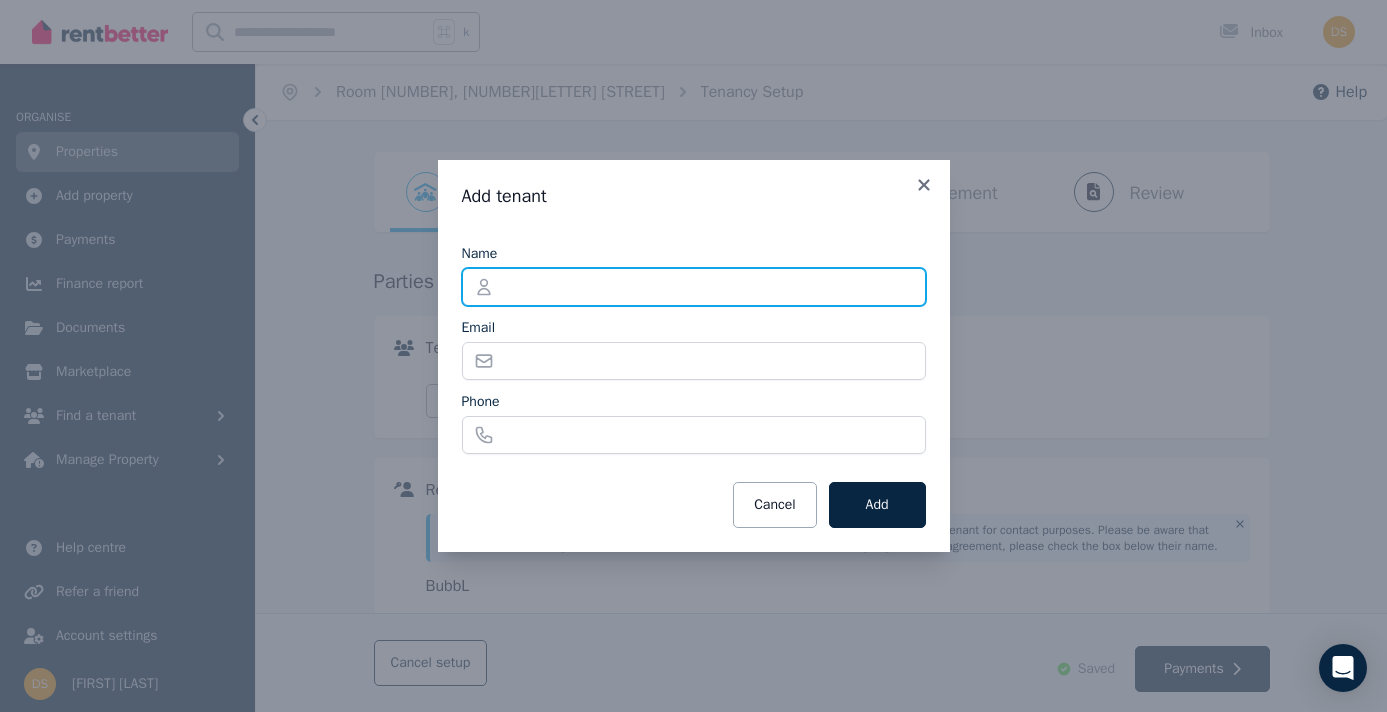 click on "Name" at bounding box center (694, 287) 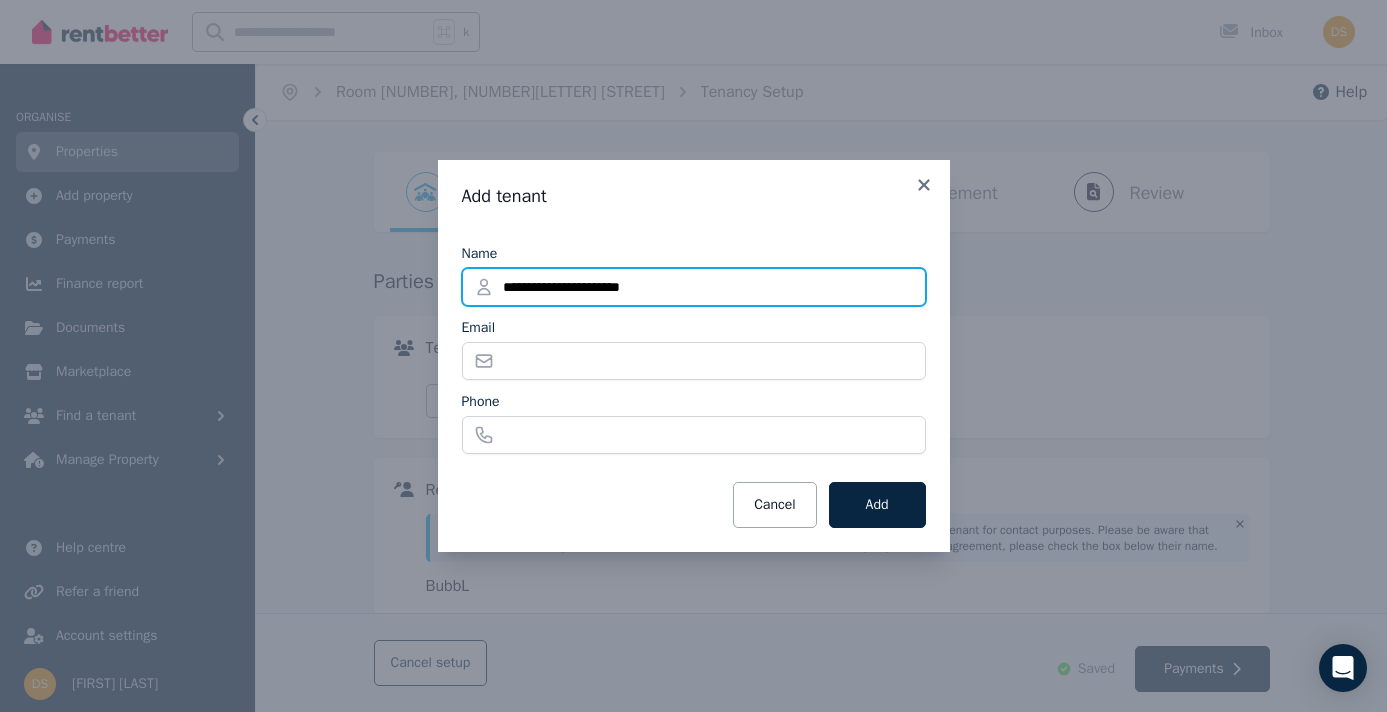 type on "**********" 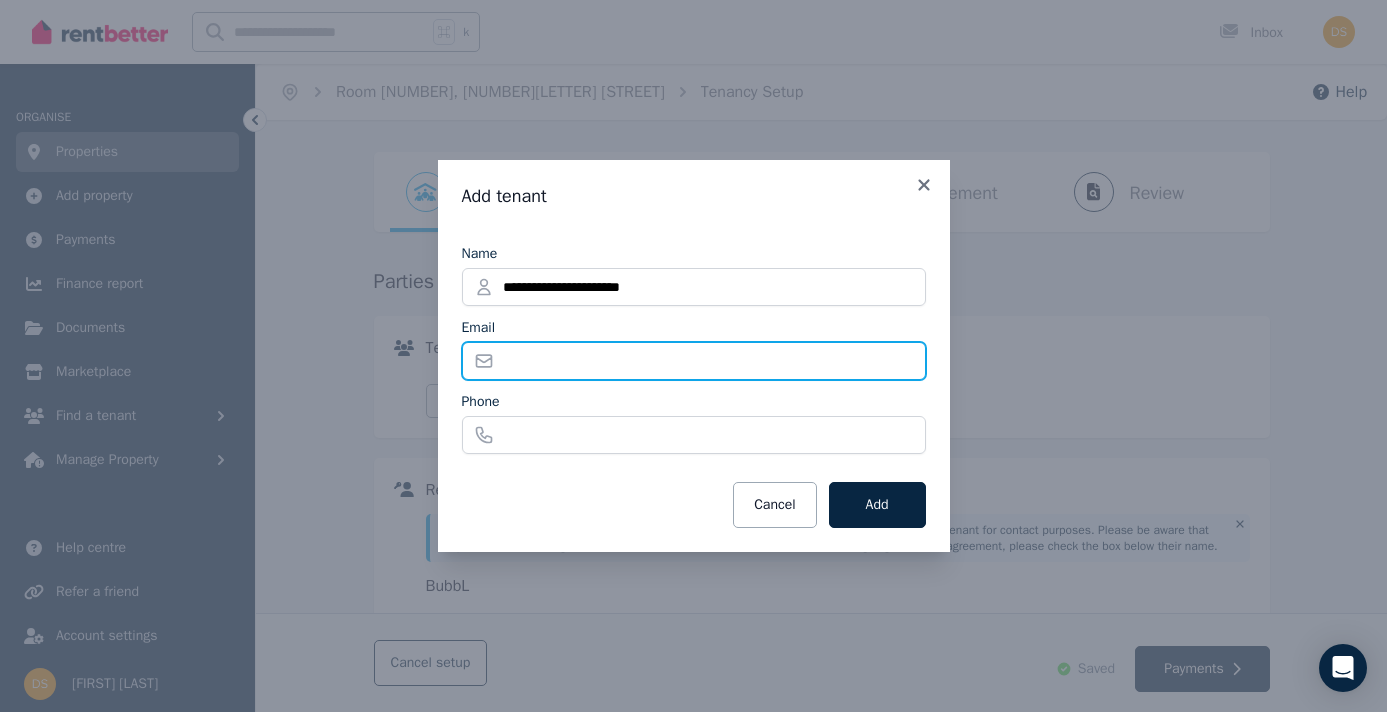 click on "Email" at bounding box center [694, 361] 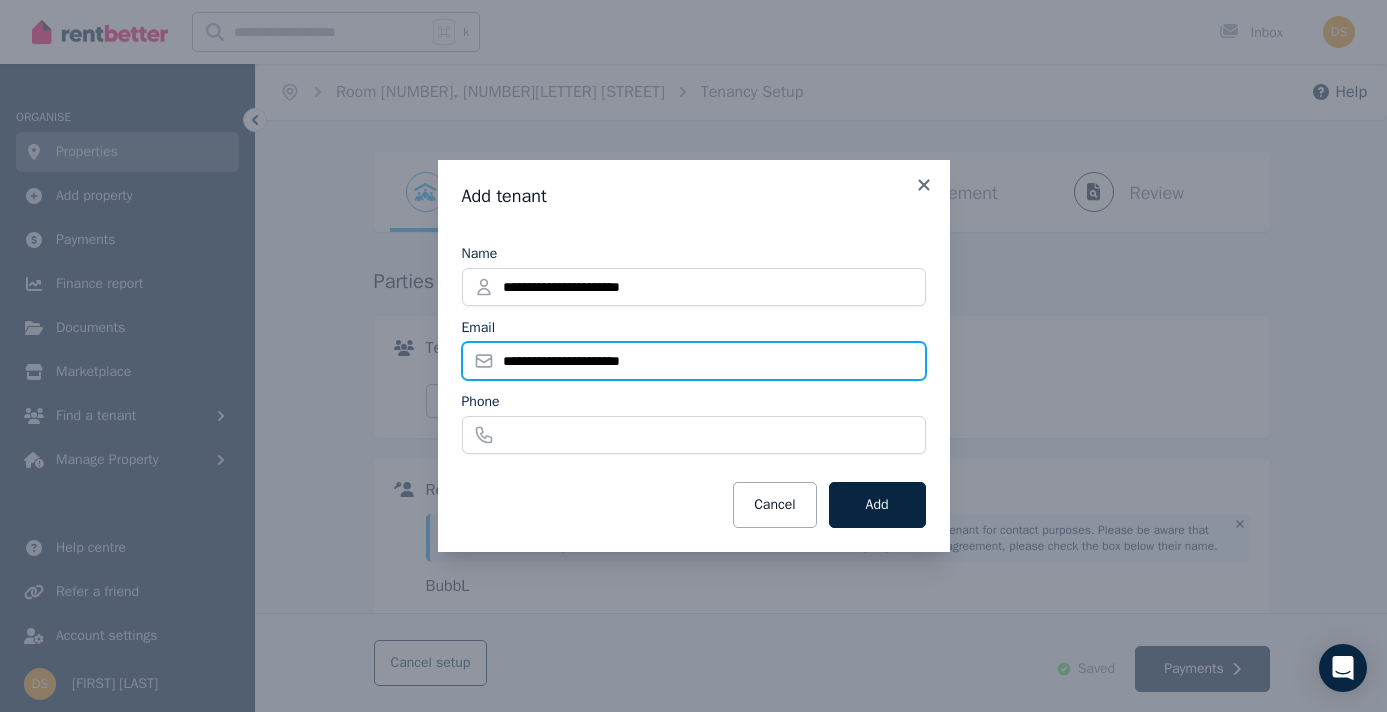 type on "**********" 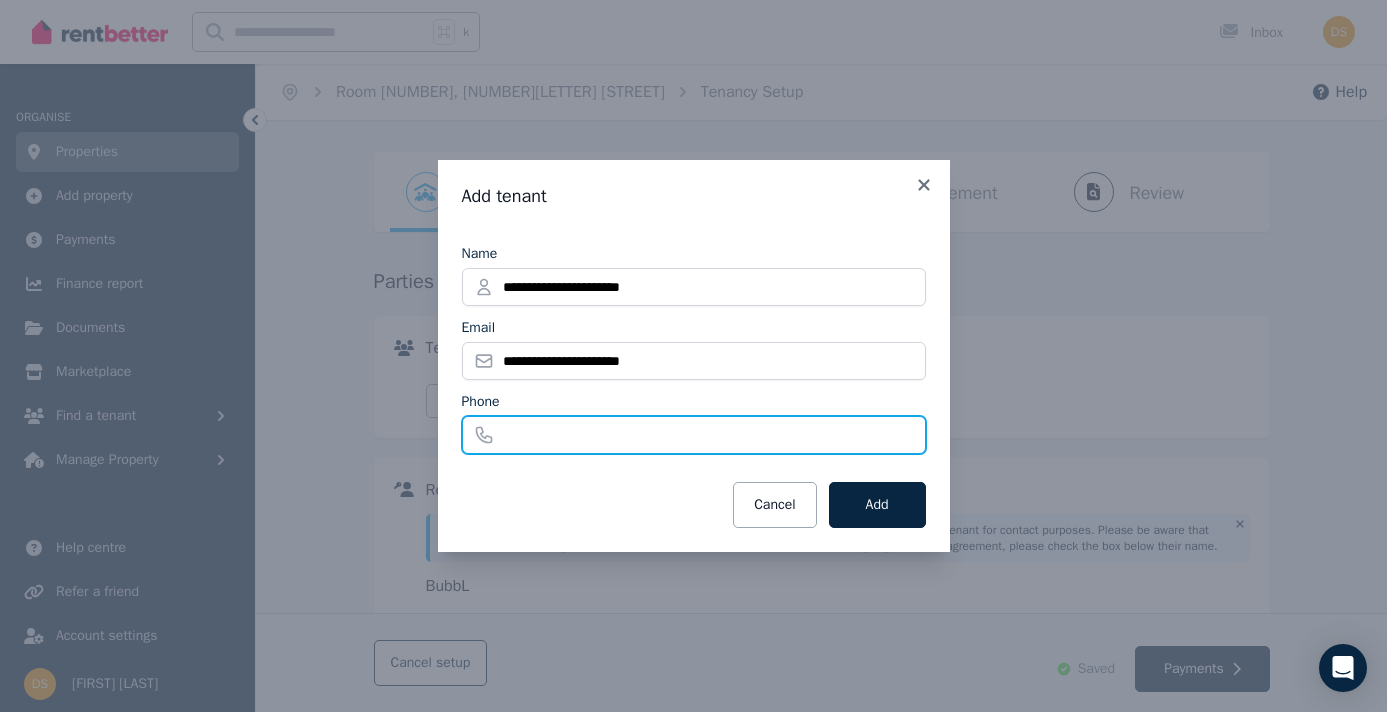 click on "Phone" at bounding box center (694, 435) 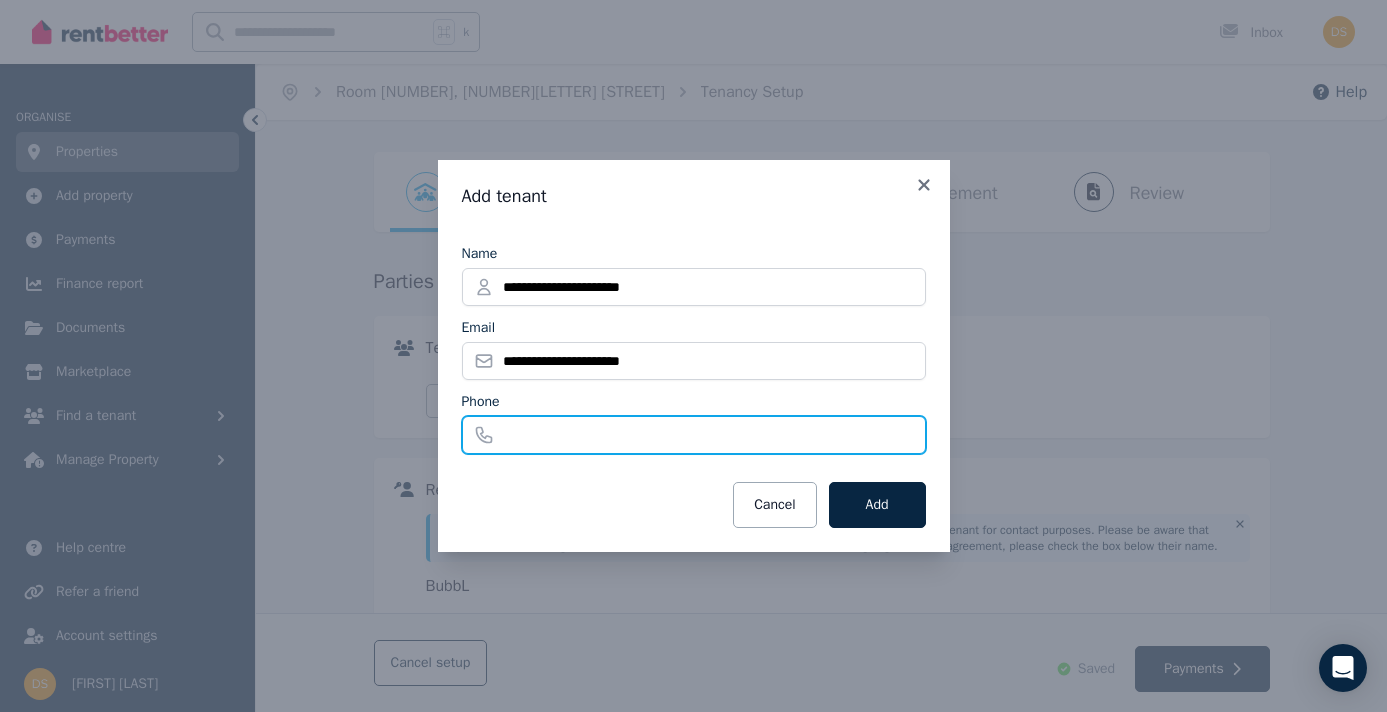 paste on "**********" 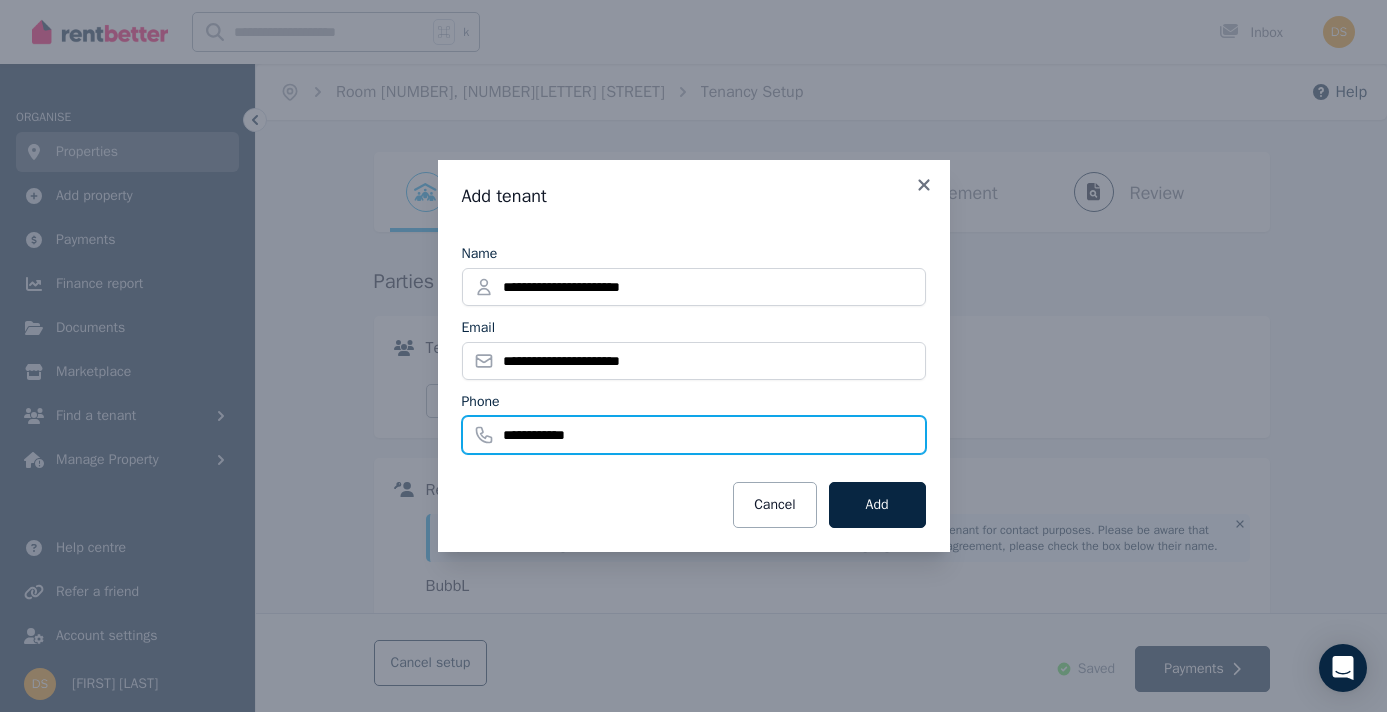 type on "**********" 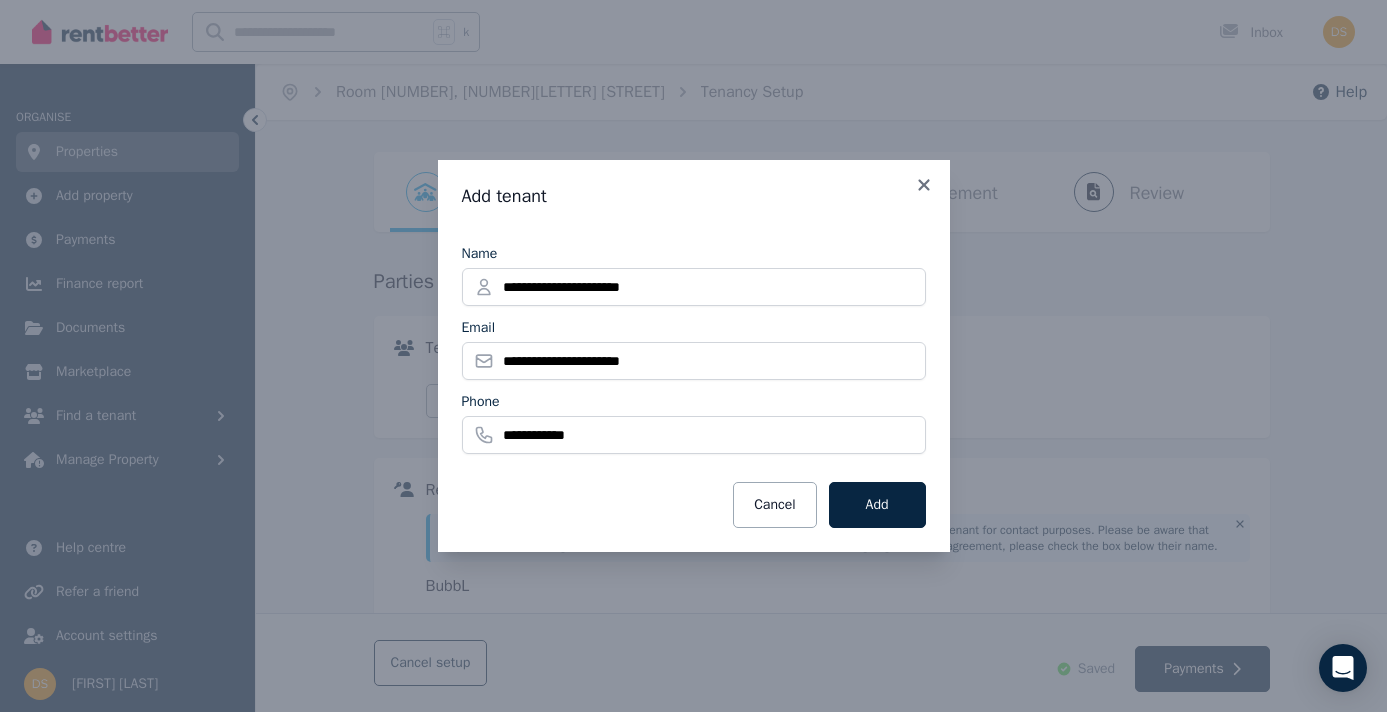 click on "**********" at bounding box center (694, 380) 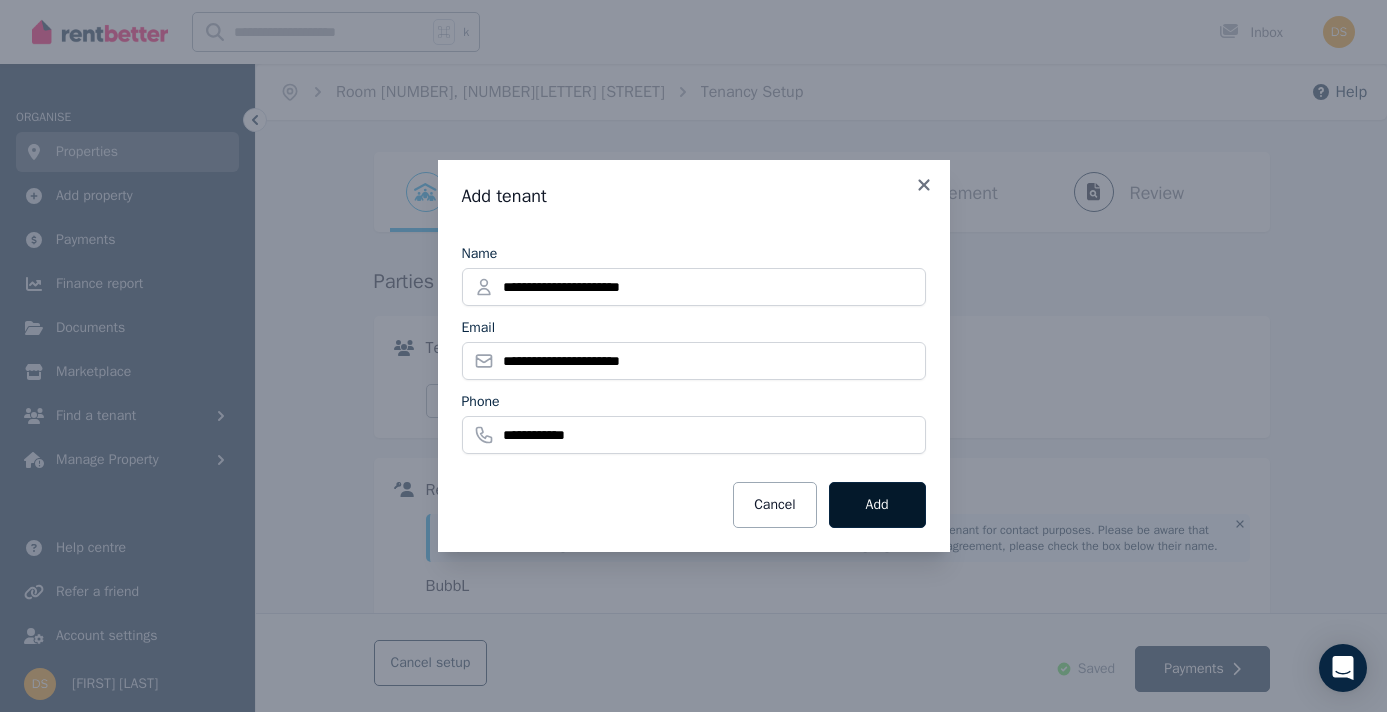 click on "Add" at bounding box center [877, 505] 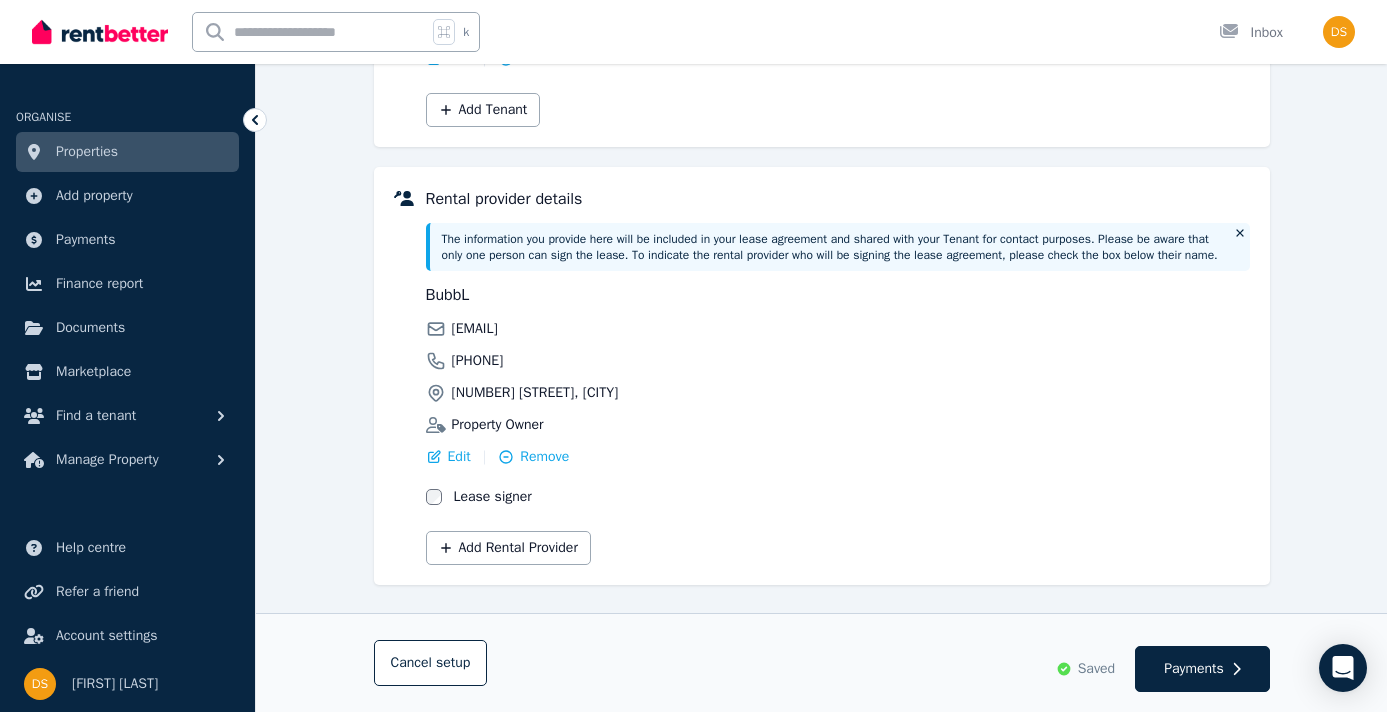 scroll, scrollTop: 467, scrollLeft: 0, axis: vertical 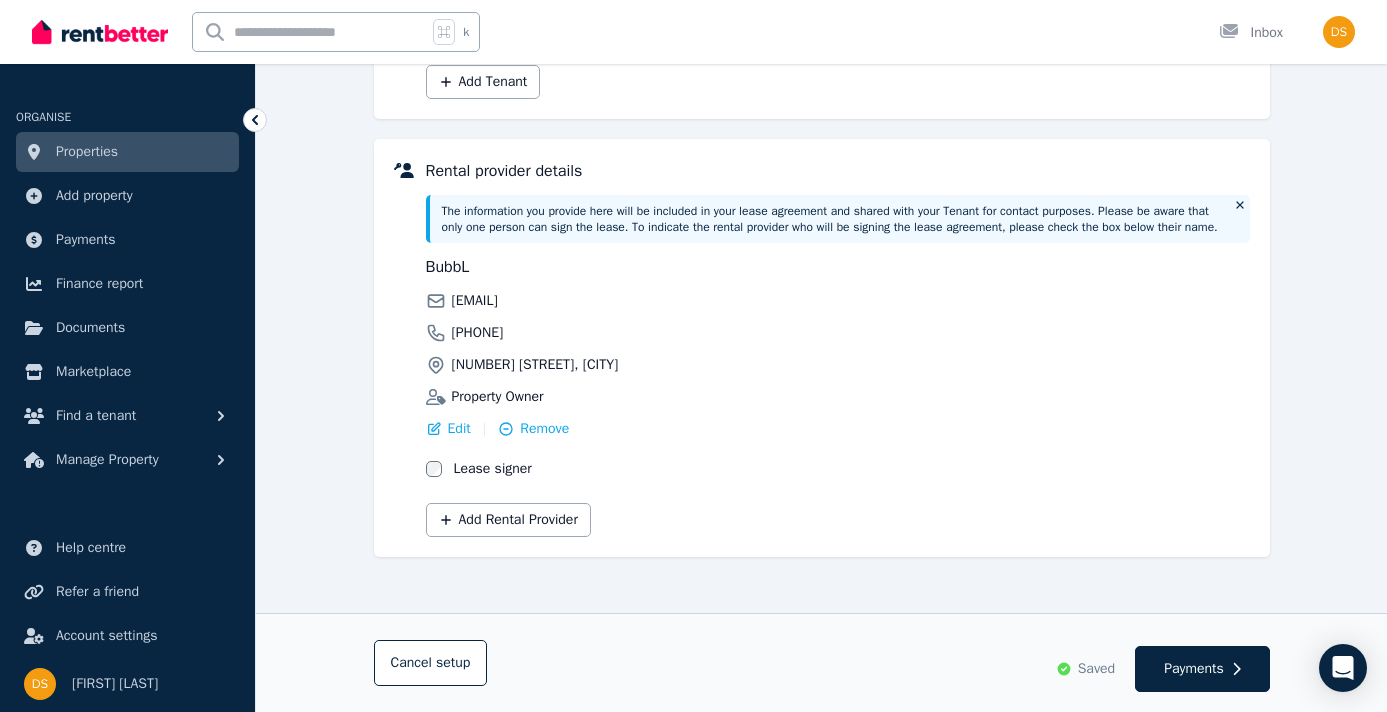 click on "Parties Rental provider and tenant details Payments Bond and rental payments Agreement Lease agreement Review Send tenancy details Step  1 / 4 :  Parties Parties Tenant details Daniel Frederick Clarke dan.clarke1@outlook.com 0444 505 825 Edit | Remove Add Tenant Rental provider details The information you provide here will be included in your lease agreement and shared with your Tenant for contact purposes. Please be aware that only one person can sign the lease. To indicate the rental provider who will be signing the lease agreement, please check the box below their name. BubbL tenants@bubbl.au 0439 910 016 33 Bulga Street, St Albans Property Owner Edit | Remove Lease signer Add Rental Provider Cancel setup Saved Payments" at bounding box center [821, 206] 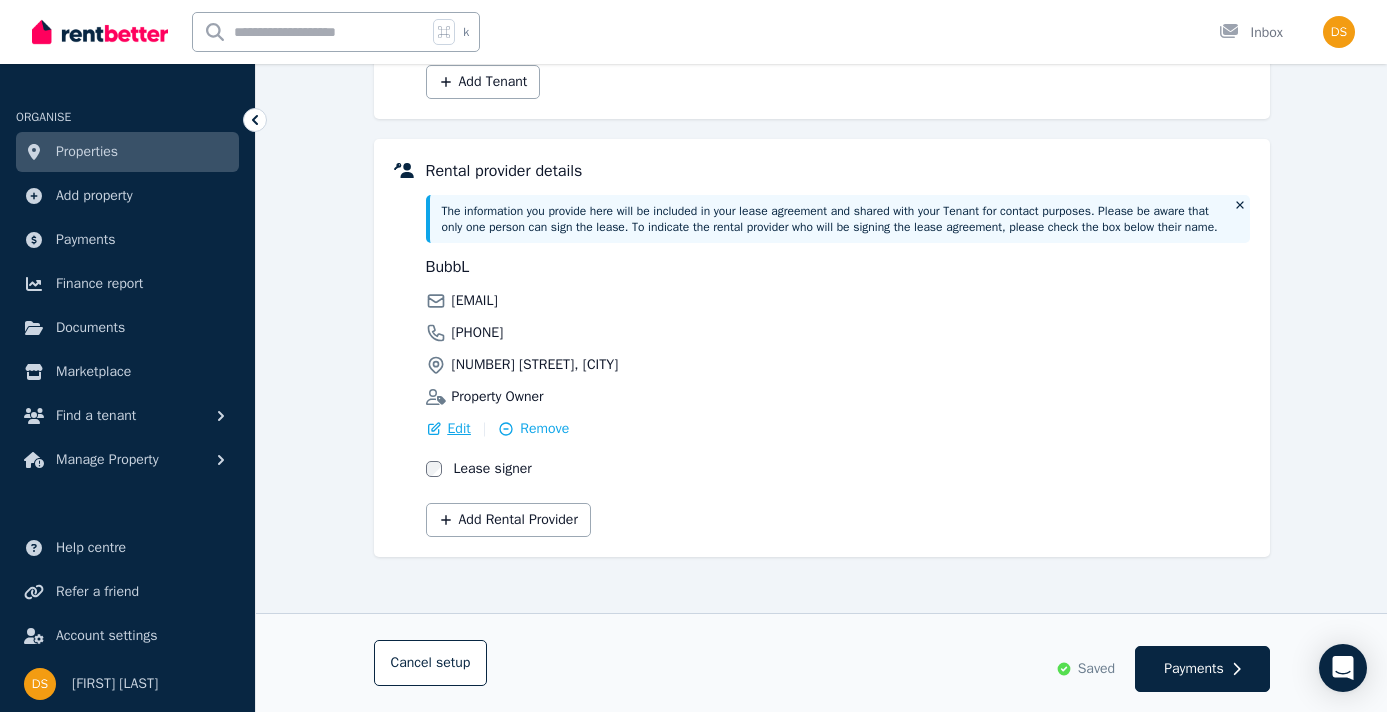 click on "Edit" at bounding box center [459, 429] 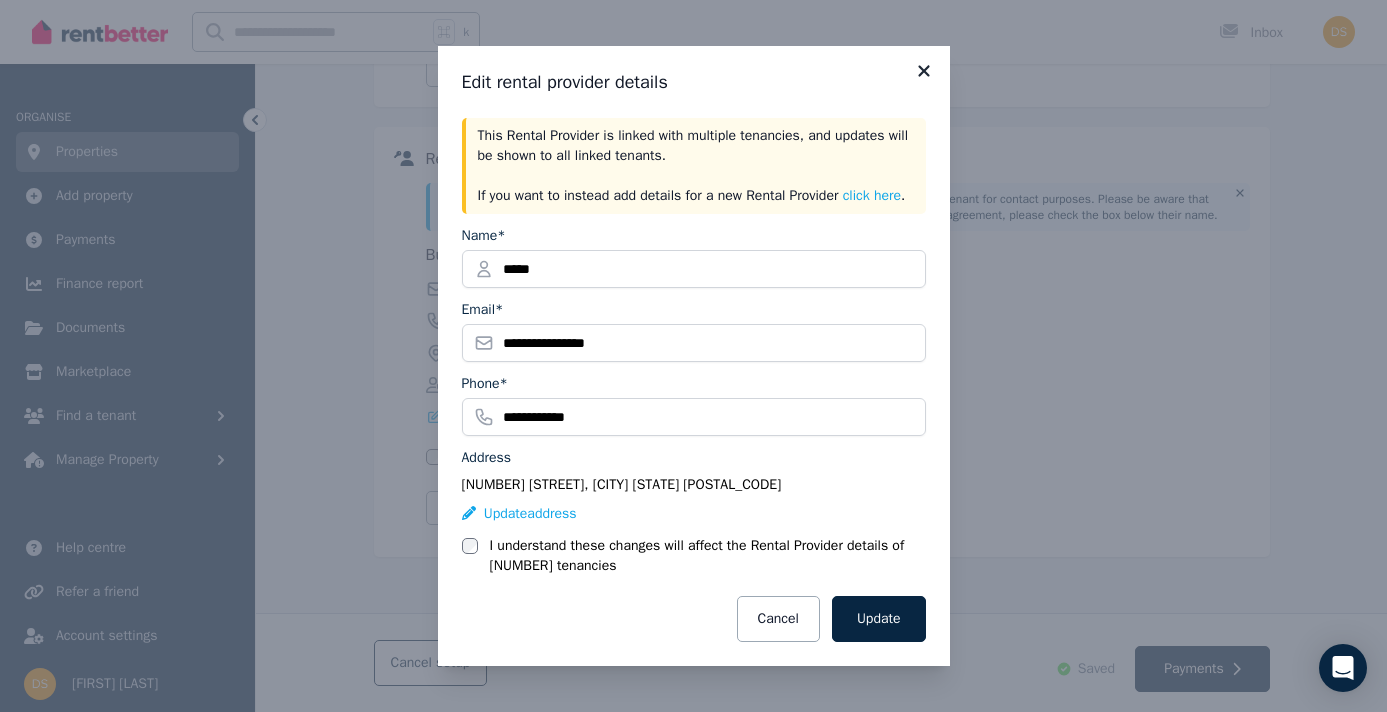 click 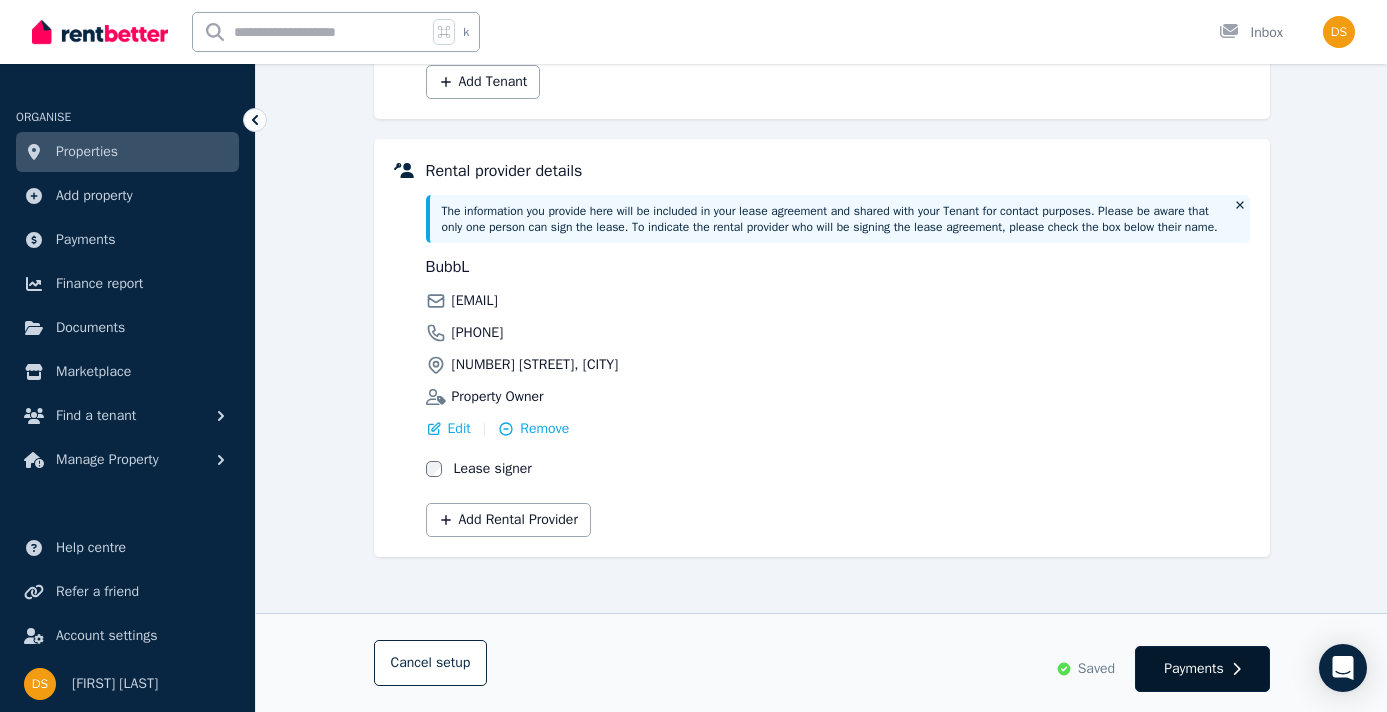click on "Payments" at bounding box center (1194, 669) 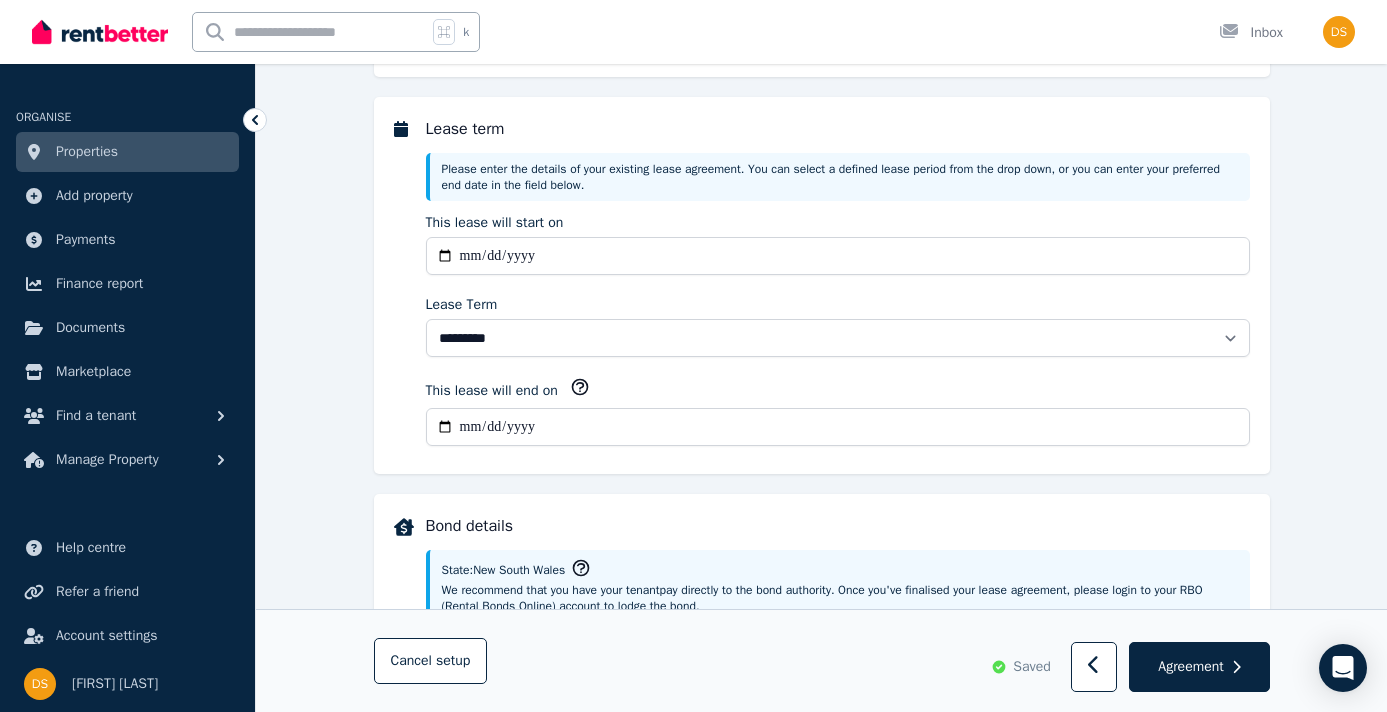 scroll, scrollTop: 0, scrollLeft: 0, axis: both 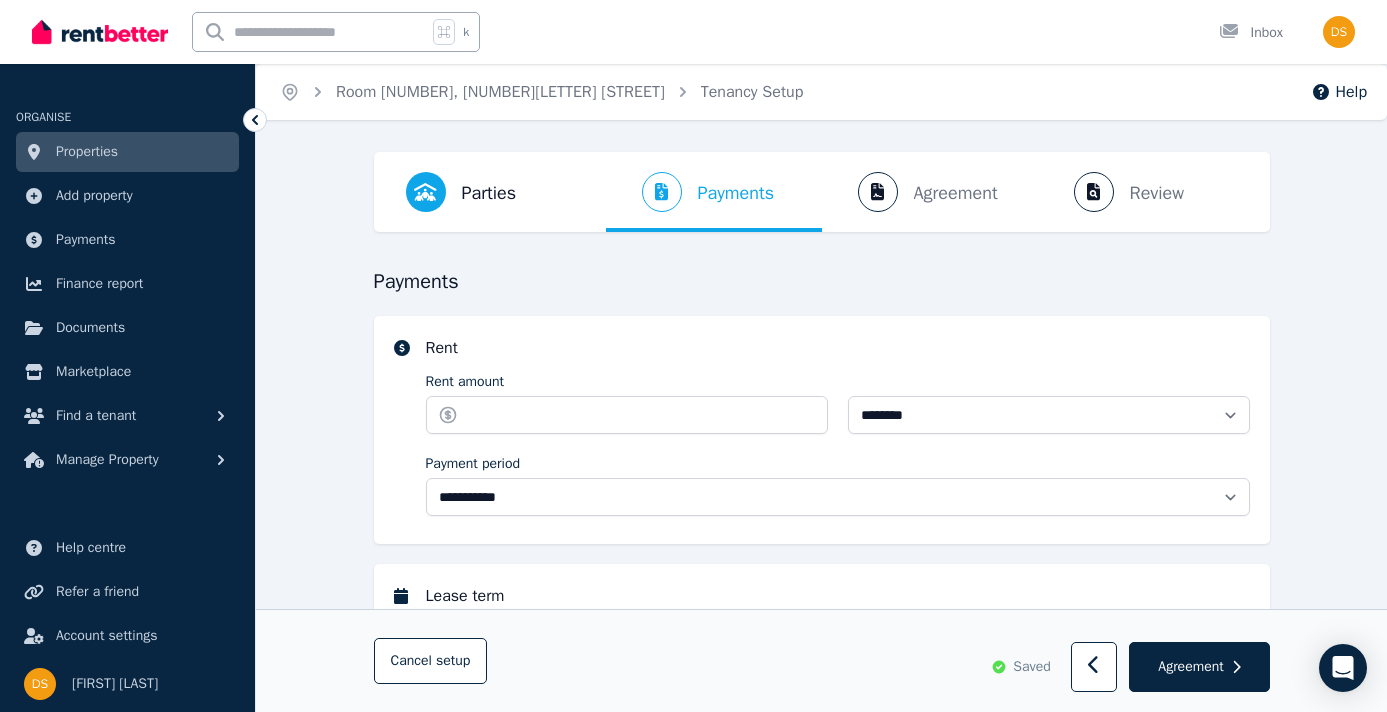 select on "**********" 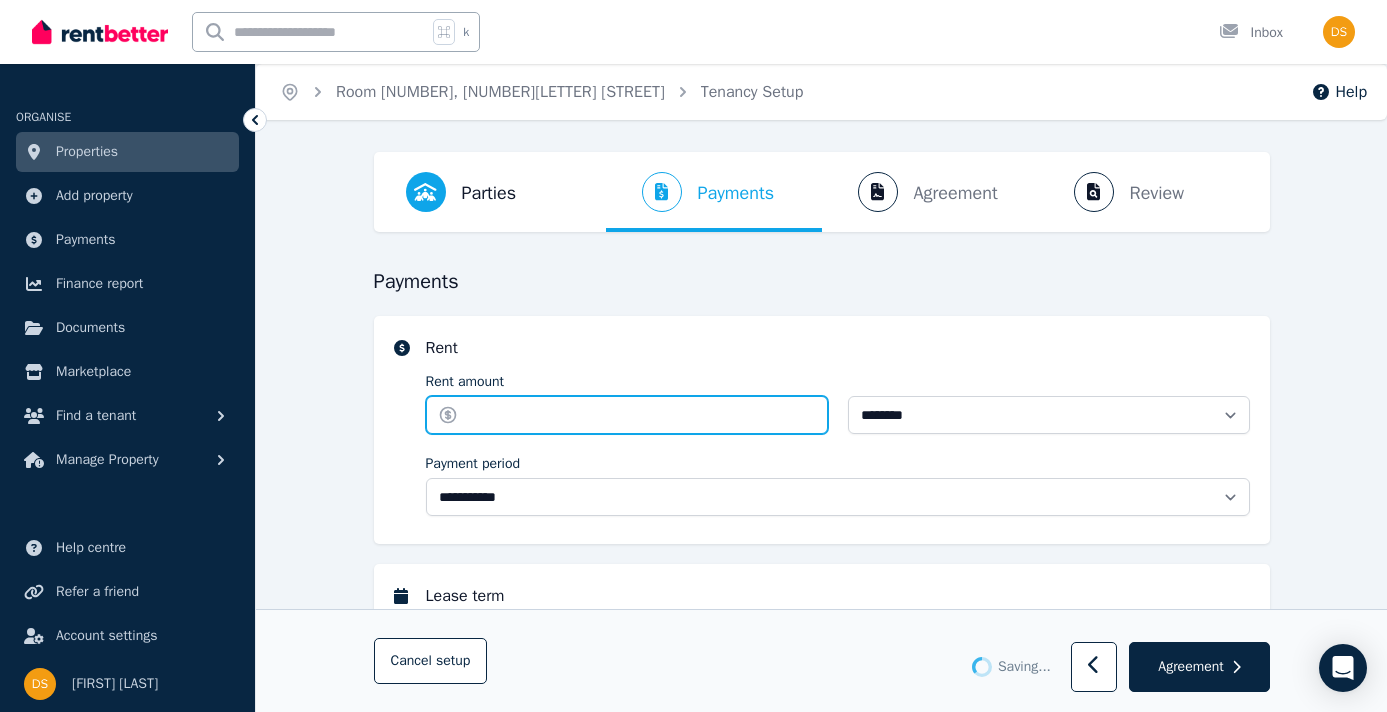 click on "Rent amount" at bounding box center (627, 415) 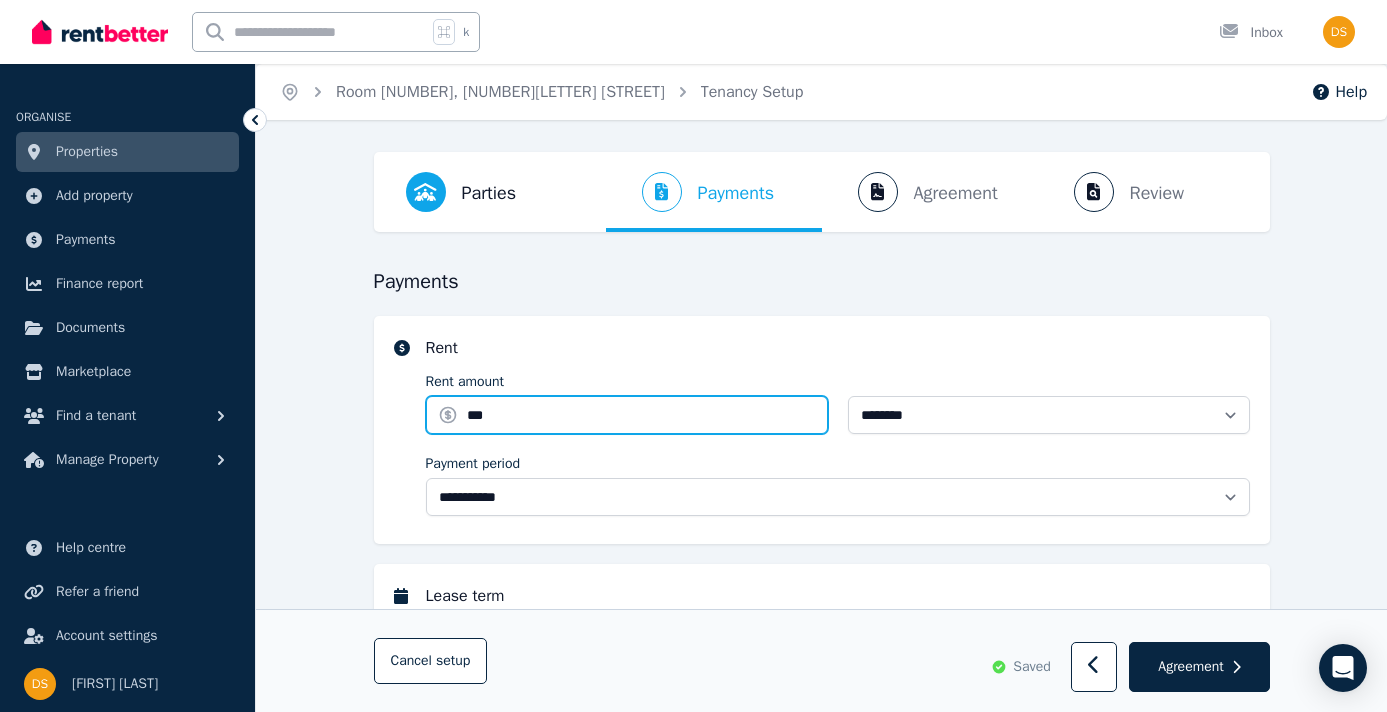 type on "***" 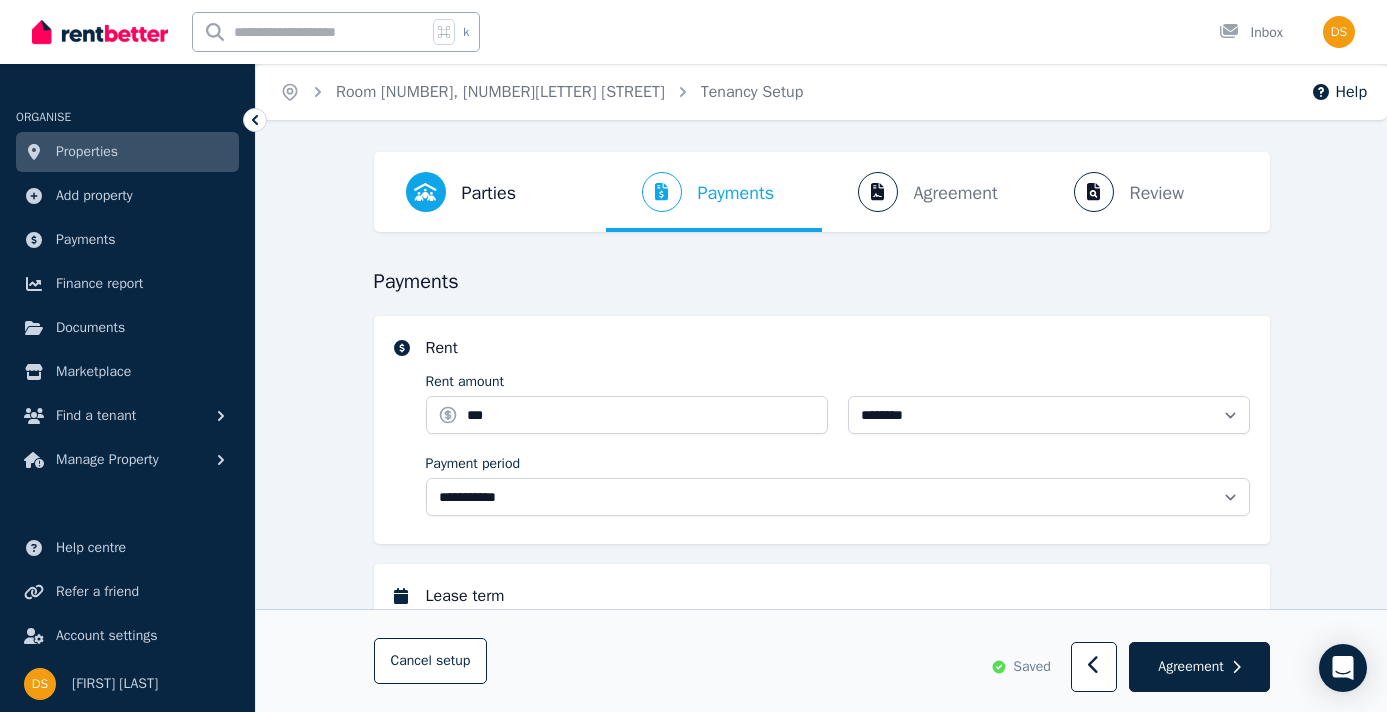 click on "Payments" at bounding box center [822, 282] 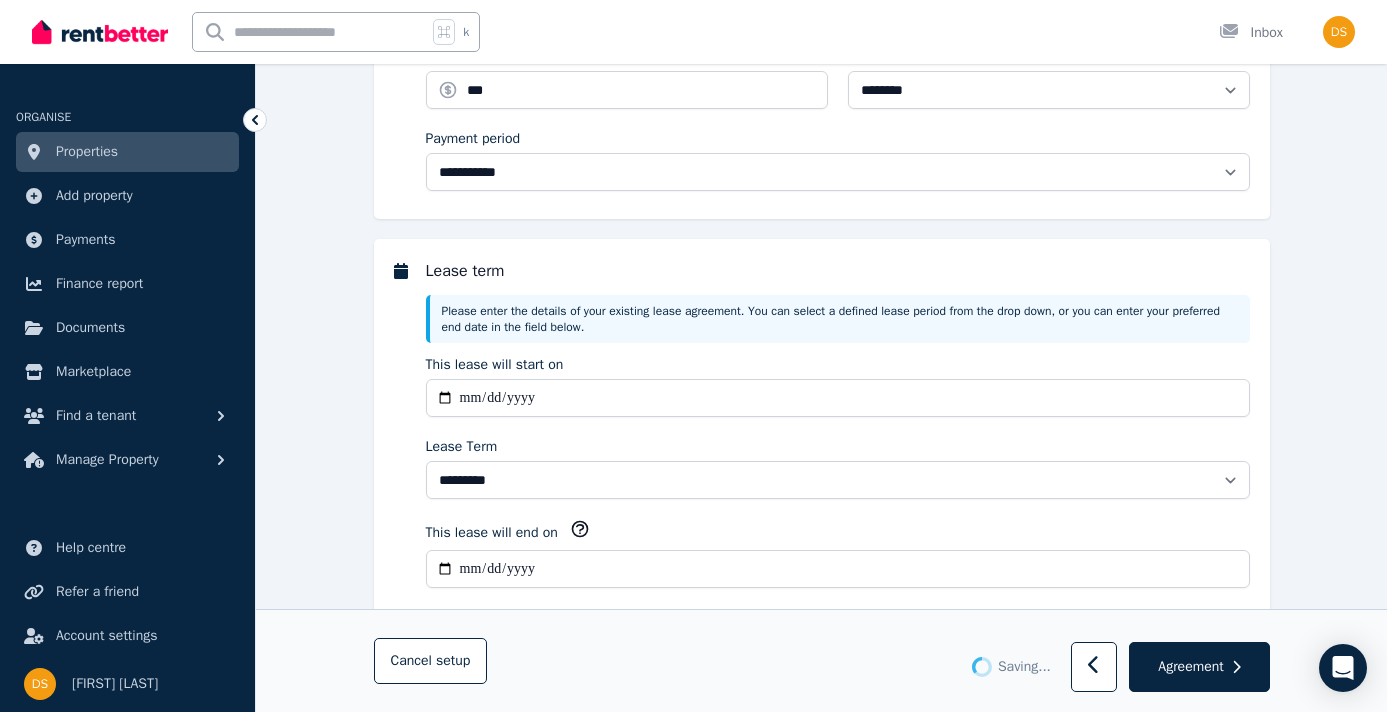 type 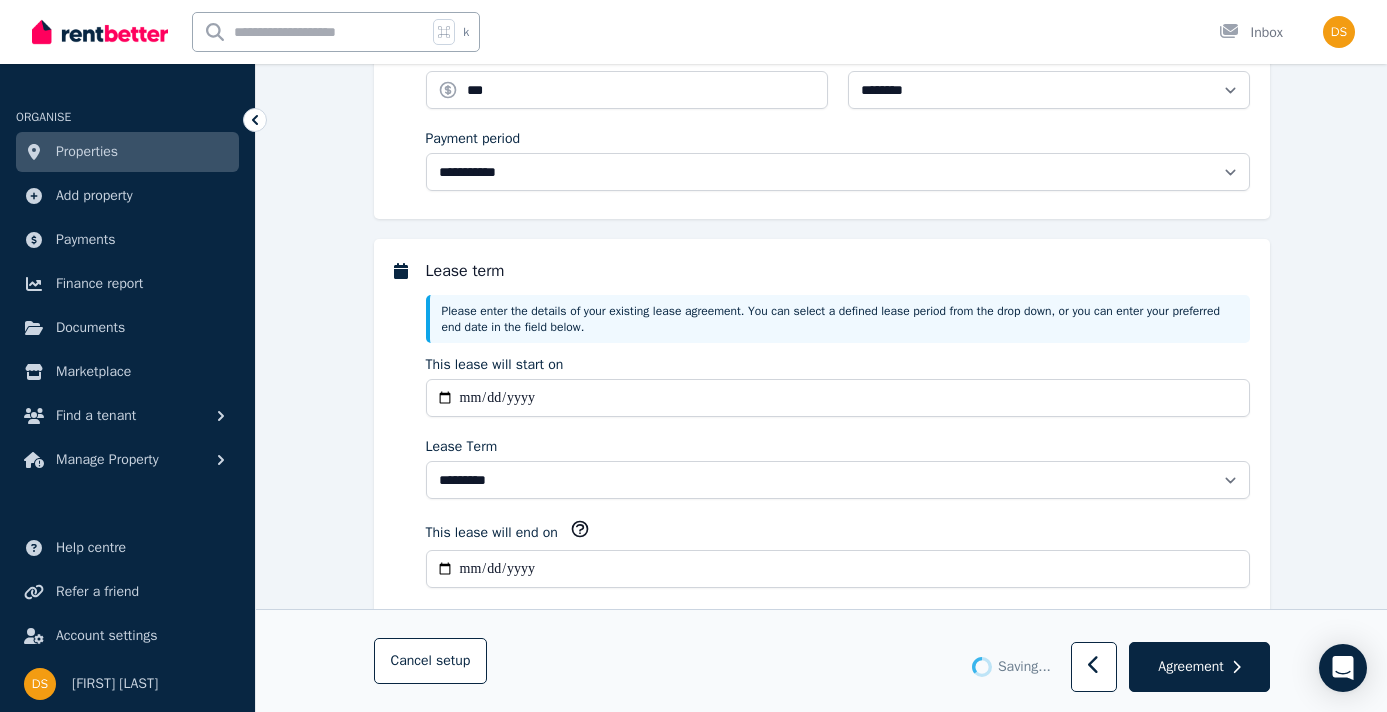 type on "**********" 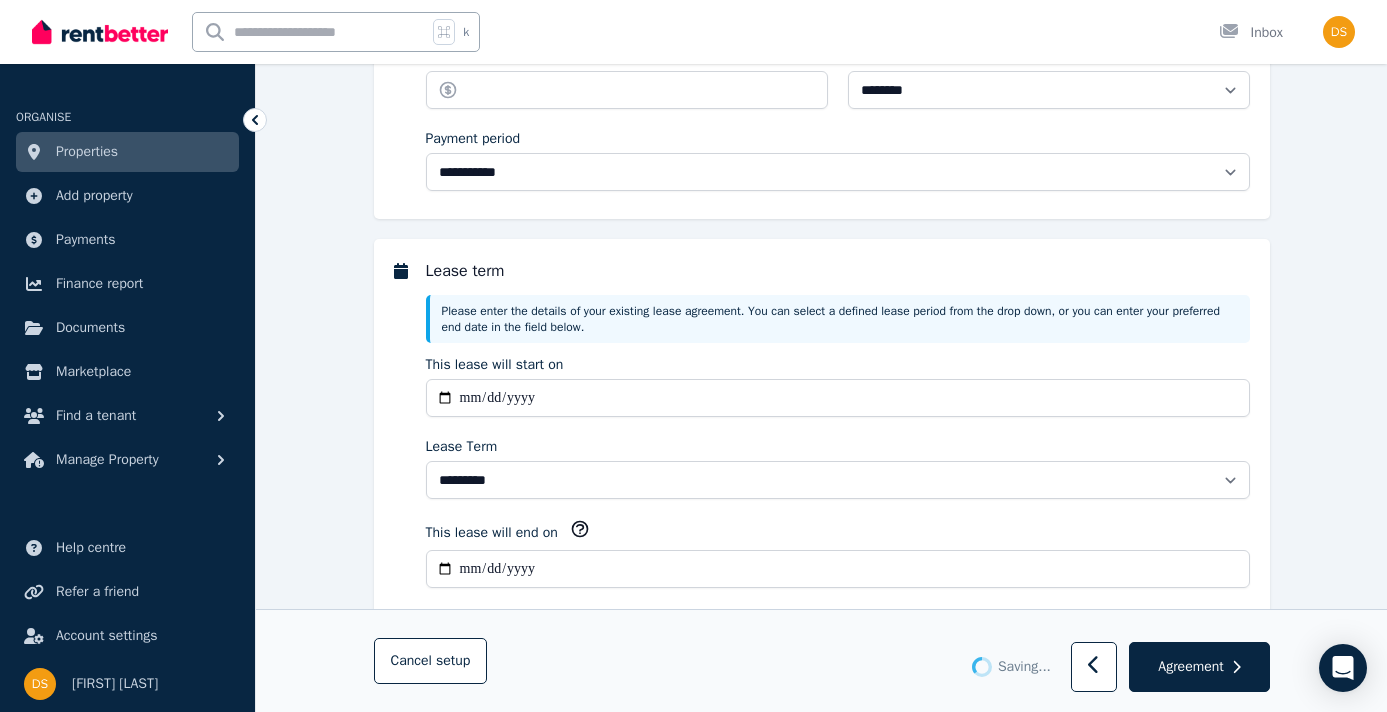 type on "******" 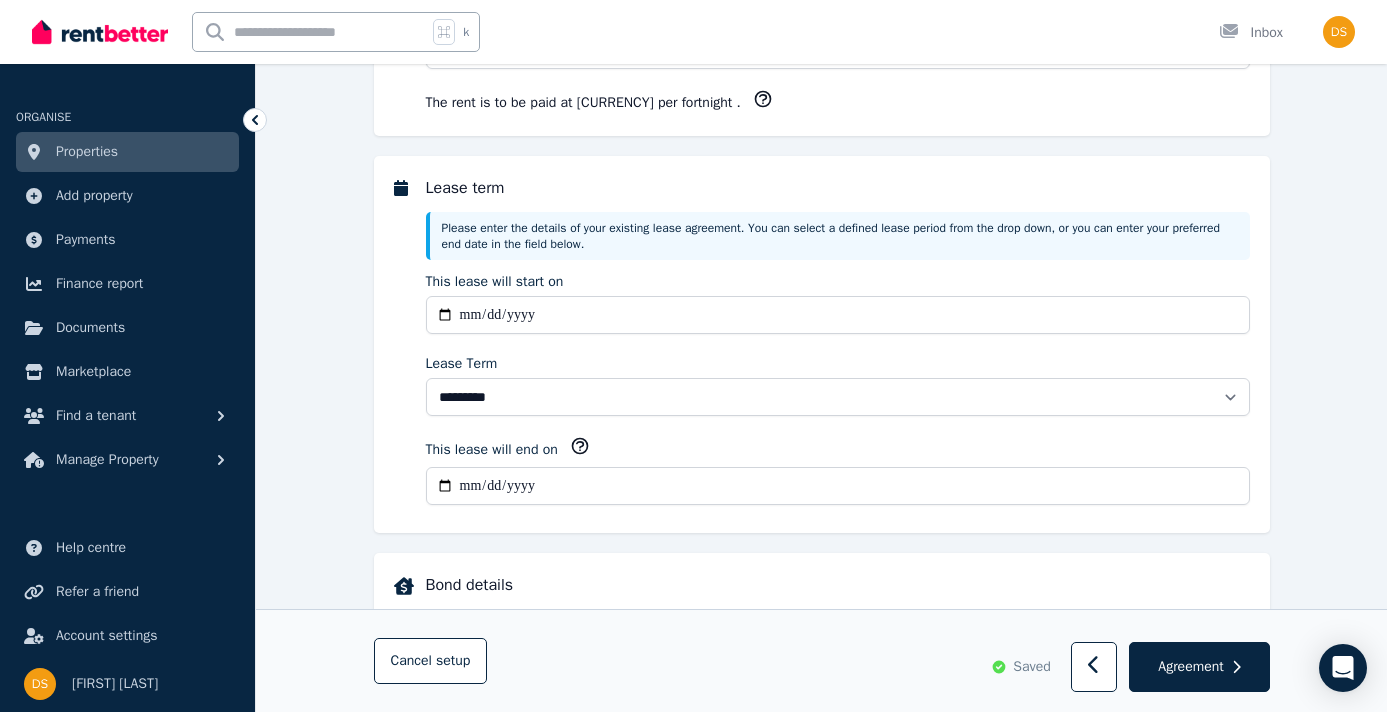 scroll, scrollTop: 456, scrollLeft: 0, axis: vertical 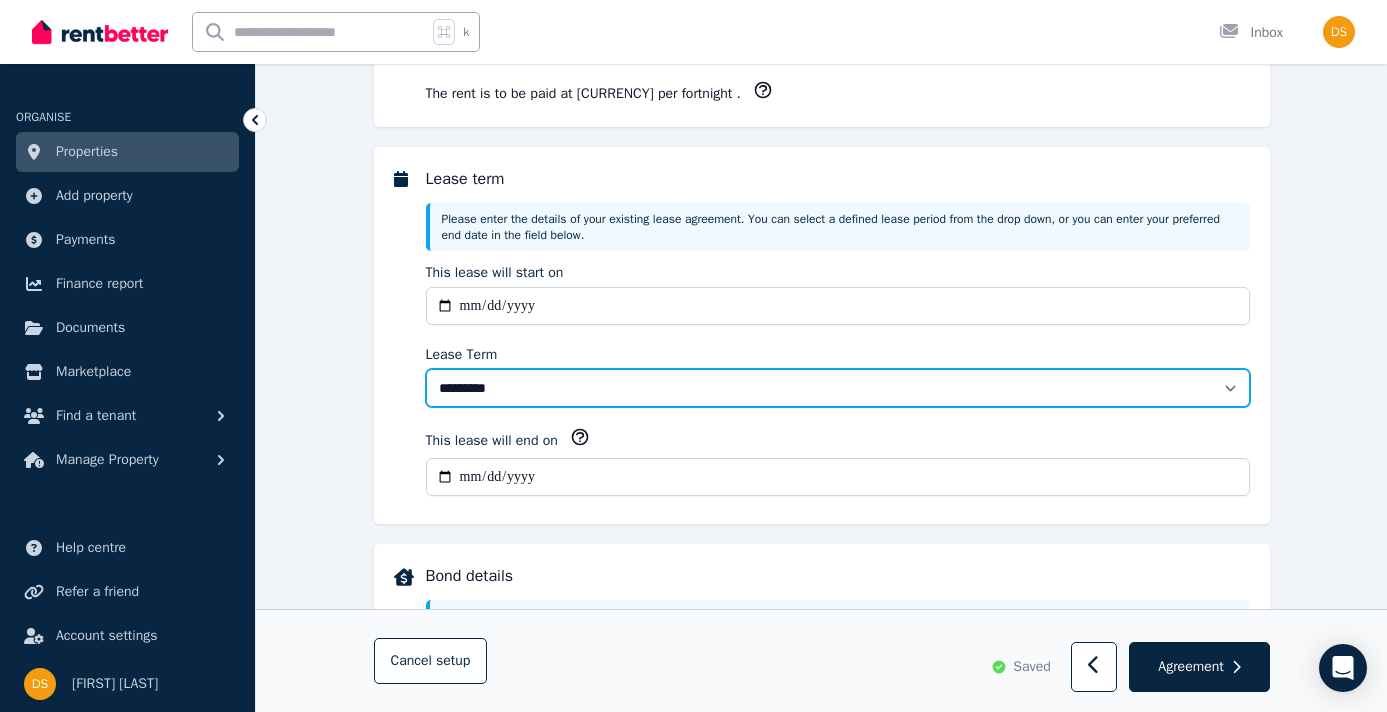 click on "******** ******** ********* ******* ******* ******* ******* ***** ********" at bounding box center (838, 388) 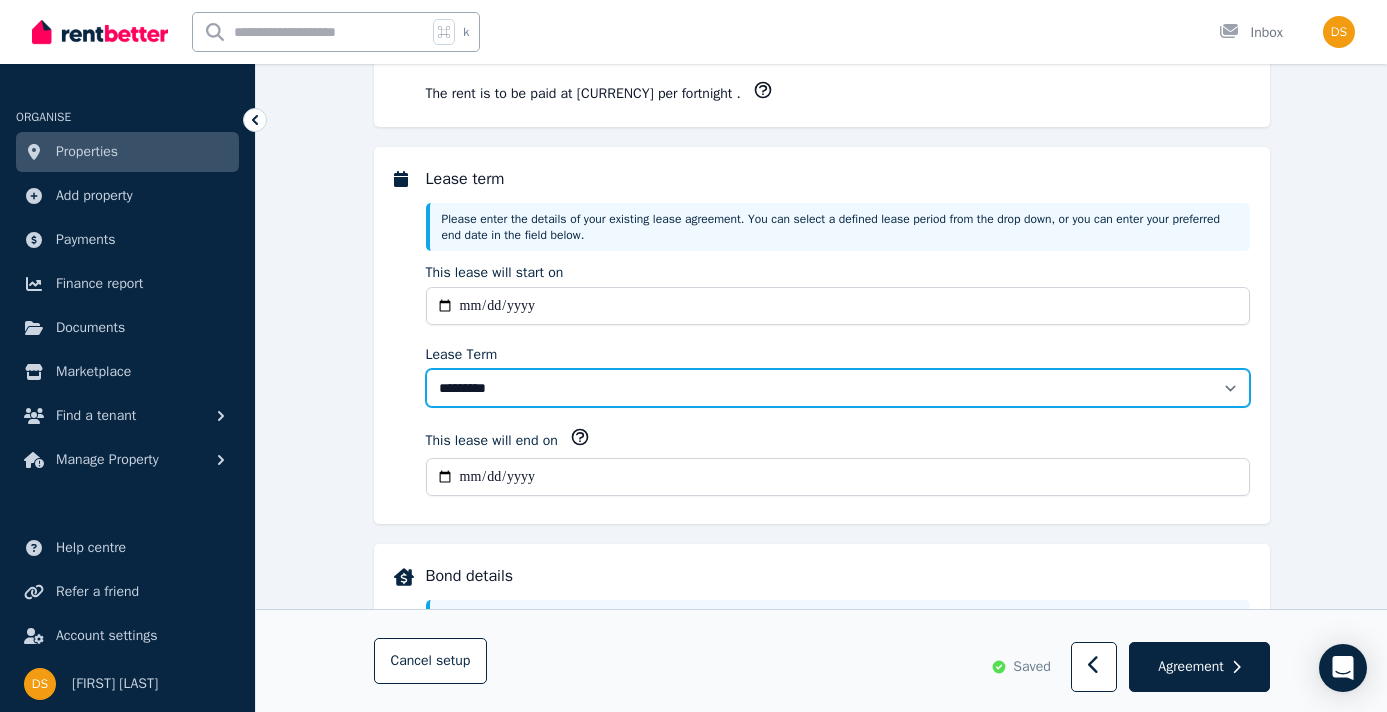 select on "**********" 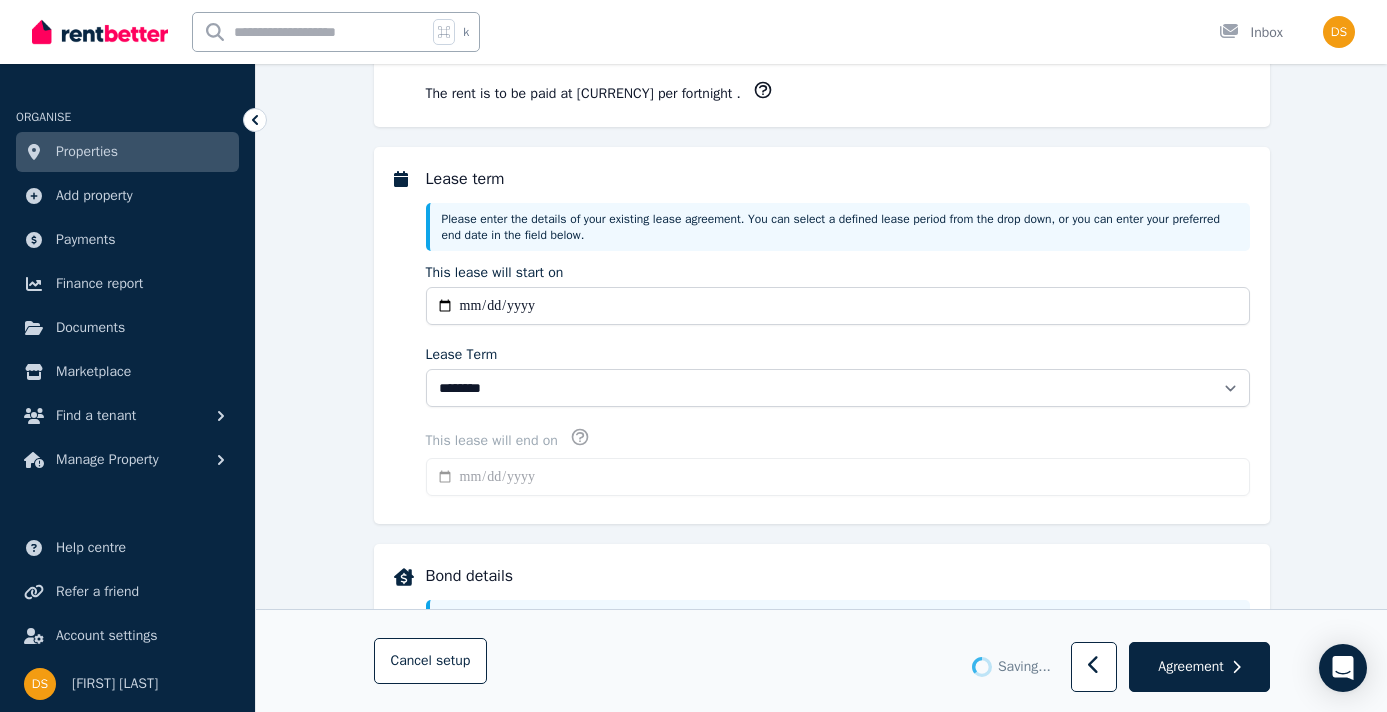 click on "**********" at bounding box center [821, 876] 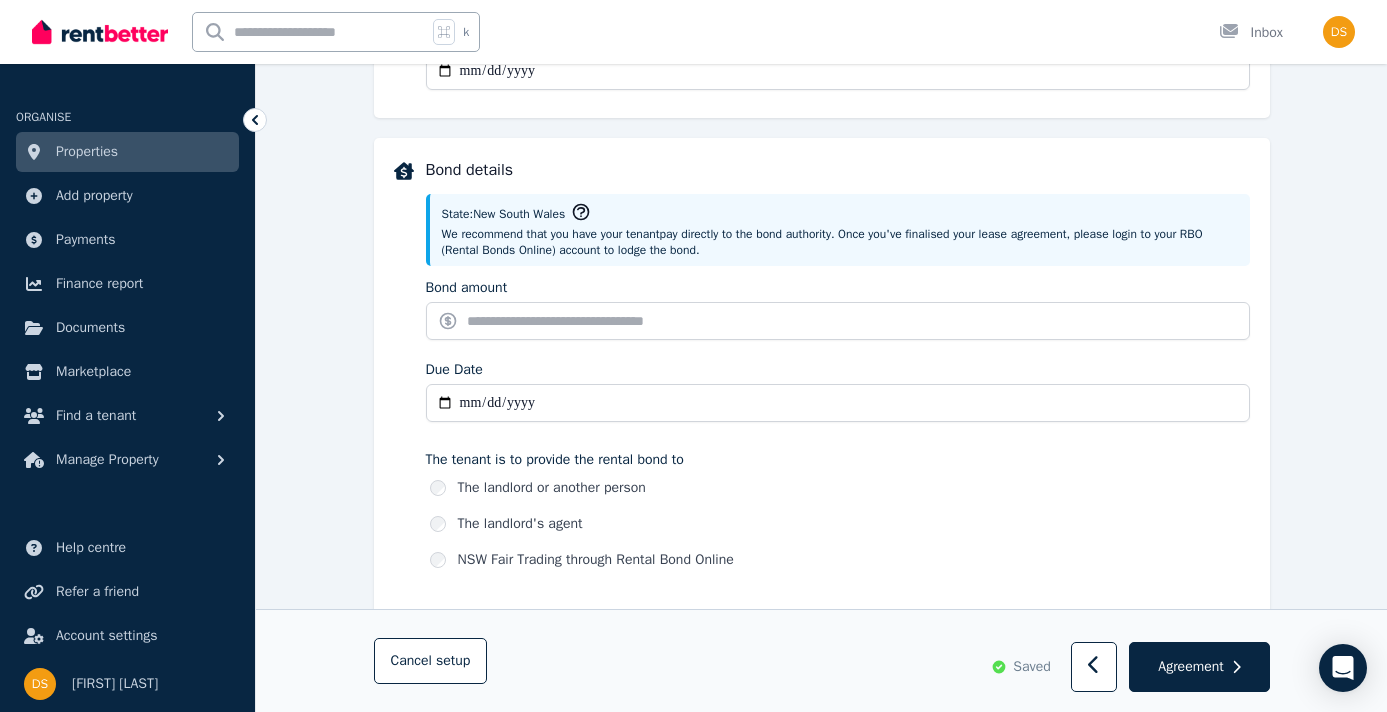 scroll, scrollTop: 875, scrollLeft: 0, axis: vertical 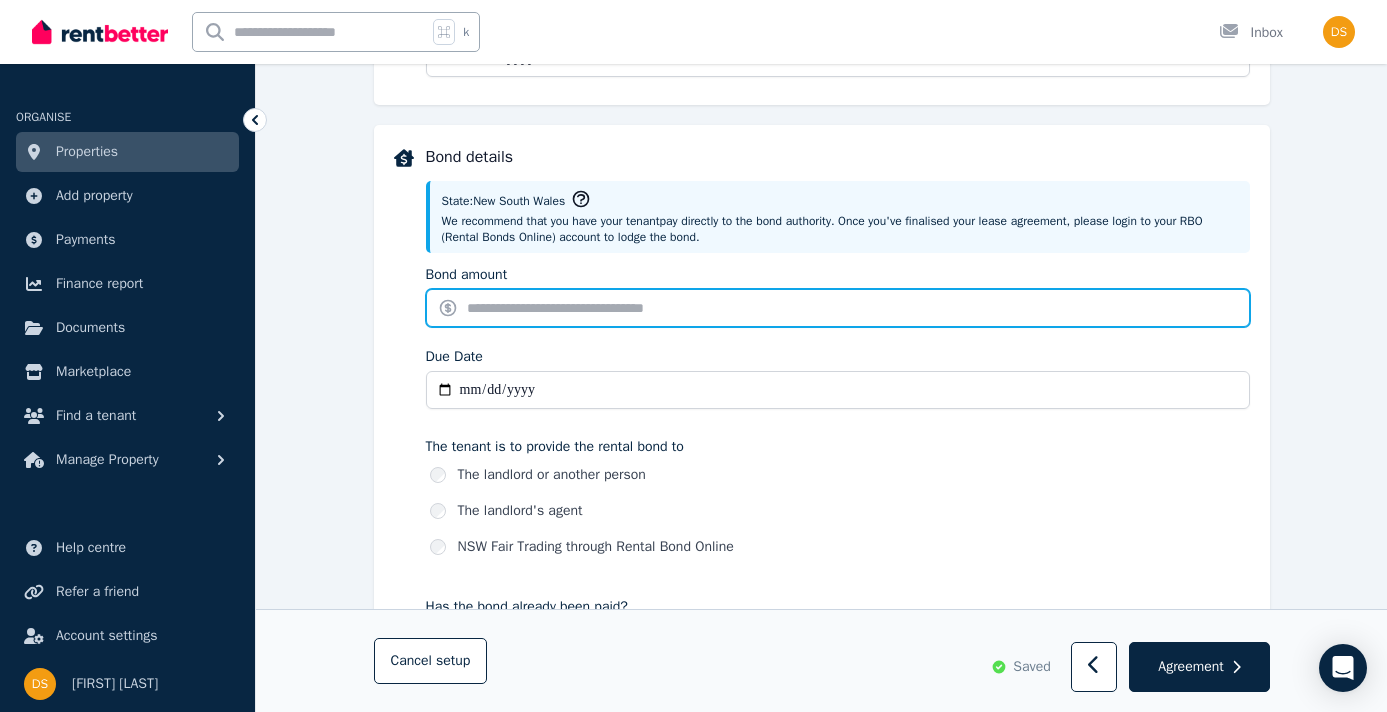 click on "Bond amount" at bounding box center (838, 308) 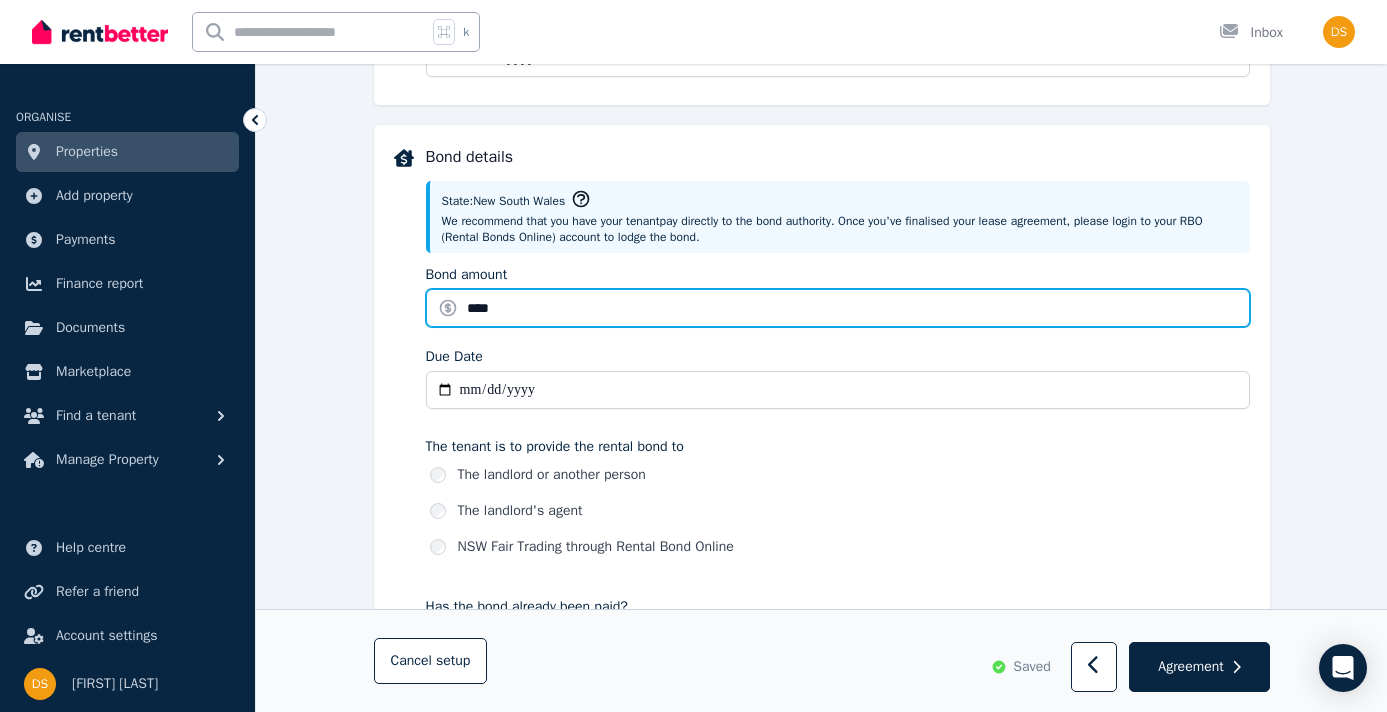 type on "****" 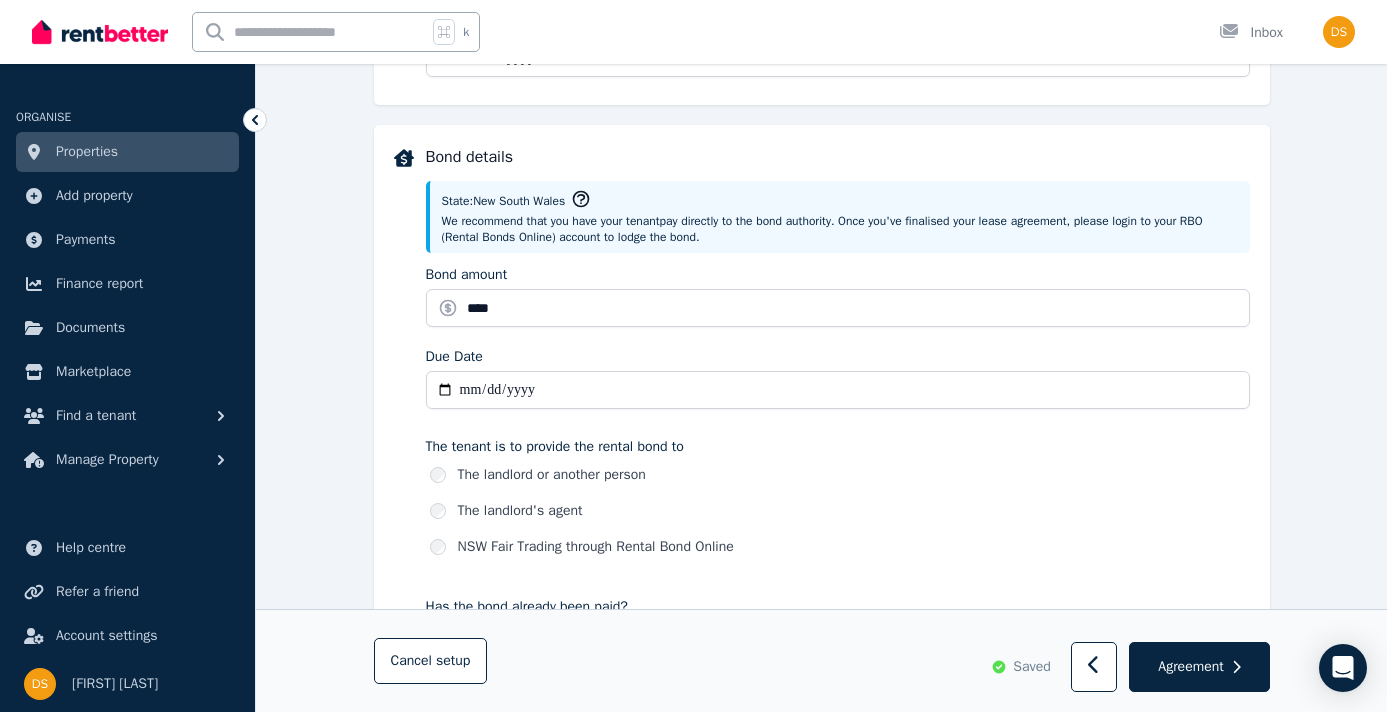 click on "**********" at bounding box center (821, 457) 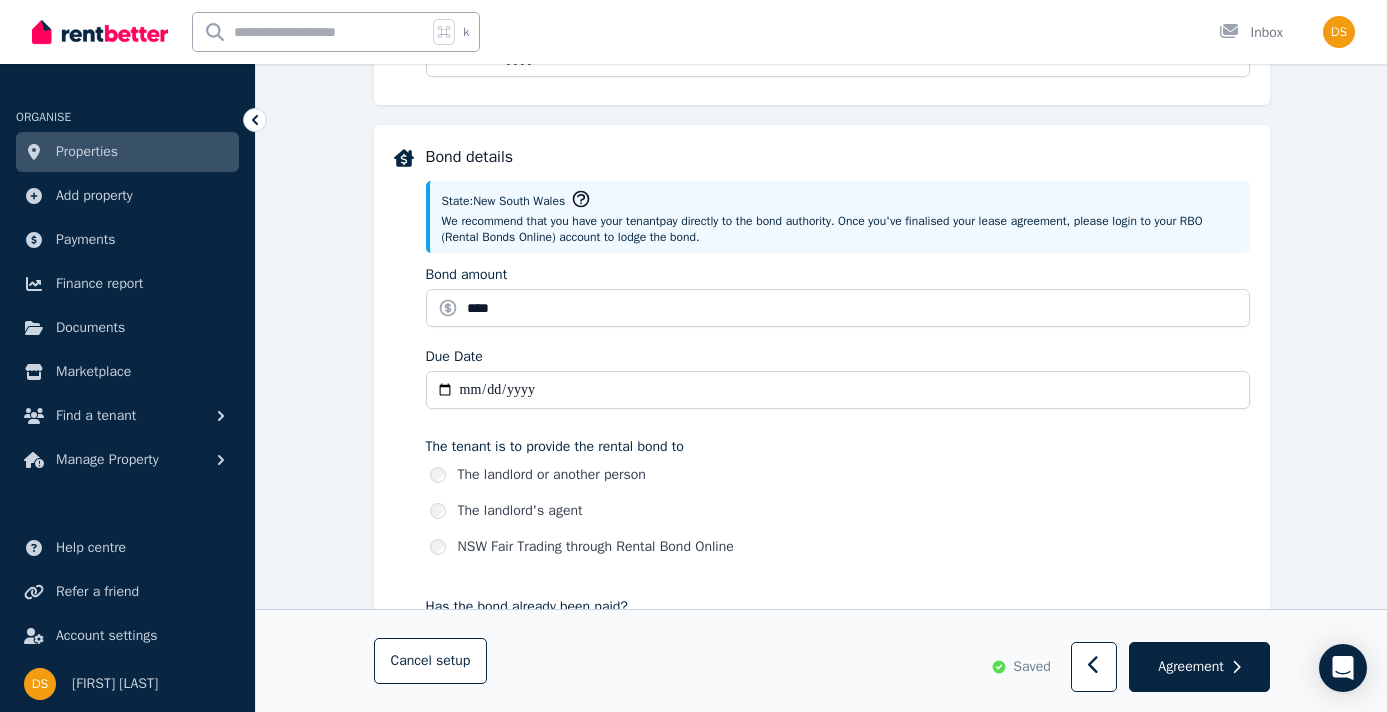 click on "Due Date" at bounding box center [838, 390] 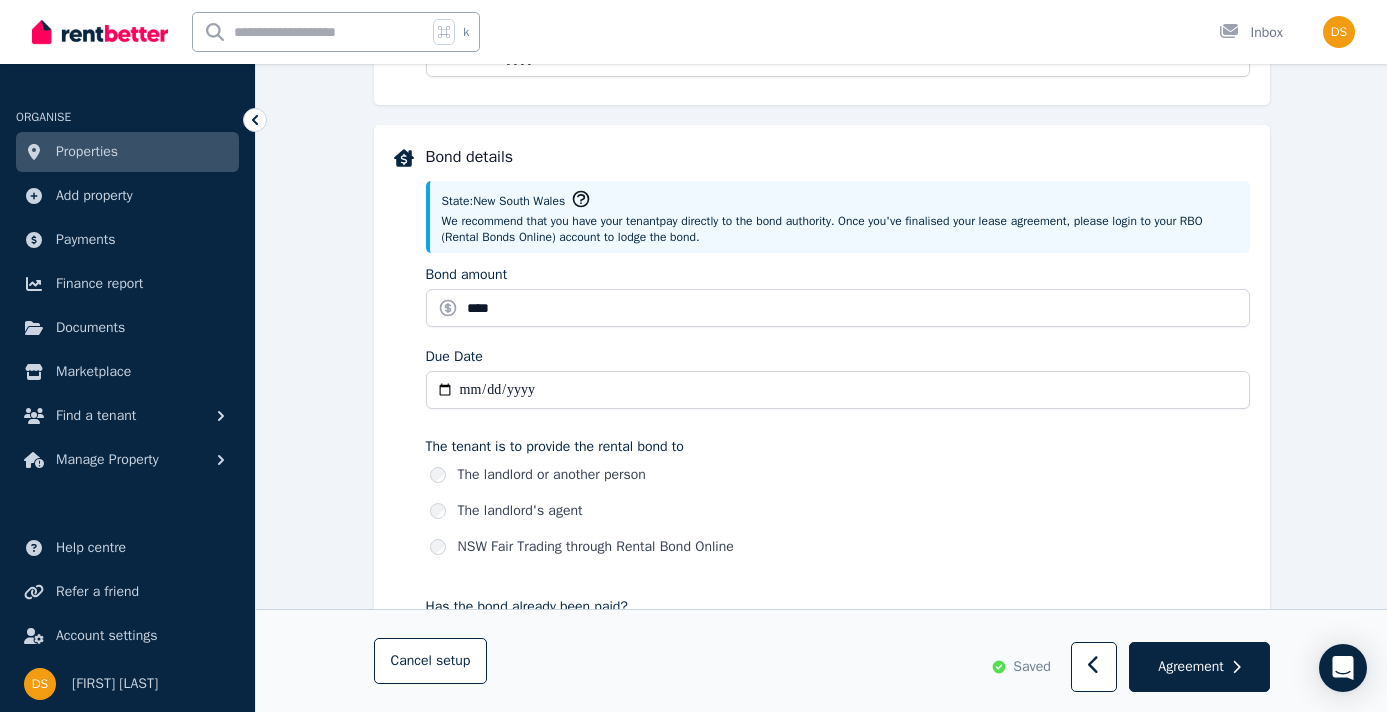 type on "**********" 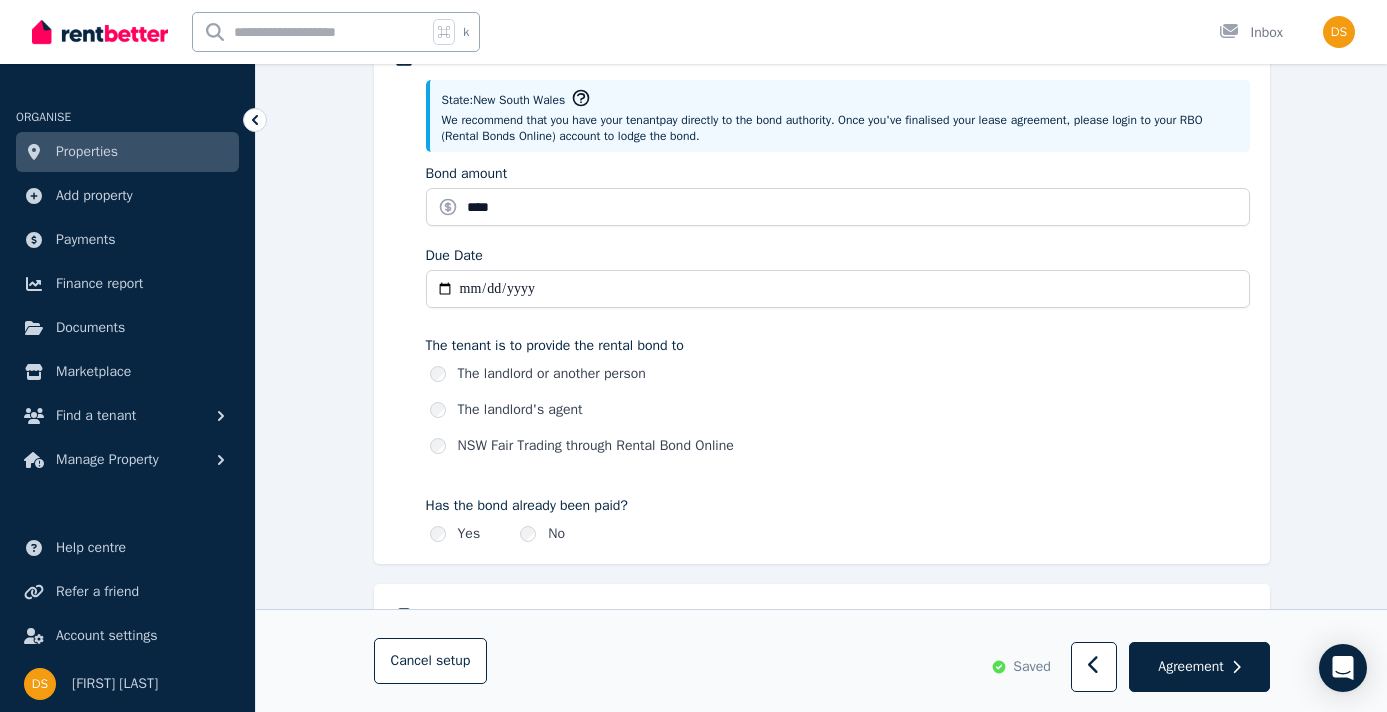 scroll, scrollTop: 977, scrollLeft: 0, axis: vertical 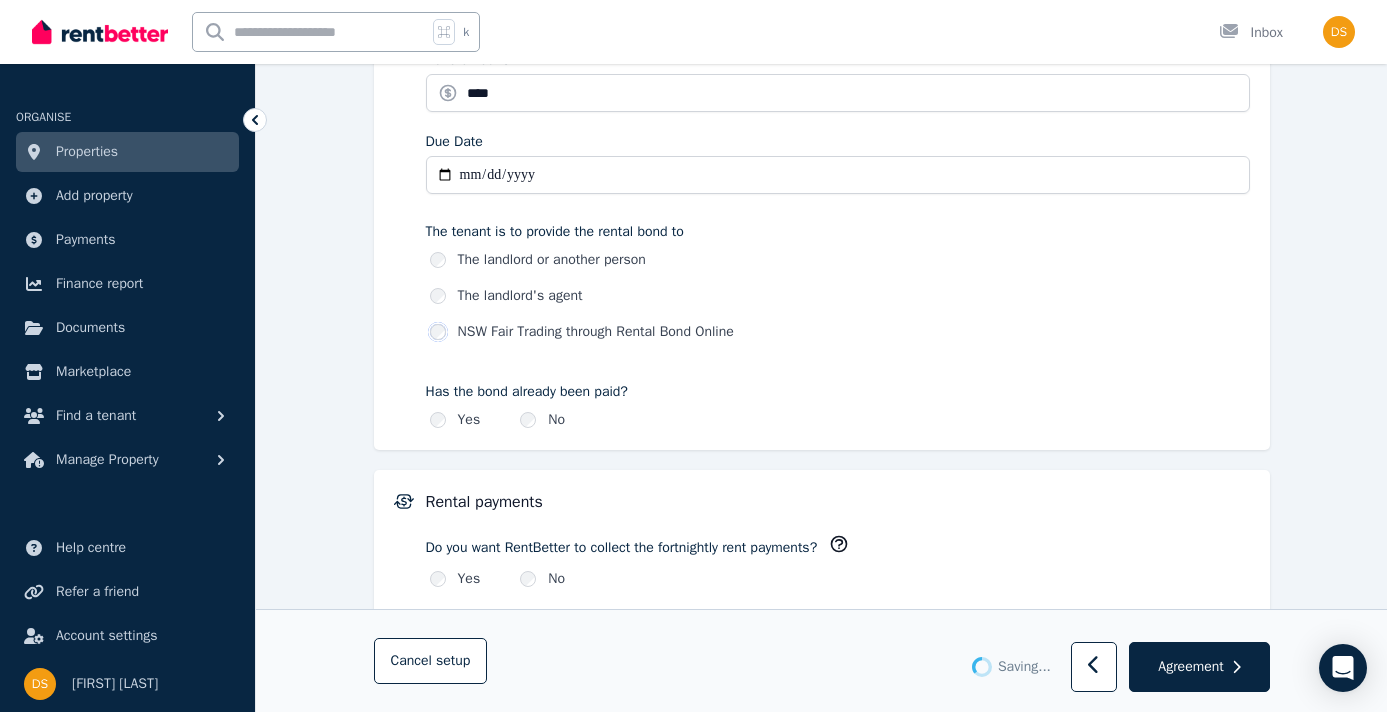 type 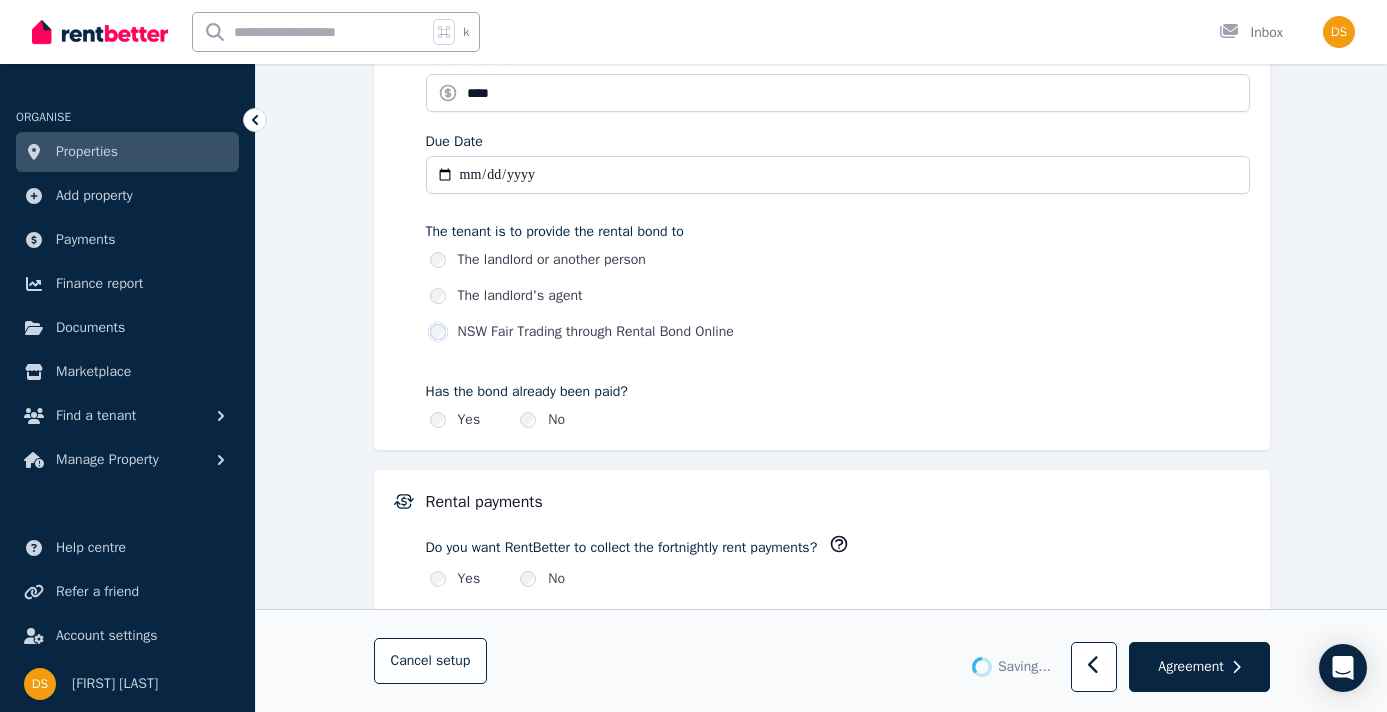 type 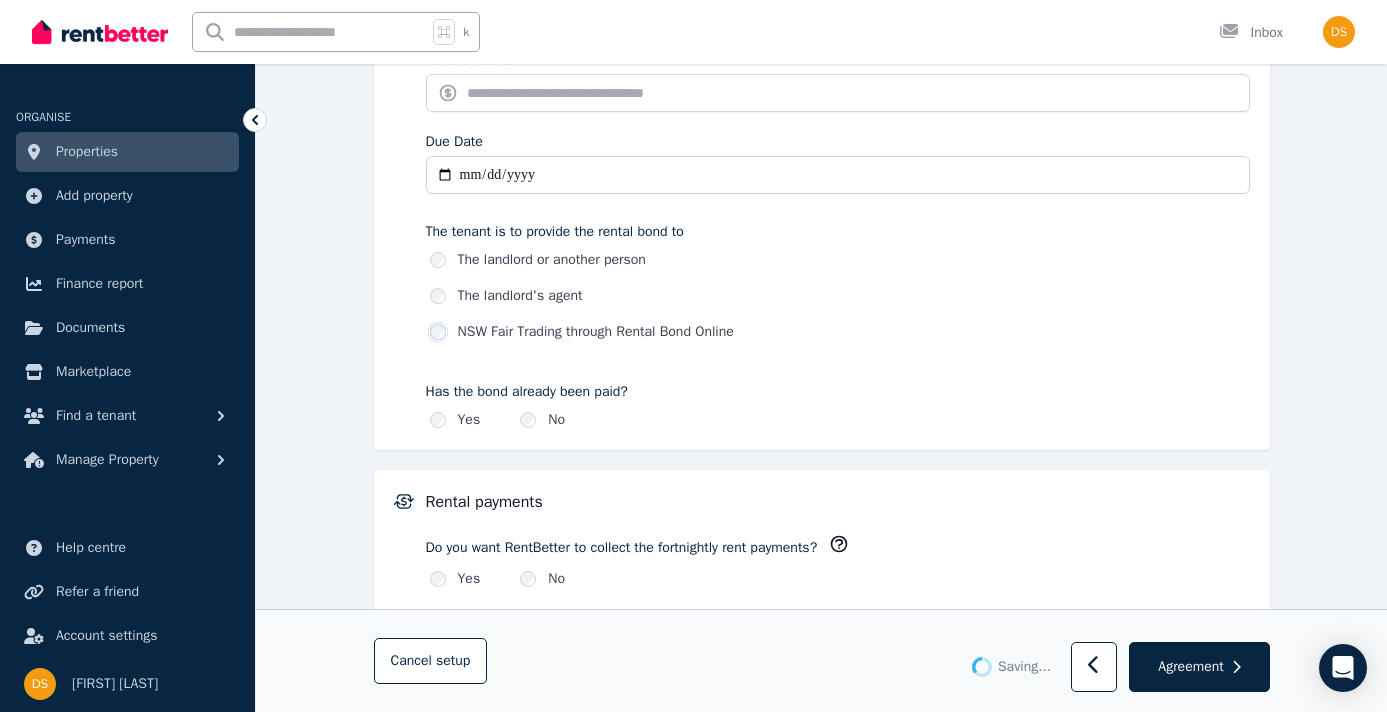 type on "*******" 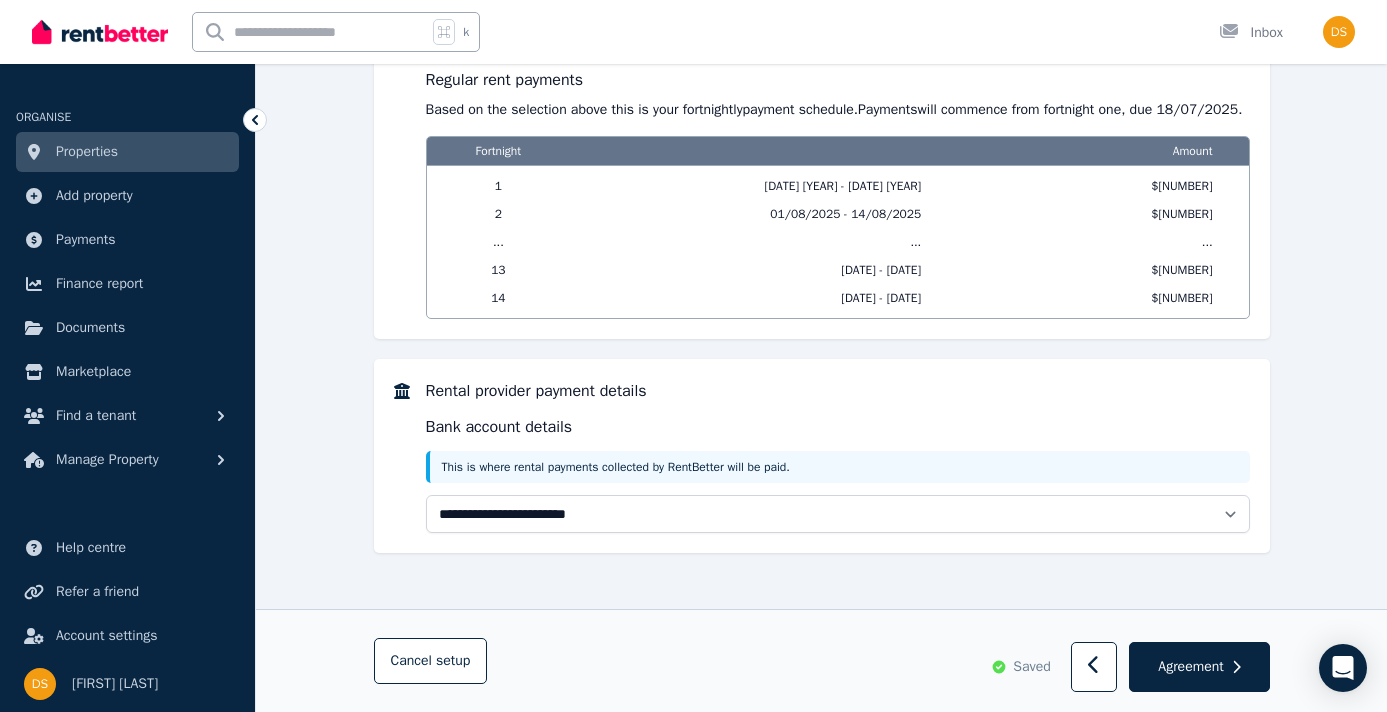 scroll, scrollTop: 1814, scrollLeft: 0, axis: vertical 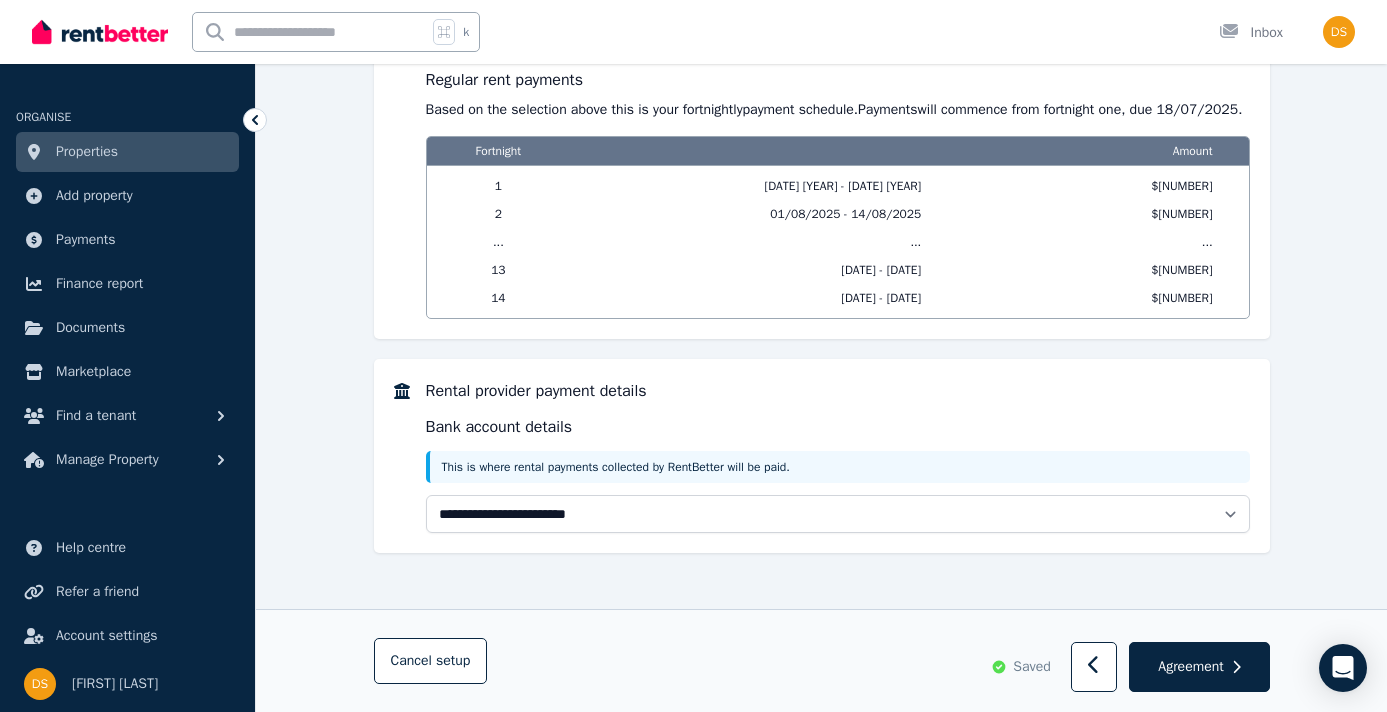 click on "**********" at bounding box center [822, -462] 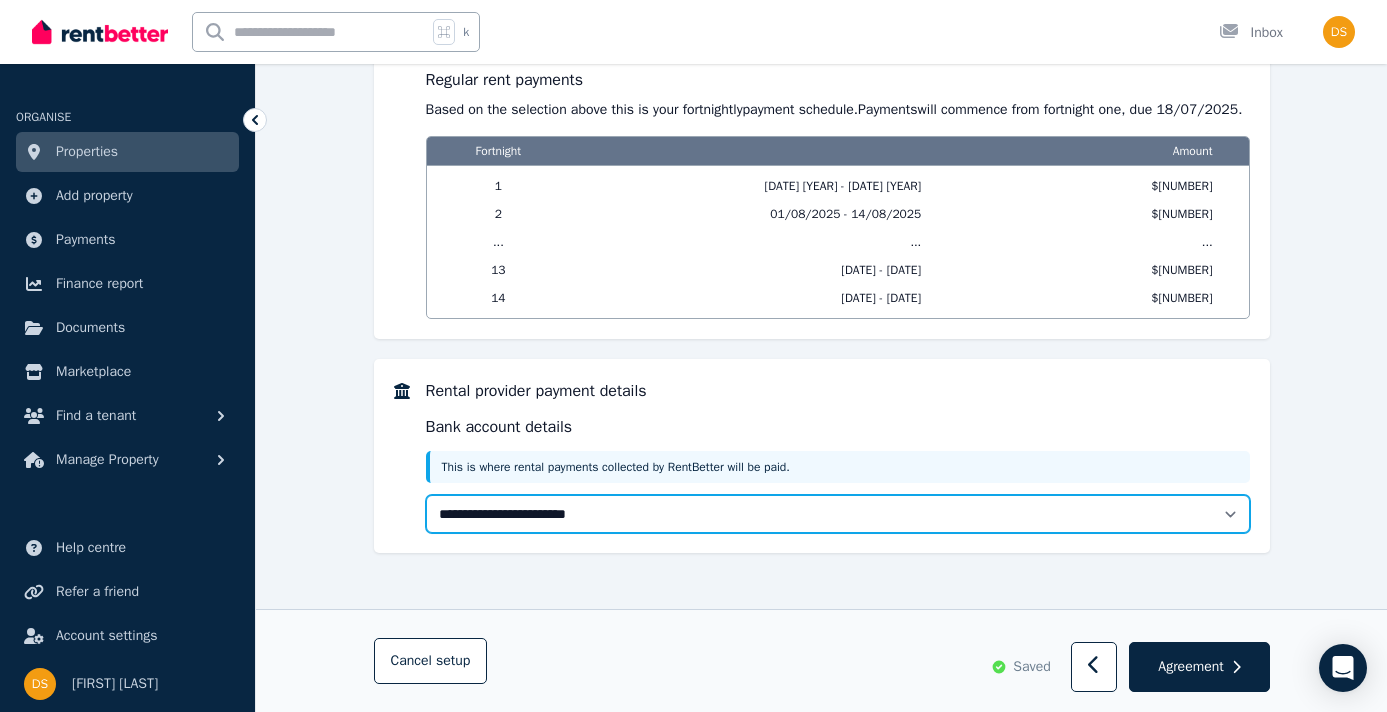 click on "**********" at bounding box center (838, 514) 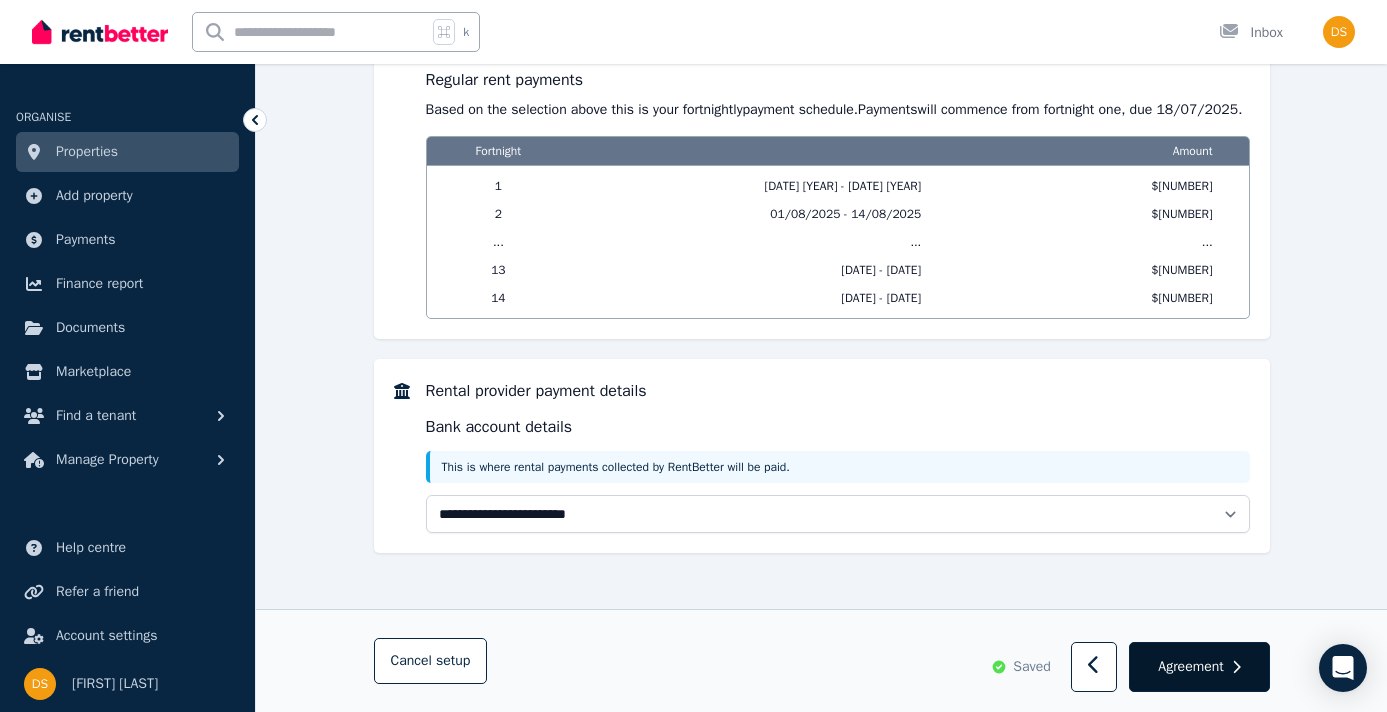 click on "Agreement" at bounding box center [1199, 667] 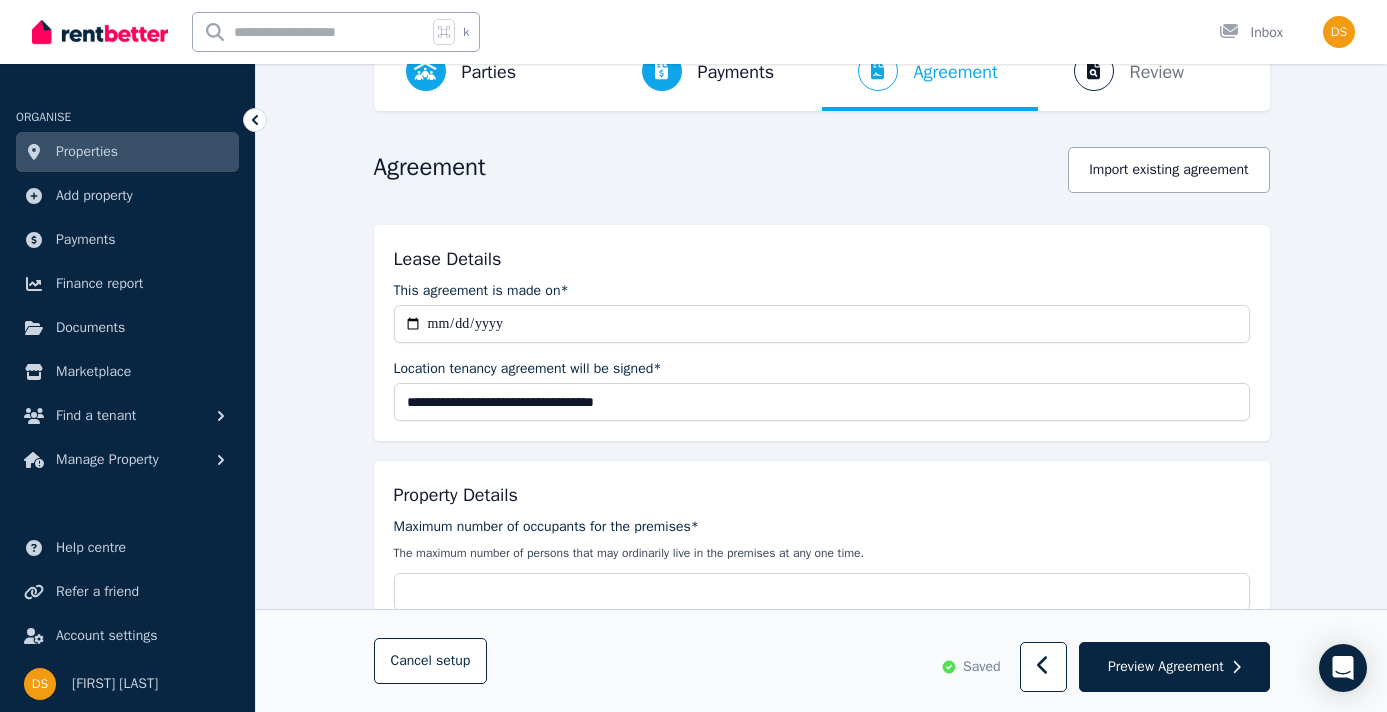 scroll, scrollTop: 122, scrollLeft: 0, axis: vertical 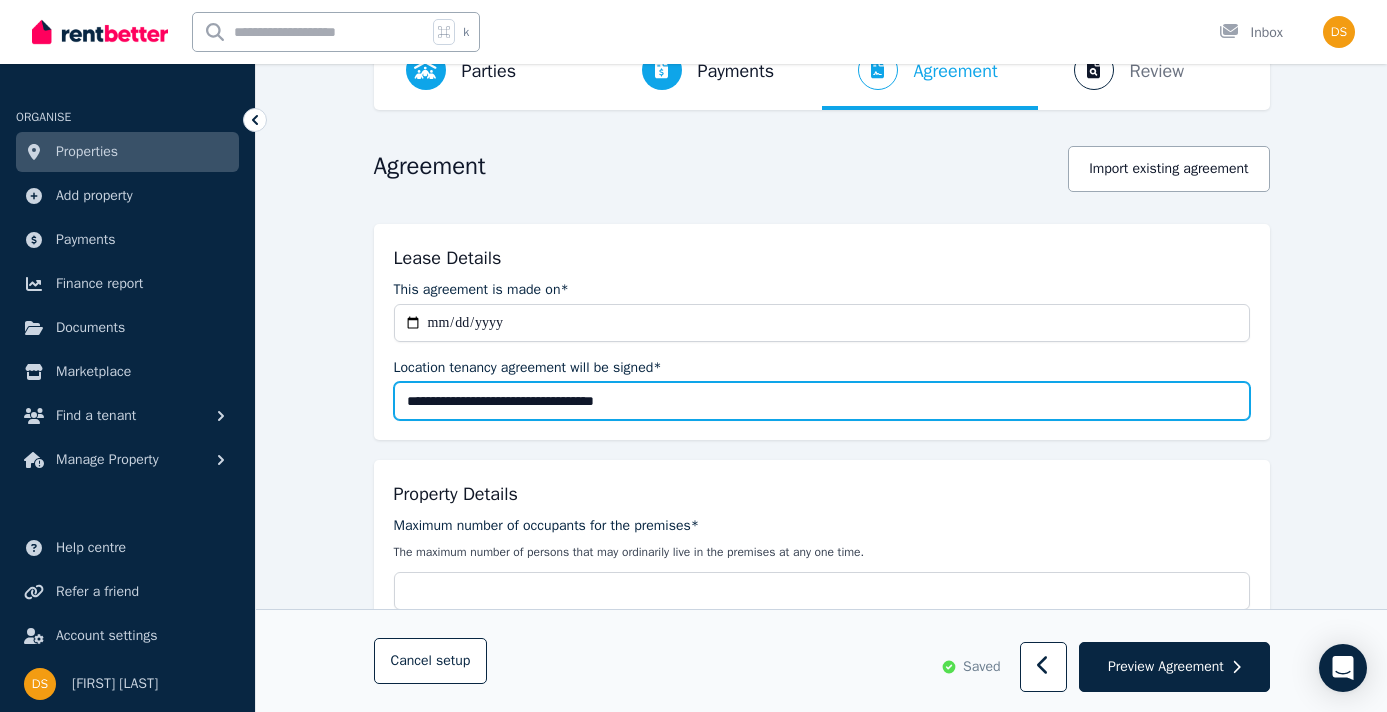 click on "**********" at bounding box center [822, 401] 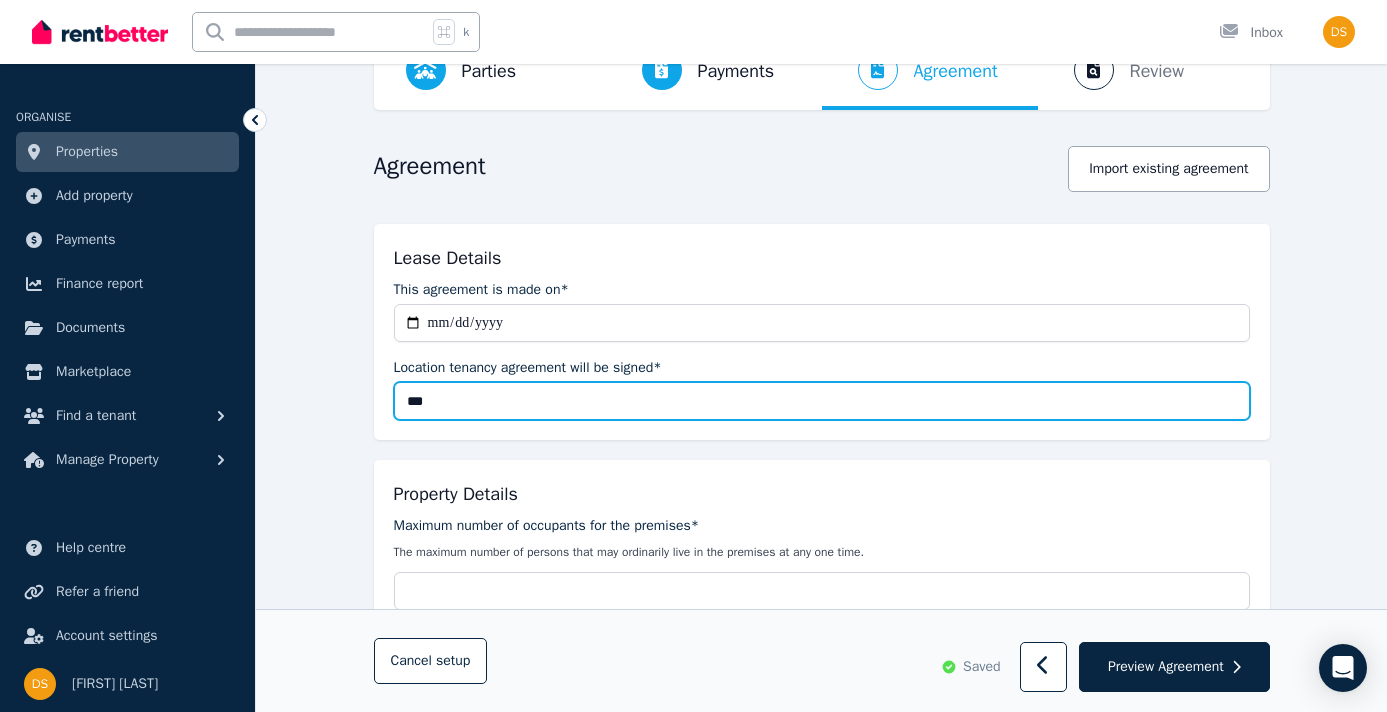 type on "**********" 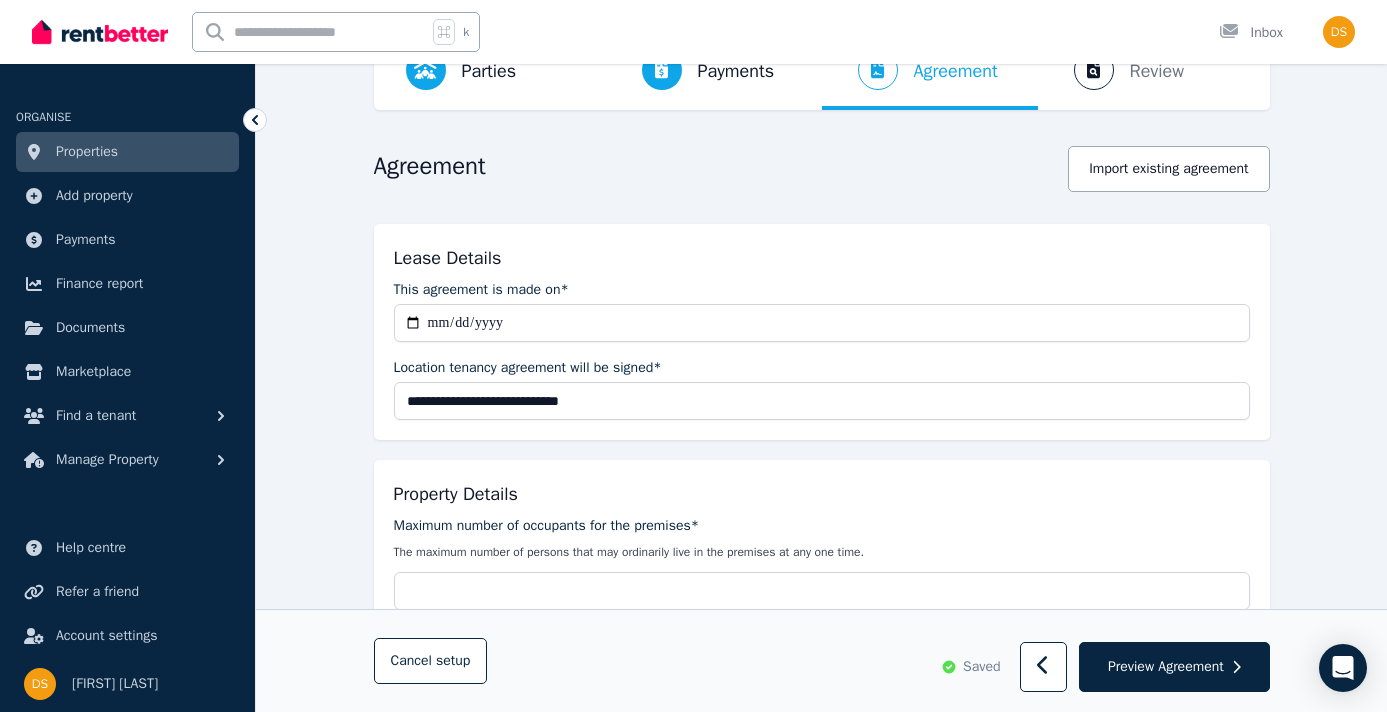 click on "**********" at bounding box center [821, 1504] 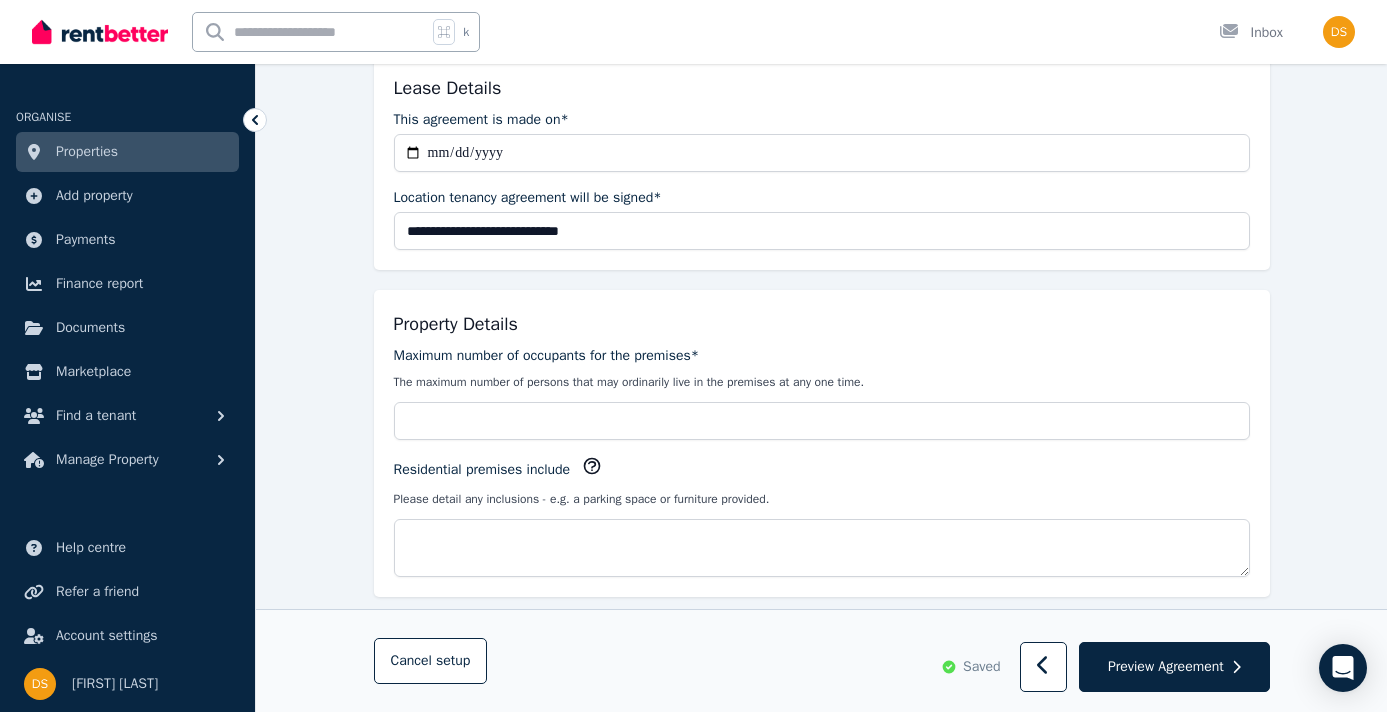 scroll, scrollTop: 293, scrollLeft: 0, axis: vertical 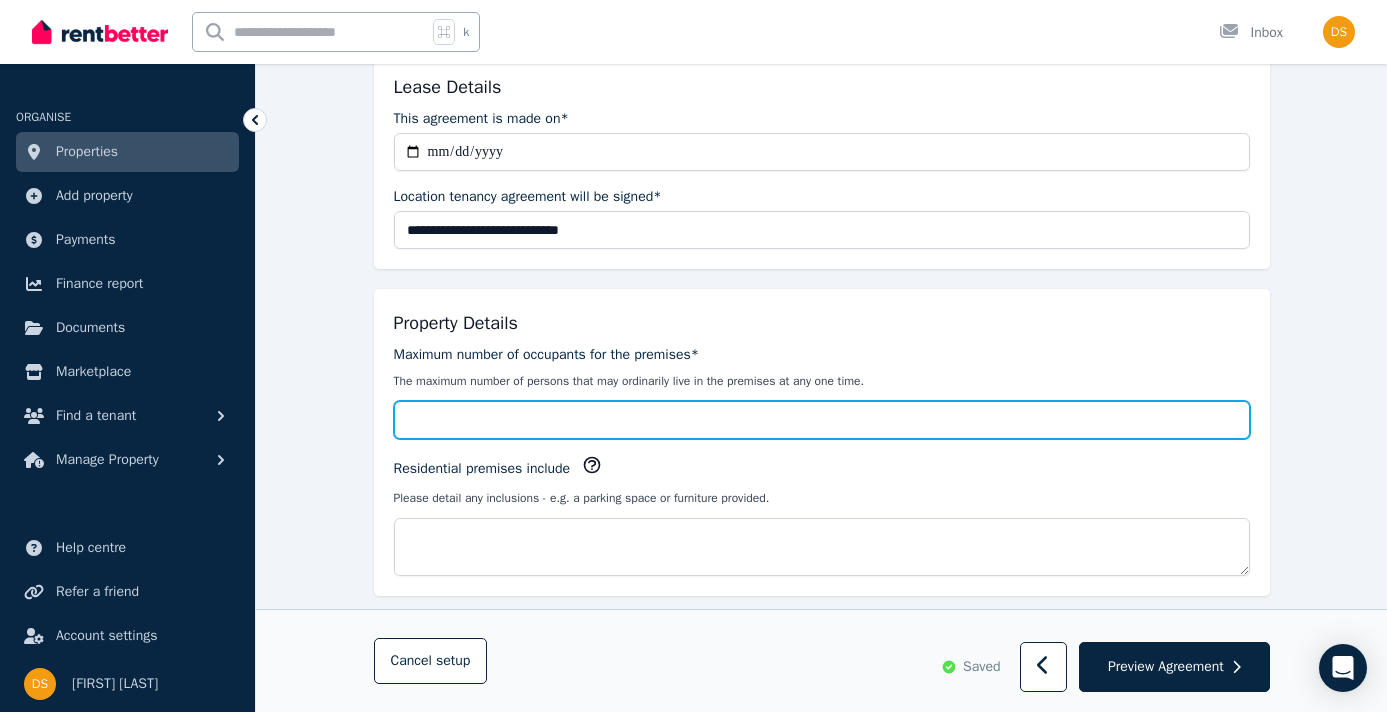 click on "Maximum number of occupants for the premises*" at bounding box center (822, 420) 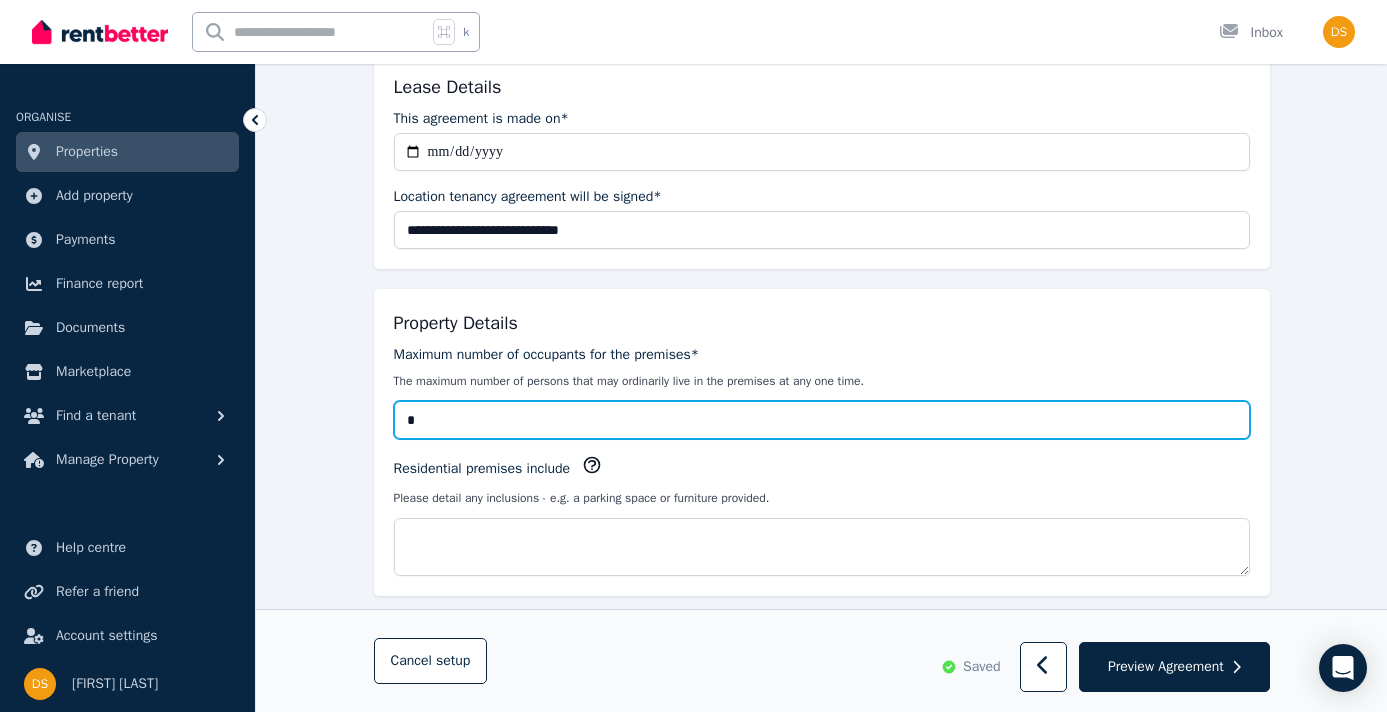 type on "*" 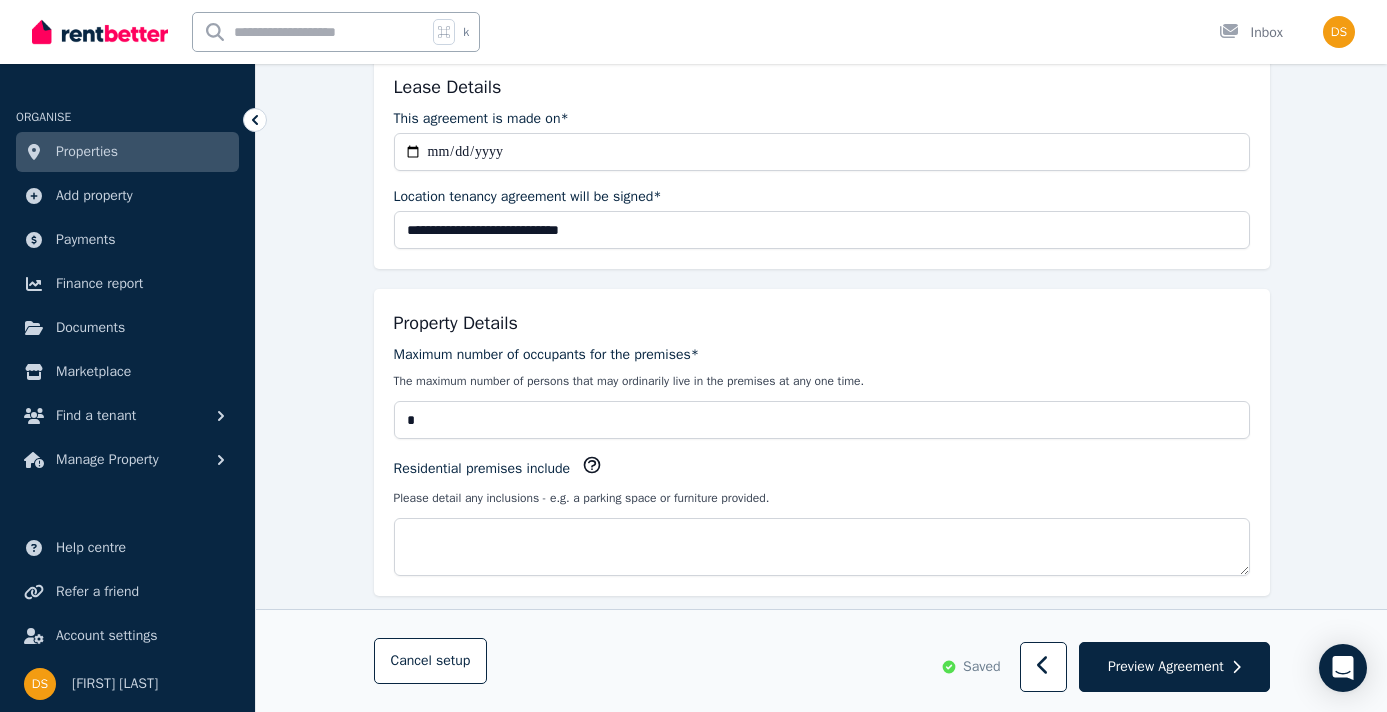 click on "**********" at bounding box center [821, 1333] 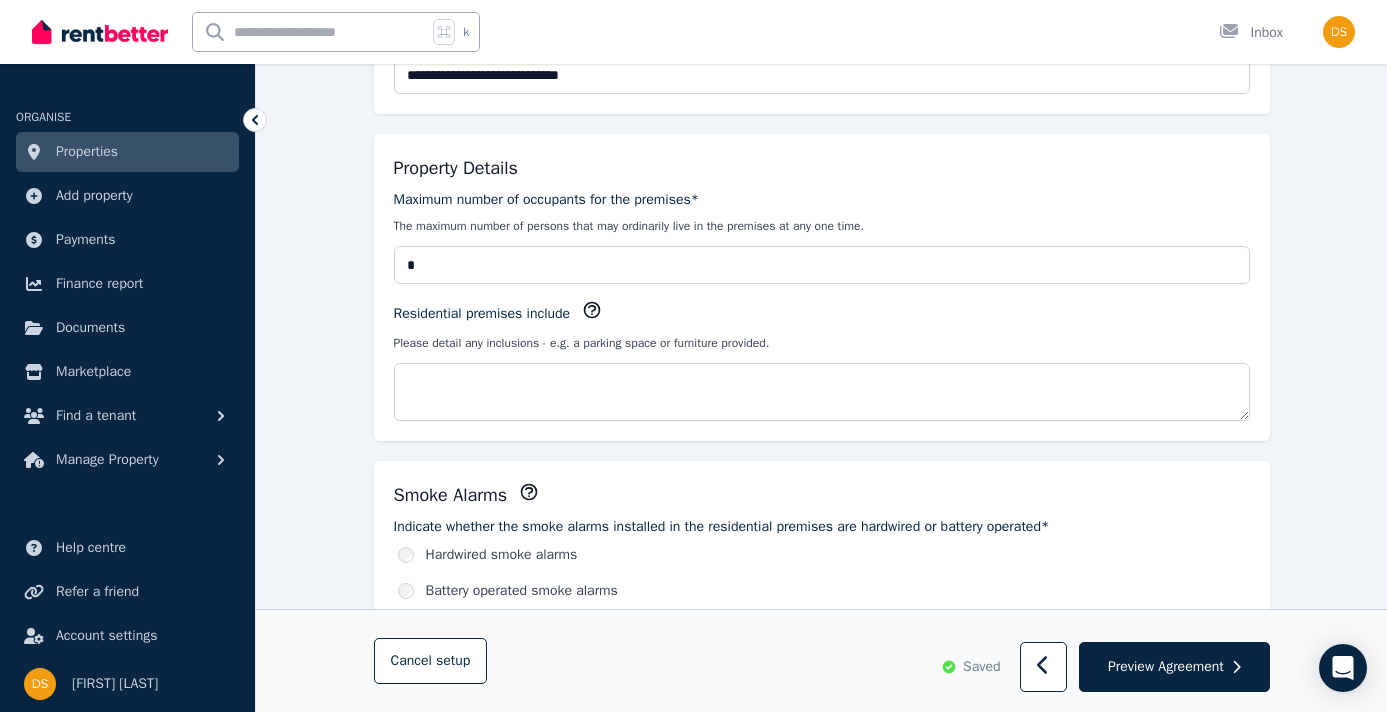 scroll, scrollTop: 498, scrollLeft: 0, axis: vertical 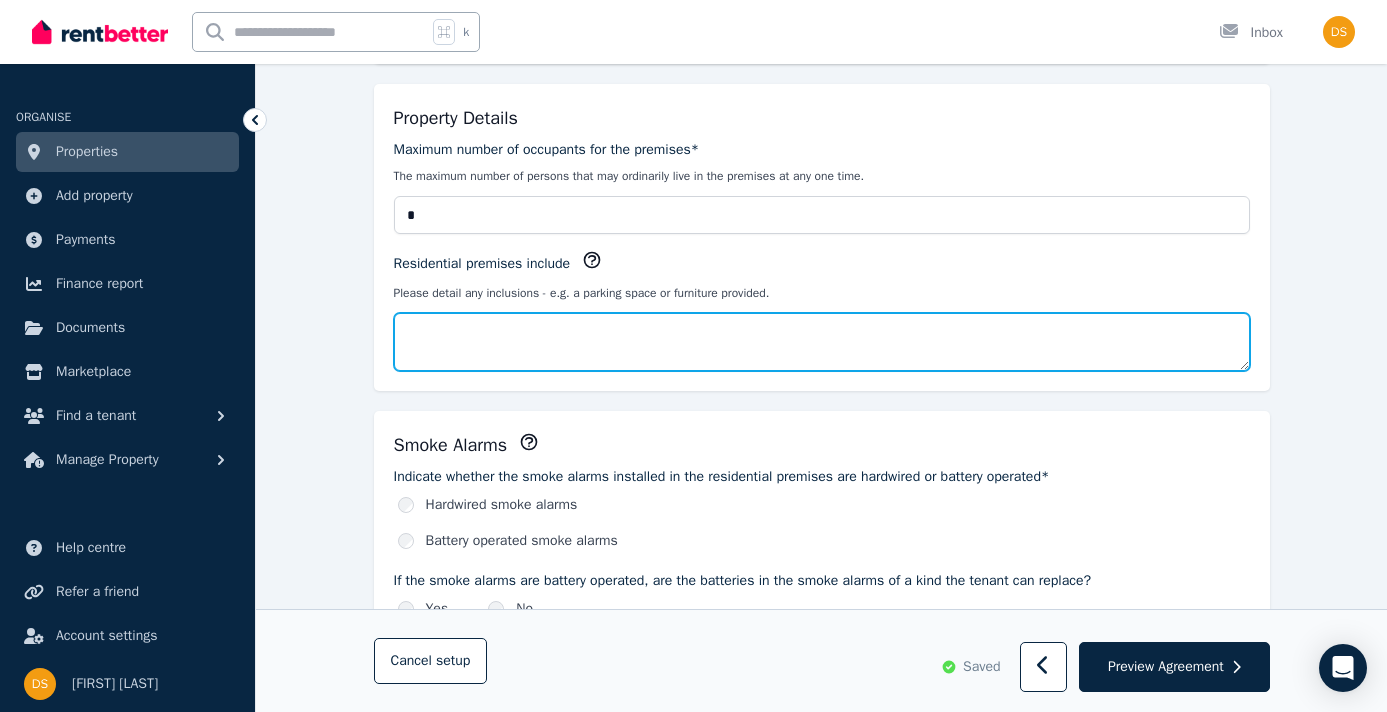click on "Residential premises include" at bounding box center (822, 342) 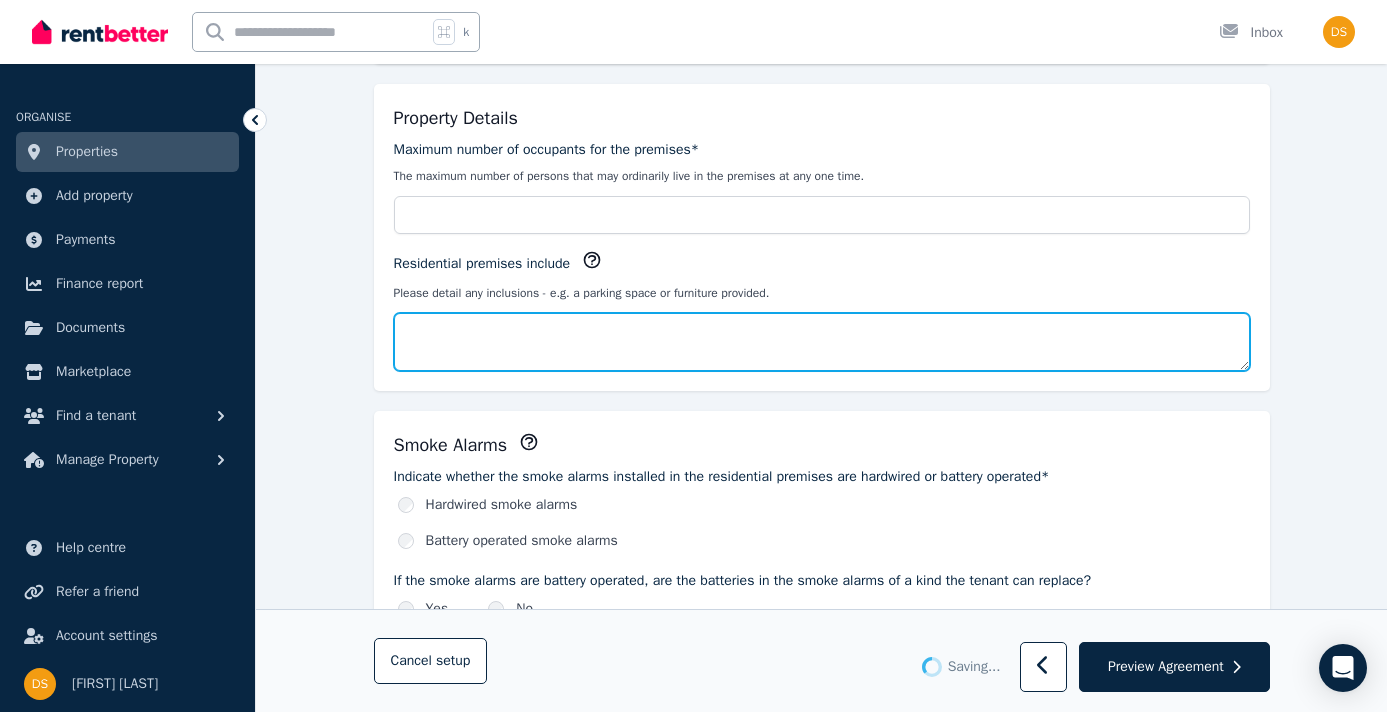type on "*" 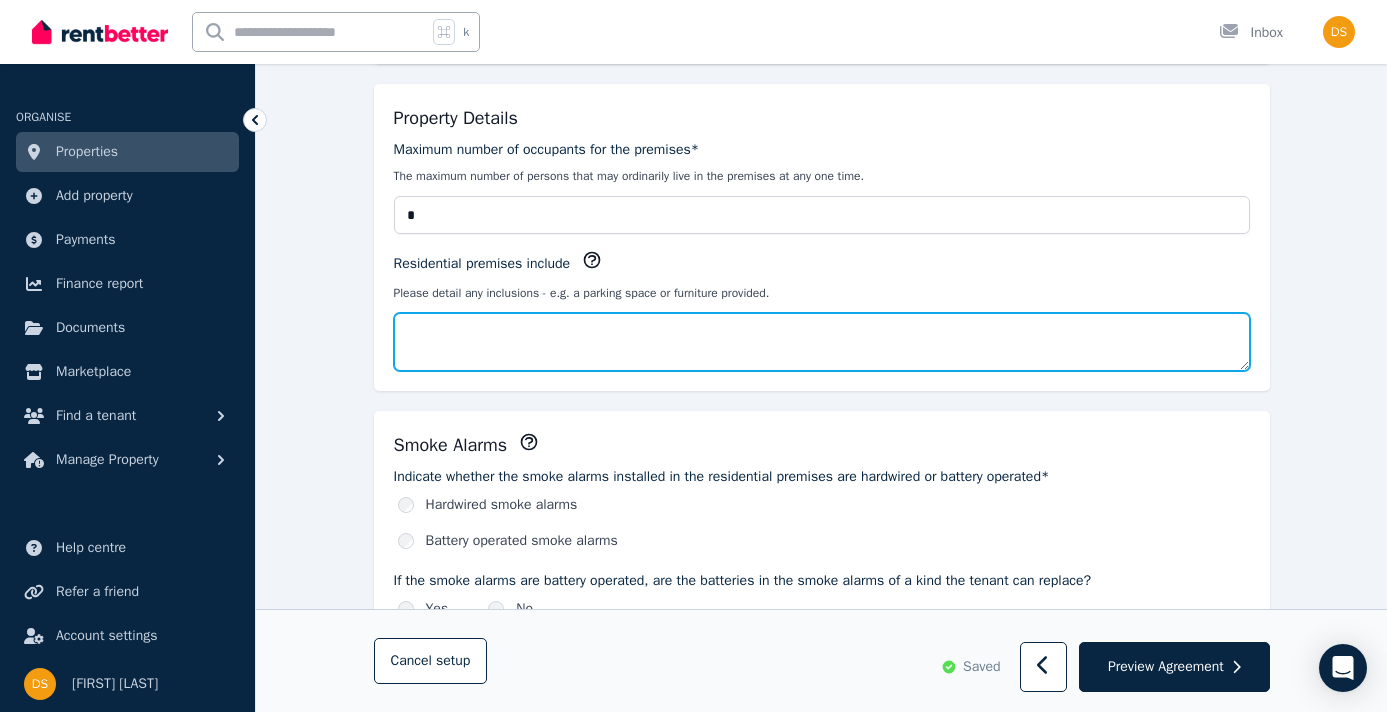 click on "Residential premises include" at bounding box center (822, 342) 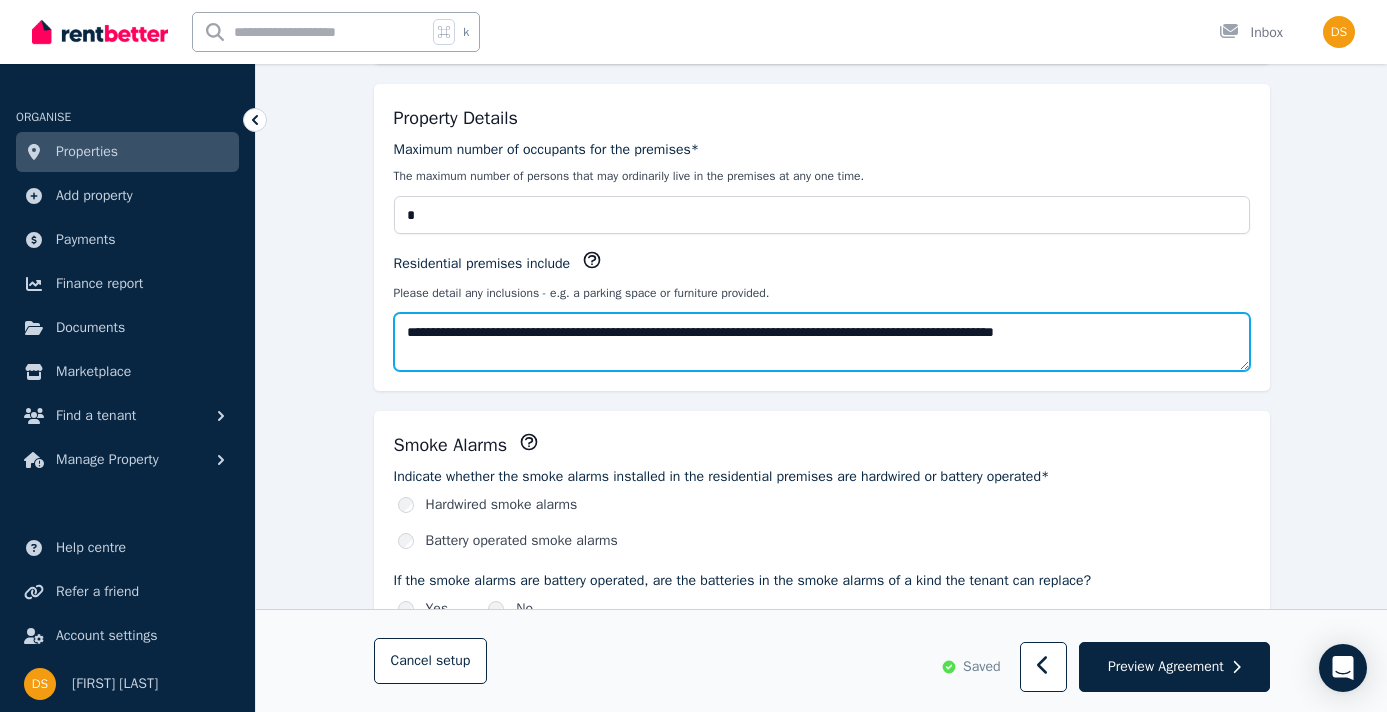 click on "**********" at bounding box center (822, 342) 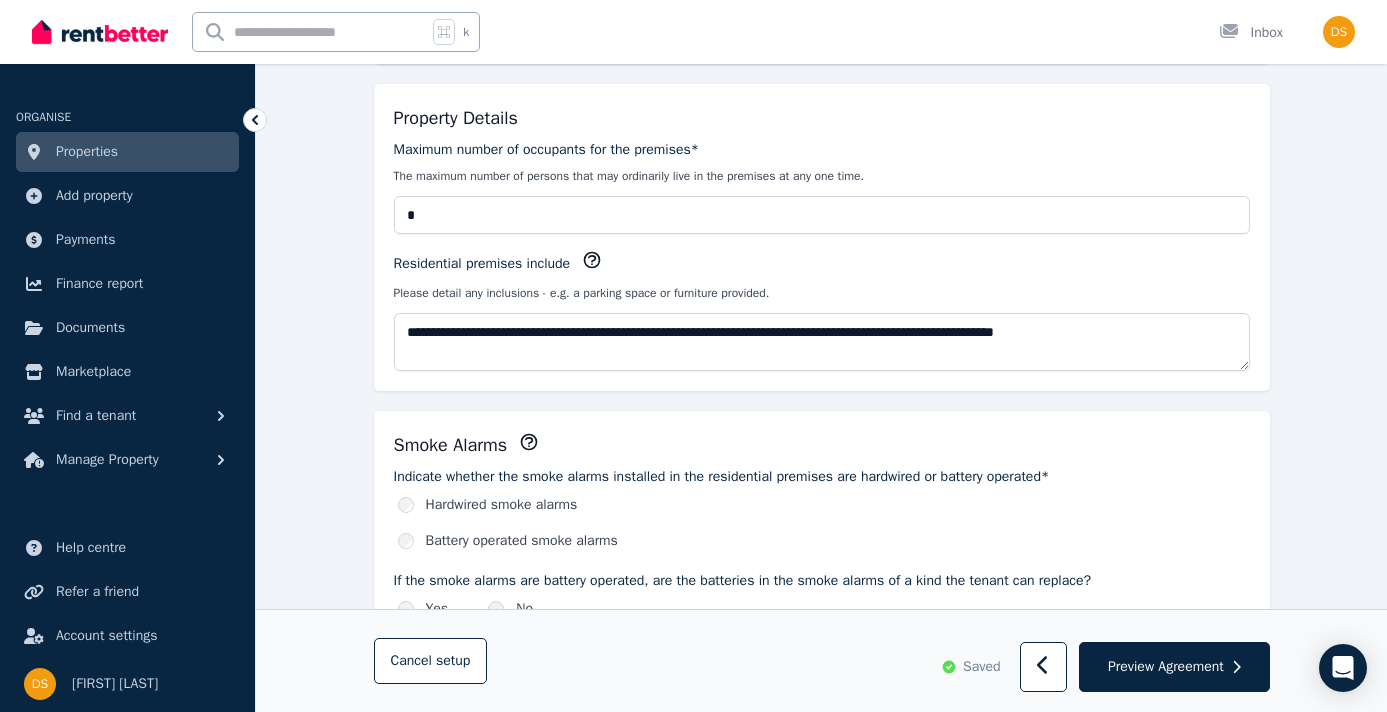 click on "Smoke Alarms Indicate whether the smoke alarms installed in the residential premises are hardwired or battery operated* Hardwired smoke alarms Battery operated smoke alarms If the smoke alarms are battery operated, are the batteries in the smoke alarms of a kind the tenant can replace? Yes No If yes, specify the type of battery that needs to be used if the battery in the smoke alarm needs to be replaced If the smoke alarms are hardwired, are the back-up batteries in the smoke alarms of a kind the tenant can replace? Yes No If yes, specify the type of back-up battery that needs to be used if the back-up battery in the smoke alarm needs to be replaced If the Strata Schemes Management Act 2015 applies to the residential premises, is the owners corporation of the strata scheme responsible for the repair and replacement of smoke alarms in the residential premises? Yes No" at bounding box center (822, 685) 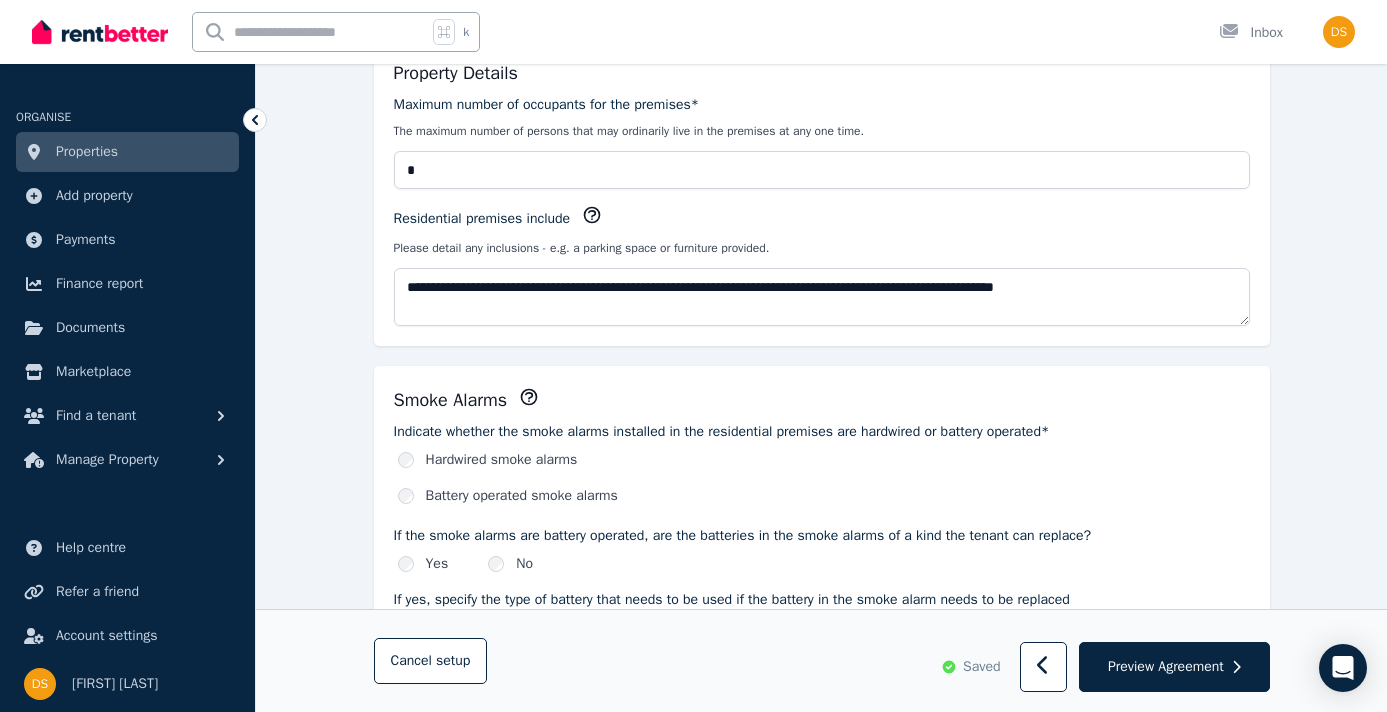 click on "Smoke Alarms" at bounding box center (822, 400) 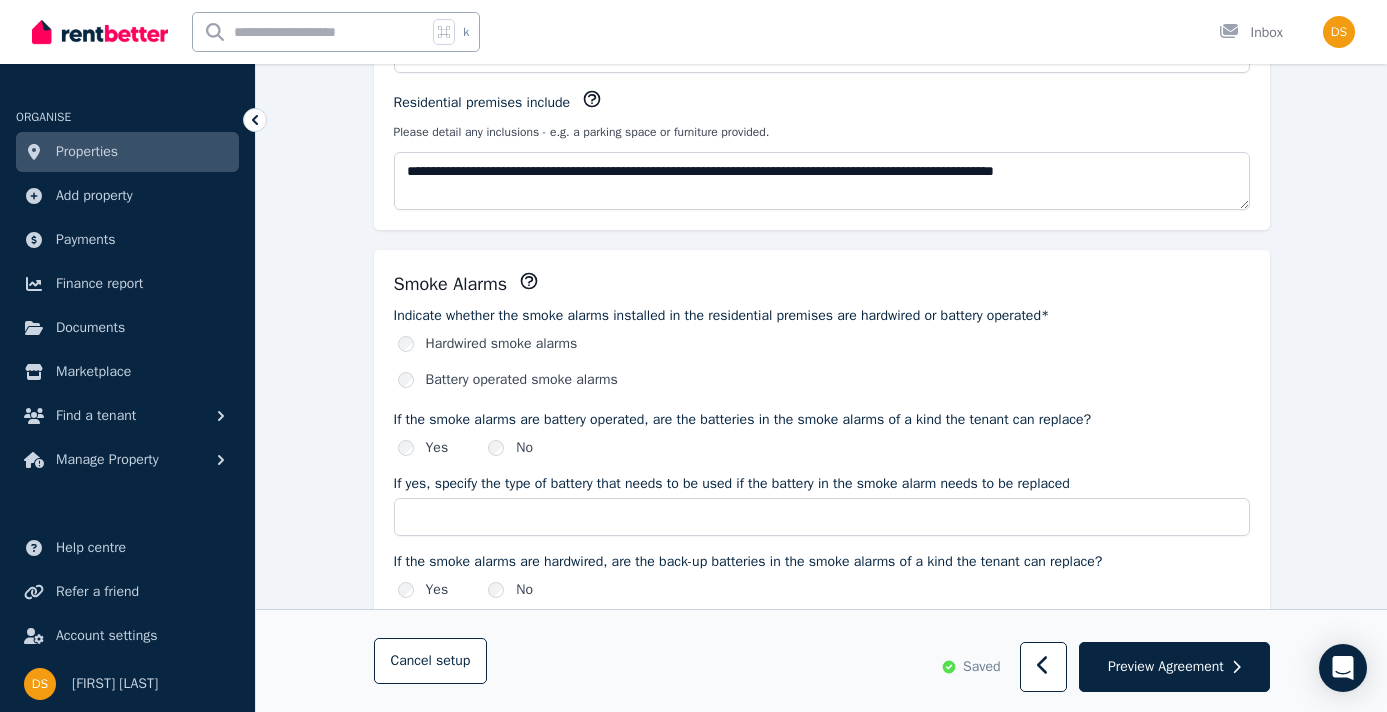 scroll, scrollTop: 660, scrollLeft: 0, axis: vertical 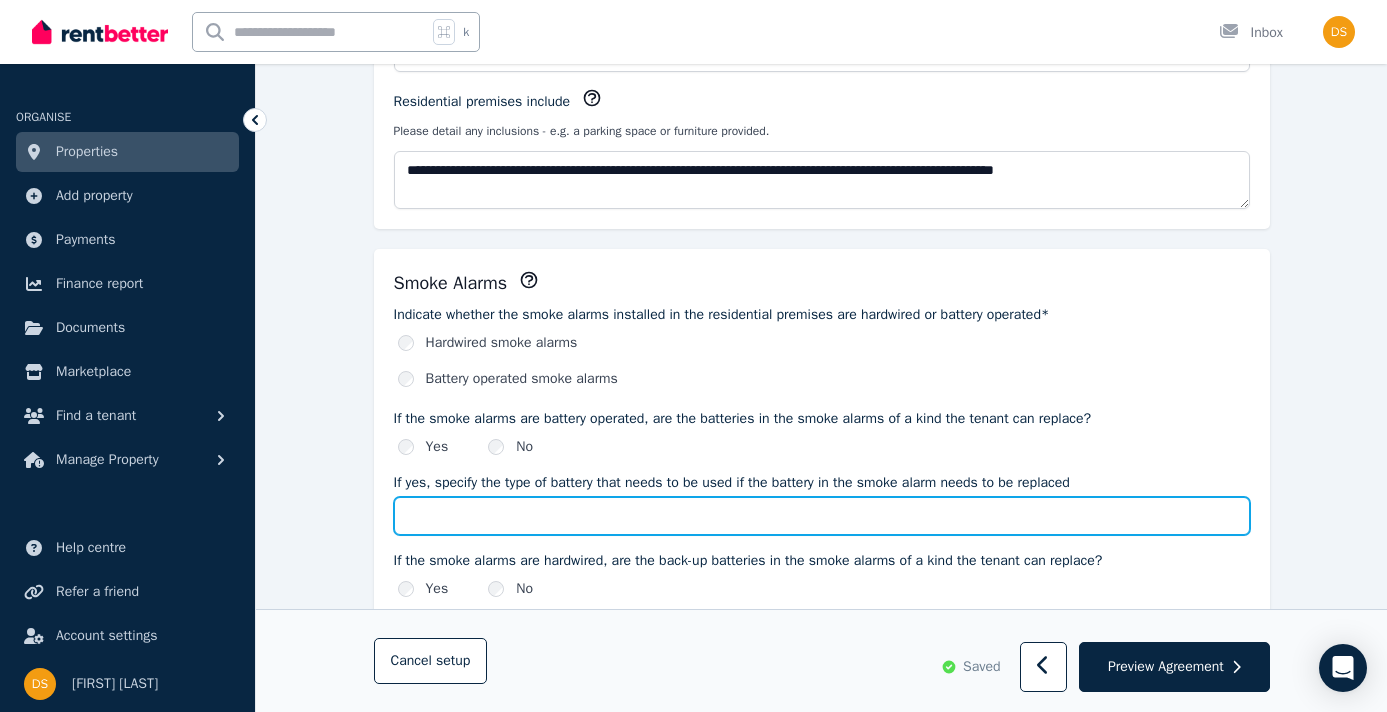 click on "If yes, specify the type of battery that needs to be used if the battery in the smoke alarm needs to be replaced" at bounding box center [822, 516] 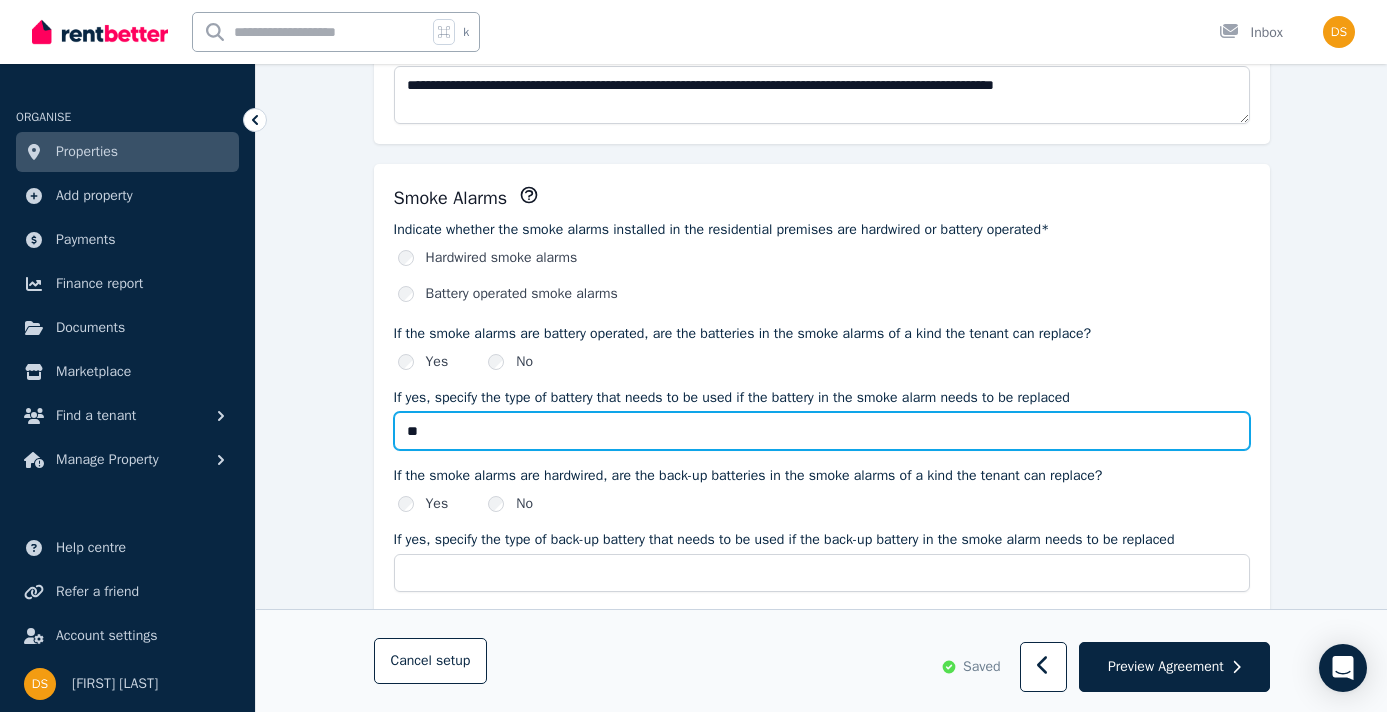 scroll, scrollTop: 793, scrollLeft: 0, axis: vertical 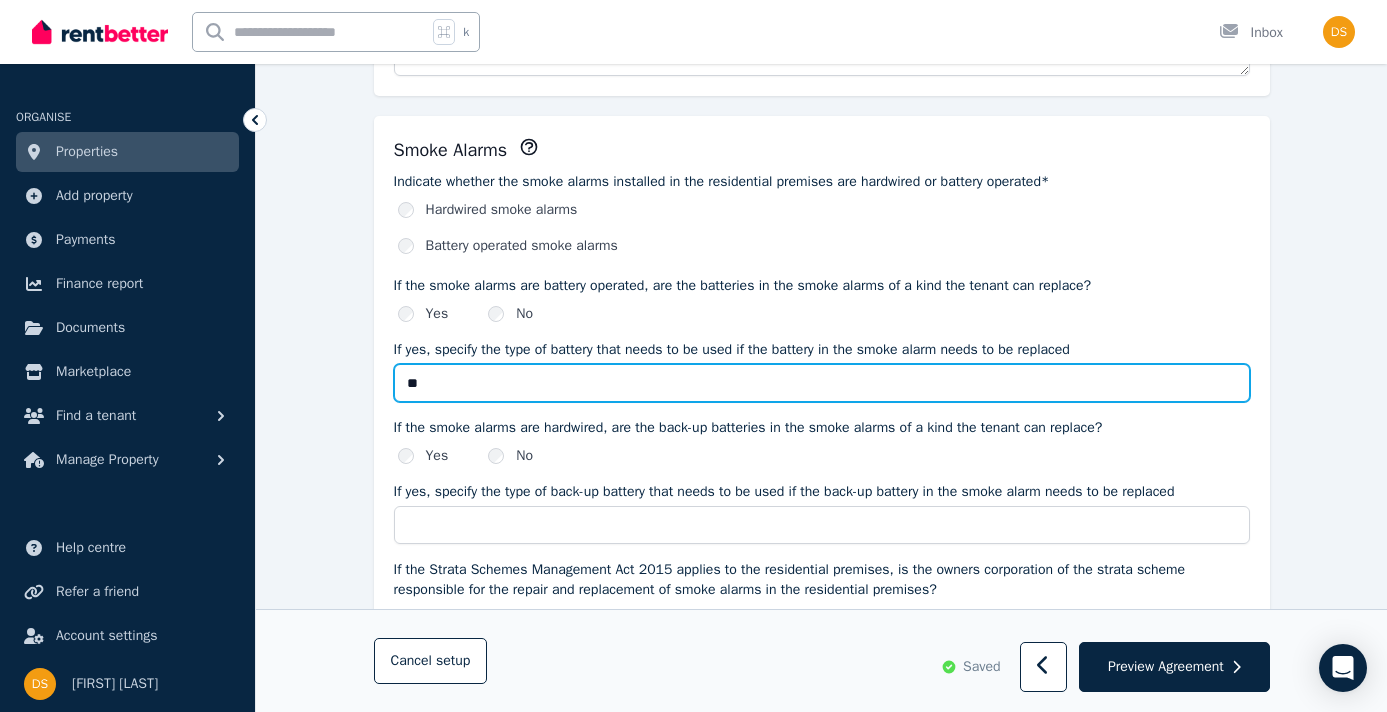 type on "**" 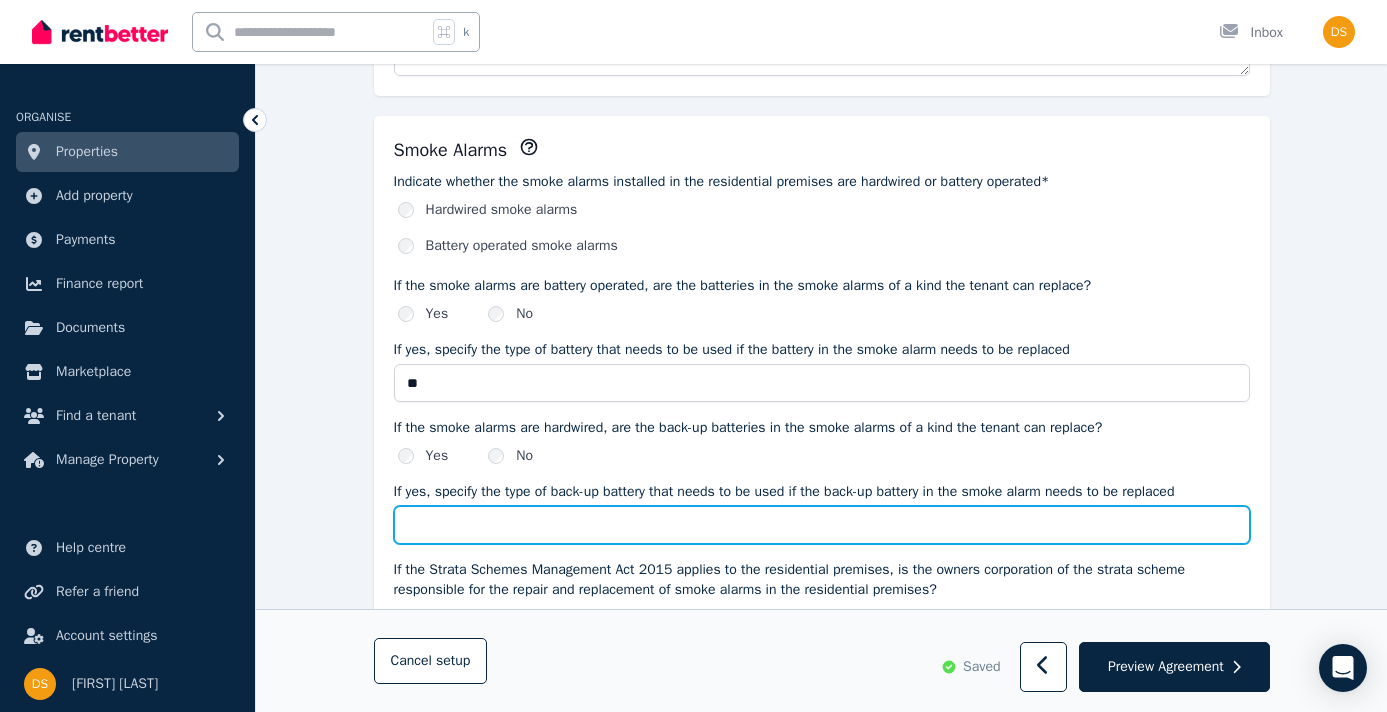 click on "If yes, specify the type of back-up battery that needs to be used if the back-up battery in the smoke alarm needs to be replaced" at bounding box center (822, 525) 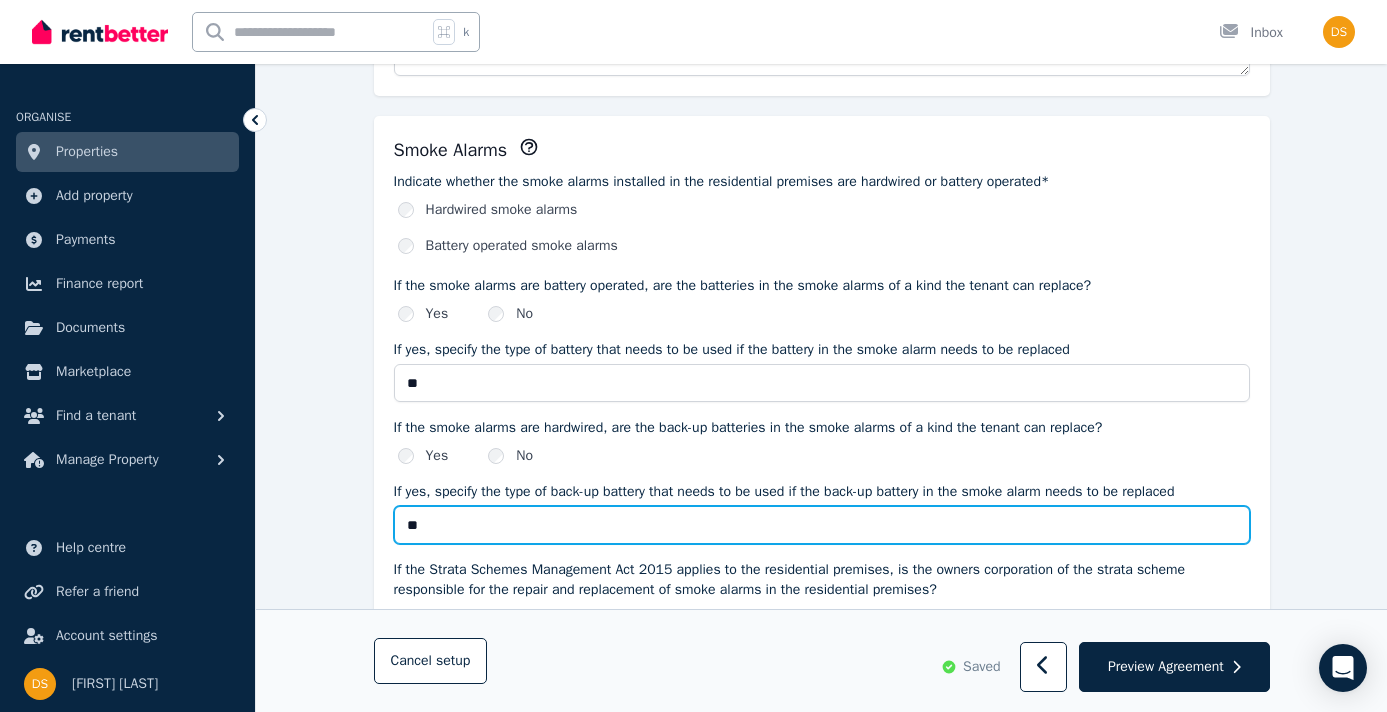 type on "**" 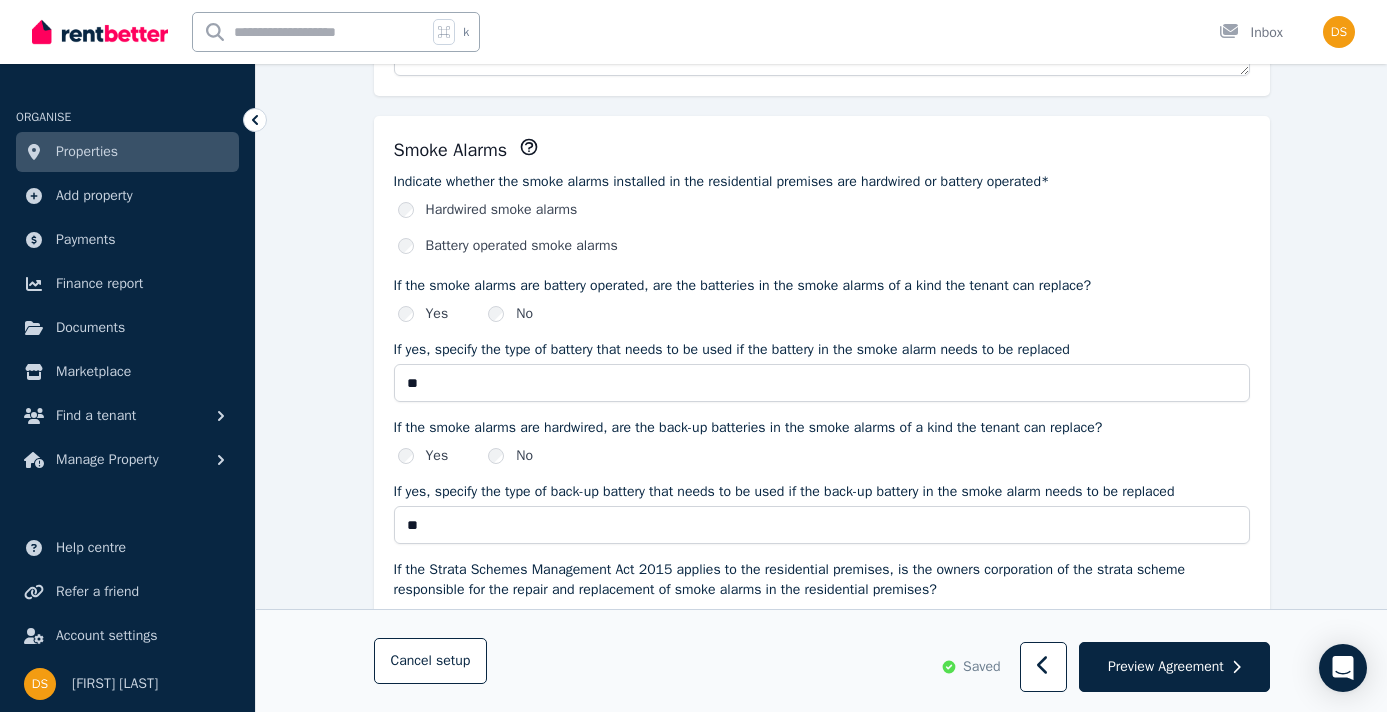click on "**********" at bounding box center (821, 833) 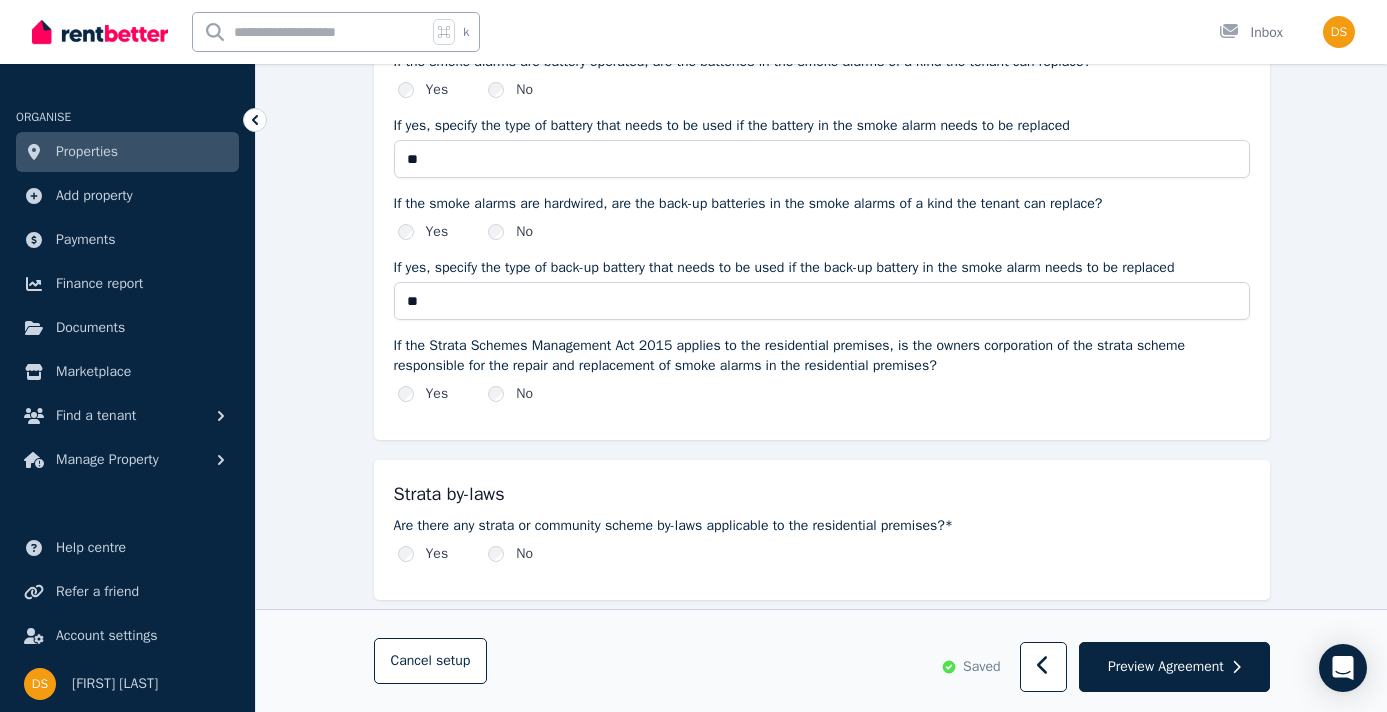 scroll, scrollTop: 1019, scrollLeft: 0, axis: vertical 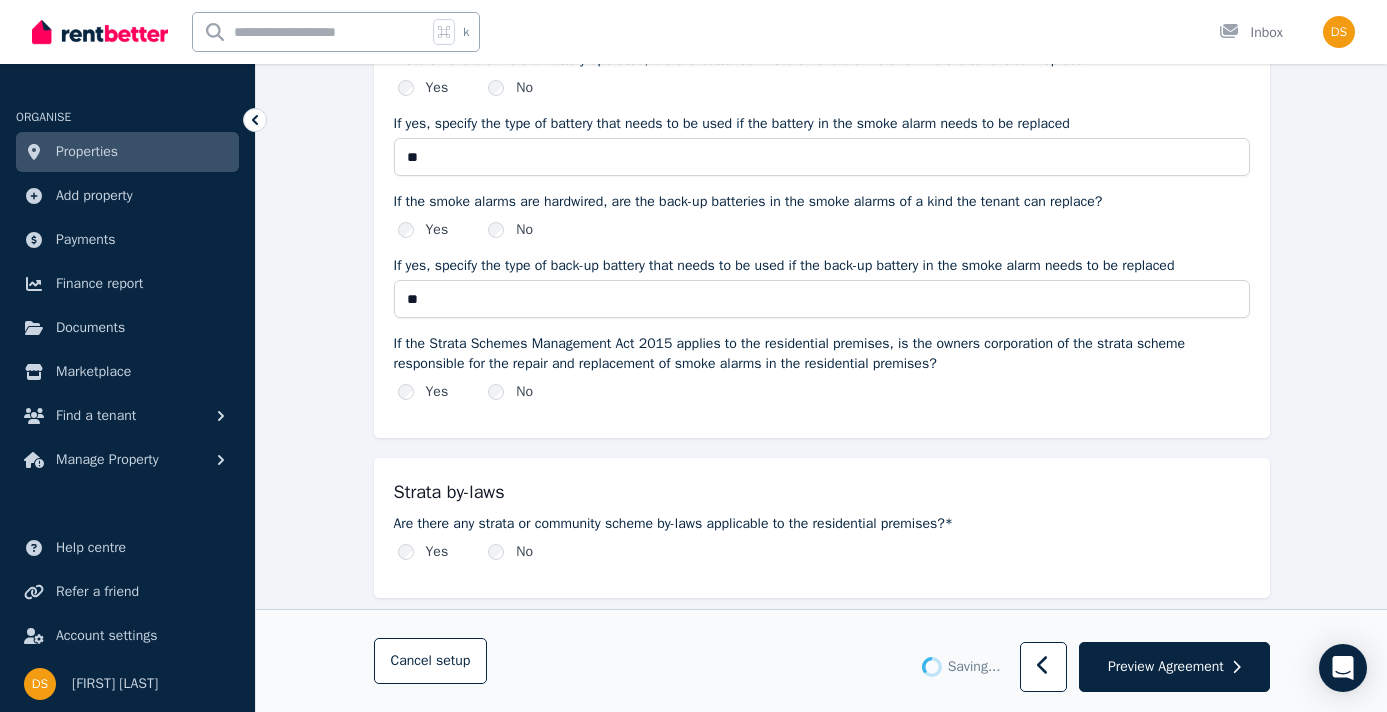 type 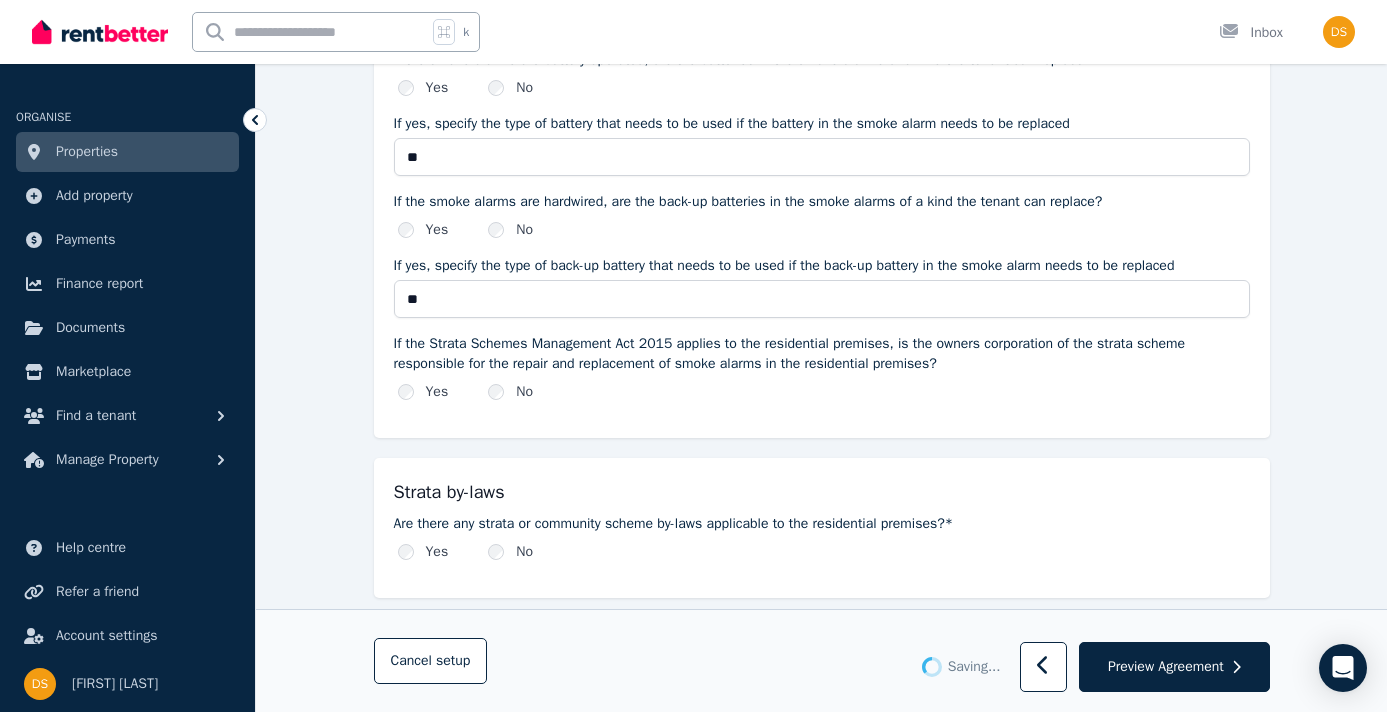 type 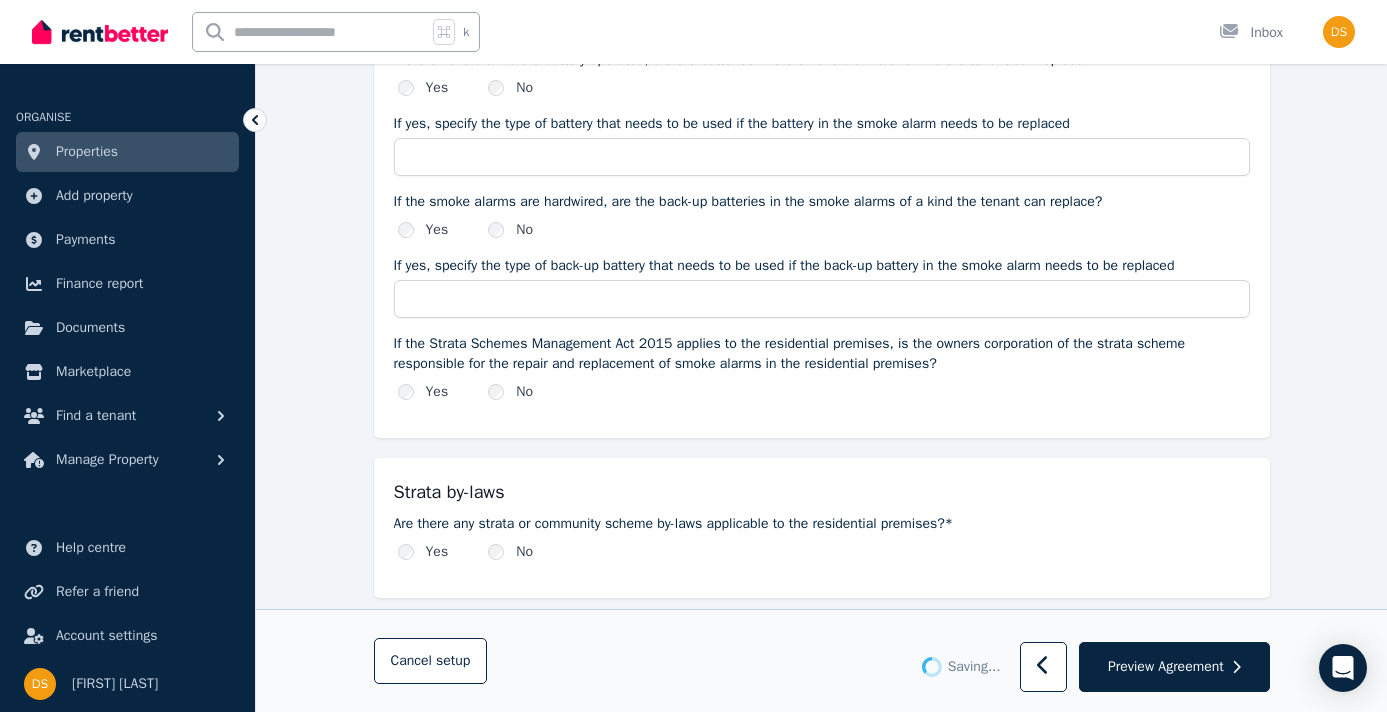 type on "**" 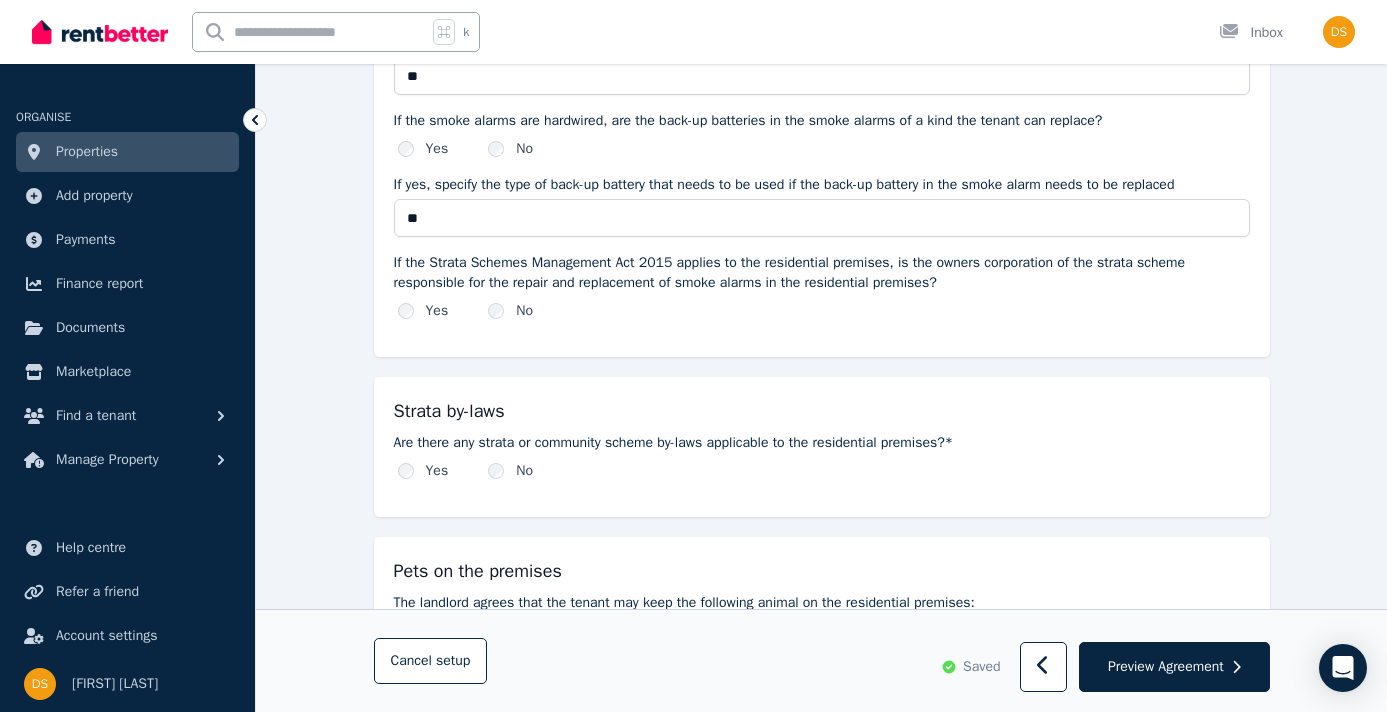 scroll, scrollTop: 1104, scrollLeft: 0, axis: vertical 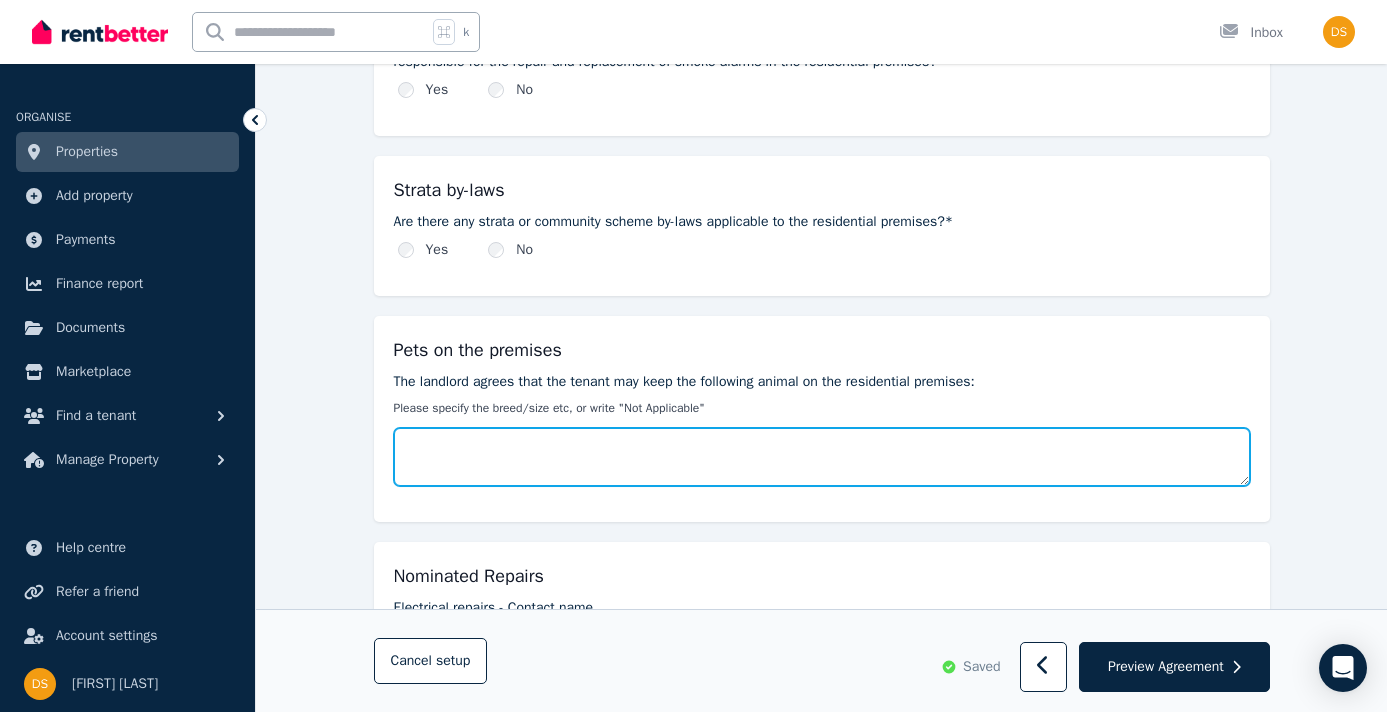 click on "The landlord agrees that the tenant may keep the following animal on the residential premises:" at bounding box center [822, 457] 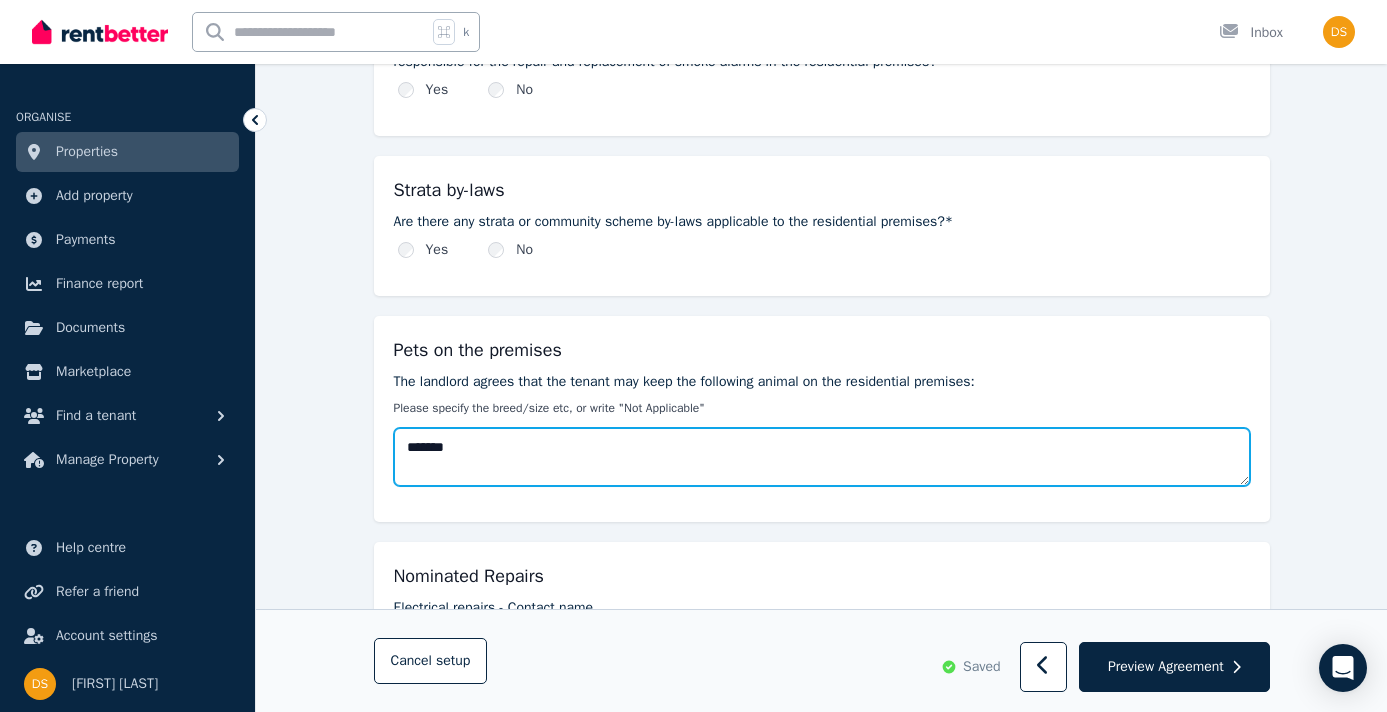 type on "*******" 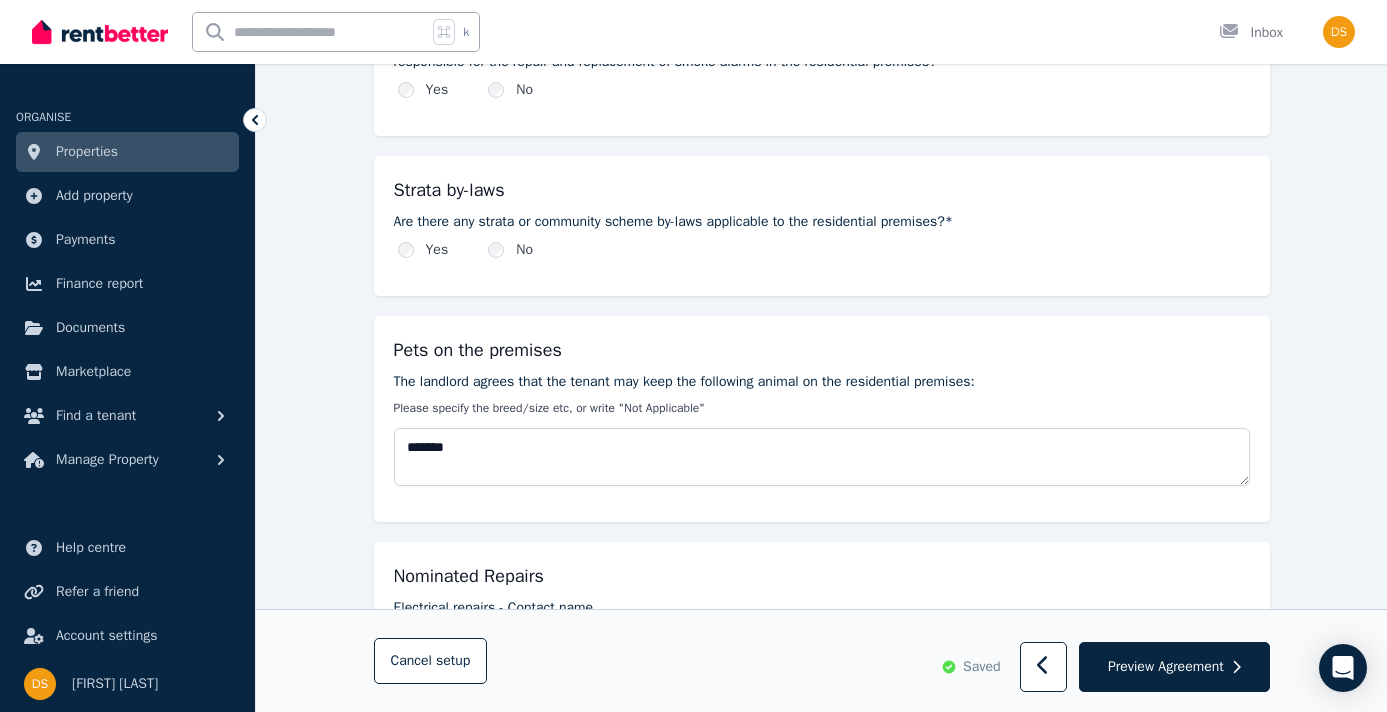 click on "**********" at bounding box center [821, 305] 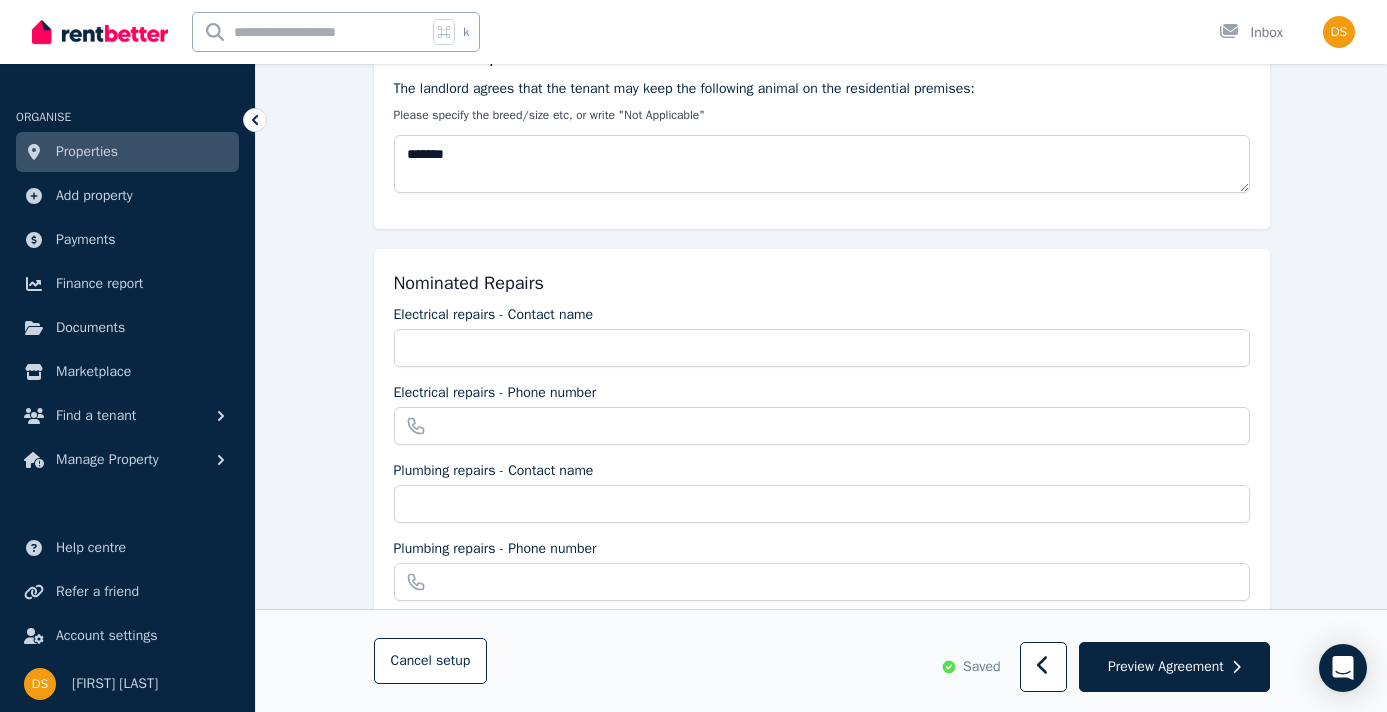 scroll, scrollTop: 1618, scrollLeft: 0, axis: vertical 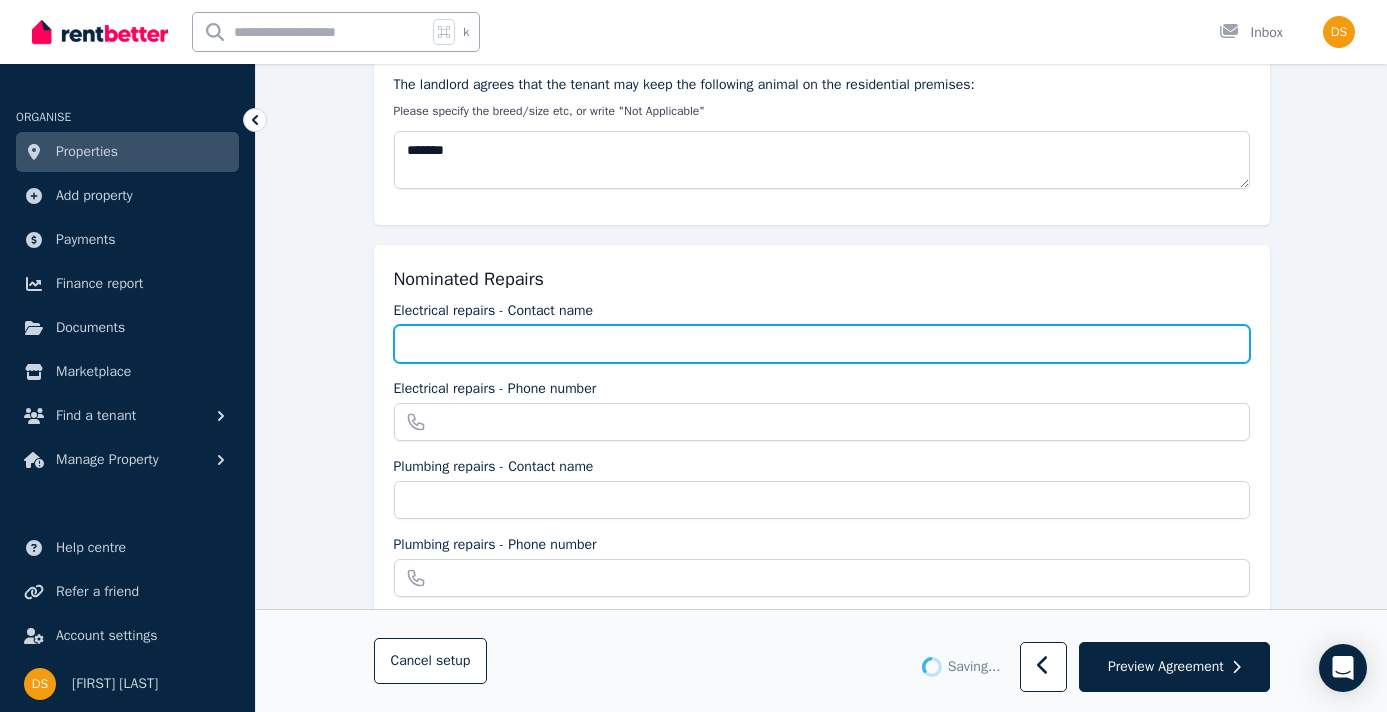 click on "Electrical repairs - Contact name" at bounding box center [822, 344] 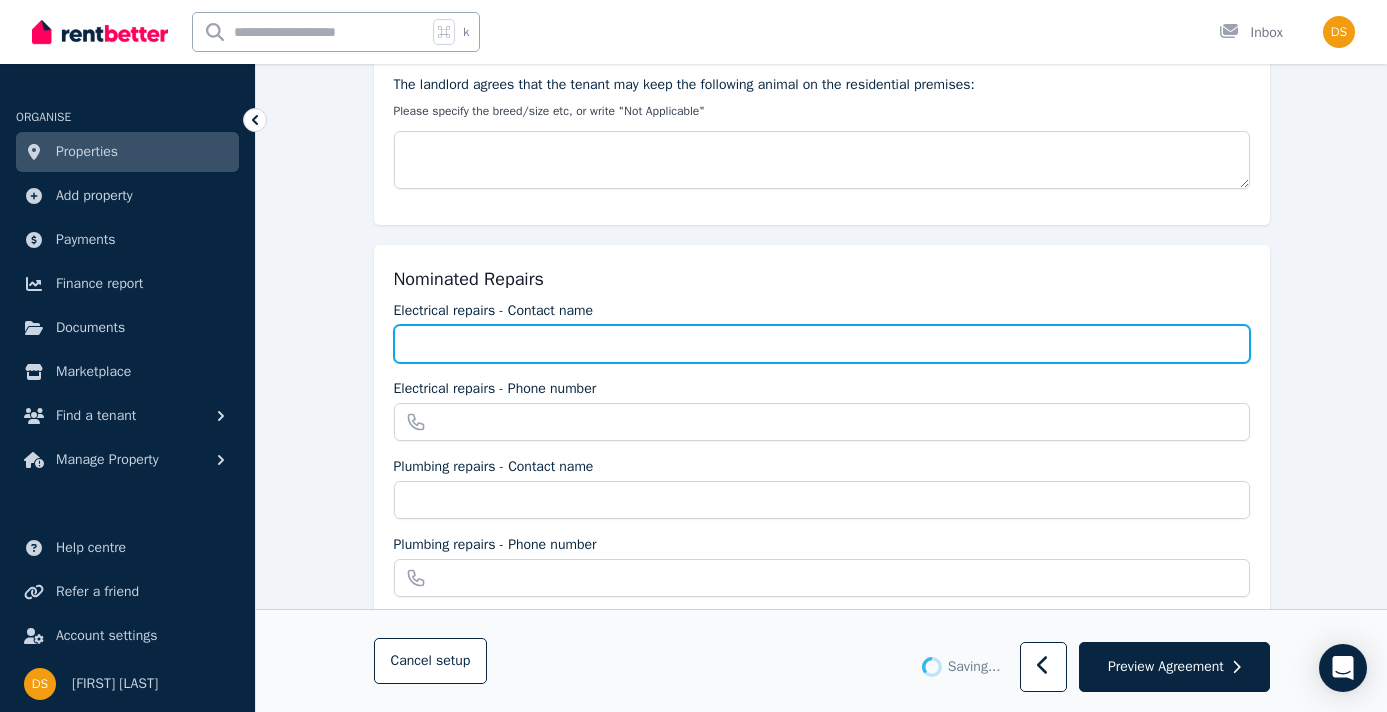 type on "*******" 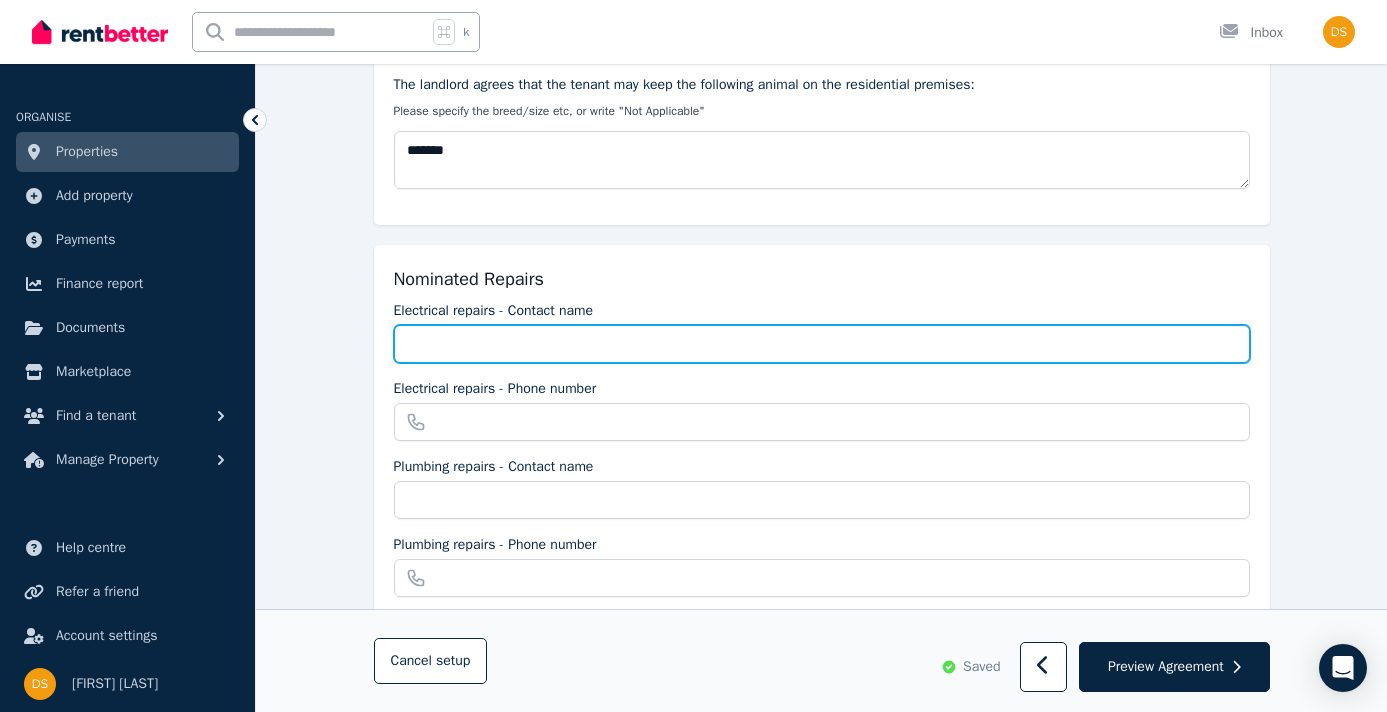 click on "Electrical repairs - Contact name" at bounding box center (822, 344) 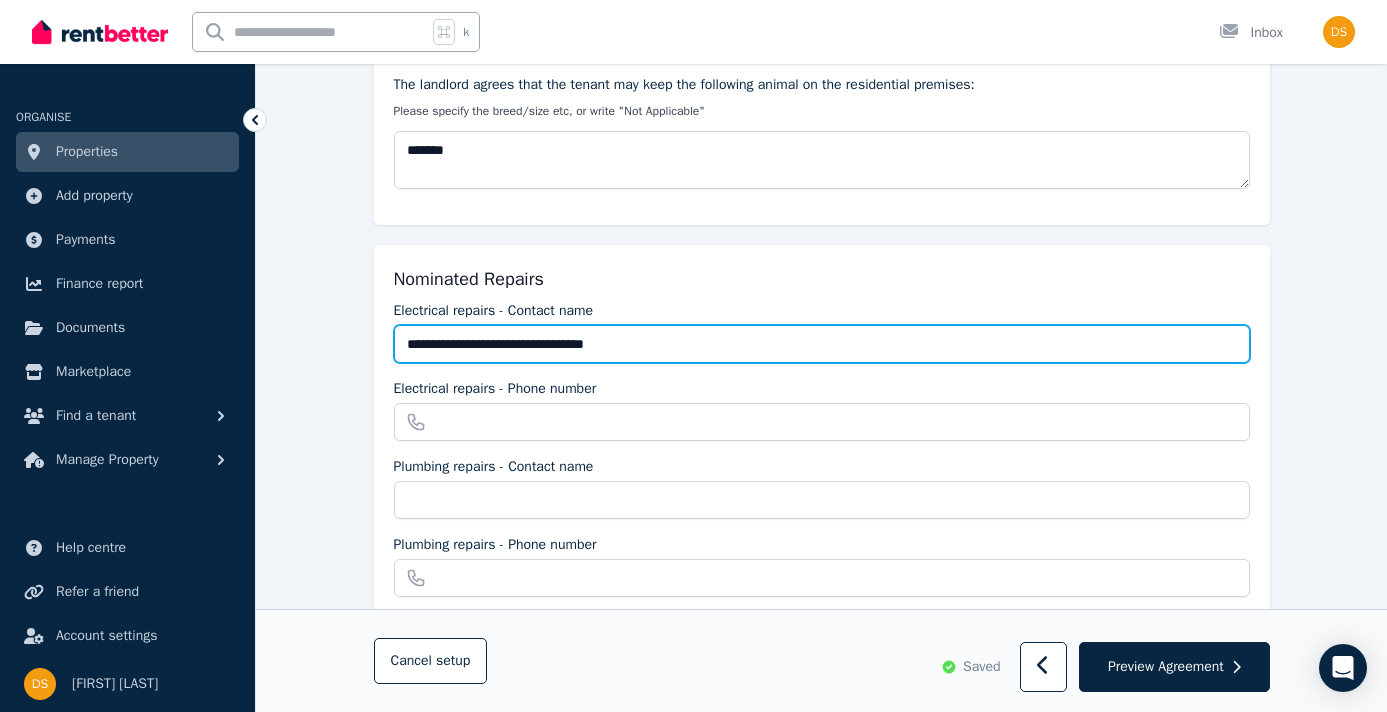 drag, startPoint x: 496, startPoint y: 343, endPoint x: 846, endPoint y: 247, distance: 362.927 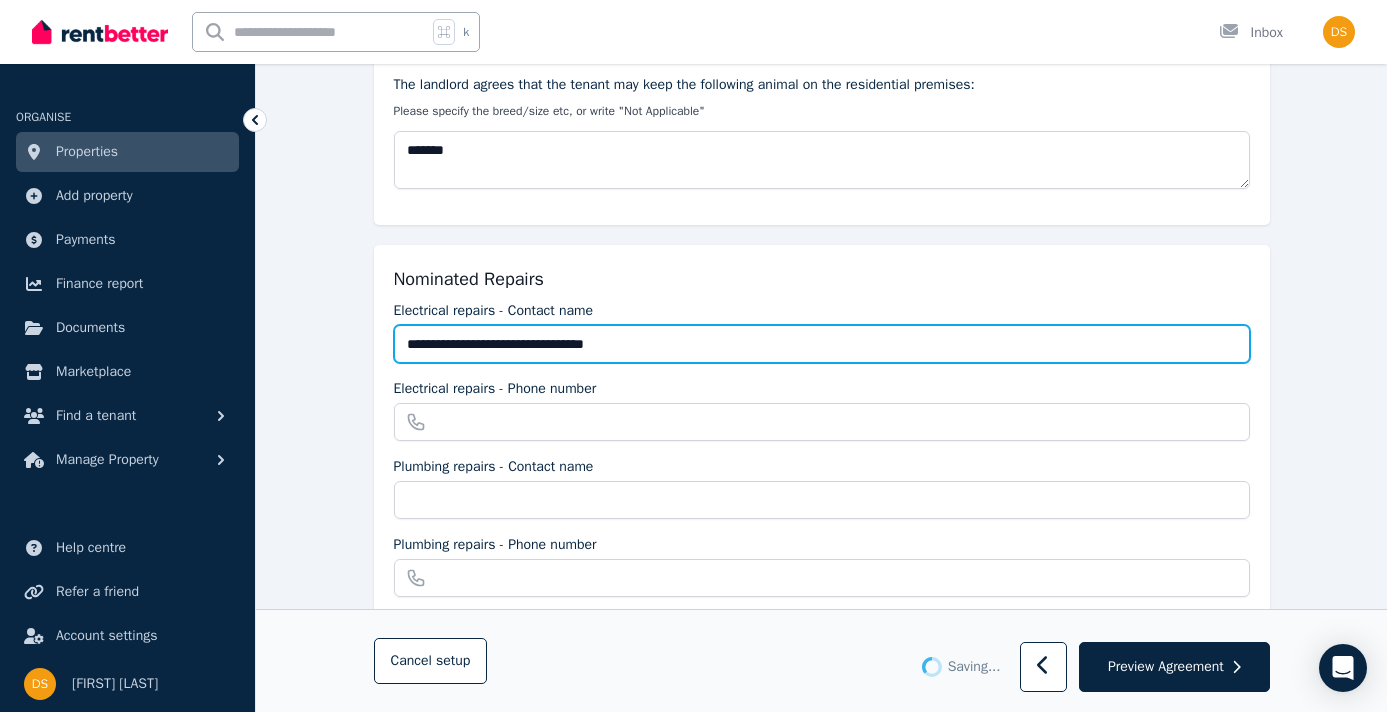 drag, startPoint x: 498, startPoint y: 340, endPoint x: 863, endPoint y: 342, distance: 365.0055 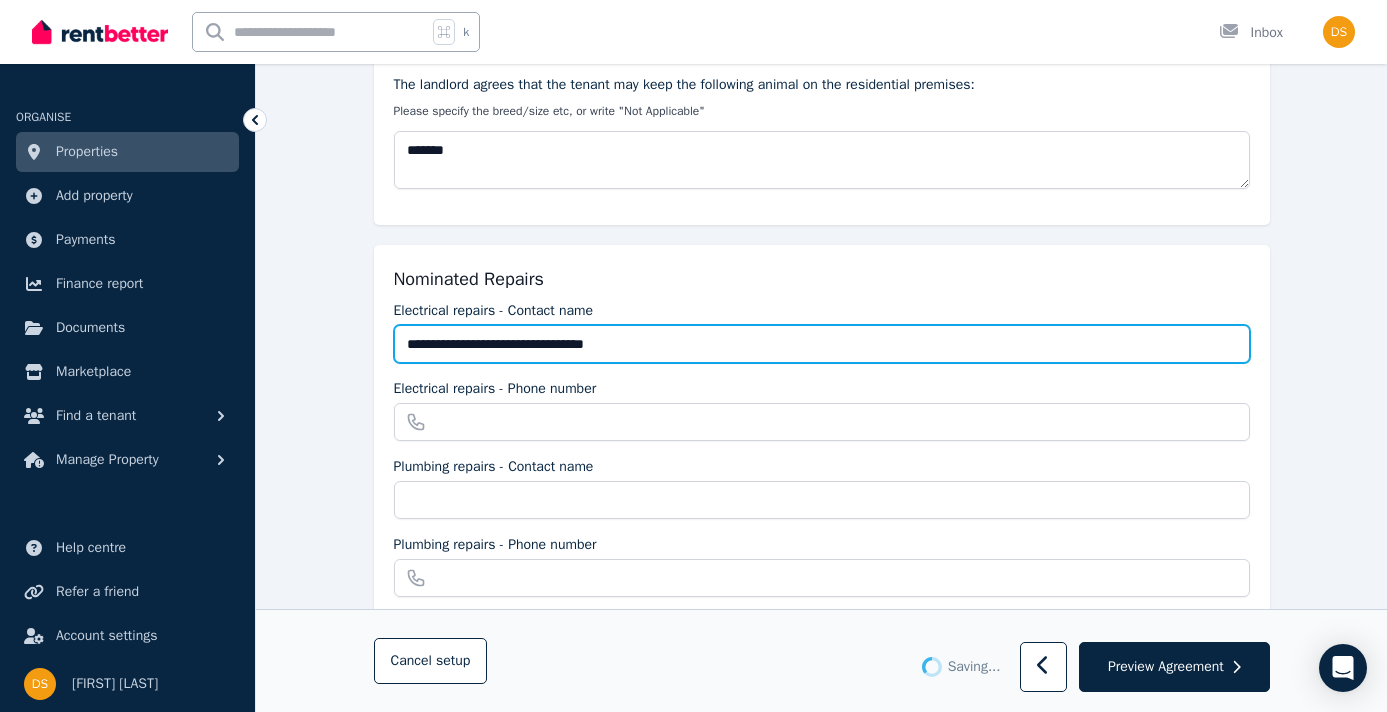 click on "**********" at bounding box center [822, 344] 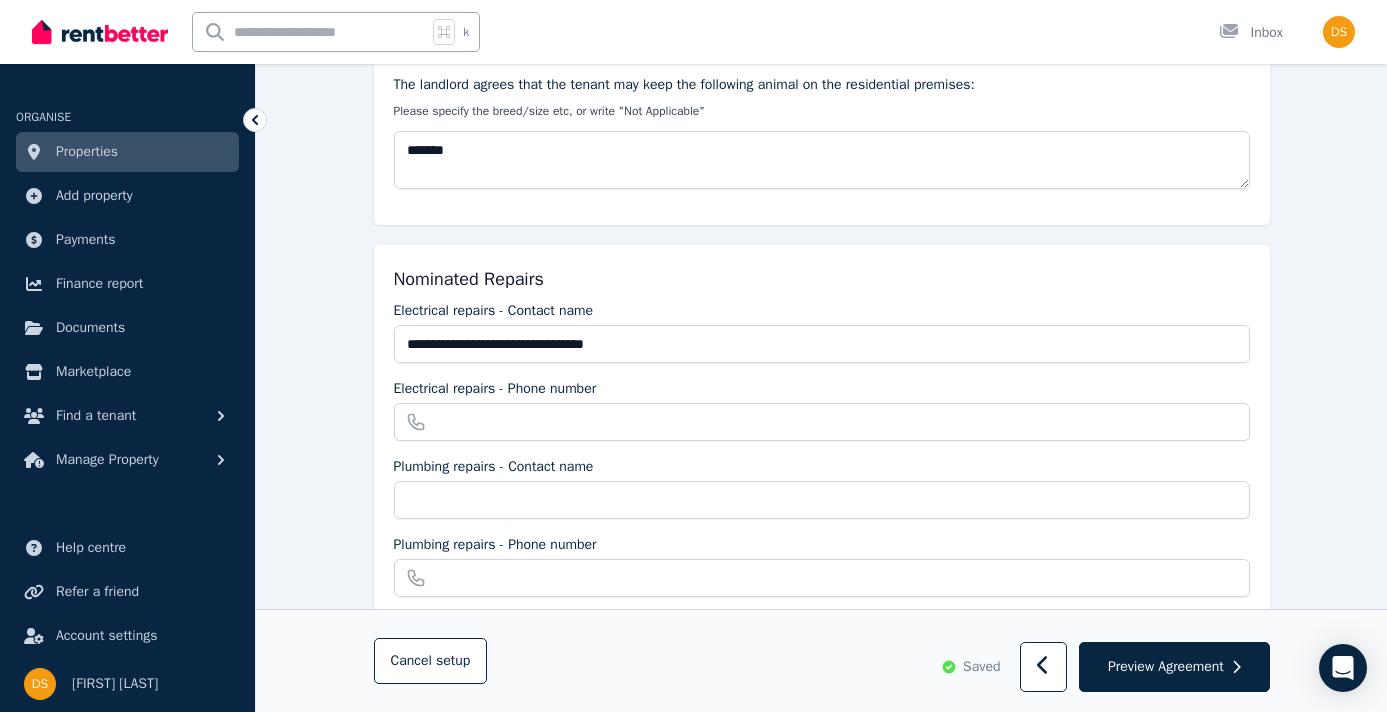 click on "Pets on the premises The landlord agrees that the tenant may keep the following animal on the residential premises: Please specify the breed/size etc, or write "Not Applicable" *******" at bounding box center [822, 122] 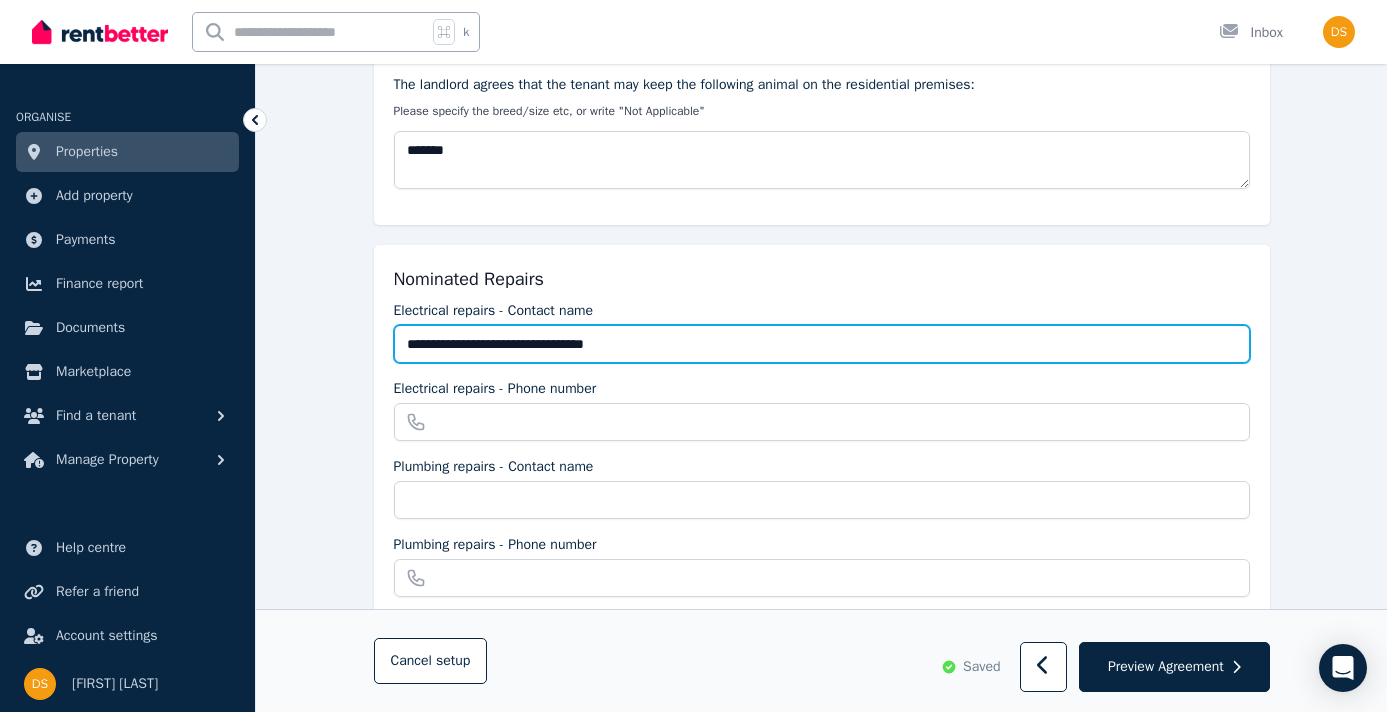 drag, startPoint x: 499, startPoint y: 341, endPoint x: 852, endPoint y: 351, distance: 353.1416 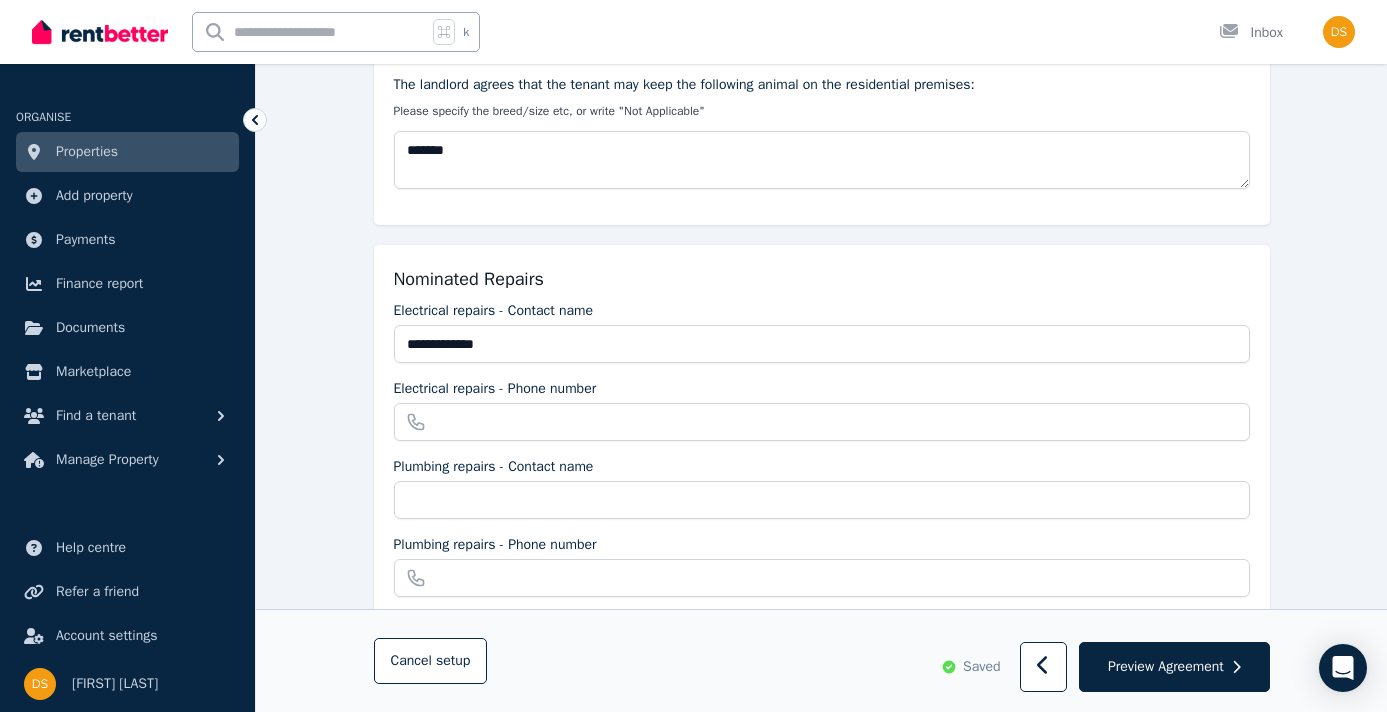 click on "**********" at bounding box center (822, 509) 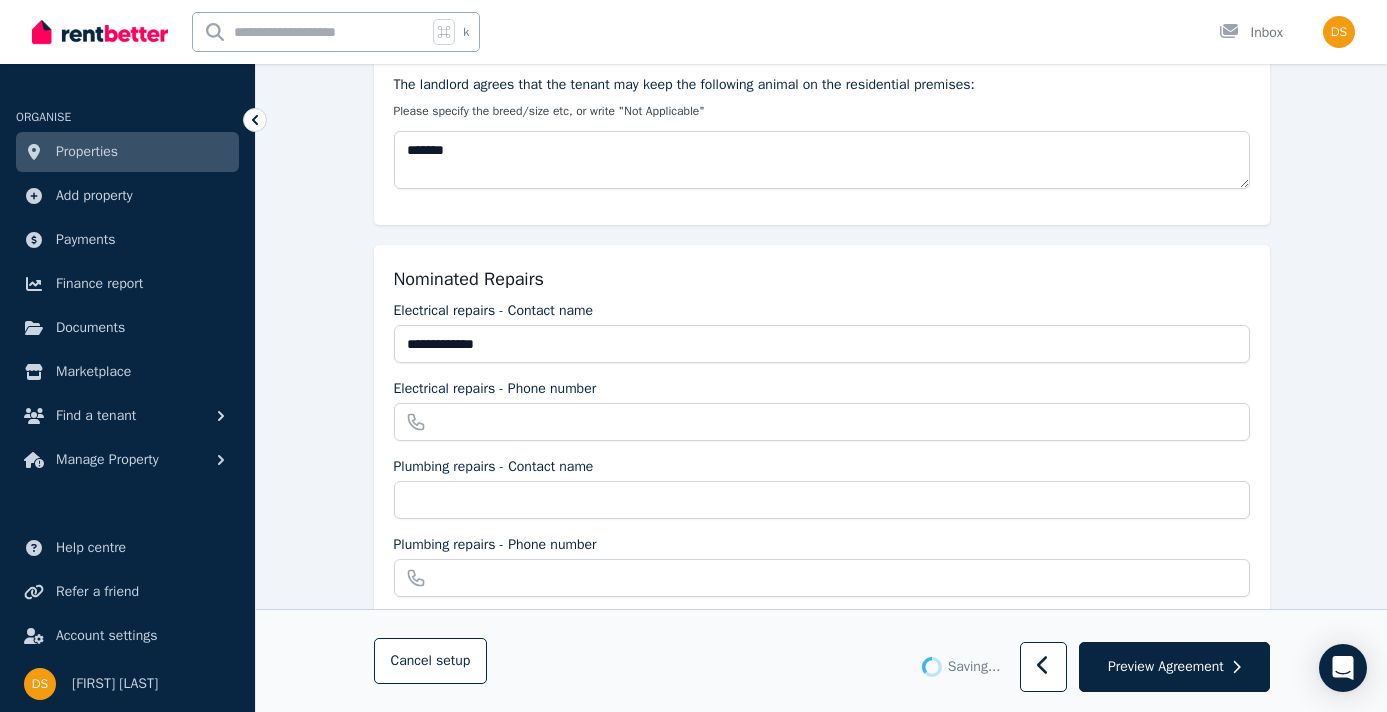 type on "**********" 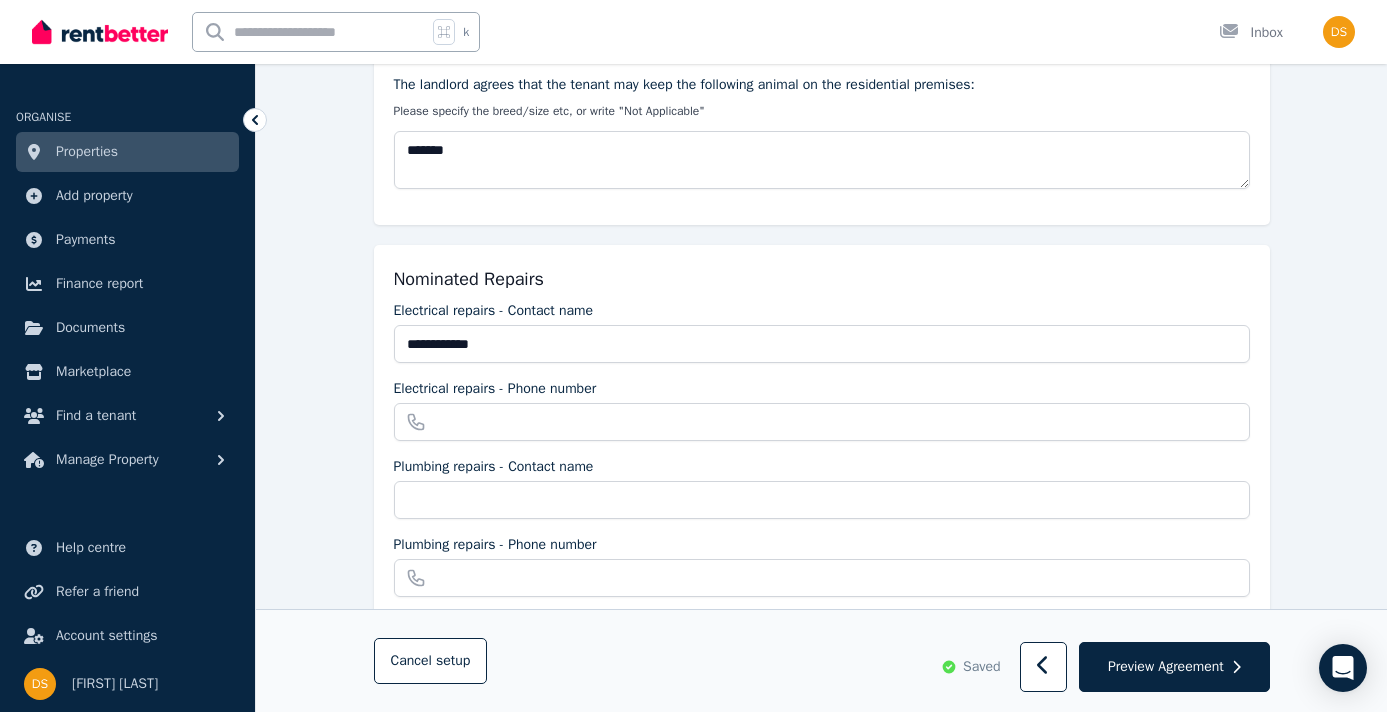 click on "**********" at bounding box center [822, 527] 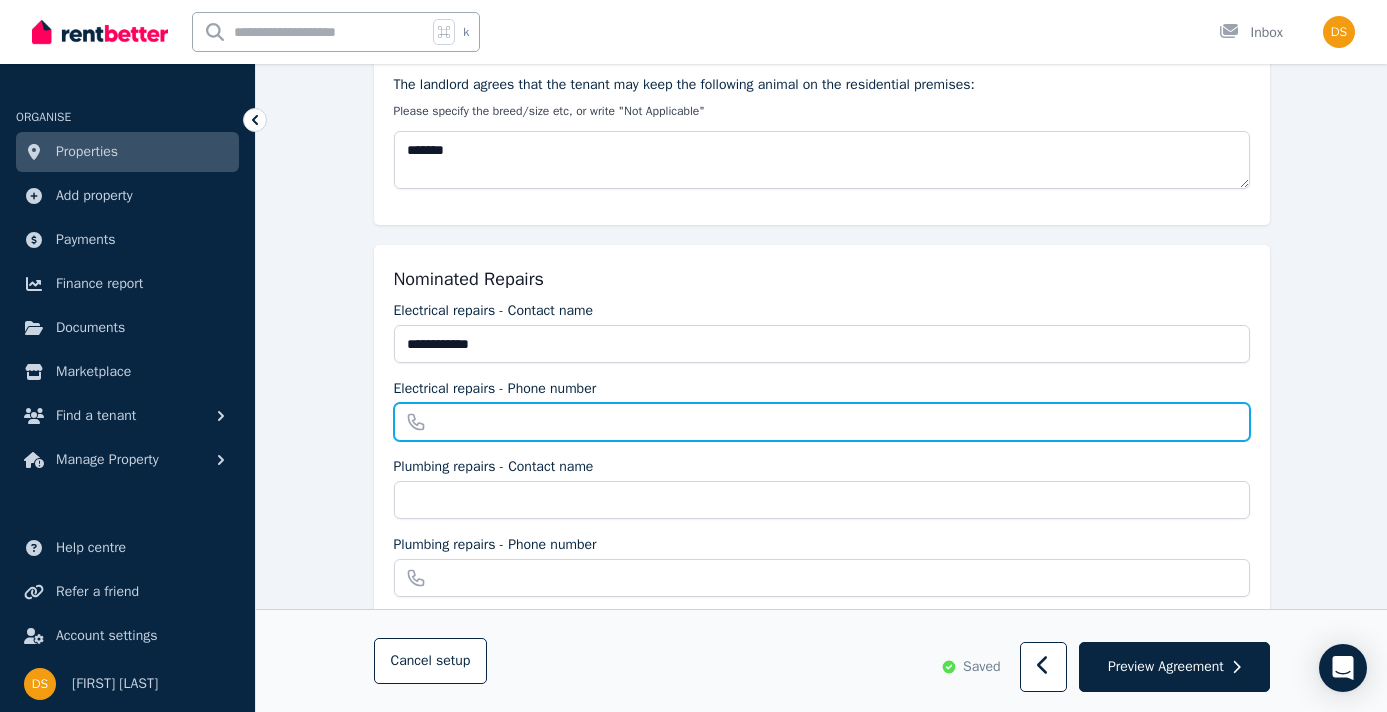 click on "Electrical repairs - Phone number" at bounding box center (822, 422) 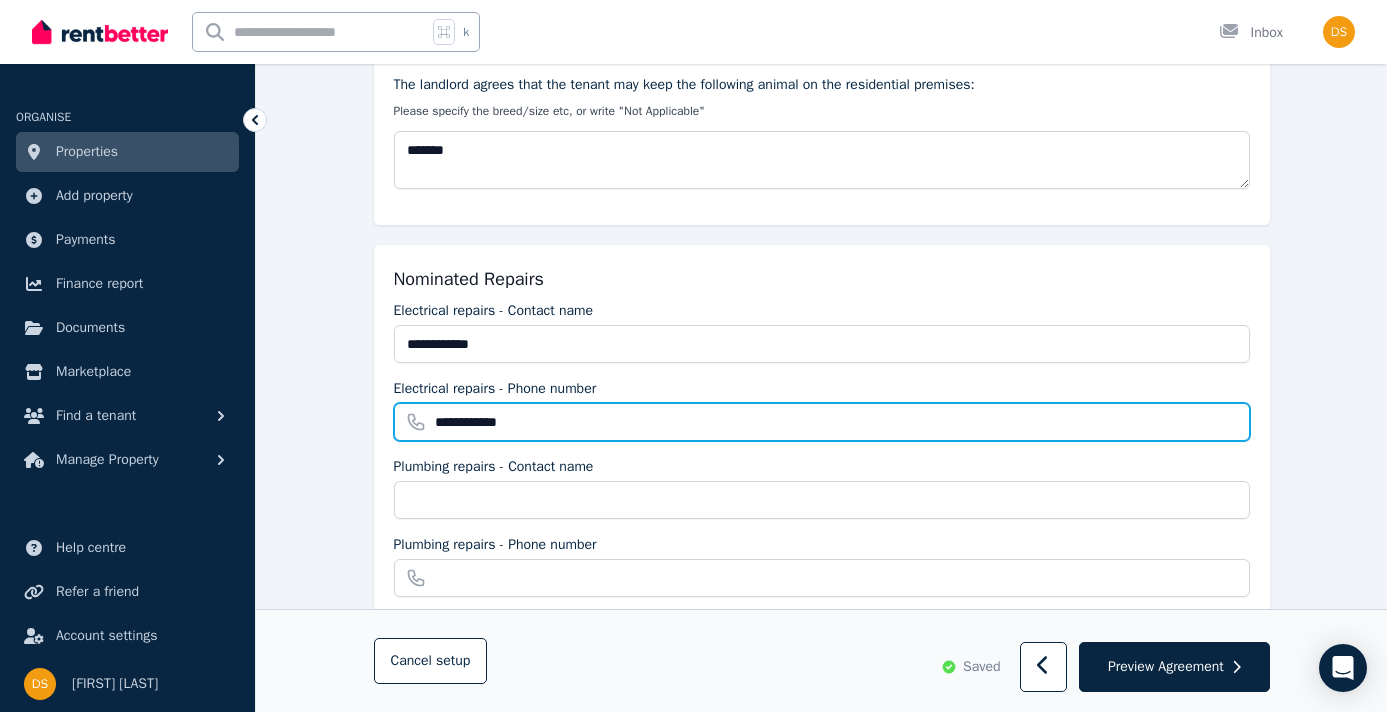type on "**********" 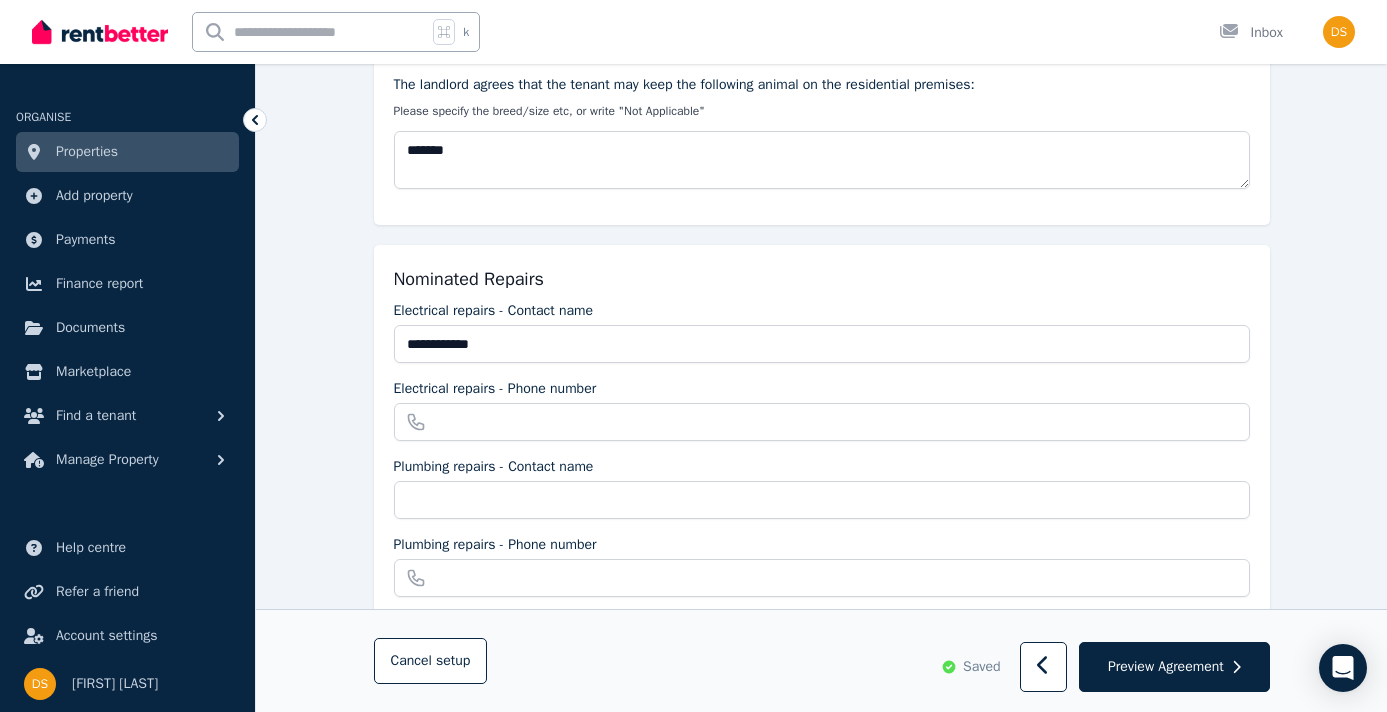 type on "**********" 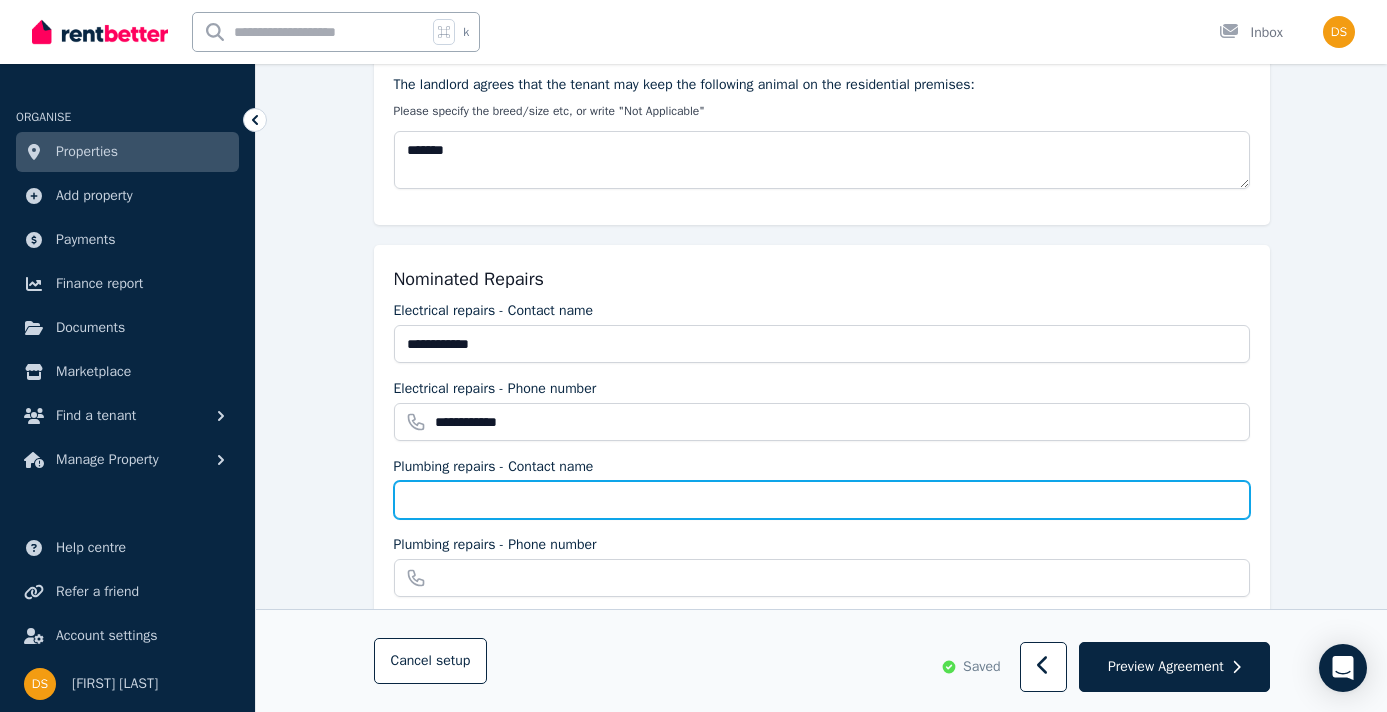 click on "Plumbing repairs - Contact name" at bounding box center (822, 500) 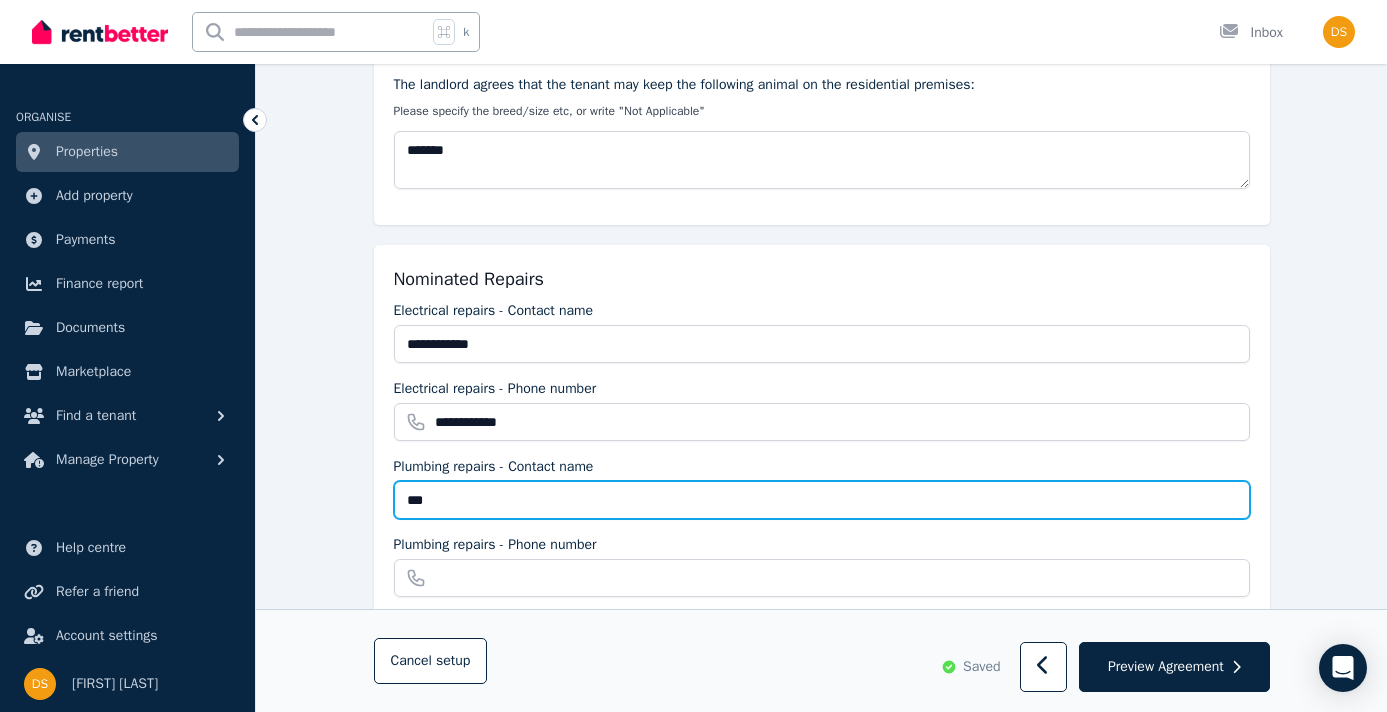 type on "**********" 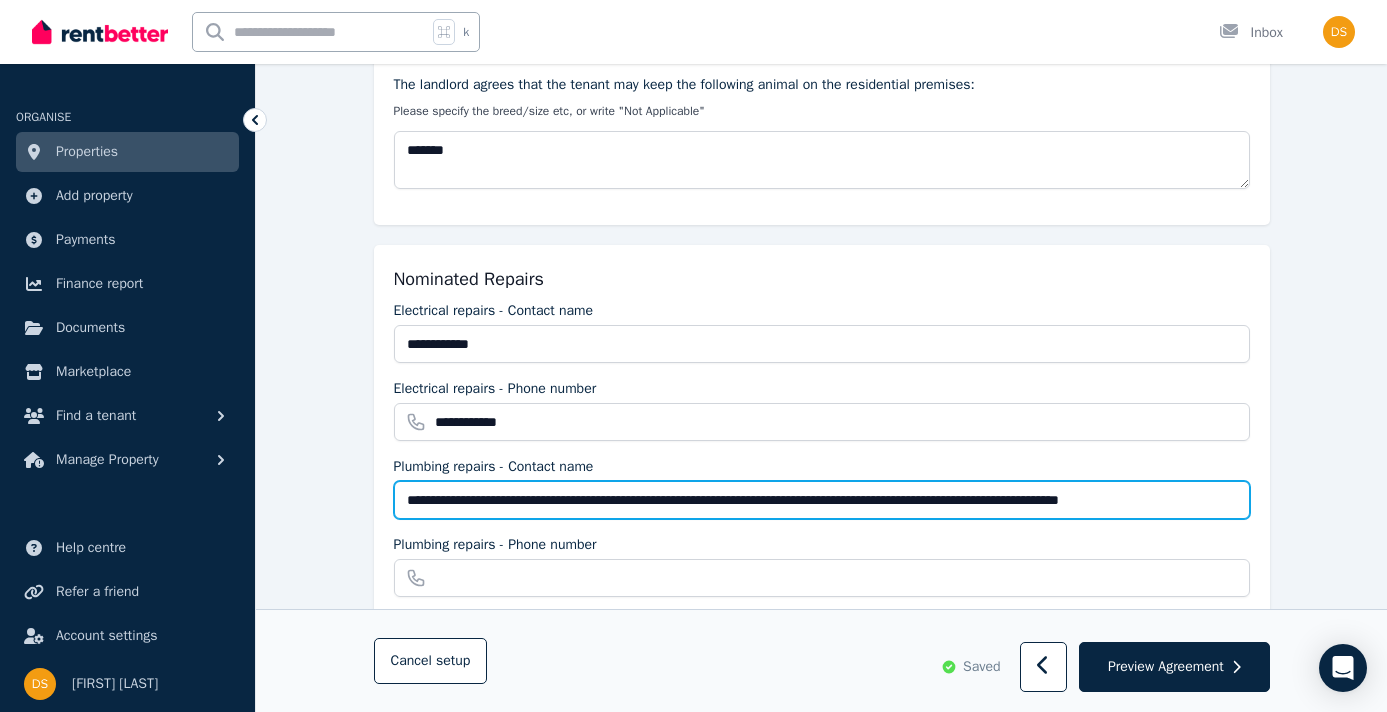 drag, startPoint x: 707, startPoint y: 496, endPoint x: 865, endPoint y: 499, distance: 158.02847 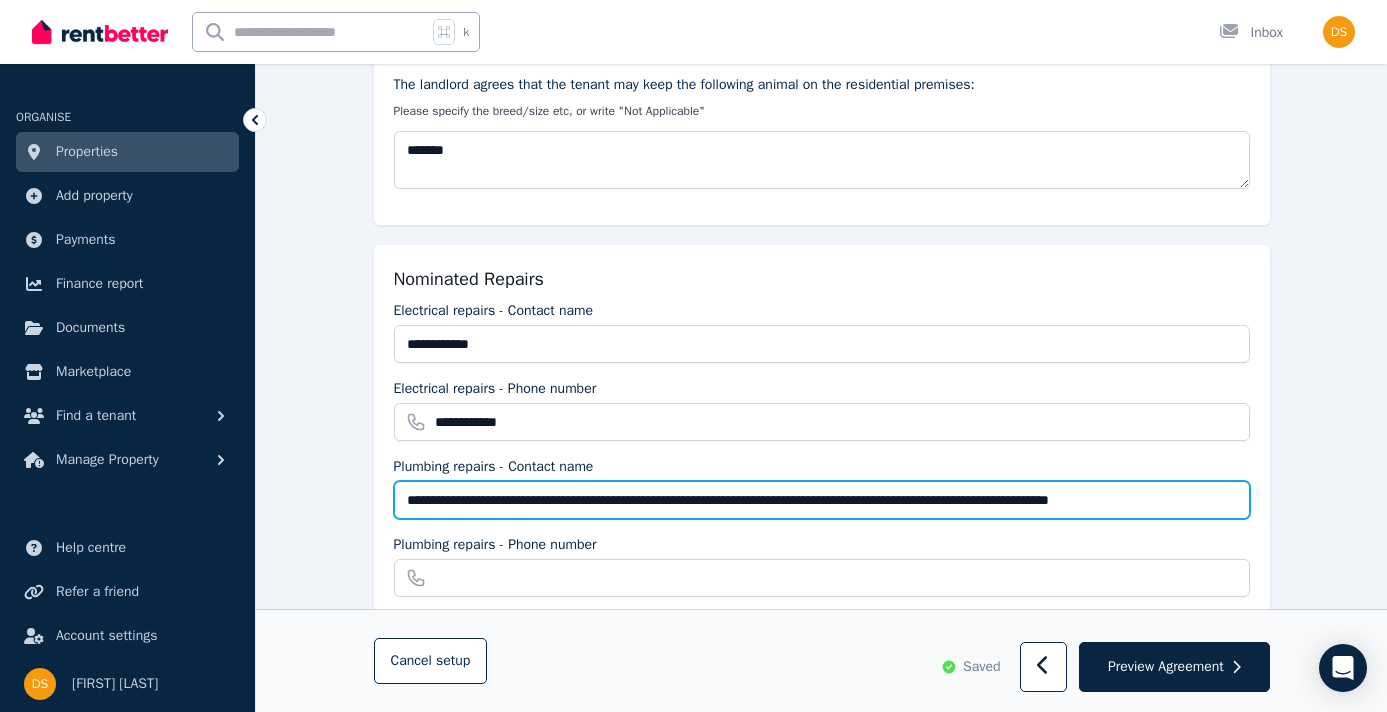 drag, startPoint x: 705, startPoint y: 500, endPoint x: 854, endPoint y: 501, distance: 149.00336 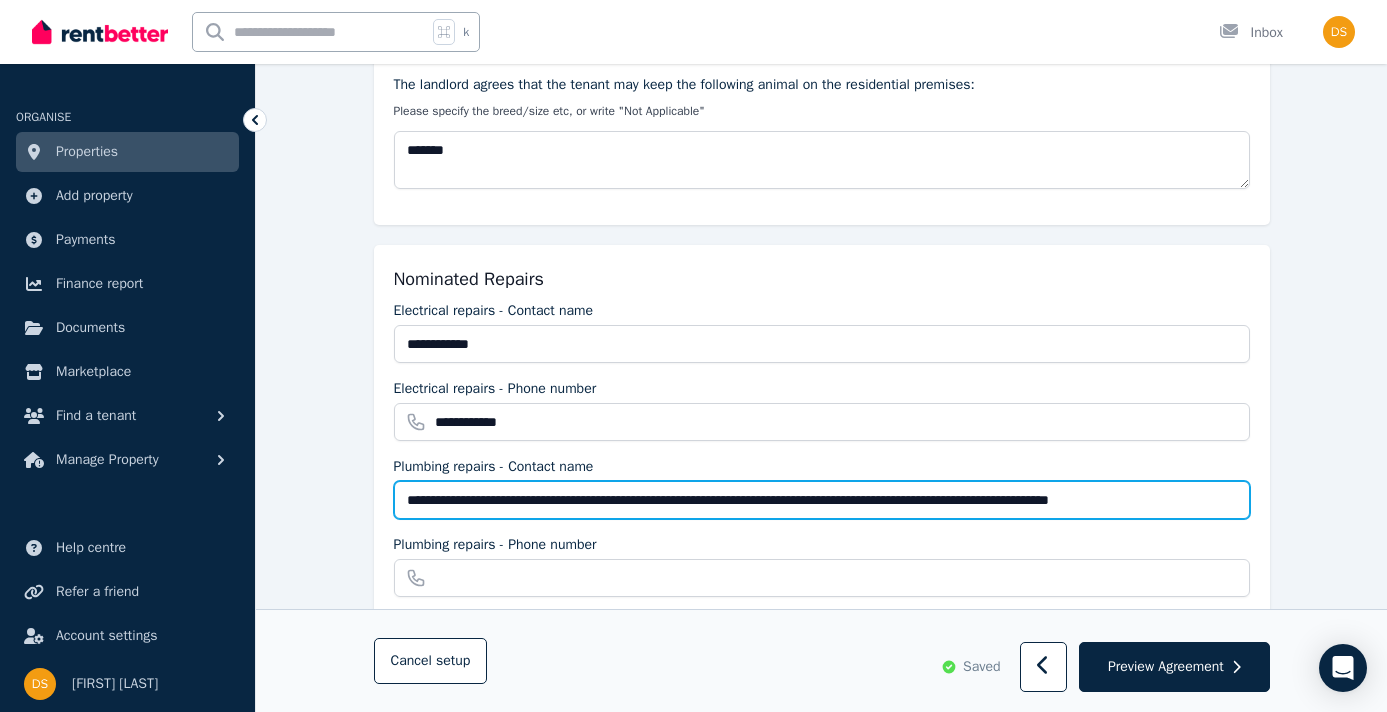 click on "**********" at bounding box center [822, 500] 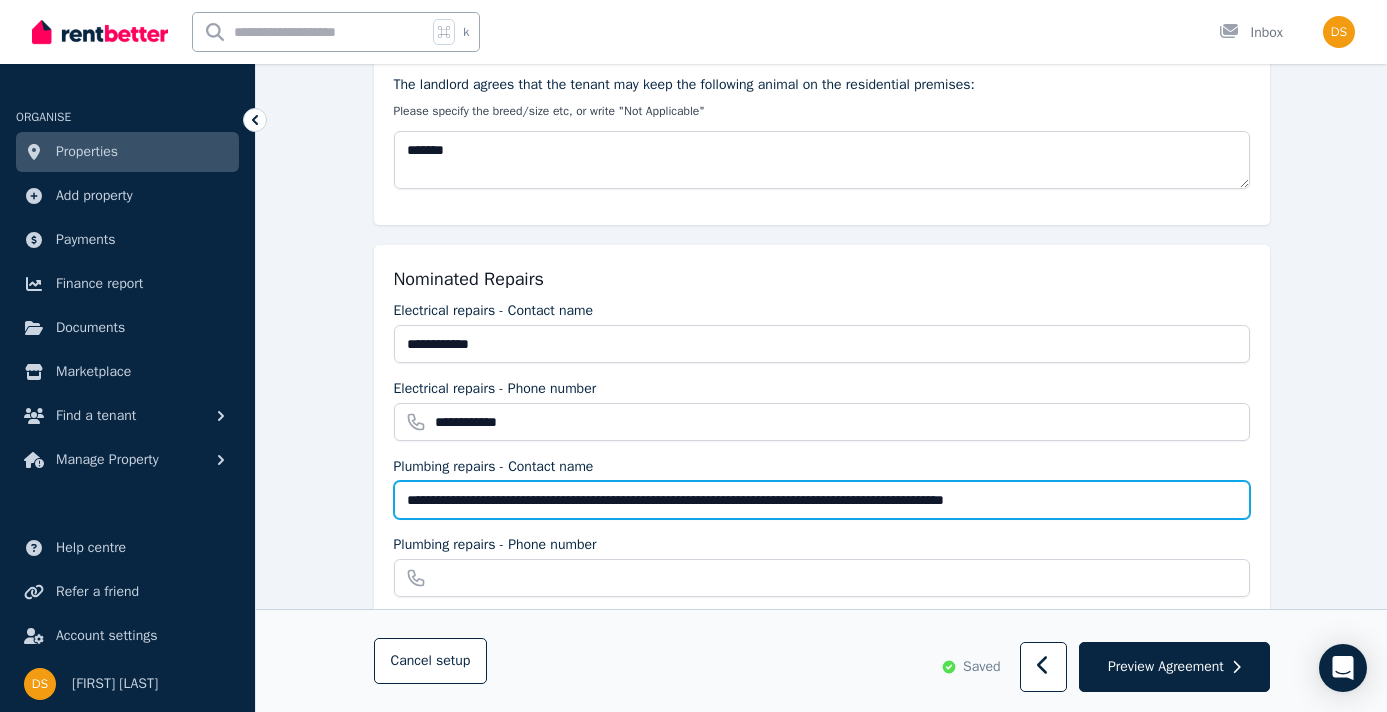 click on "**********" at bounding box center [822, 500] 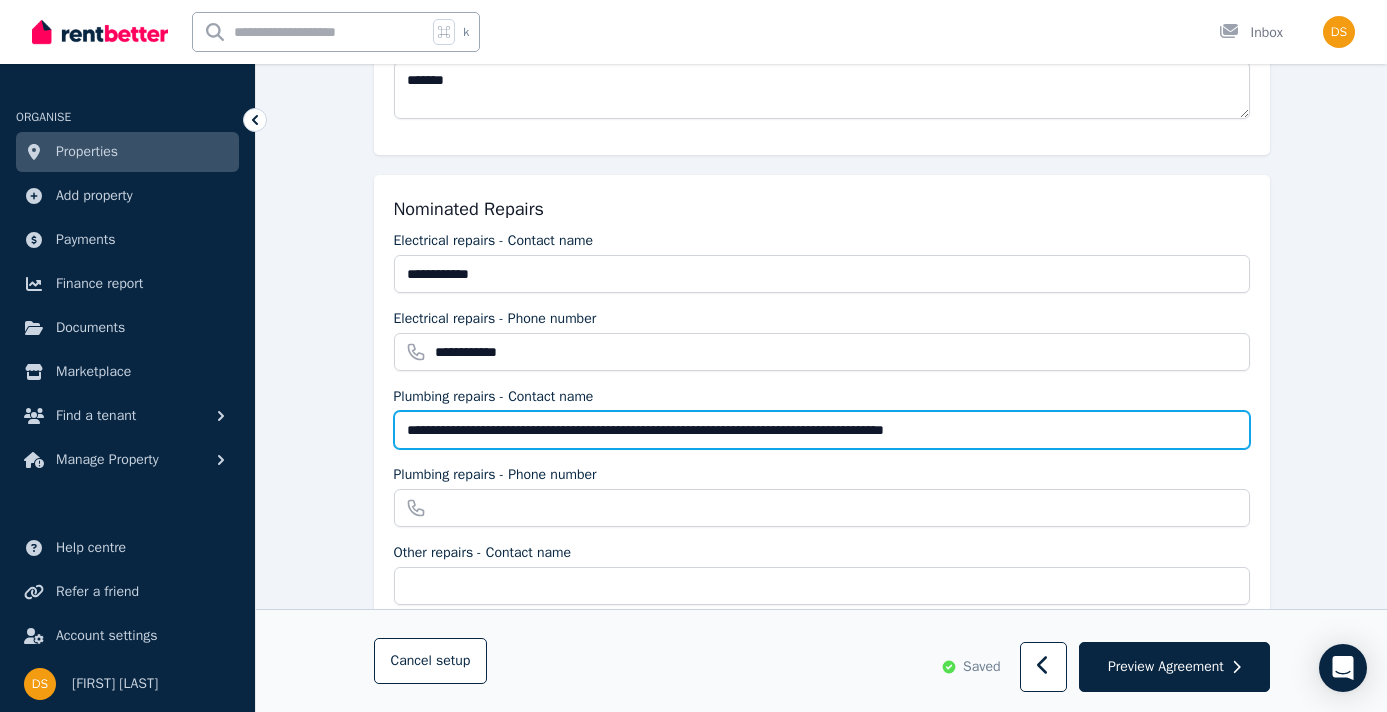 scroll, scrollTop: 1692, scrollLeft: 0, axis: vertical 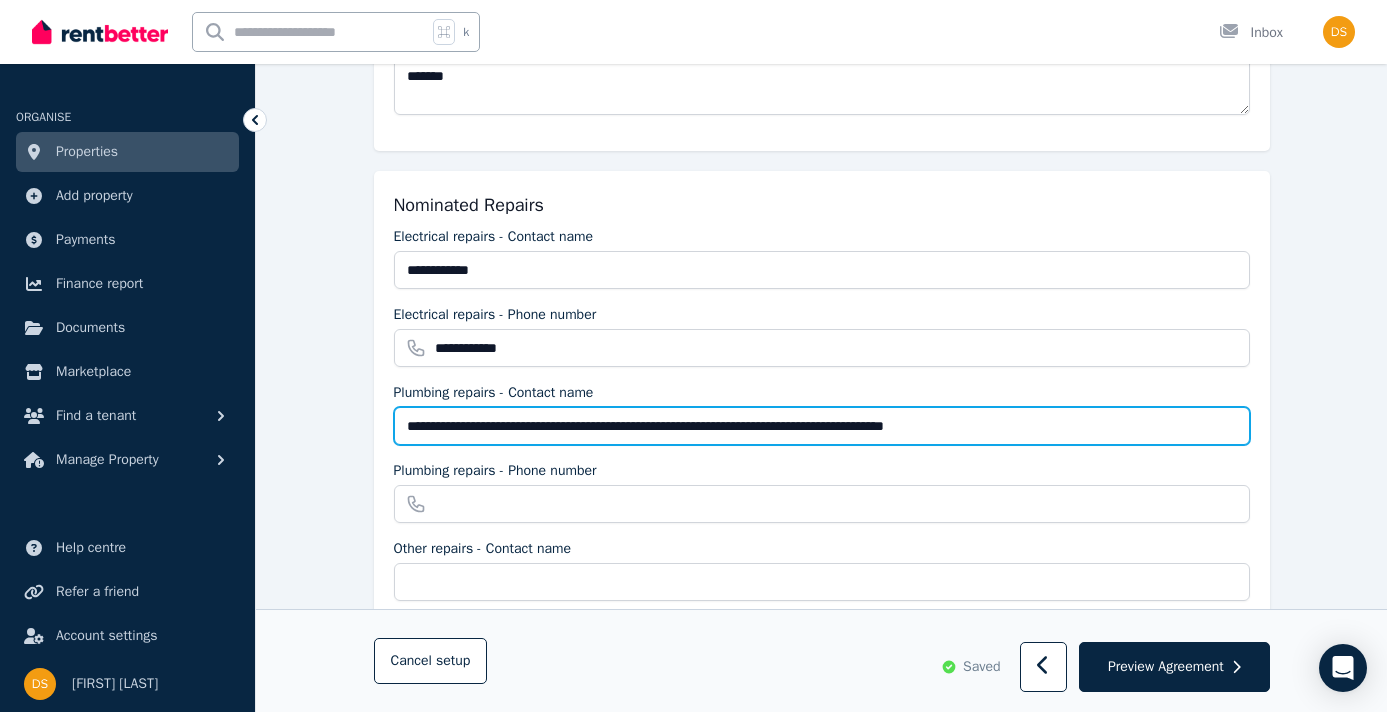 type on "**********" 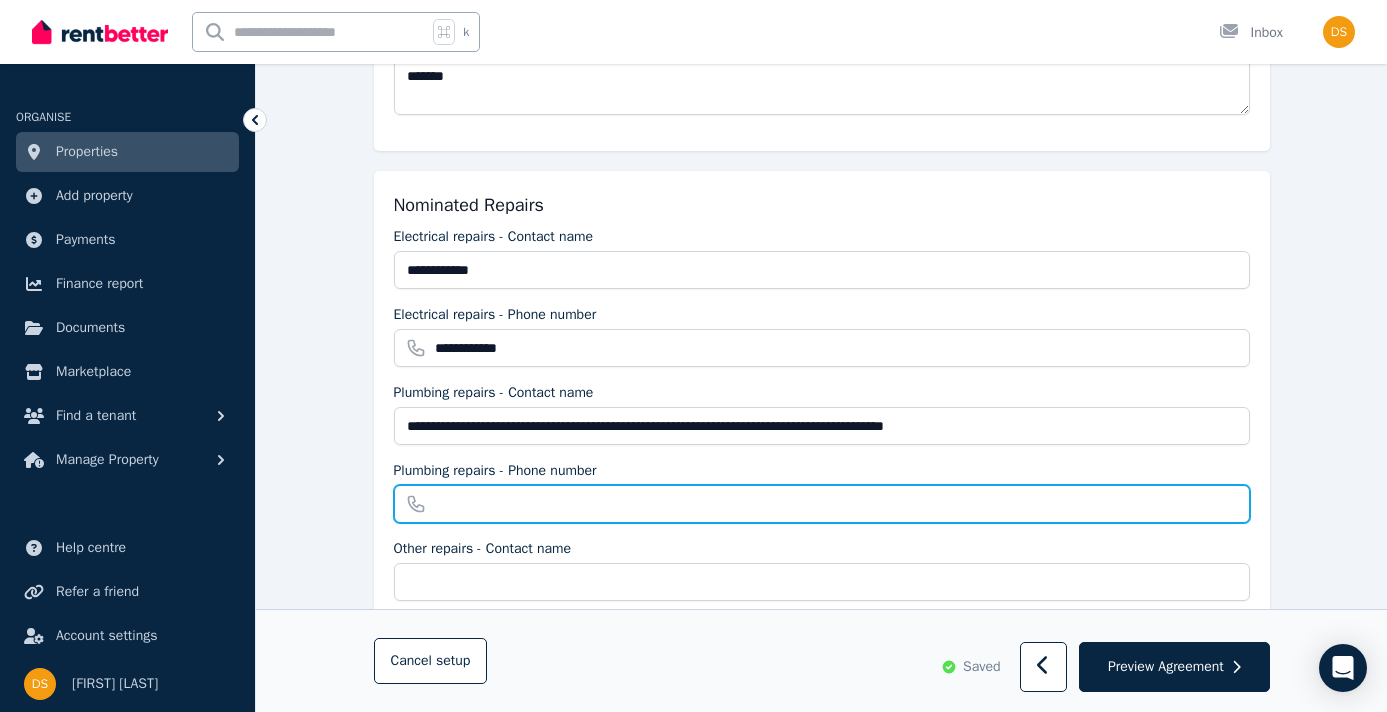 click on "Plumbing repairs - Phone number" at bounding box center [822, 504] 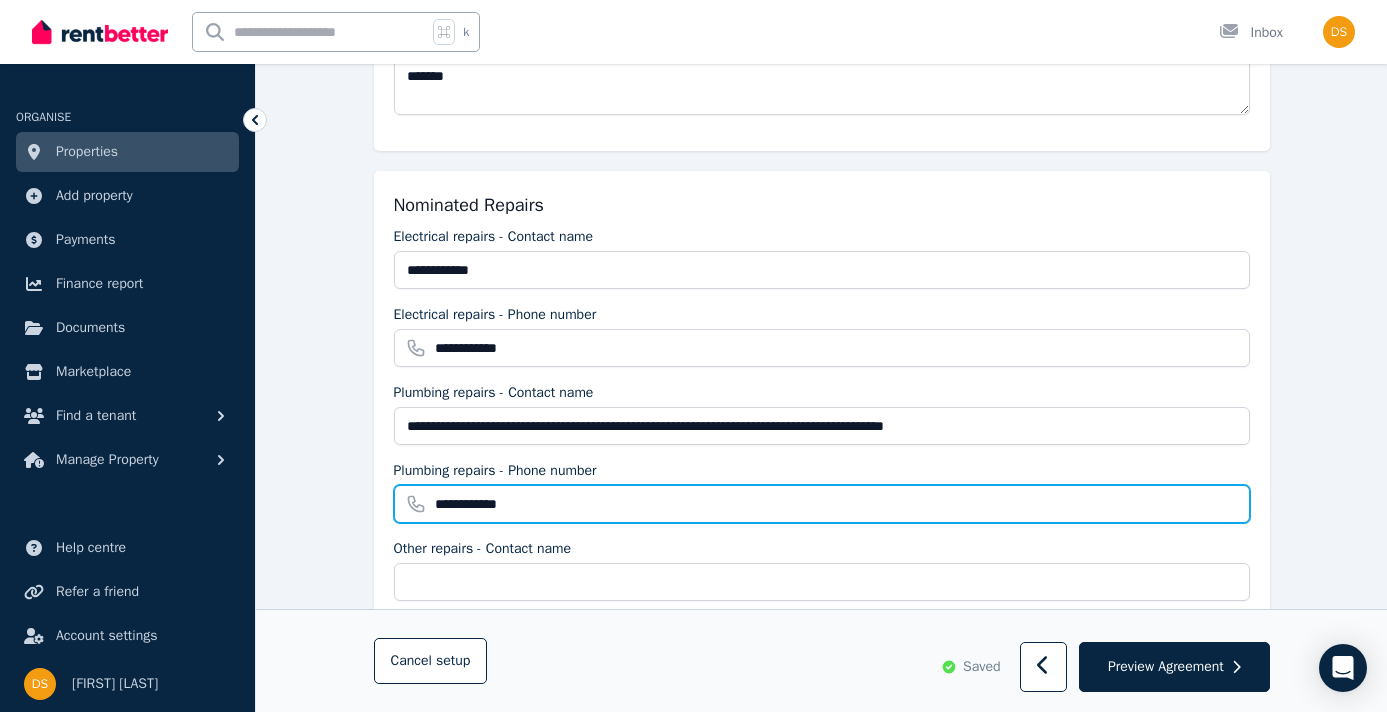 type on "**********" 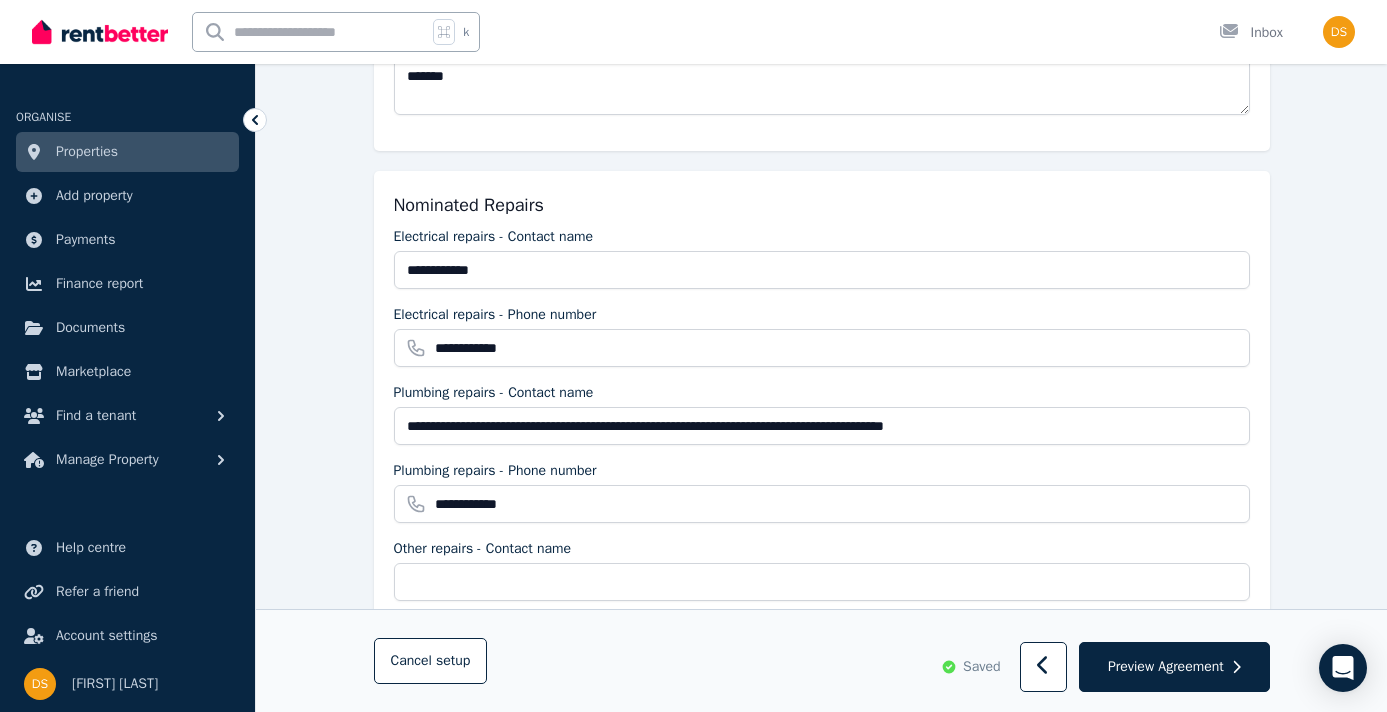 click on "**********" at bounding box center [821, -66] 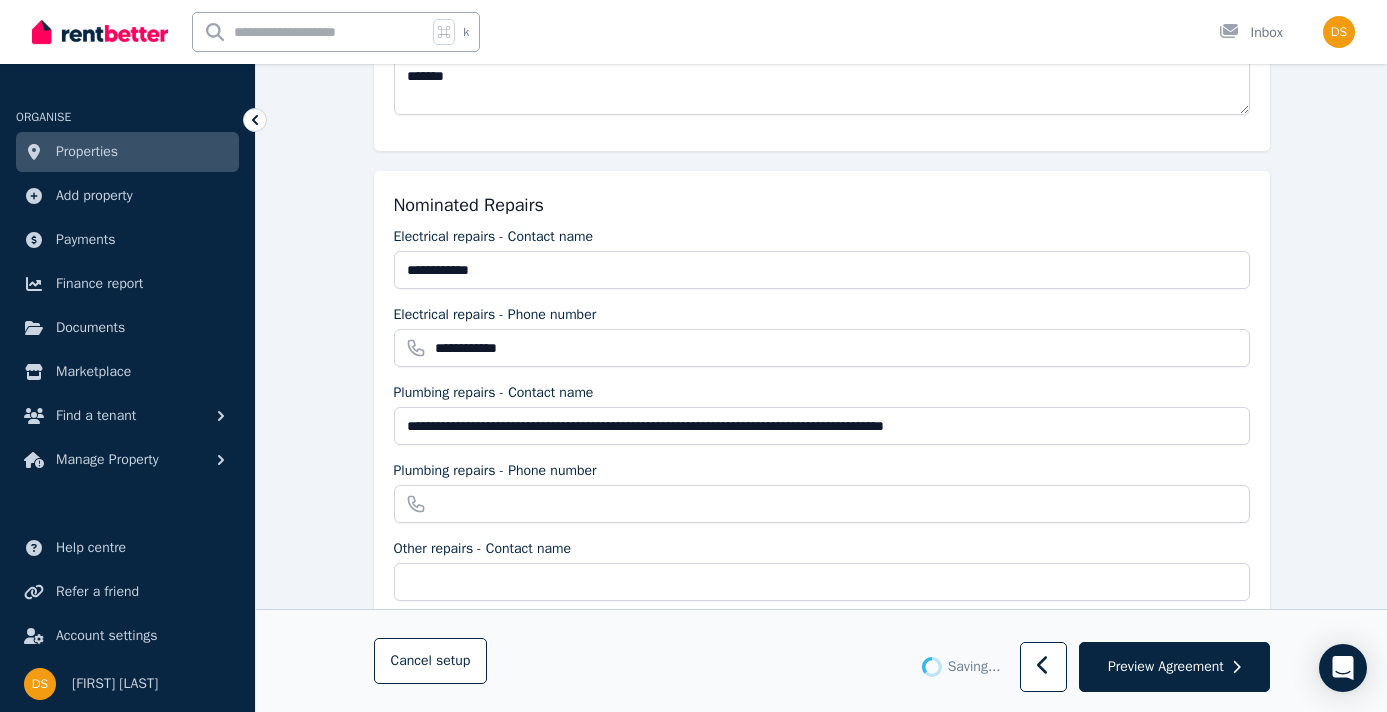 type on "**********" 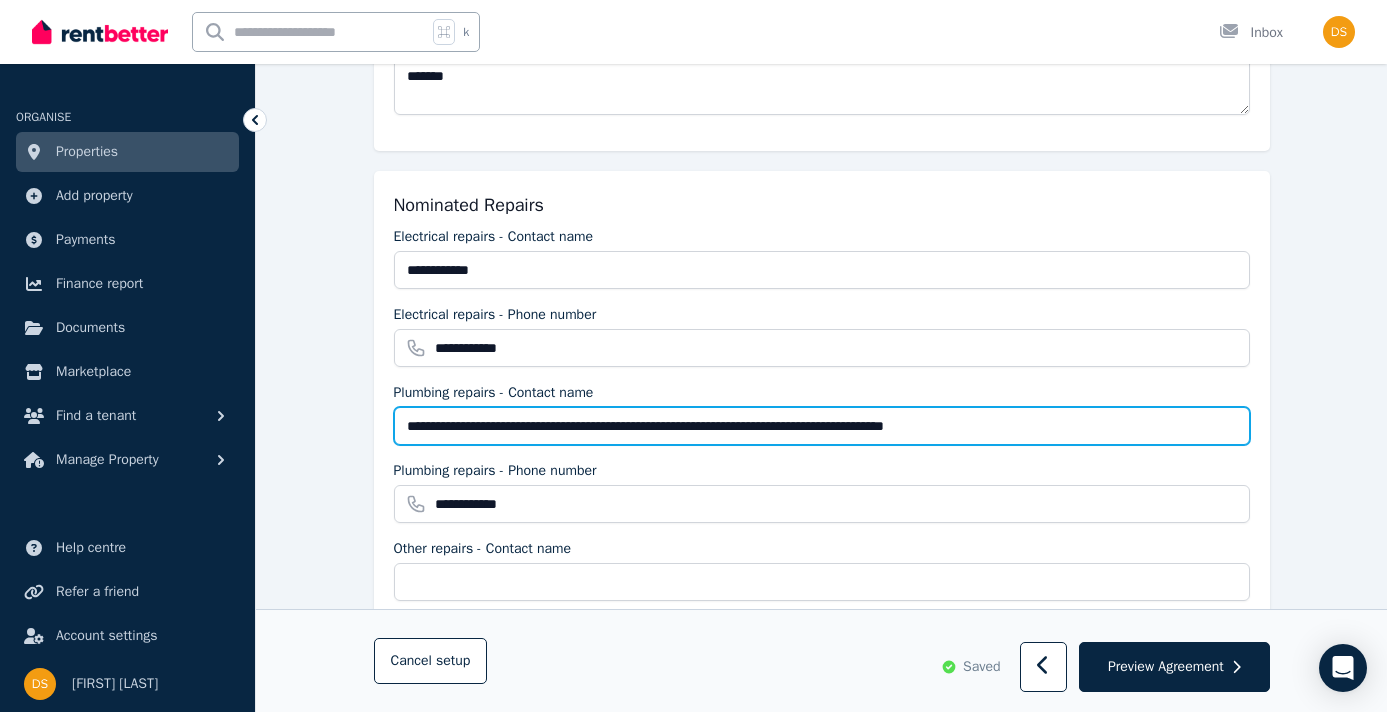 click on "**********" at bounding box center (822, 426) 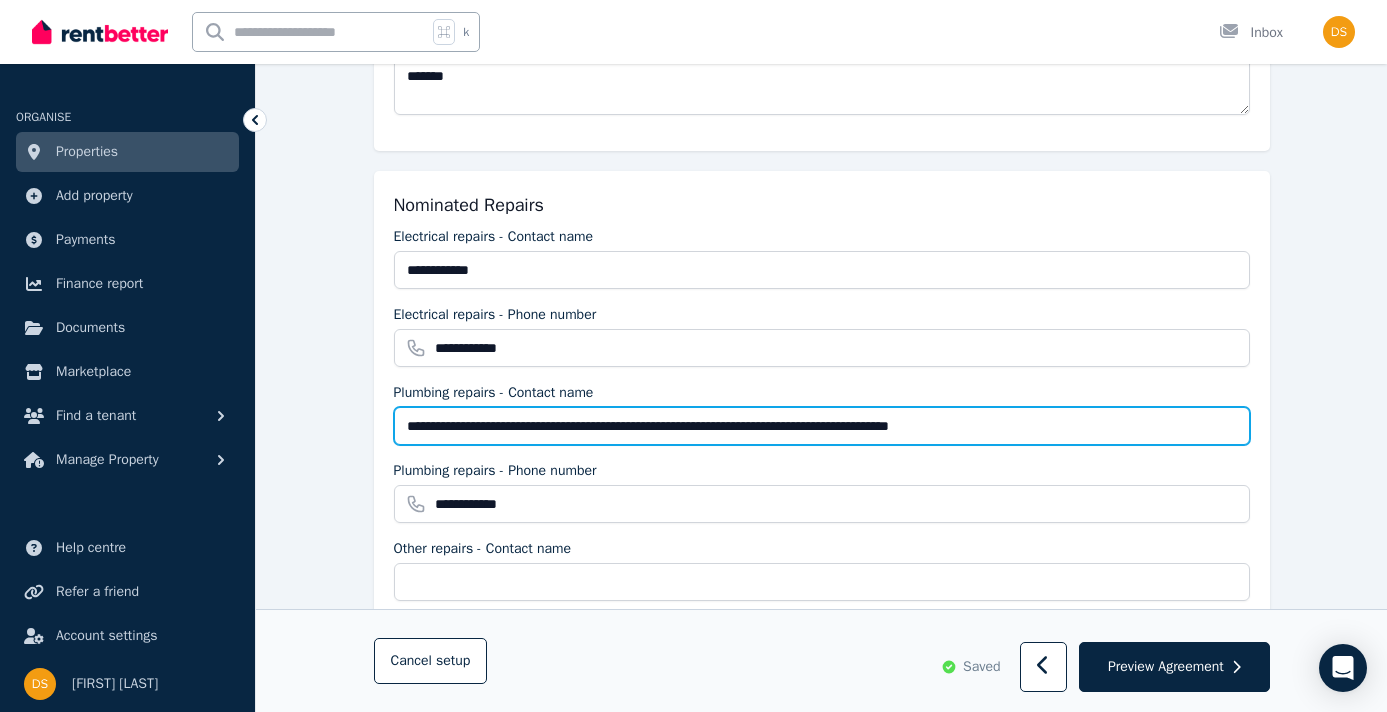 type on "**********" 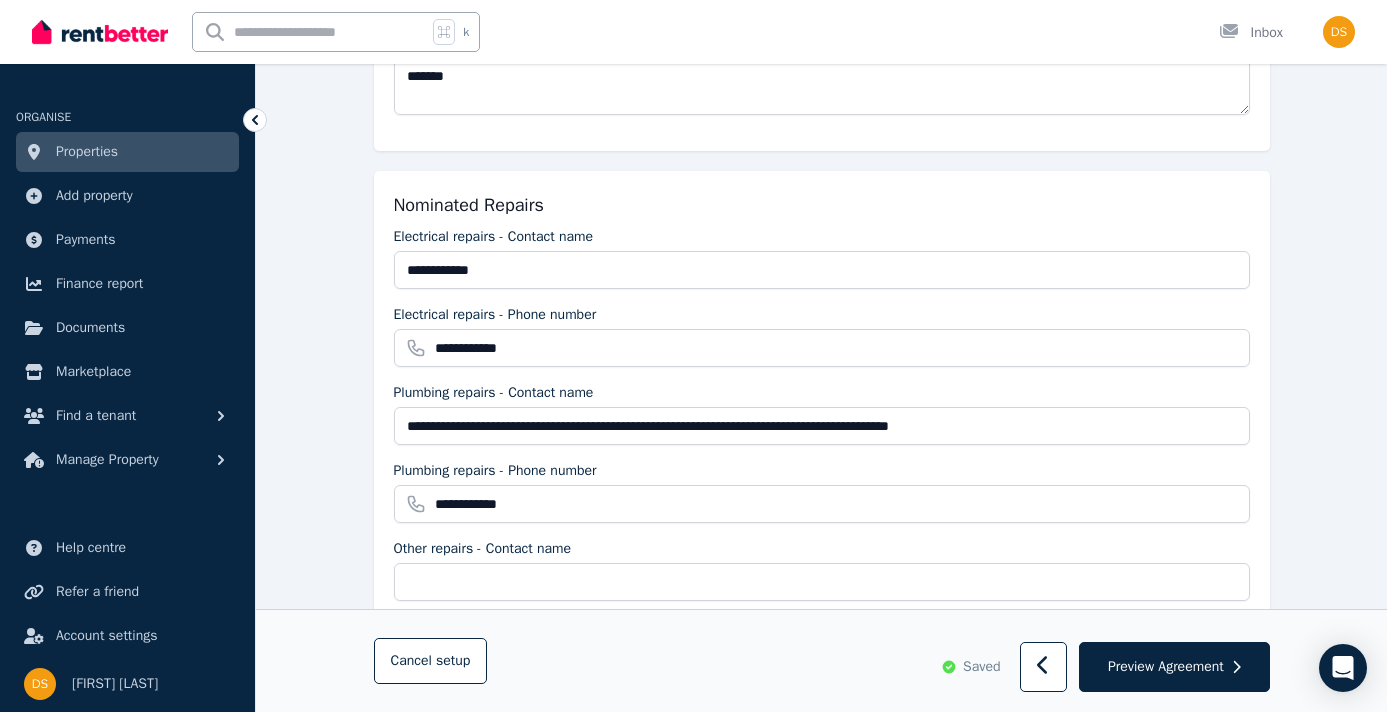 click on "**********" at bounding box center [821, -66] 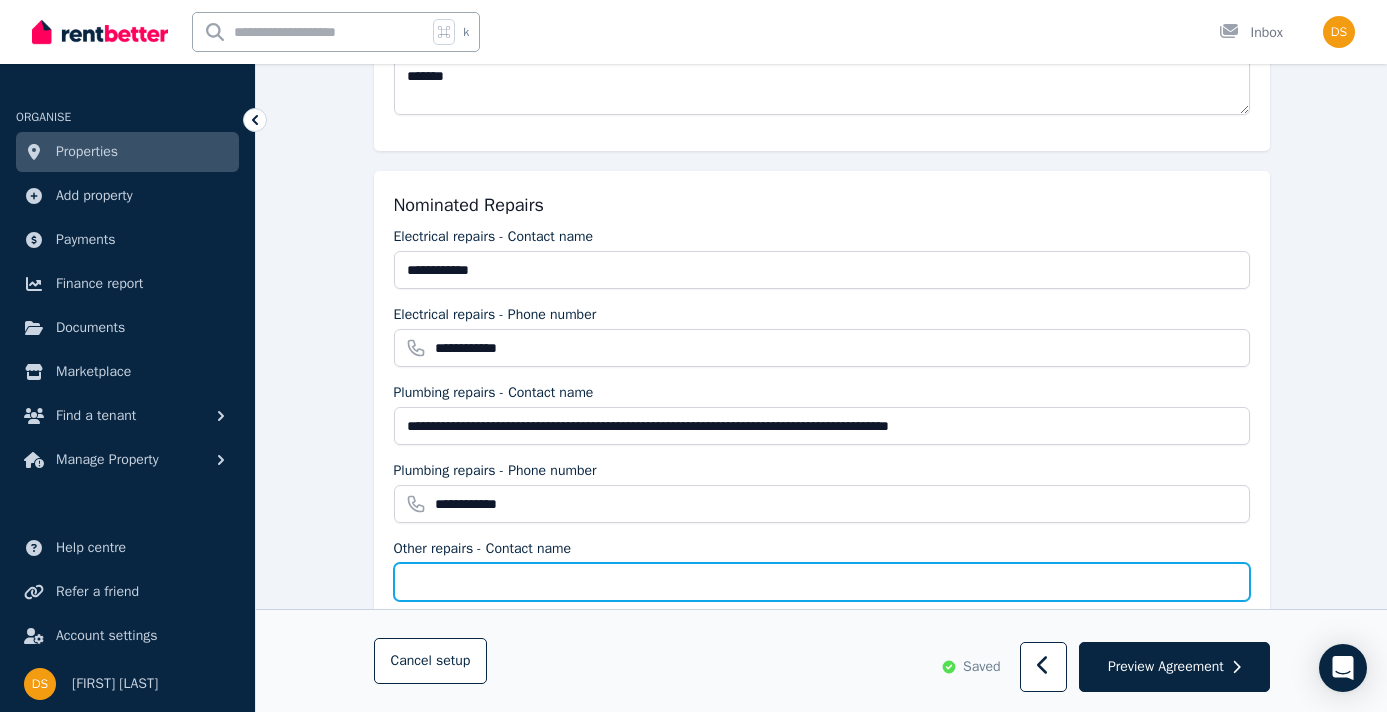 click on "Other repairs - Contact name" at bounding box center [822, 582] 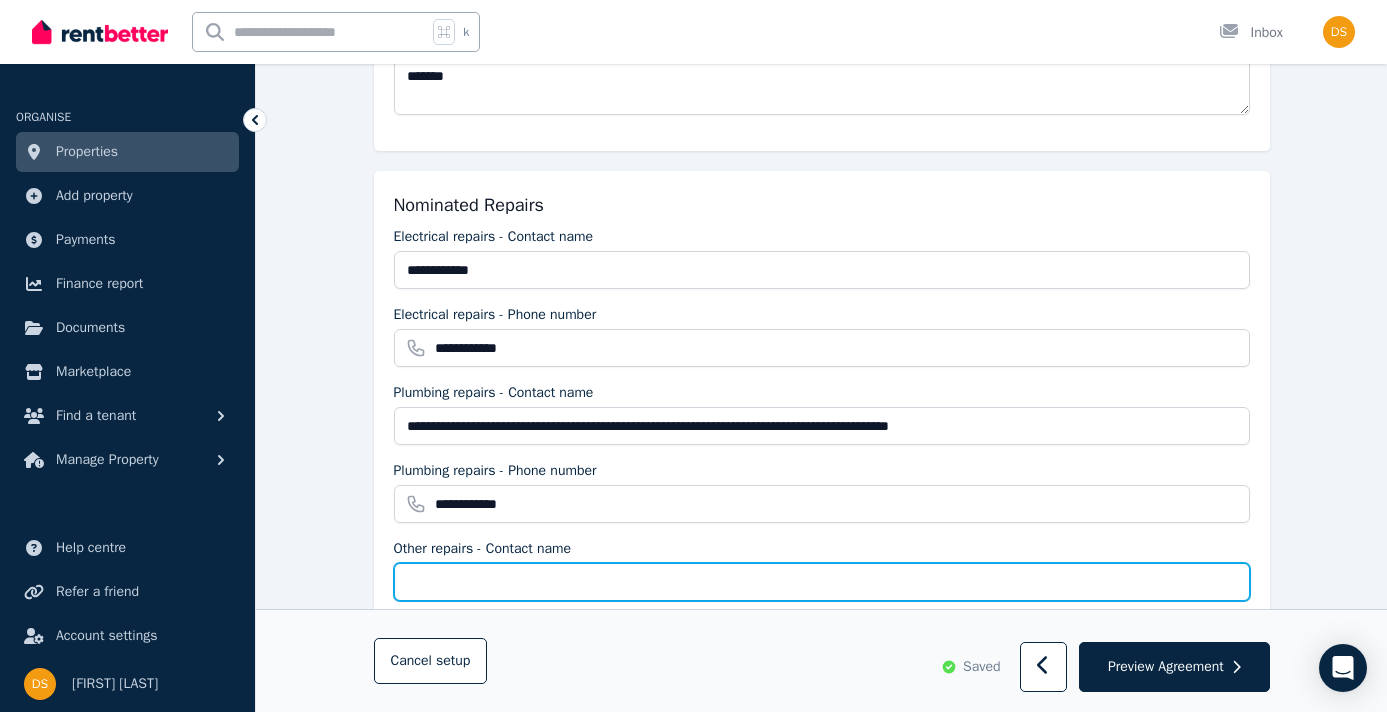 type on "*****" 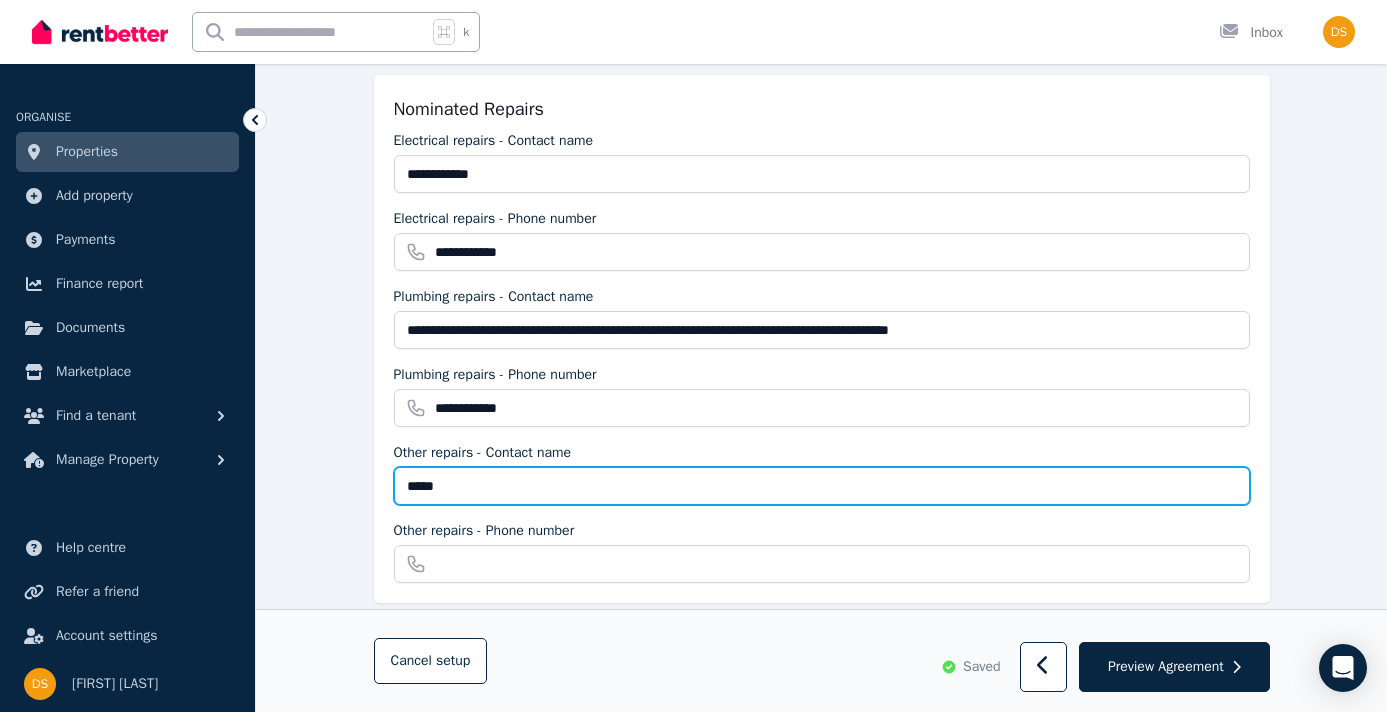 scroll, scrollTop: 1843, scrollLeft: 0, axis: vertical 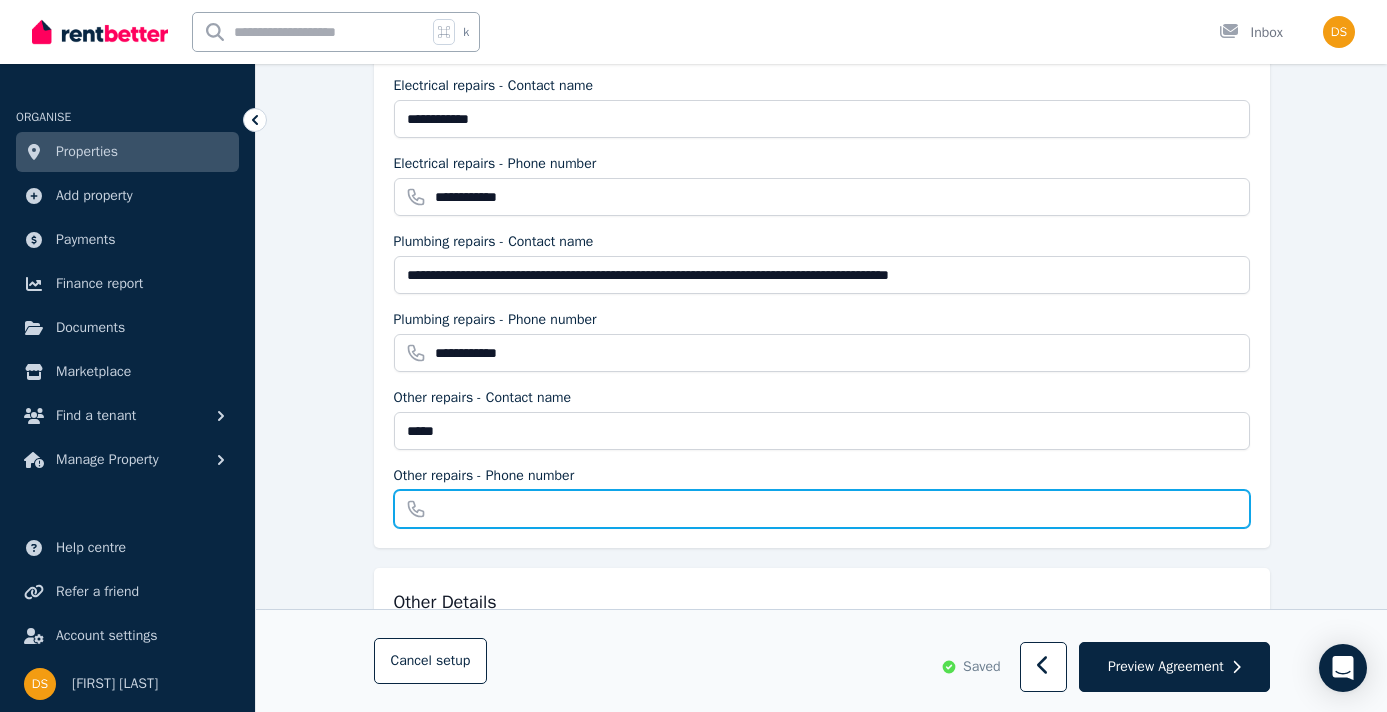 click on "Other repairs - Phone number" at bounding box center (822, 509) 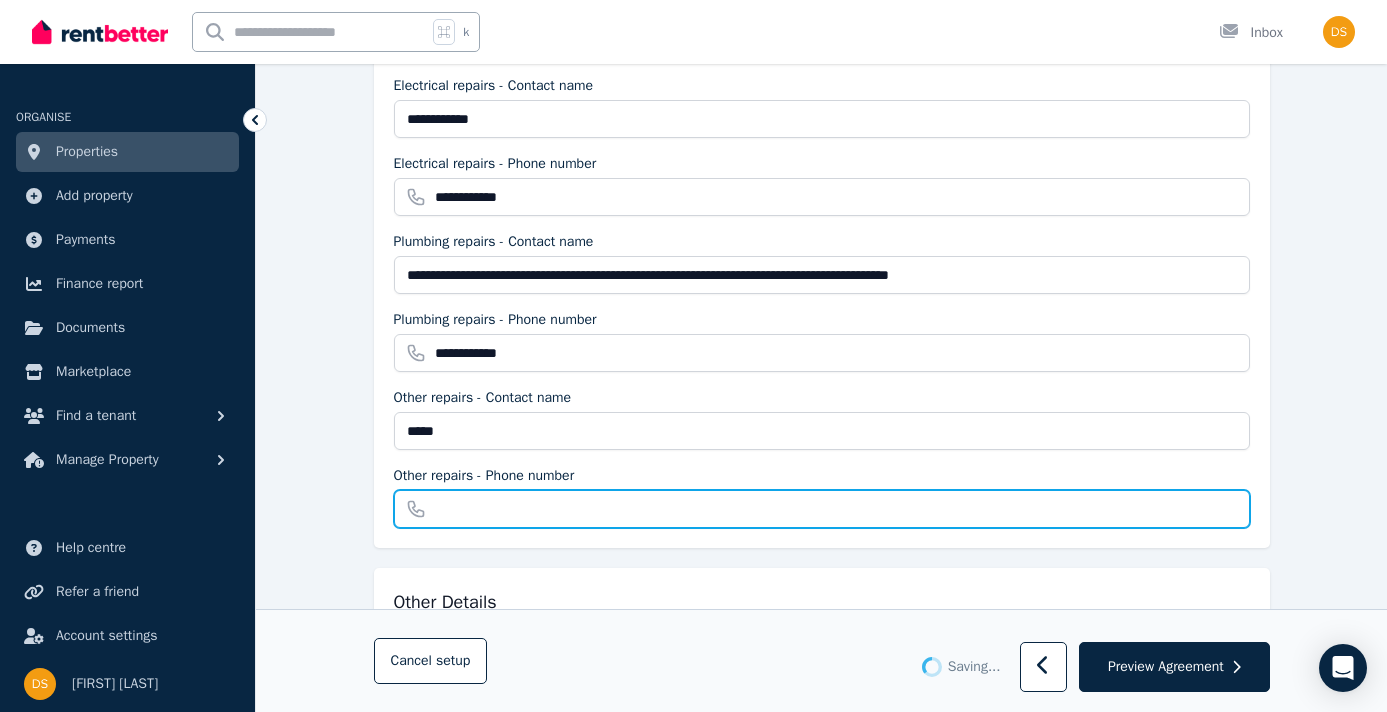 type on "**********" 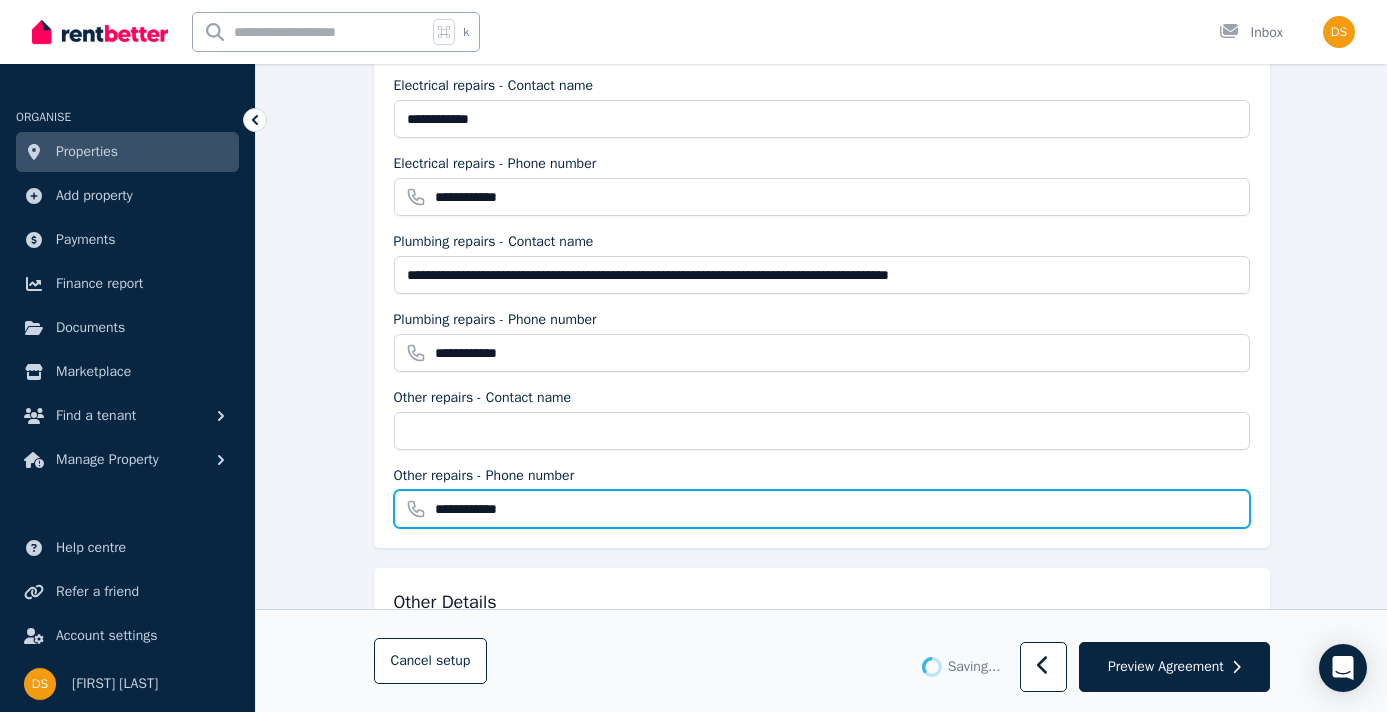 type on "*****" 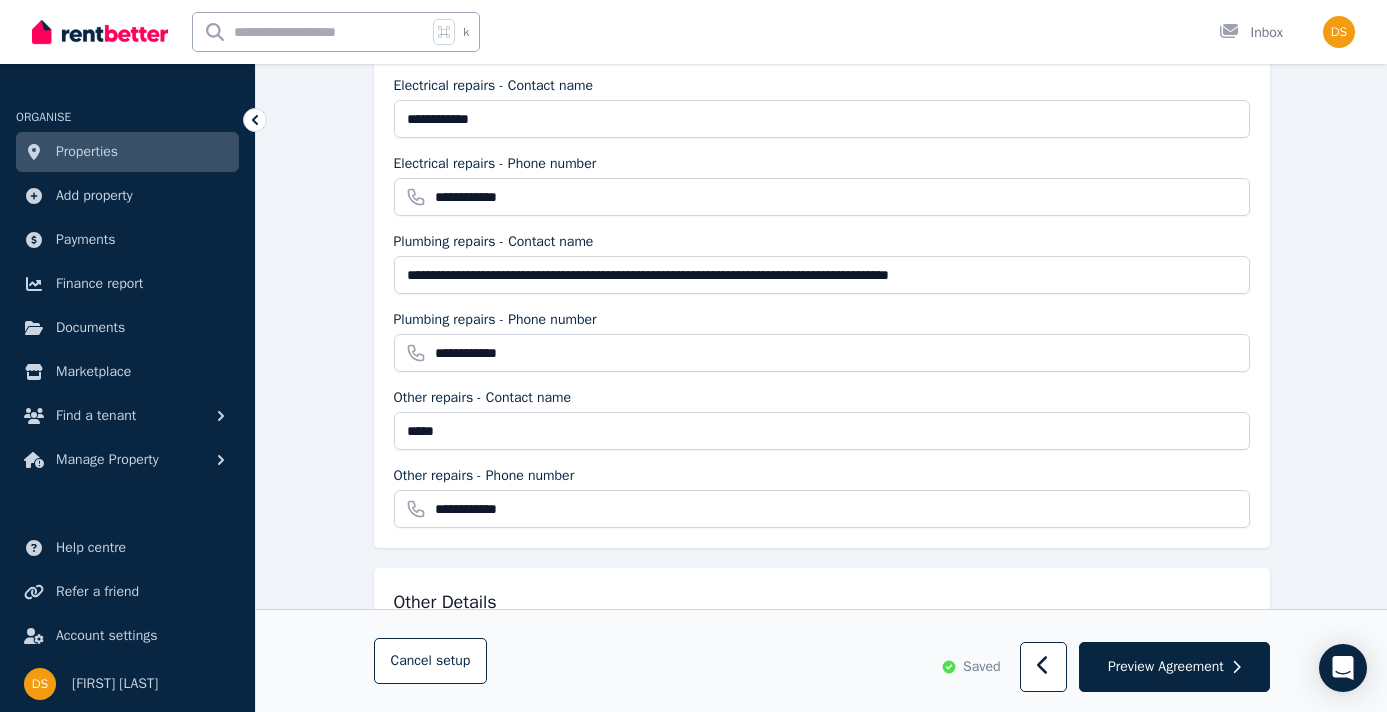 click on "**********" at bounding box center [821, -217] 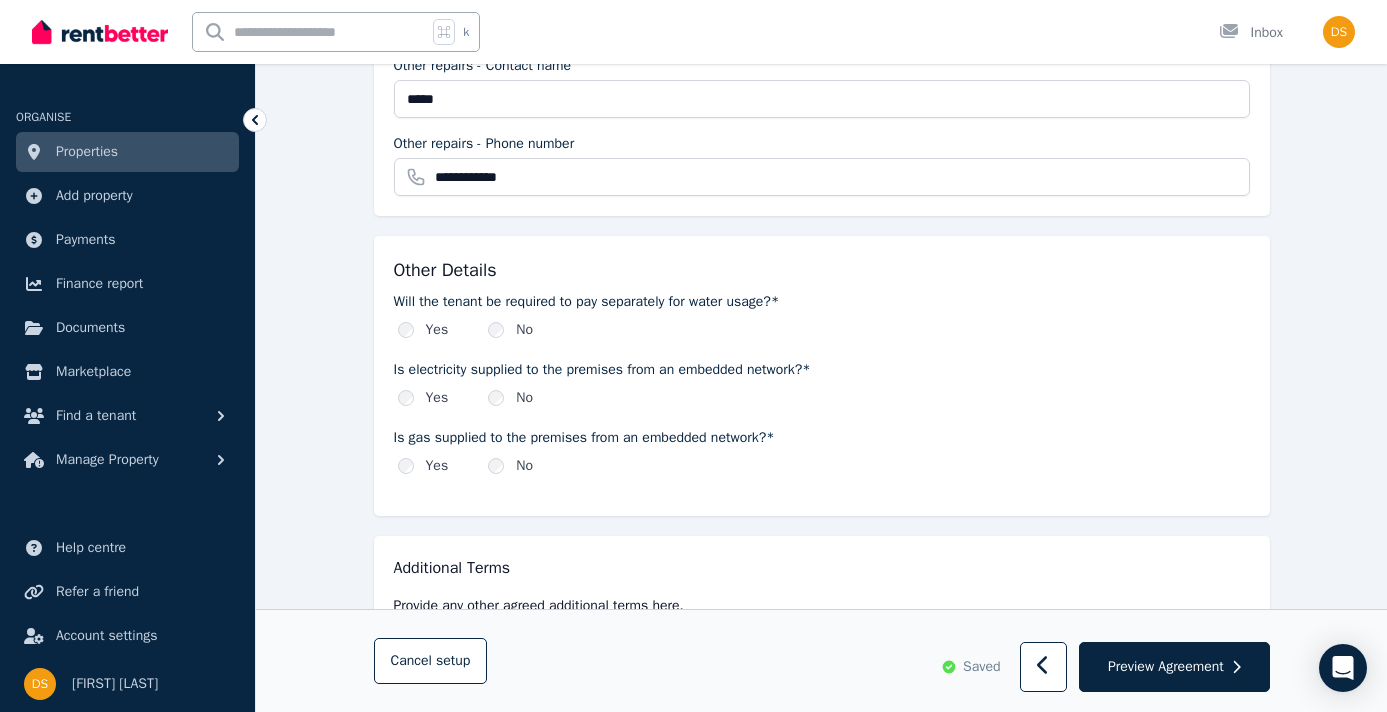 scroll, scrollTop: 2179, scrollLeft: 0, axis: vertical 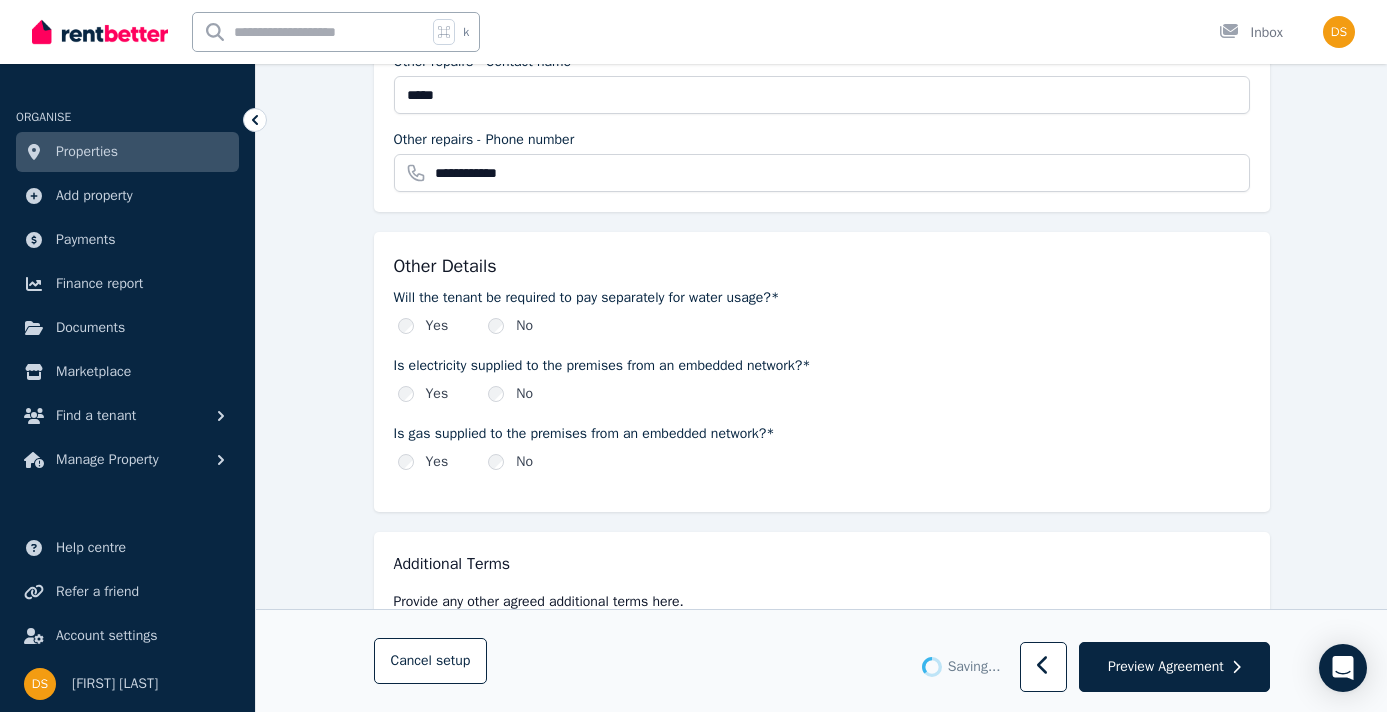 click on "**********" at bounding box center [821, -553] 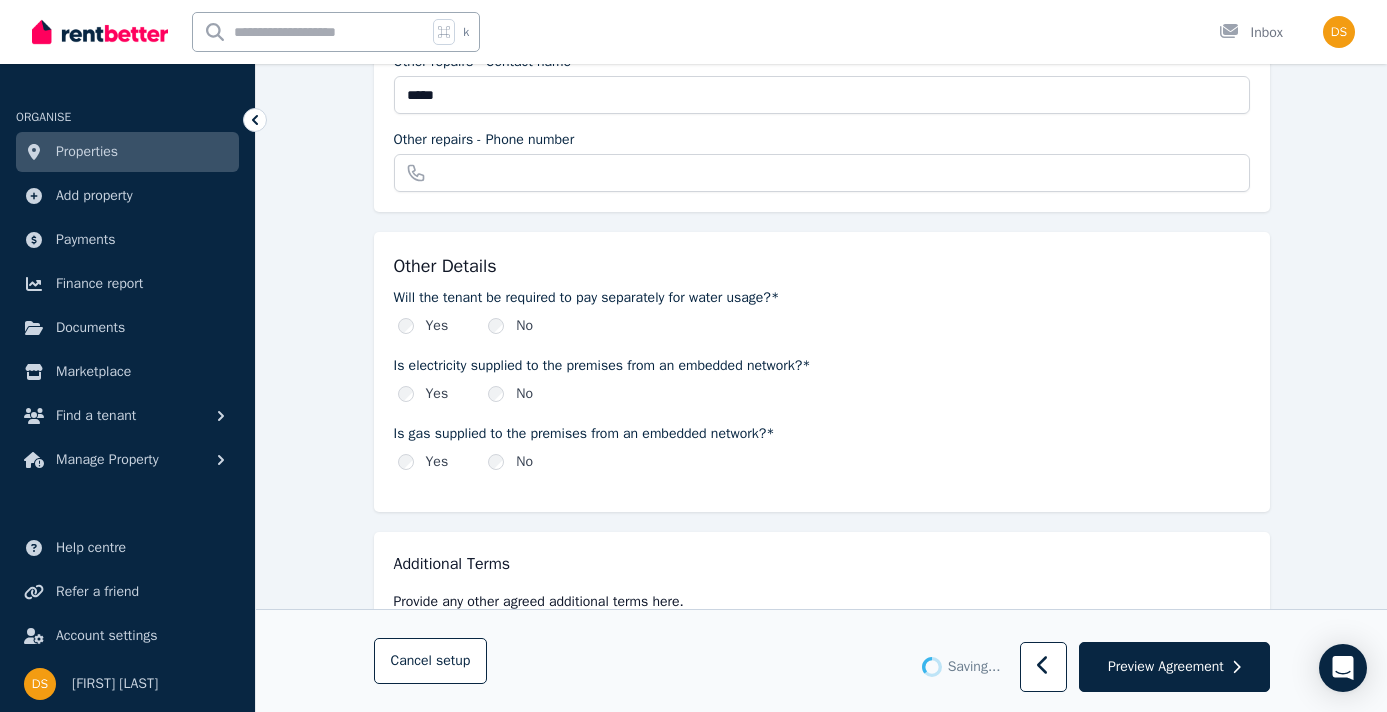 type on "**********" 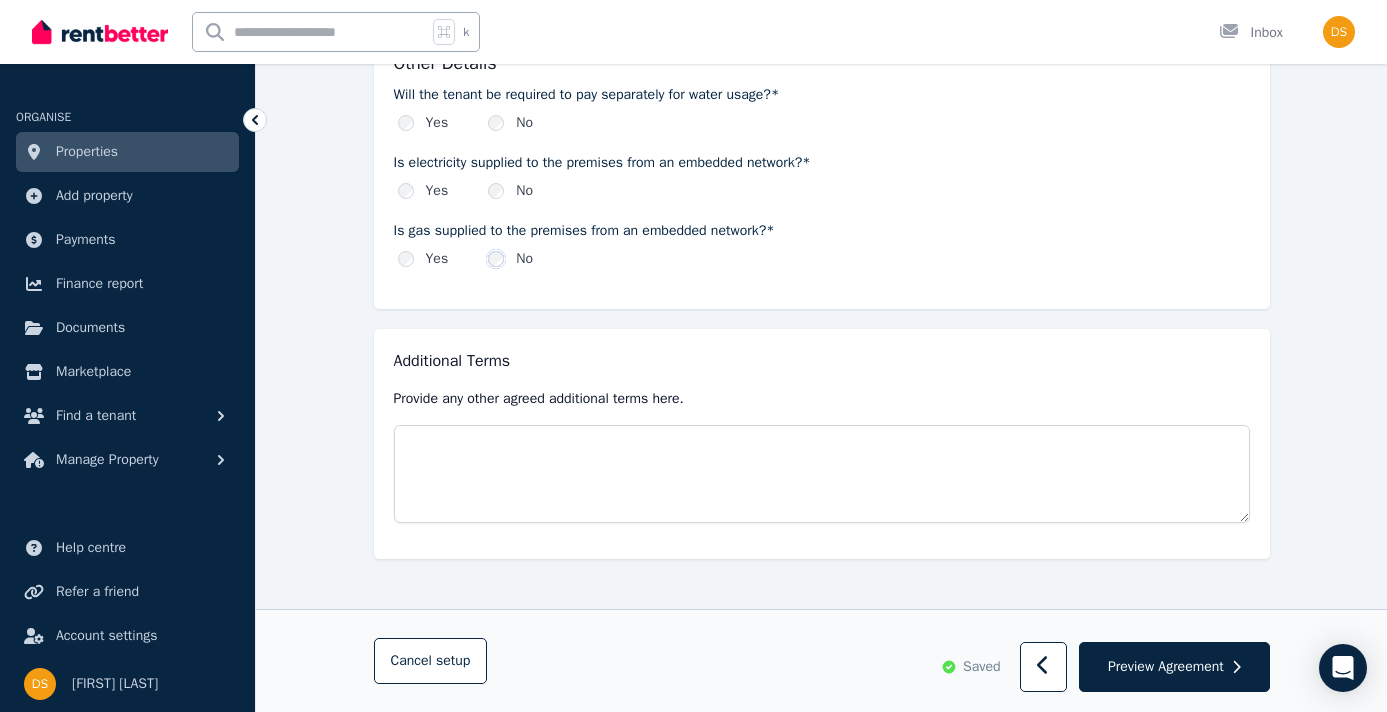 scroll, scrollTop: 2385, scrollLeft: 0, axis: vertical 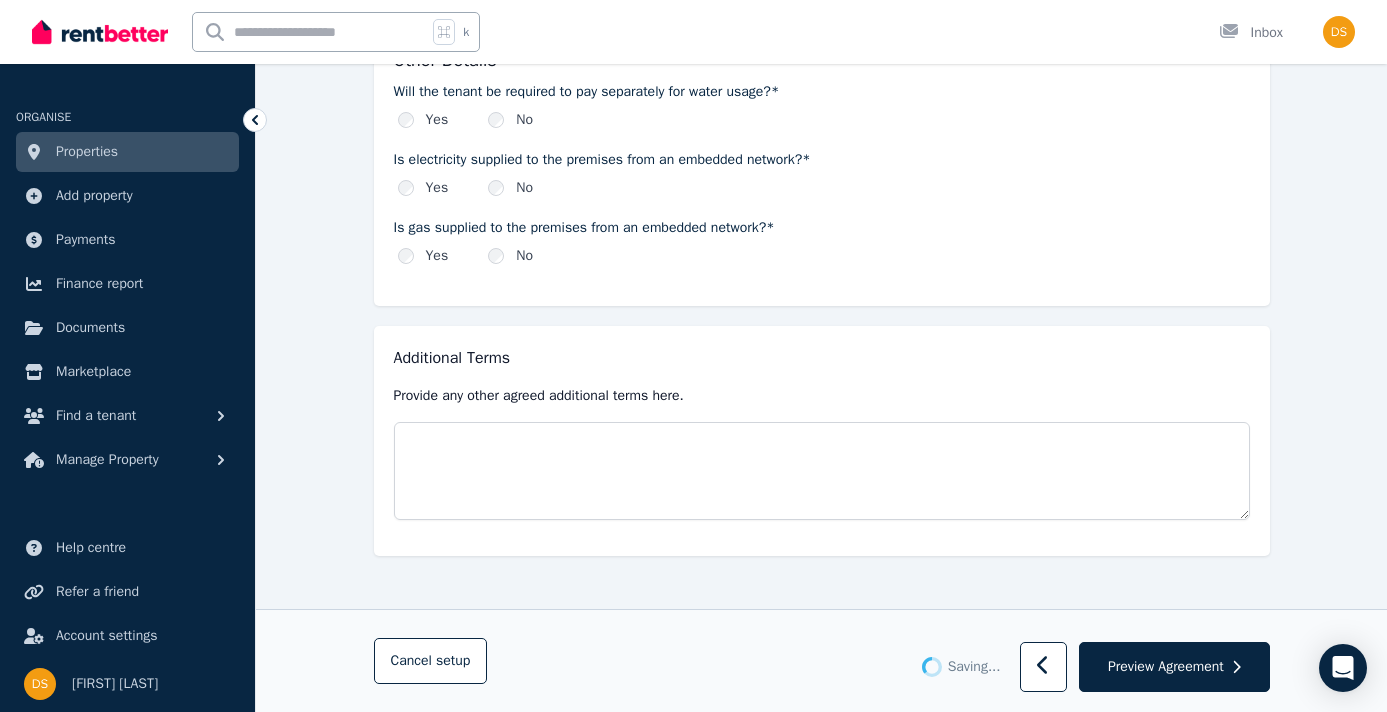click on "**********" at bounding box center [821, -759] 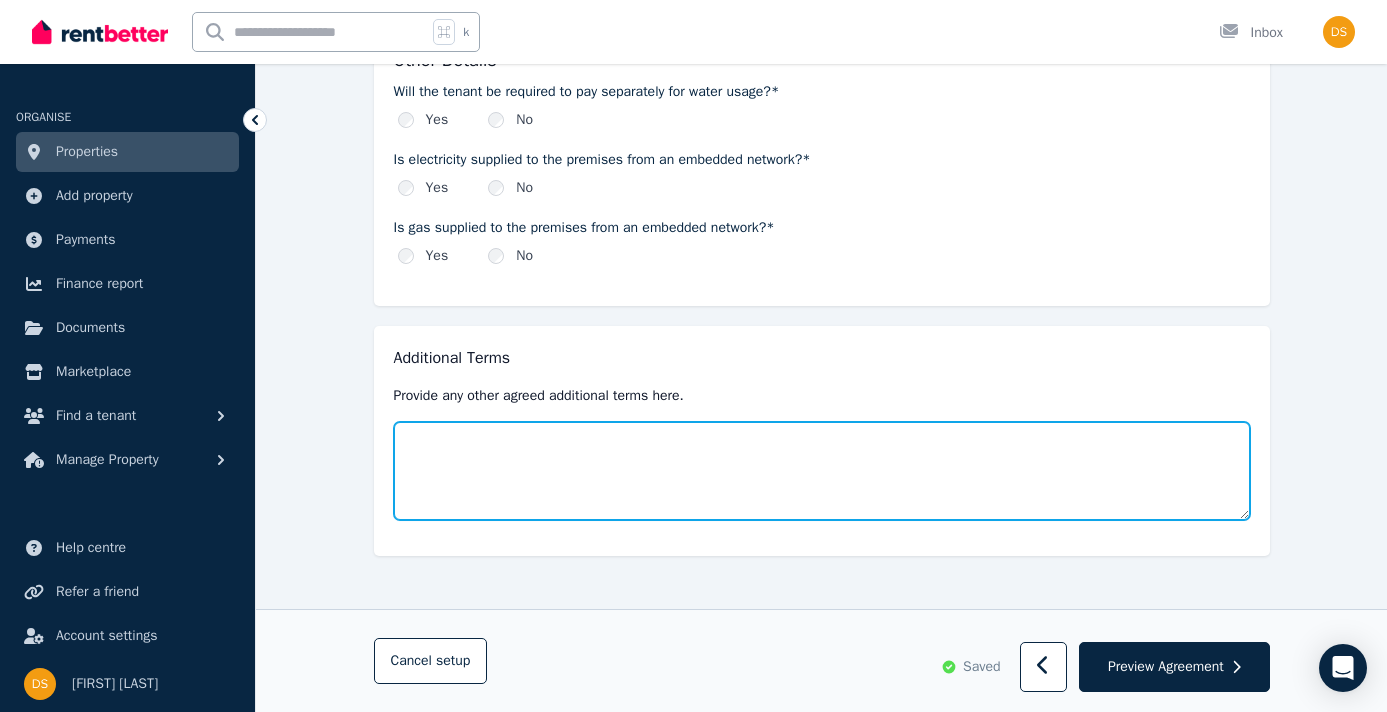 click at bounding box center (822, 471) 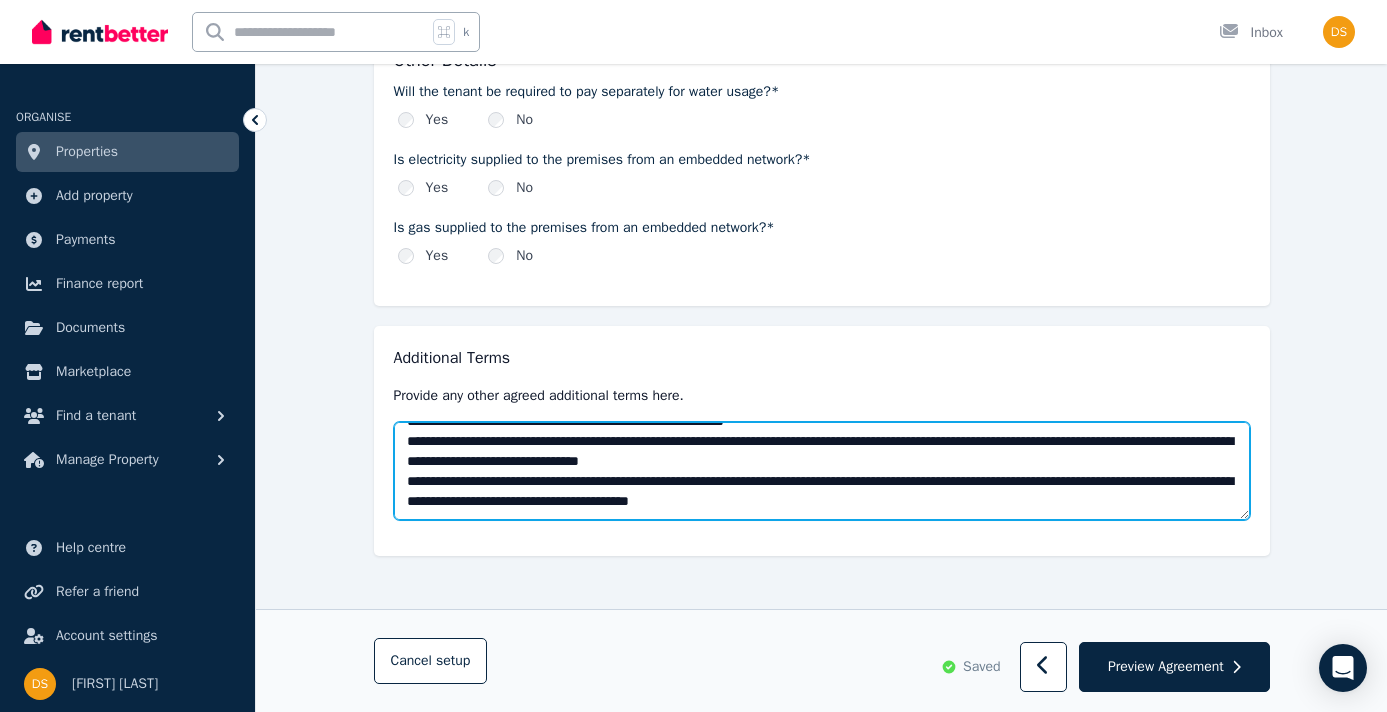scroll, scrollTop: 9213, scrollLeft: 0, axis: vertical 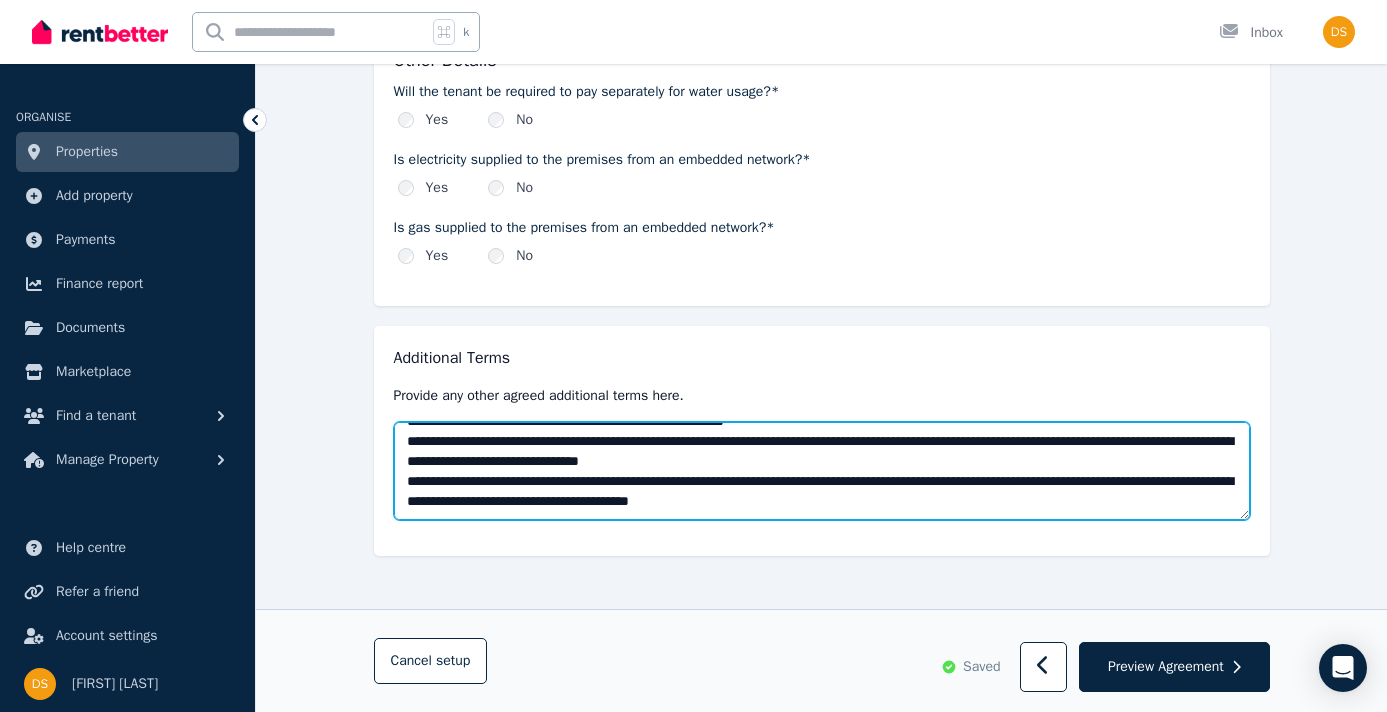 click at bounding box center [822, 471] 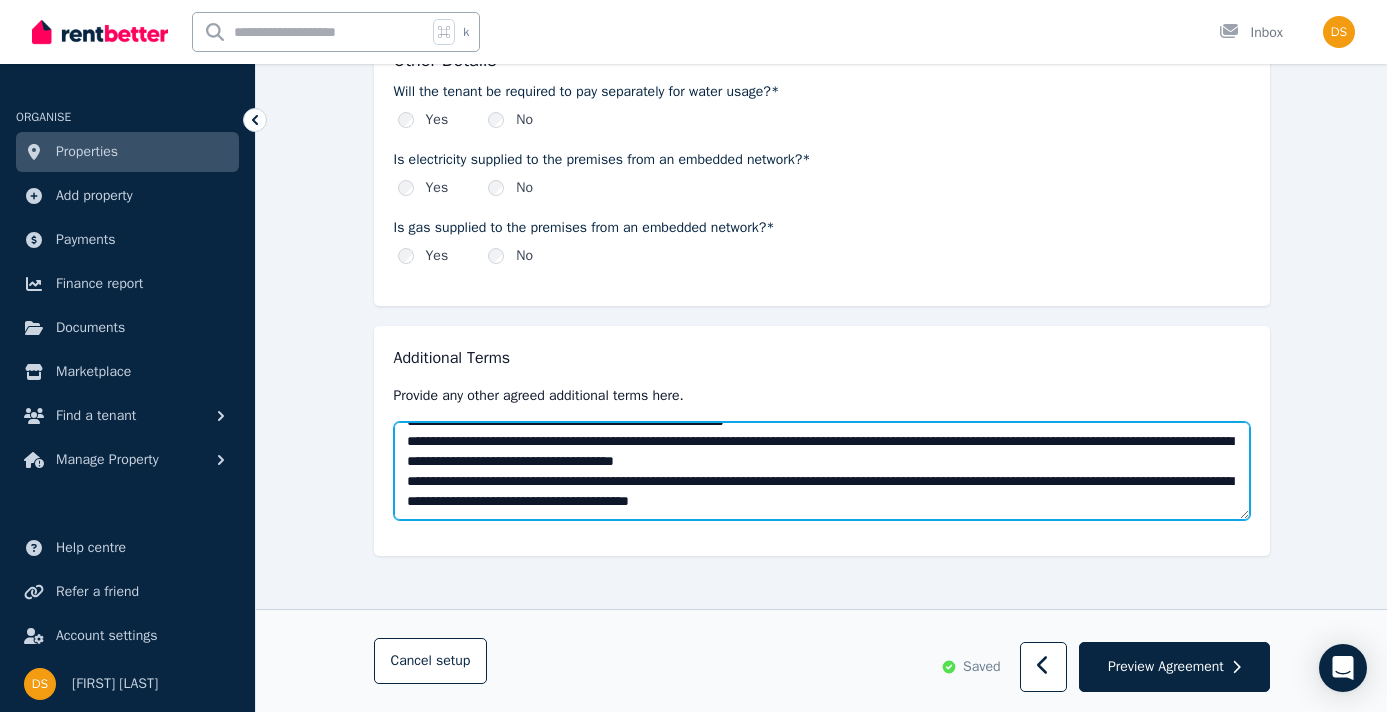 drag, startPoint x: 920, startPoint y: 484, endPoint x: 378, endPoint y: 466, distance: 542.2988 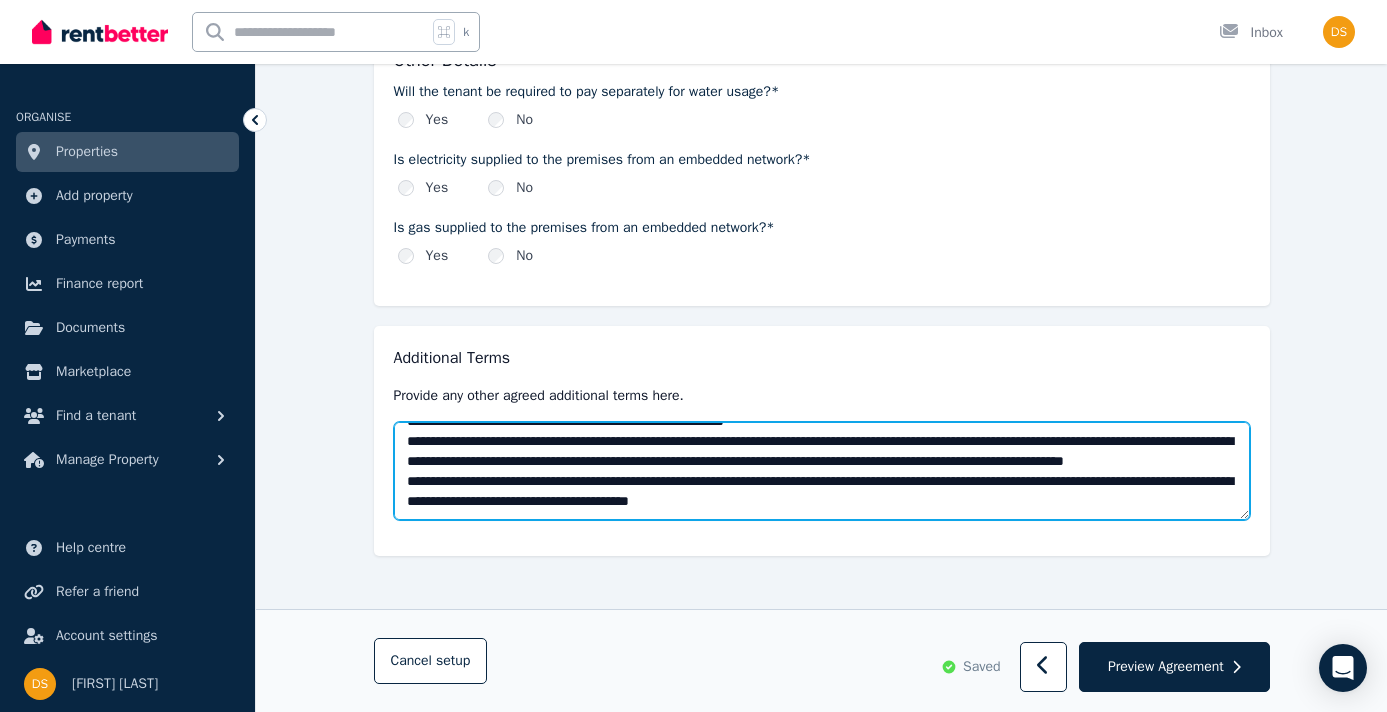 scroll, scrollTop: 9260, scrollLeft: 0, axis: vertical 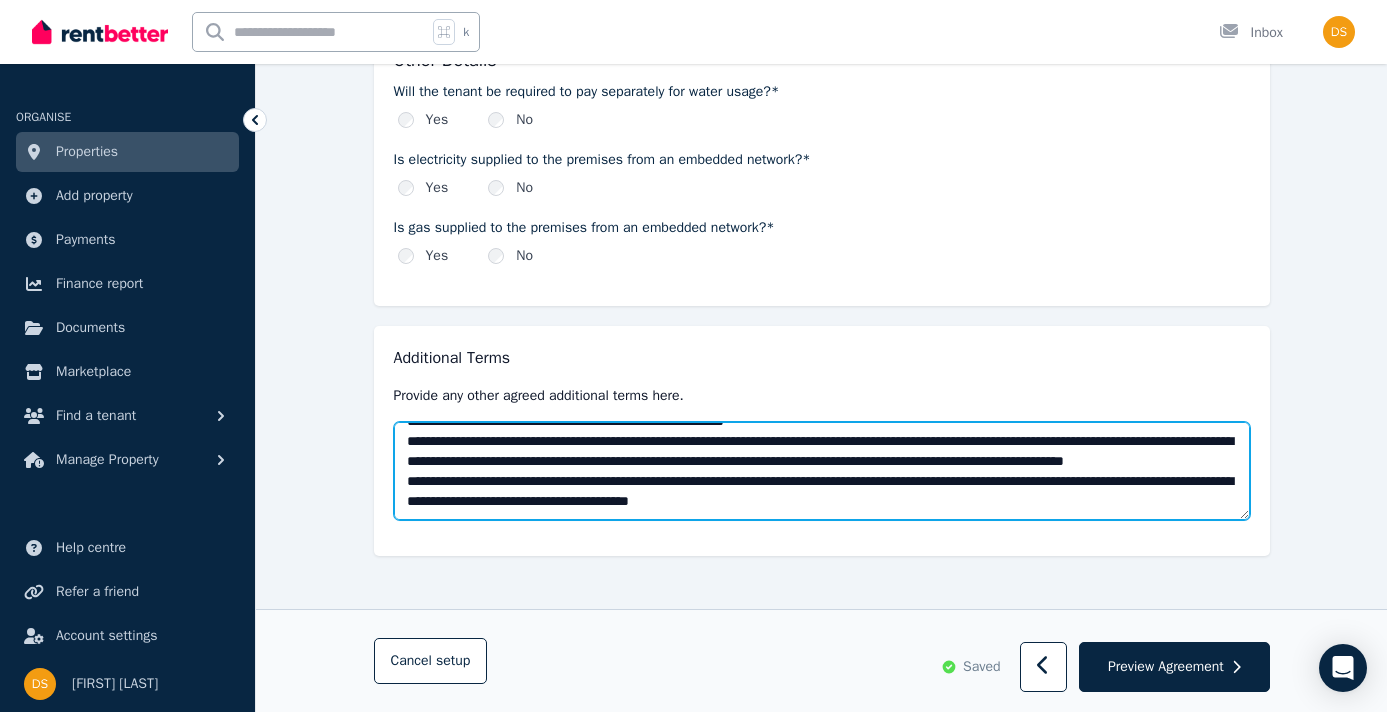 type on "**********" 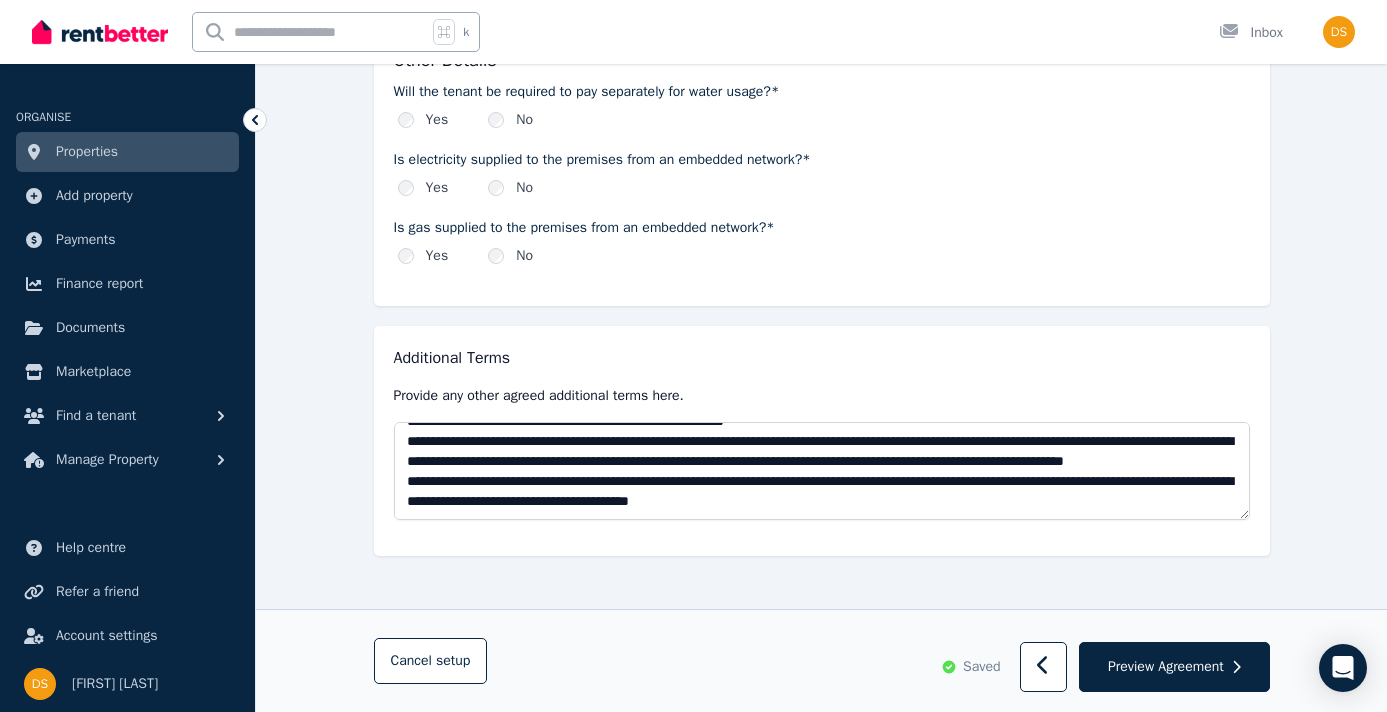 click on "**********" at bounding box center [822, -753] 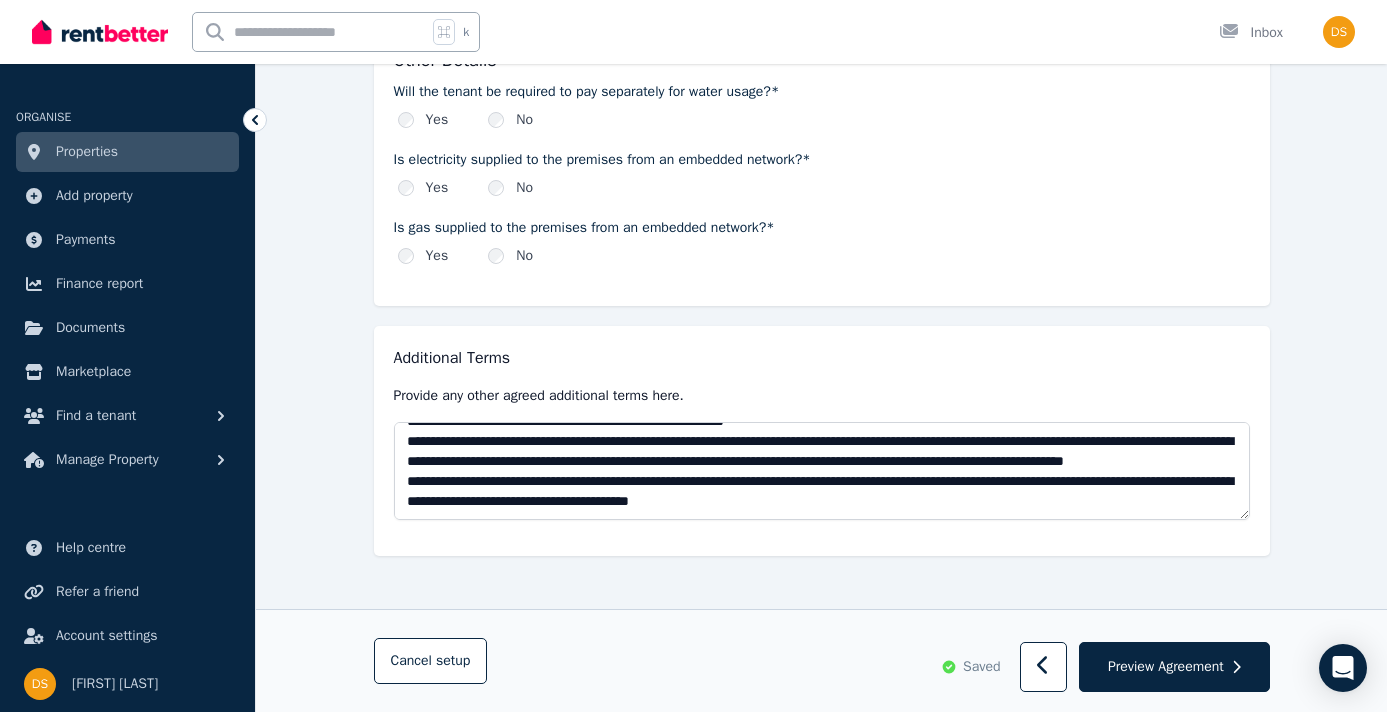 scroll, scrollTop: 9260, scrollLeft: 0, axis: vertical 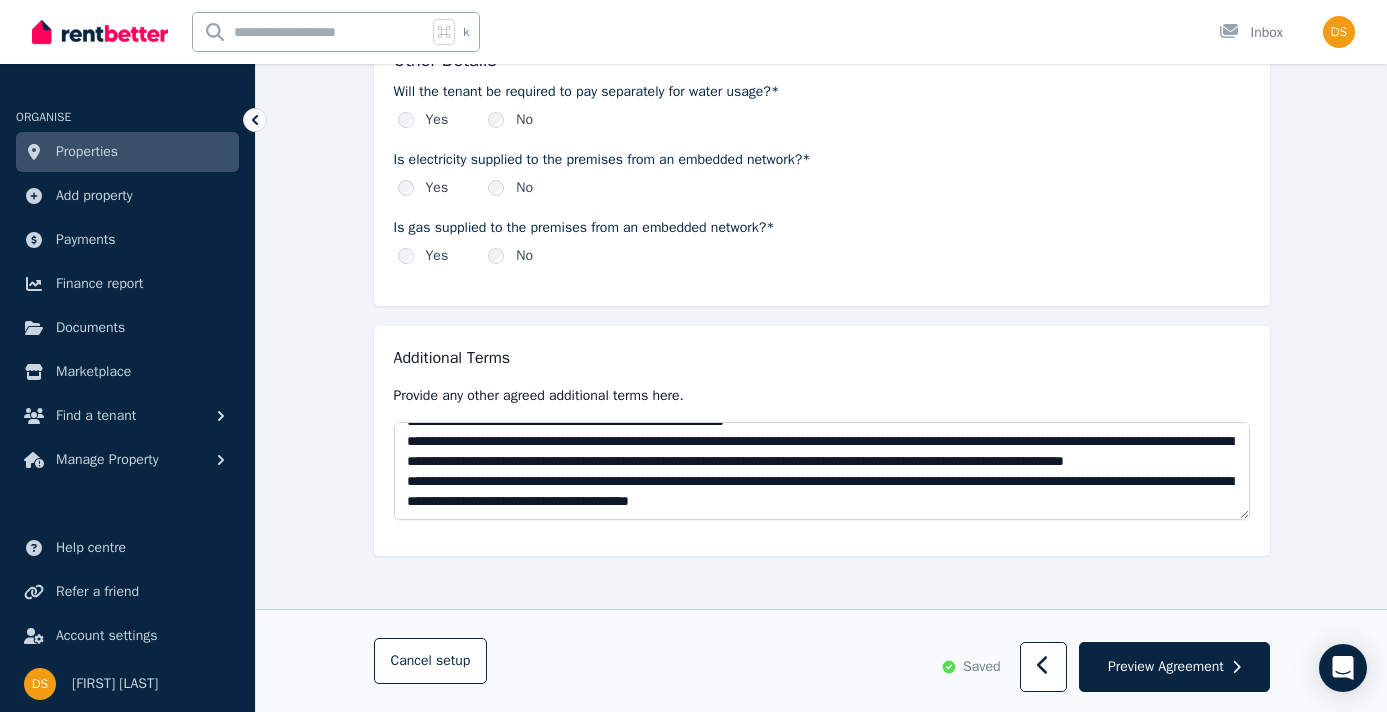 click on "Additional Terms Provide any other agreed additional terms here." at bounding box center [822, 441] 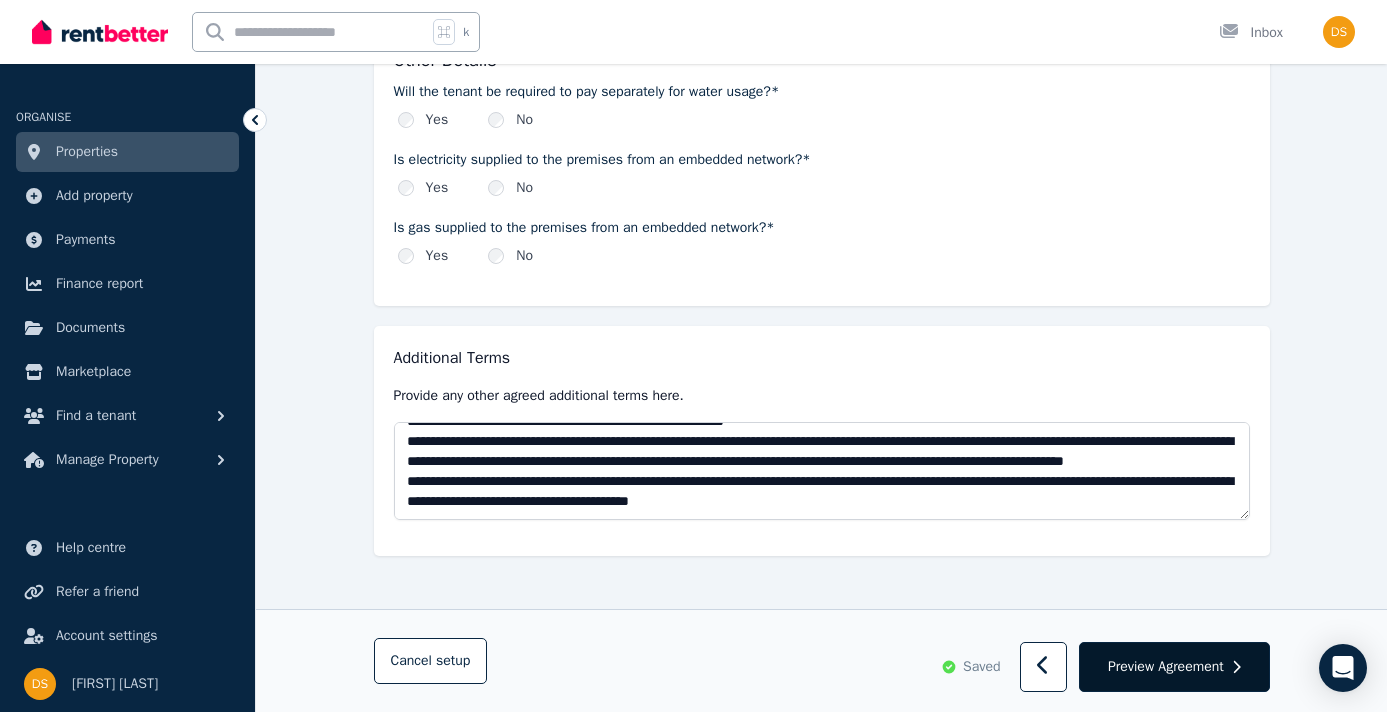 click on "Preview Agreement" at bounding box center [1174, 668] 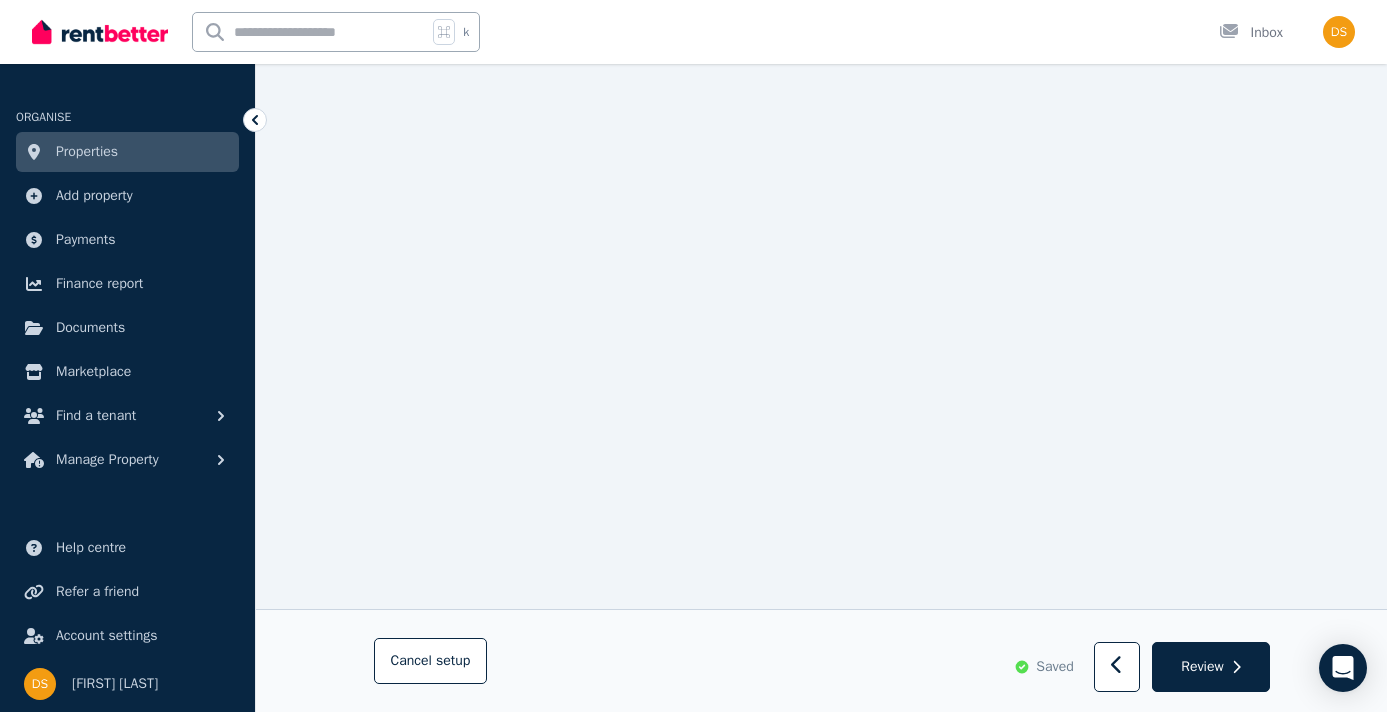 scroll, scrollTop: 37338, scrollLeft: 0, axis: vertical 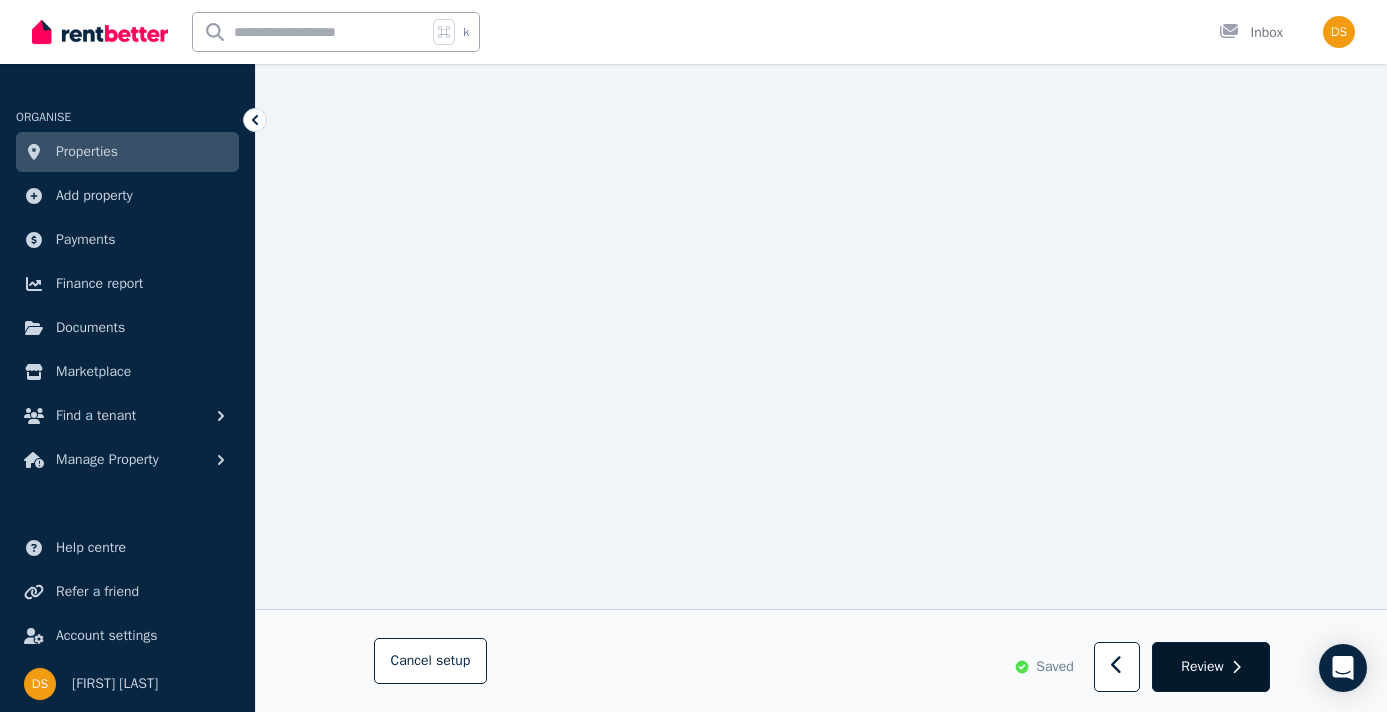 click on "Review" at bounding box center (1202, 667) 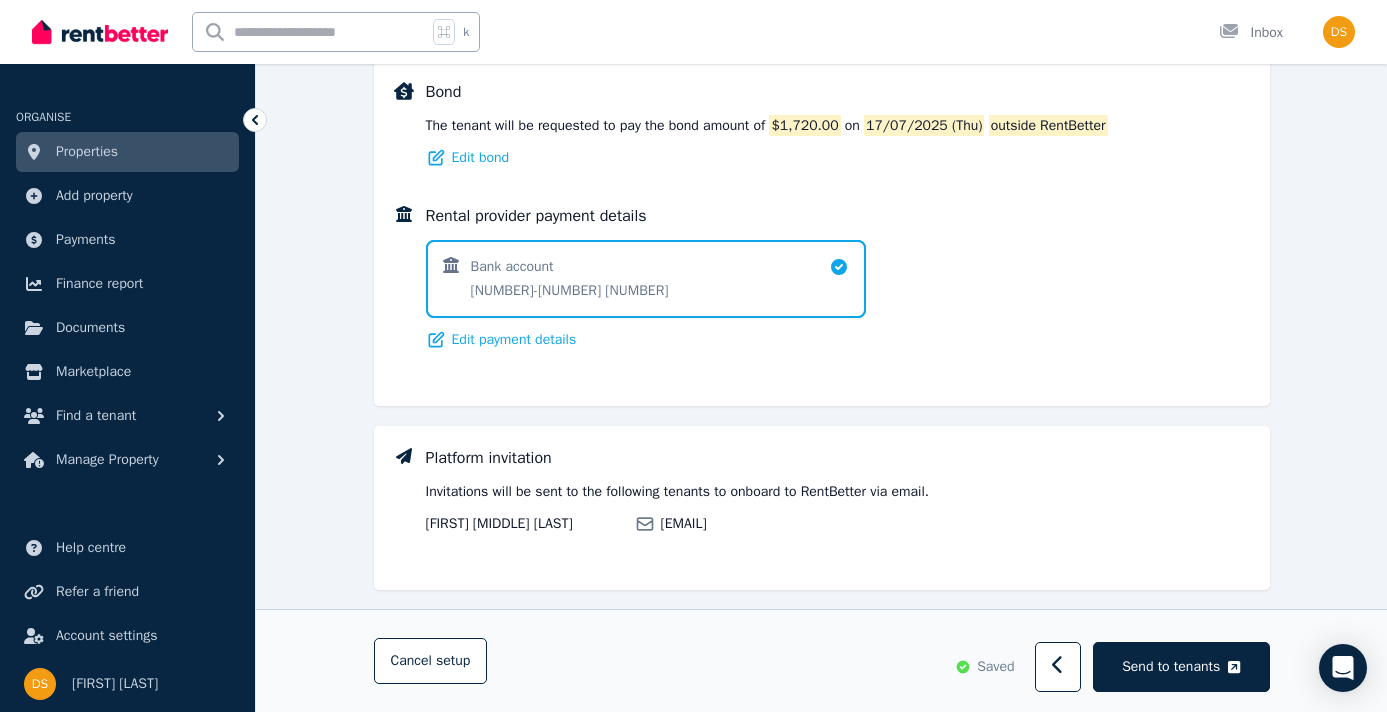 scroll, scrollTop: 1378, scrollLeft: 0, axis: vertical 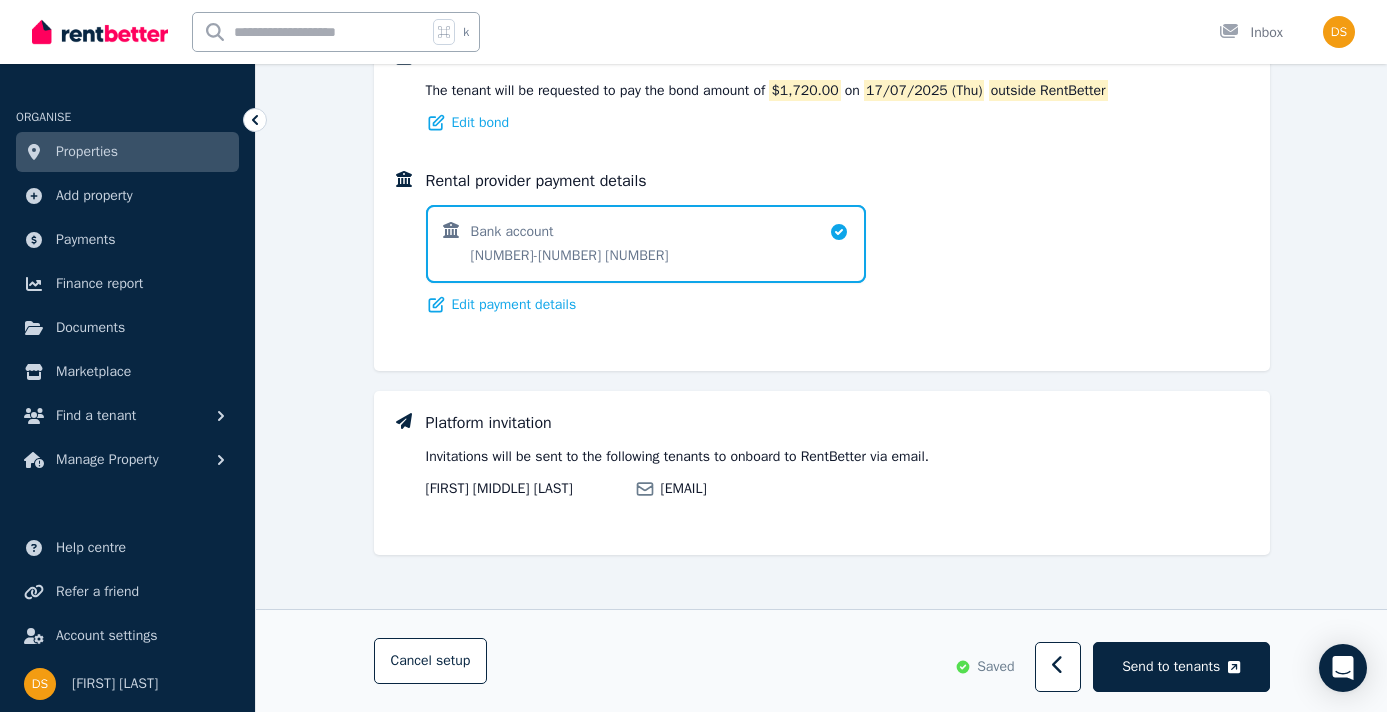 click on "Platform invitation Invitations will be sent to the following tenants to onboard to RentBetter via email. Daniel Frederick Clarke dan.clarke1@outlook.com" at bounding box center (822, 473) 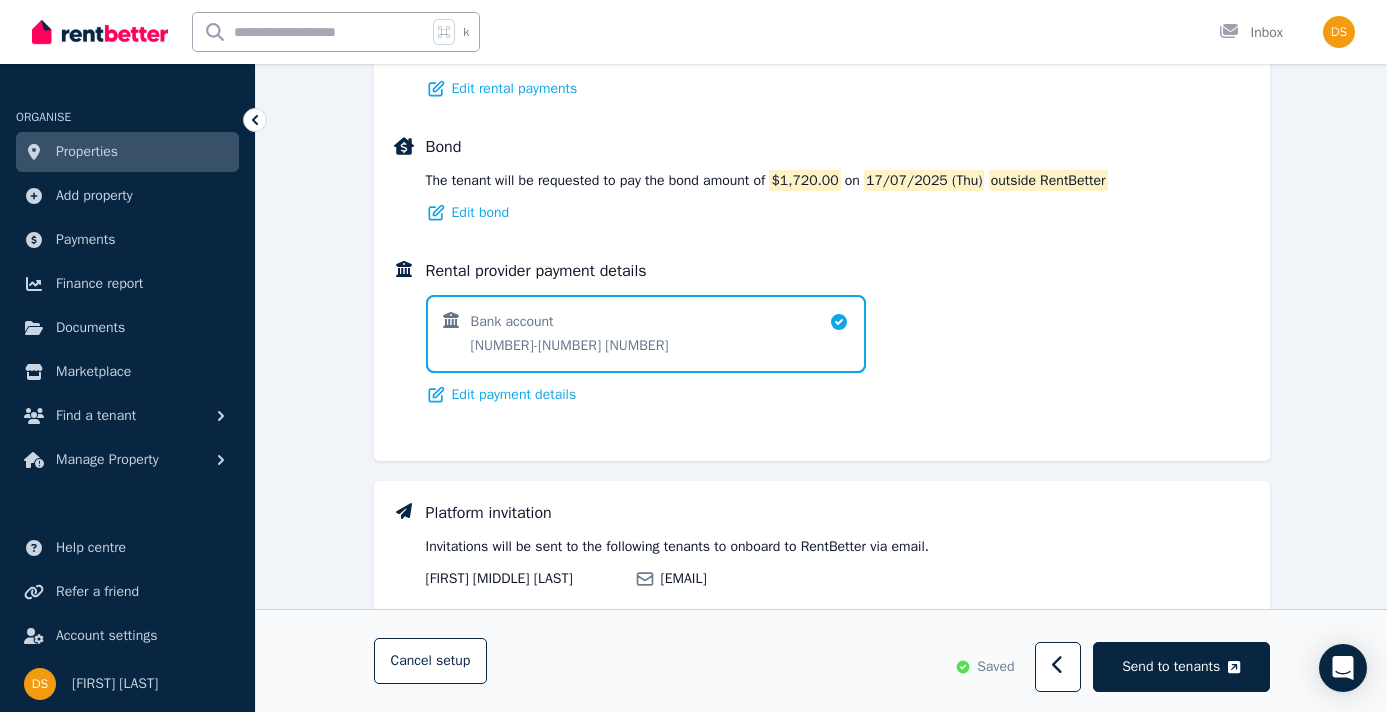 scroll, scrollTop: 1378, scrollLeft: 0, axis: vertical 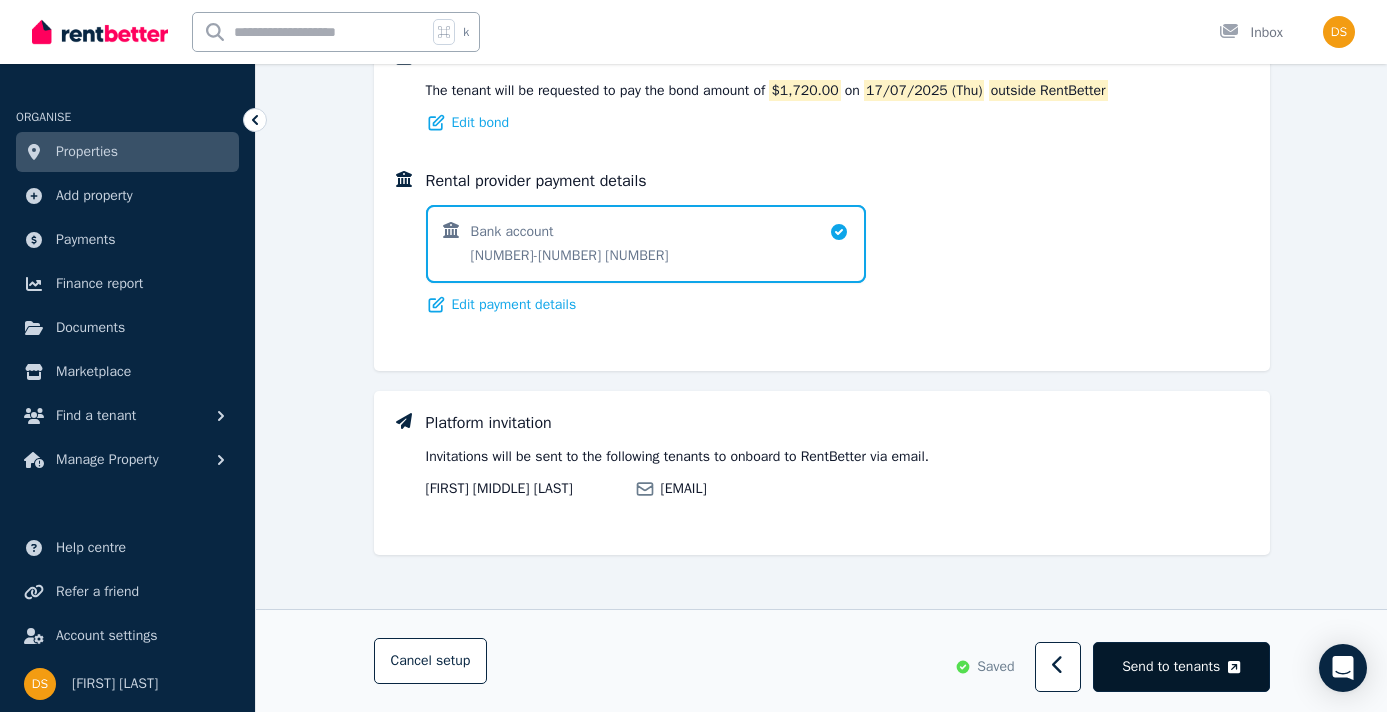 click on "Send to tenants" at bounding box center (1171, 667) 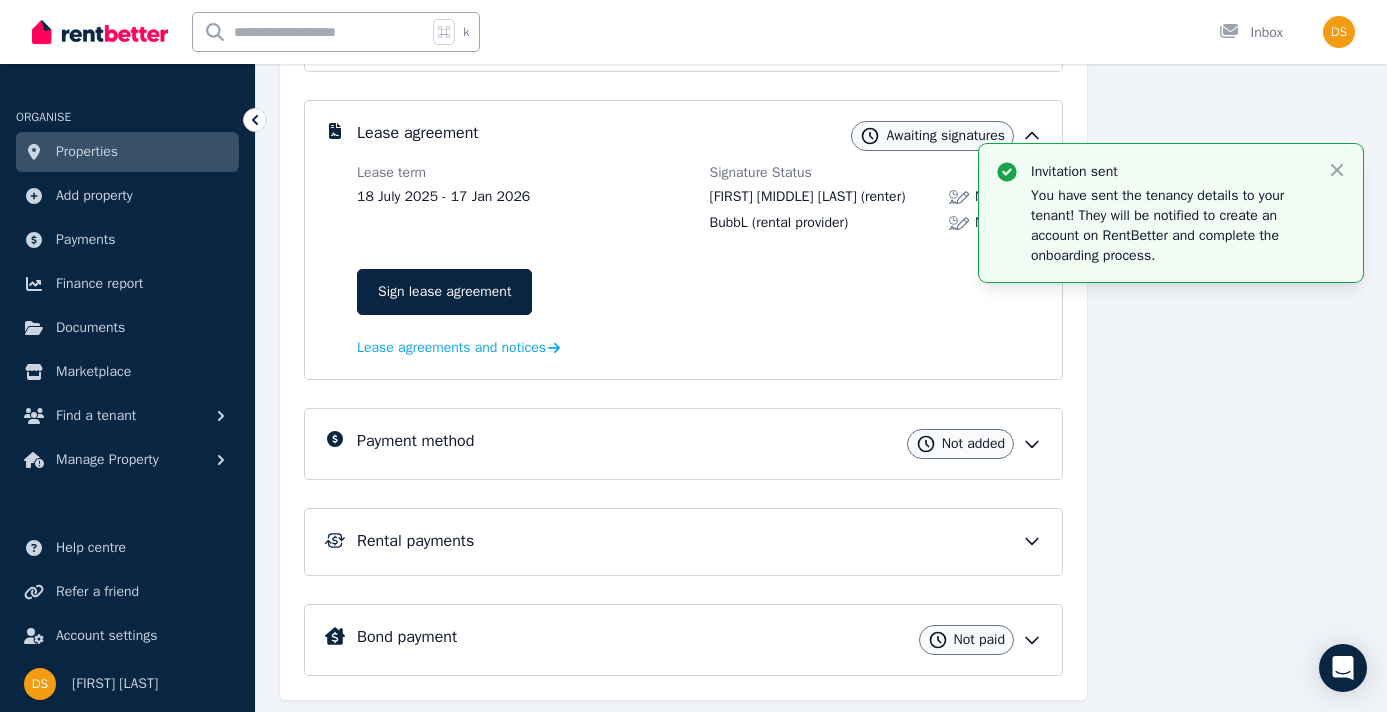 scroll, scrollTop: 368, scrollLeft: 0, axis: vertical 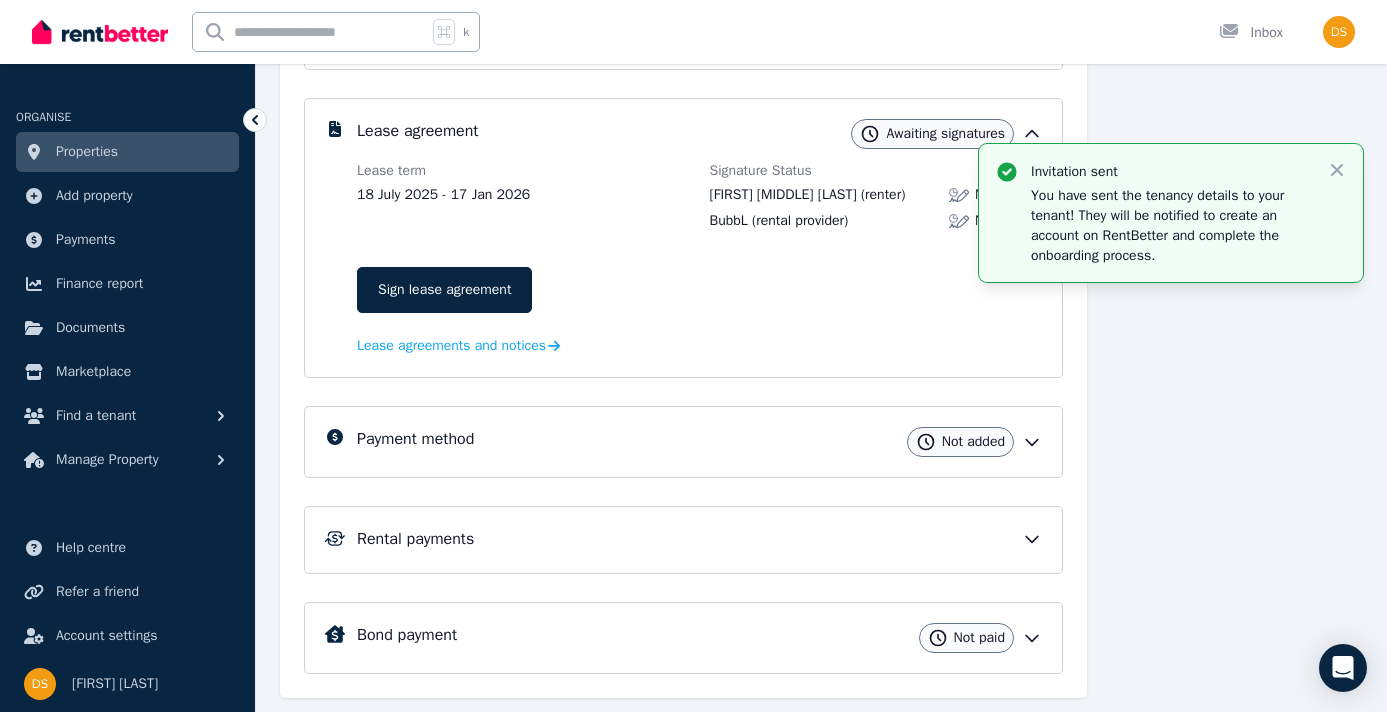 click on "Payment method Not added" at bounding box center [683, 442] 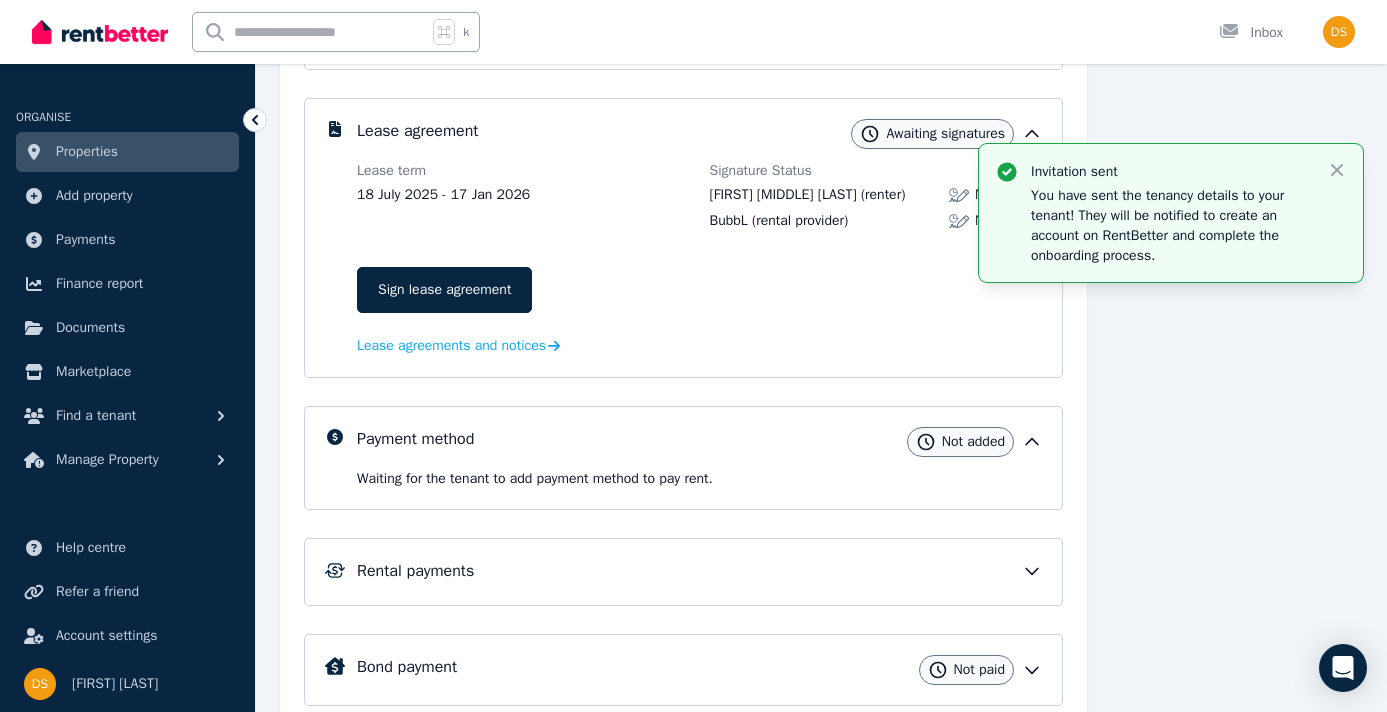 click on "Rental payments" at bounding box center (699, 571) 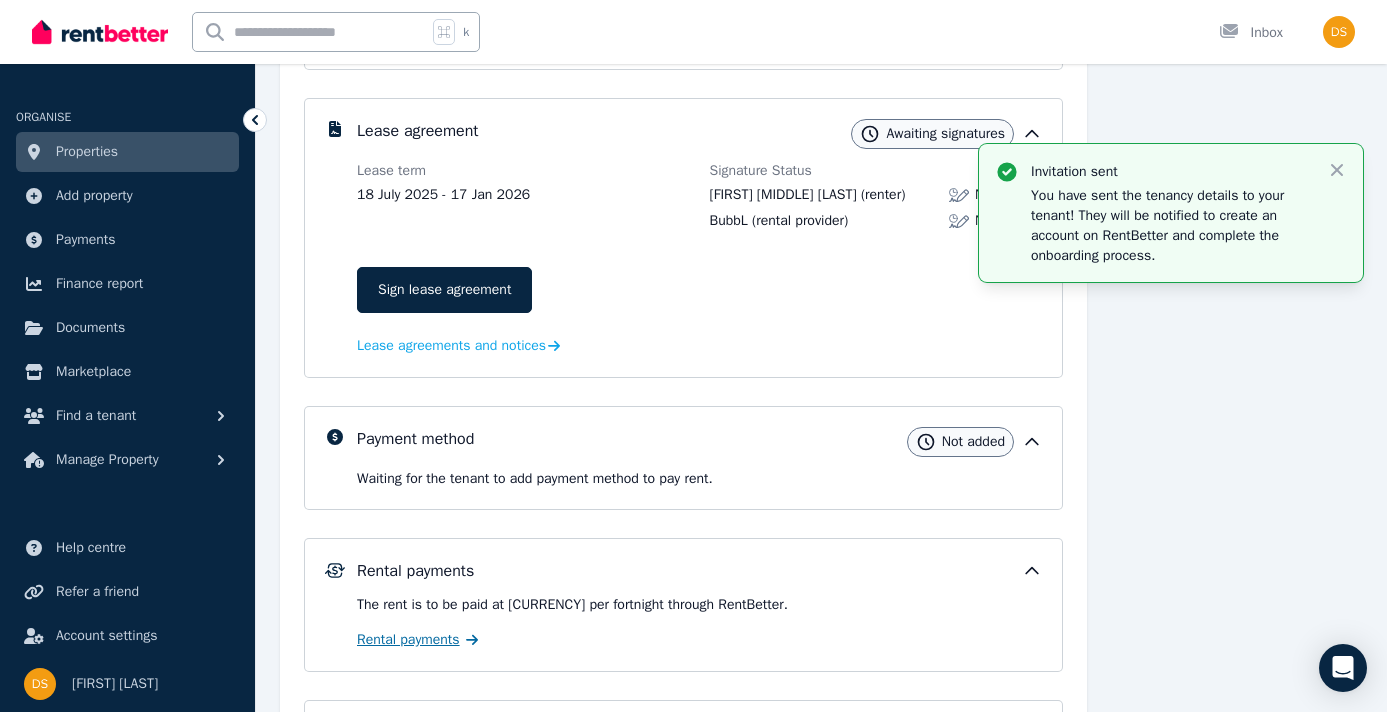 click on "Rental payments" at bounding box center [408, 640] 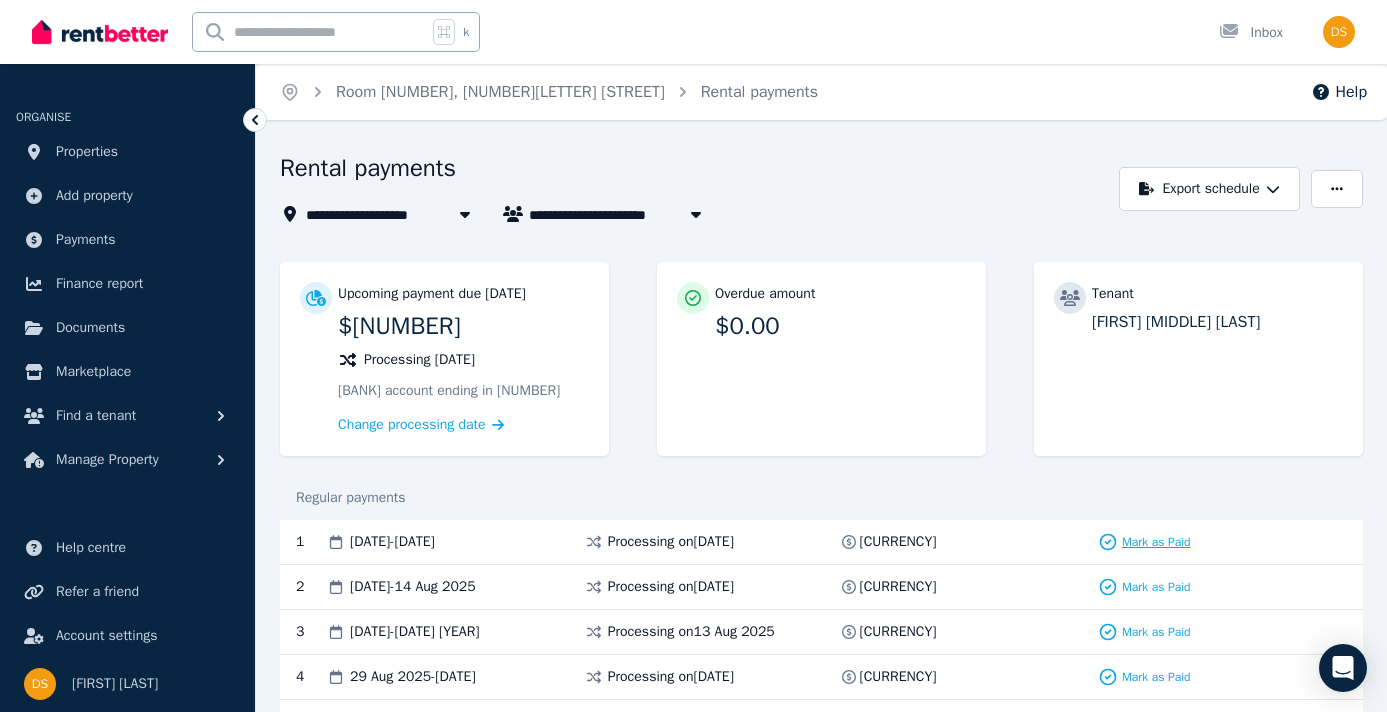 click on "Mark as Paid" at bounding box center [1156, 542] 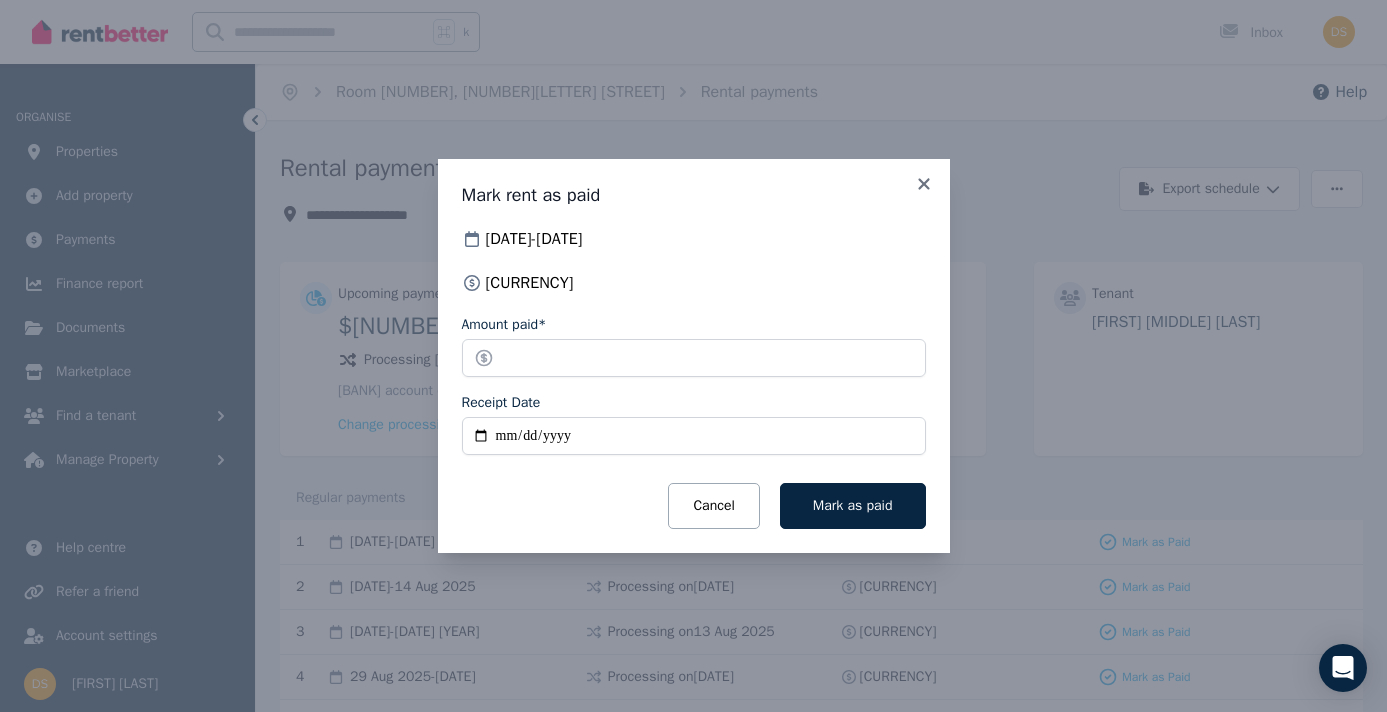 click on "Receipt Date" at bounding box center [694, 436] 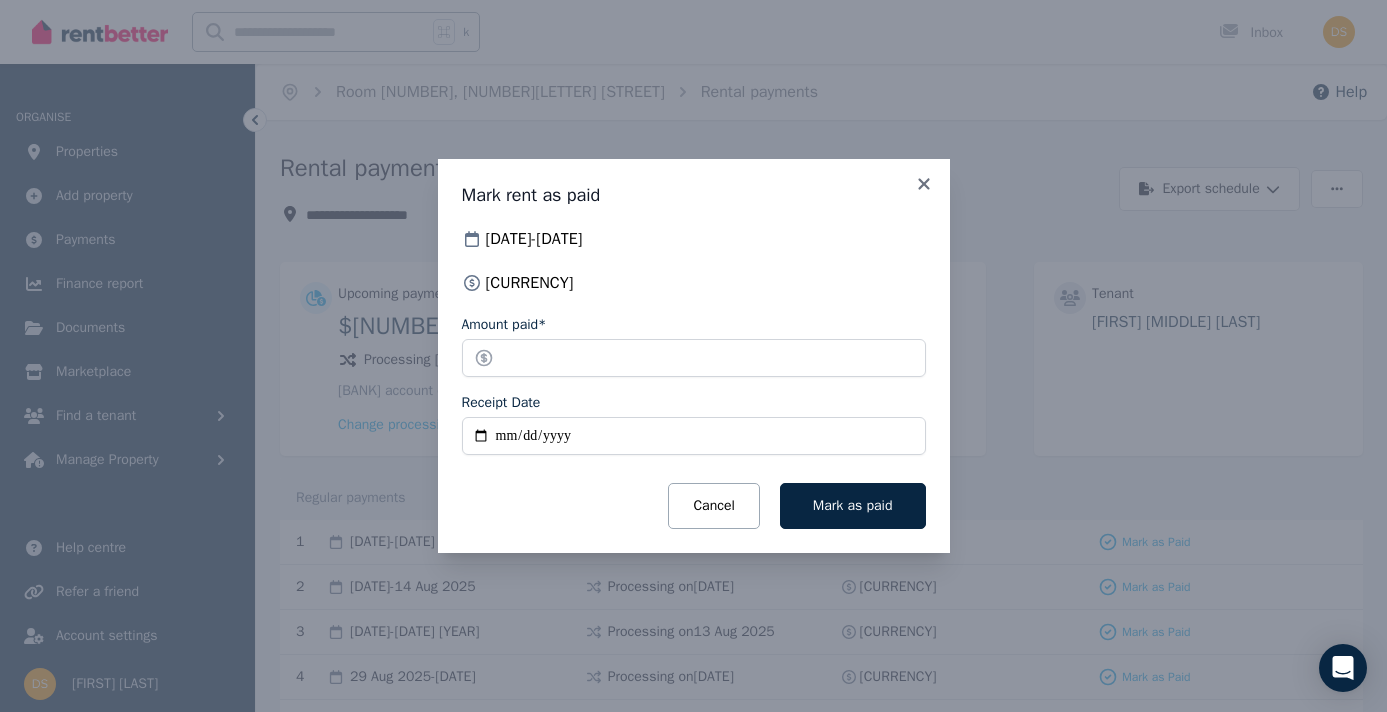 type on "**********" 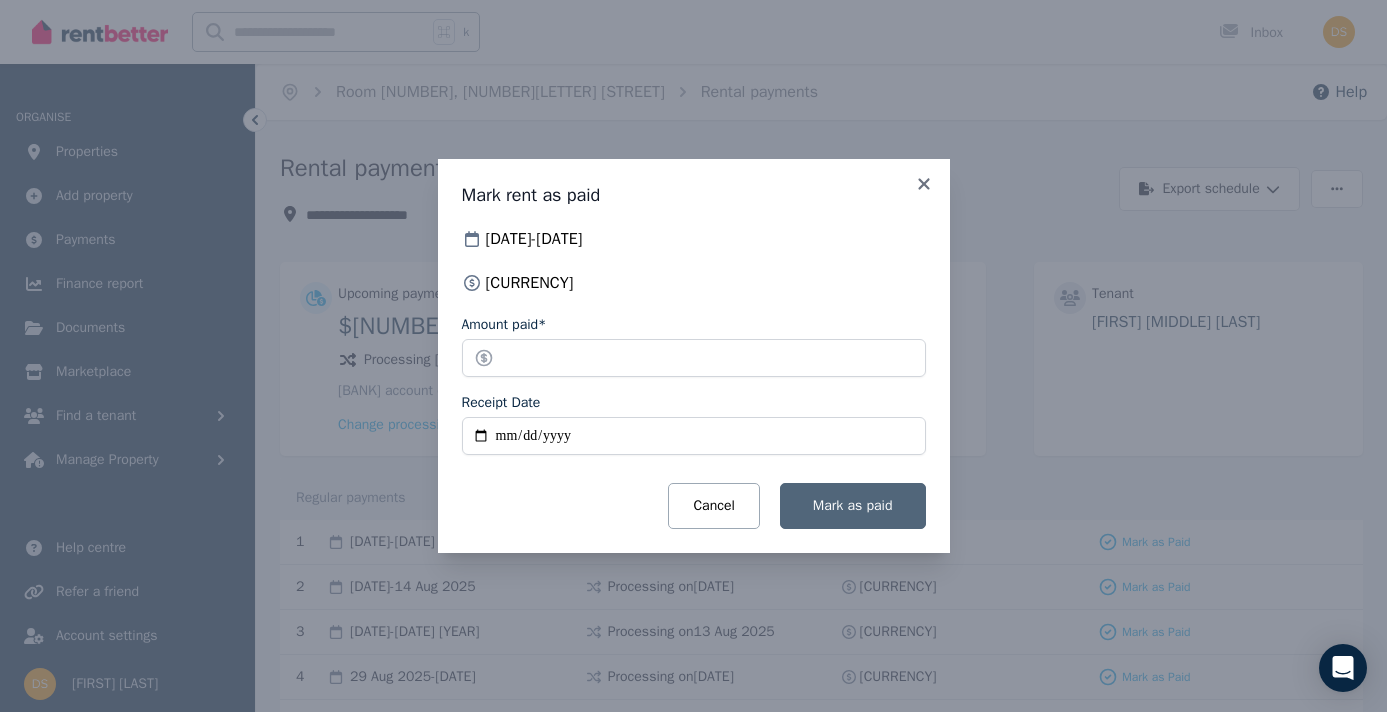 click on "Mark as paid" at bounding box center [853, 506] 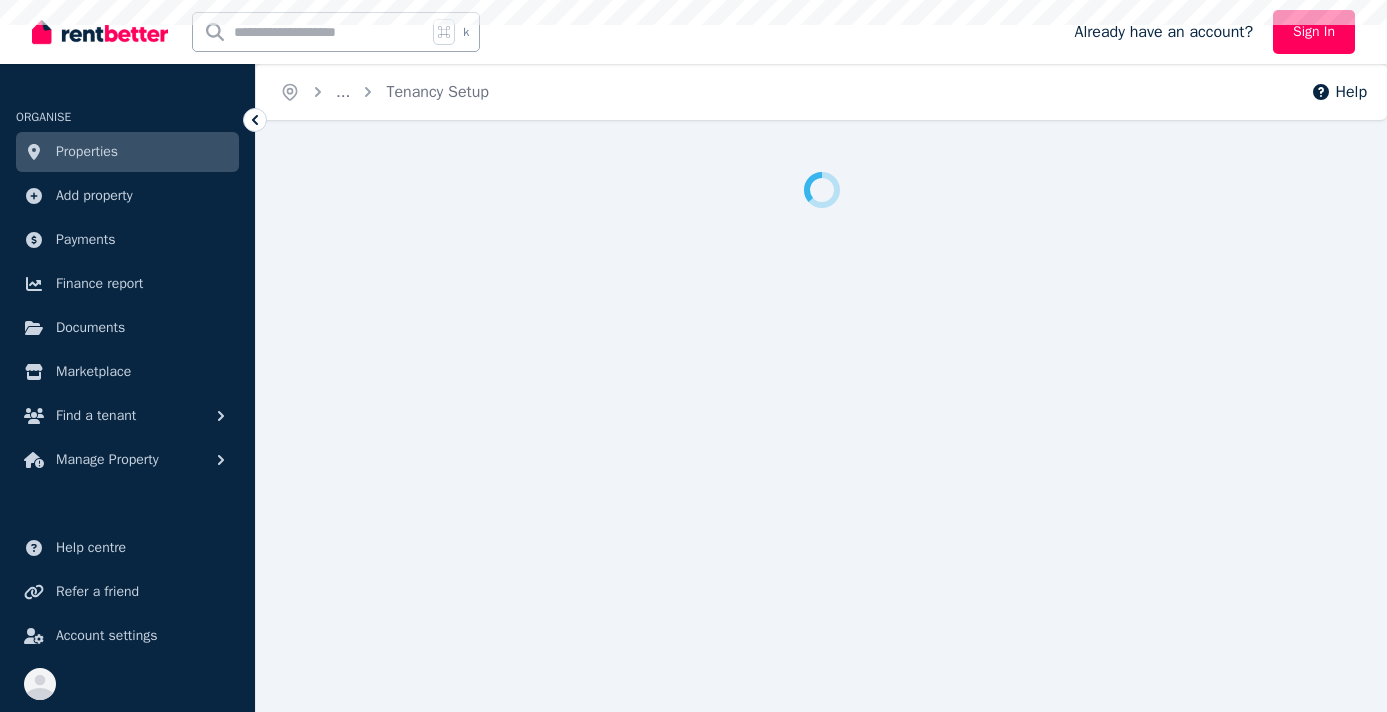 scroll, scrollTop: 0, scrollLeft: 0, axis: both 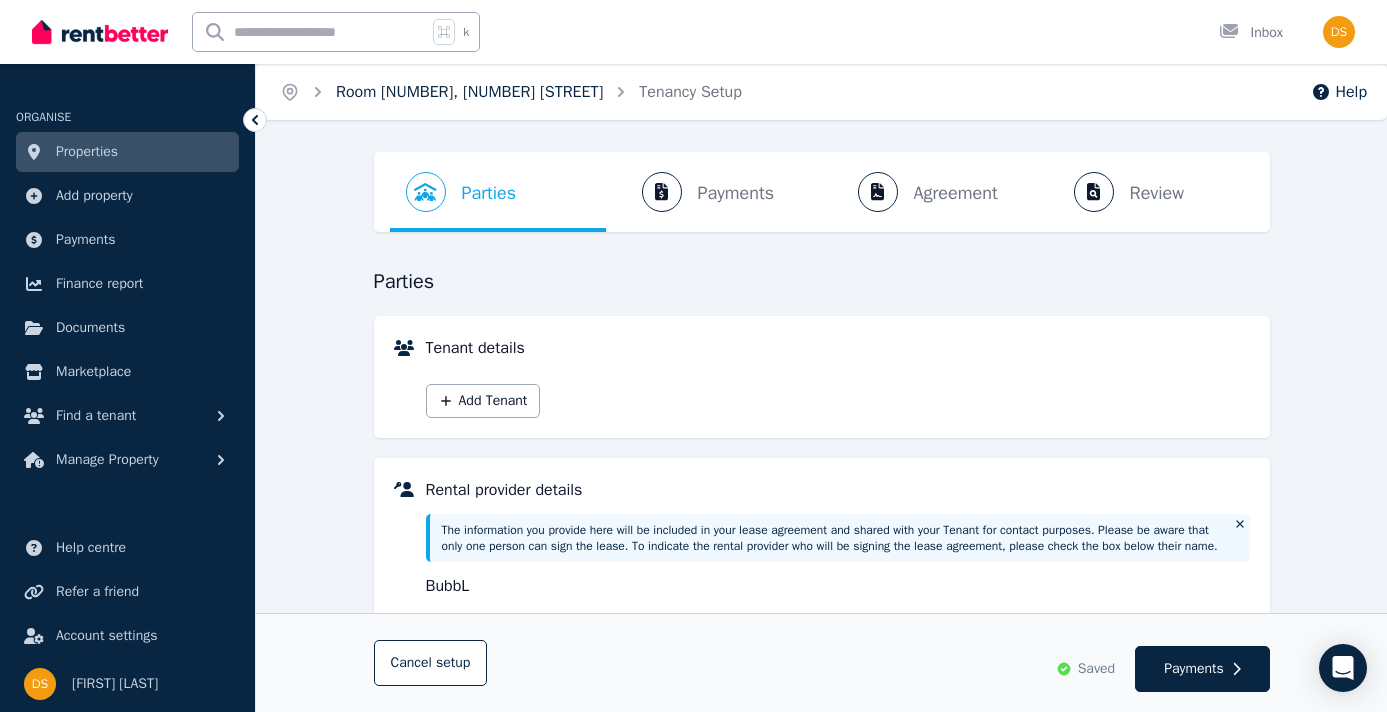 click on "Room [NUMBER], [NUMBER] [STREET]" at bounding box center [469, 92] 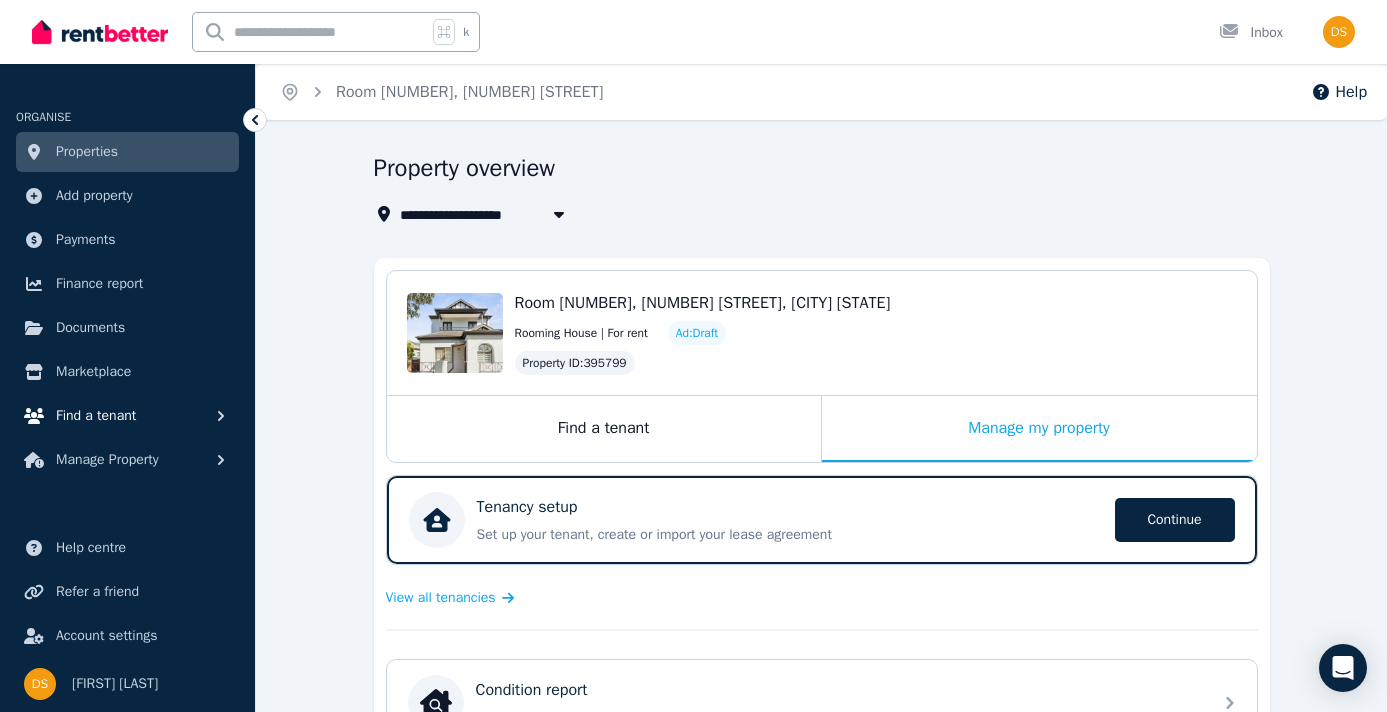 click on "Find a tenant" at bounding box center (96, 416) 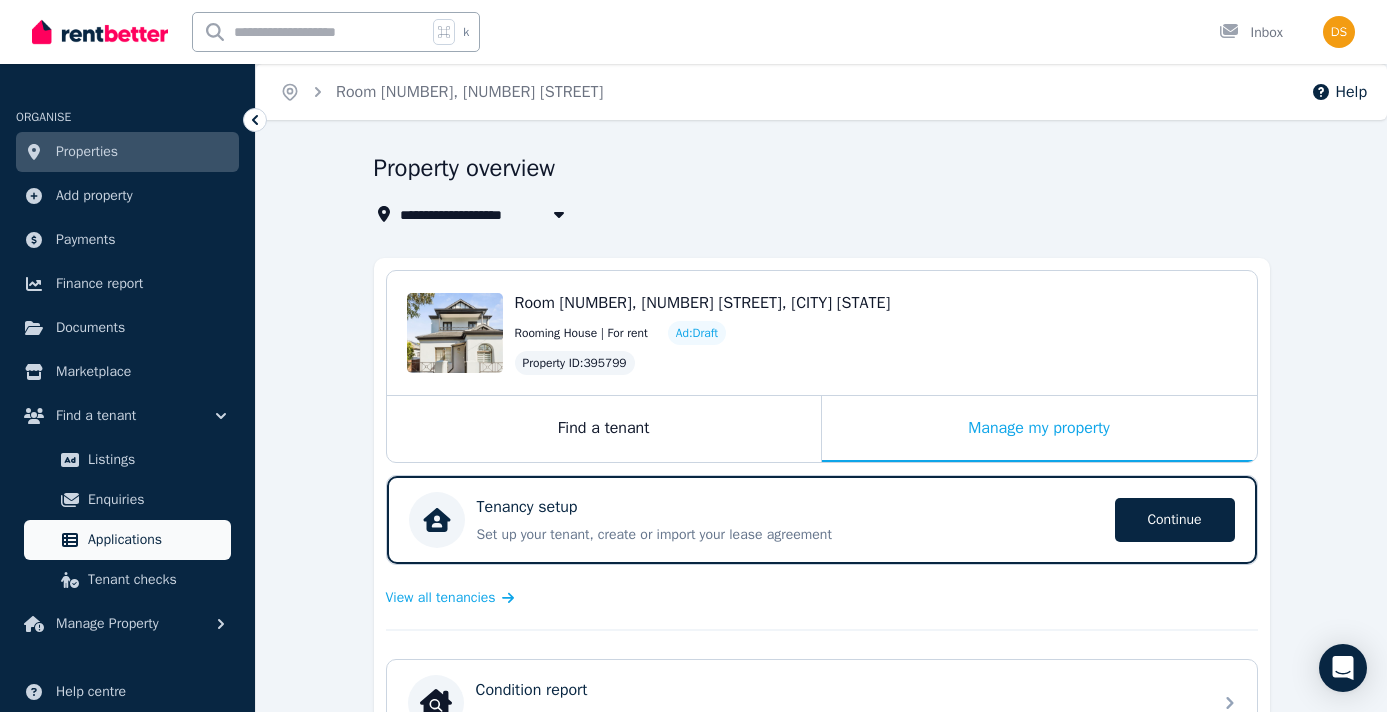 click on "Applications" at bounding box center [155, 540] 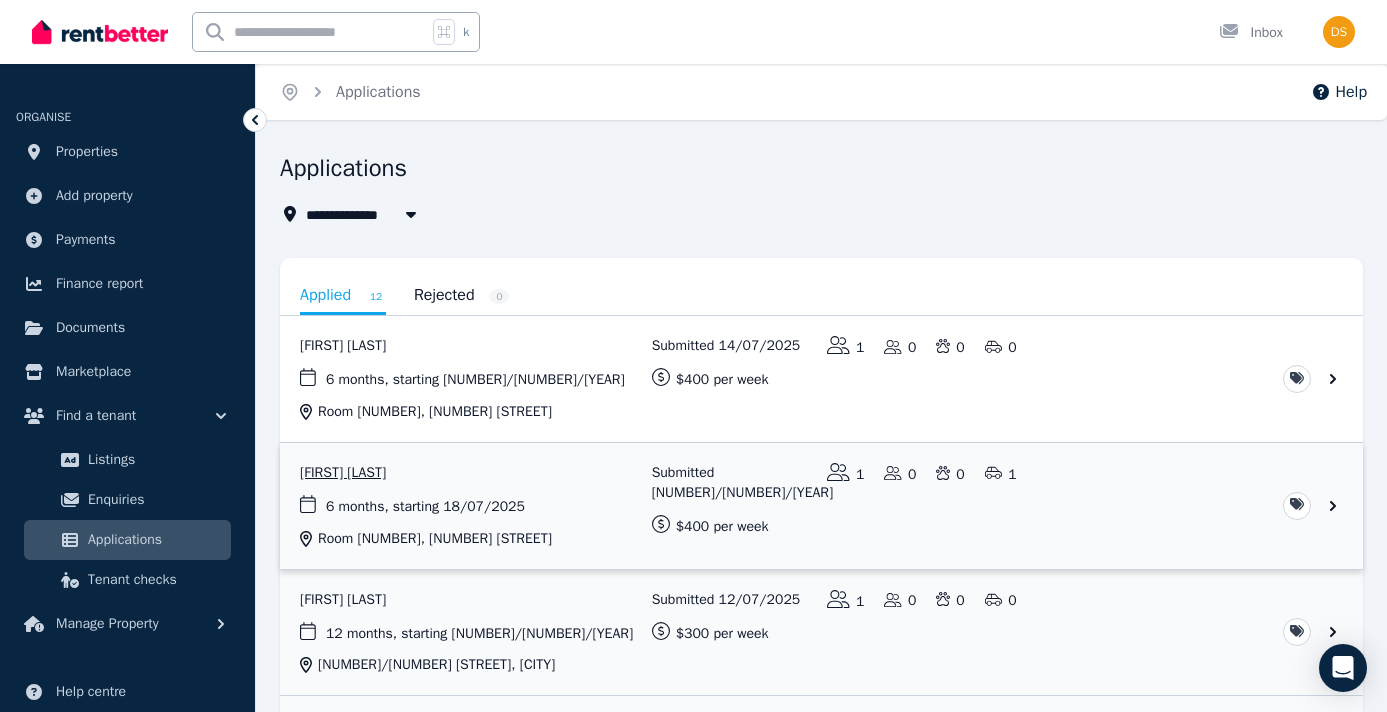 click at bounding box center (821, 506) 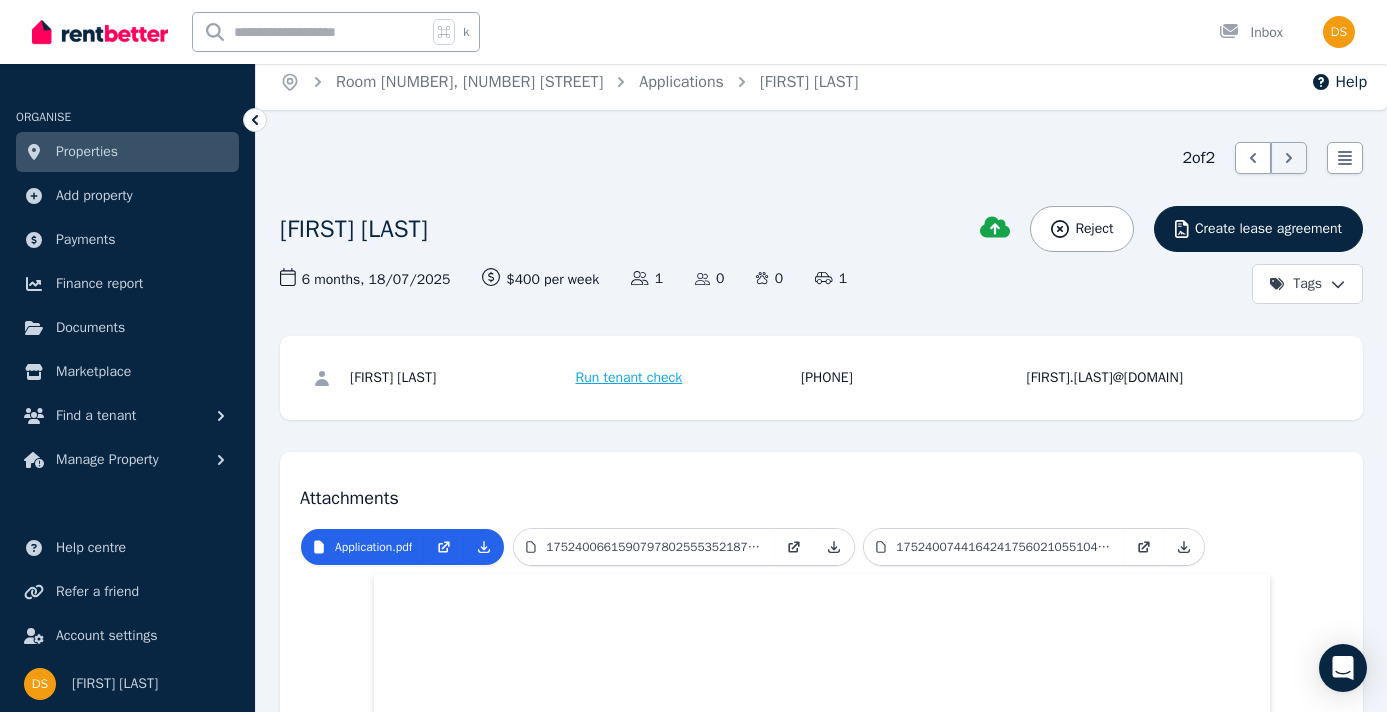 drag, startPoint x: 801, startPoint y: 387, endPoint x: 904, endPoint y: 387, distance: 103 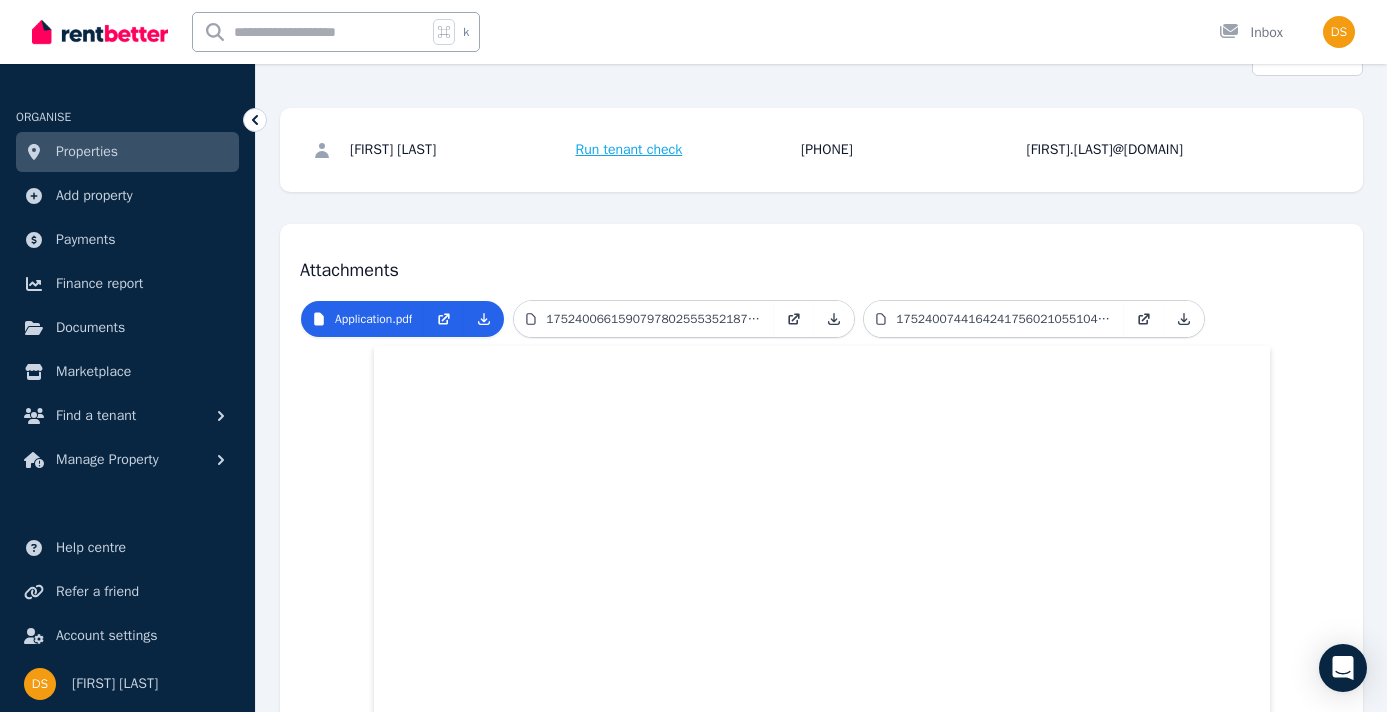 copy on "[PHONE]" 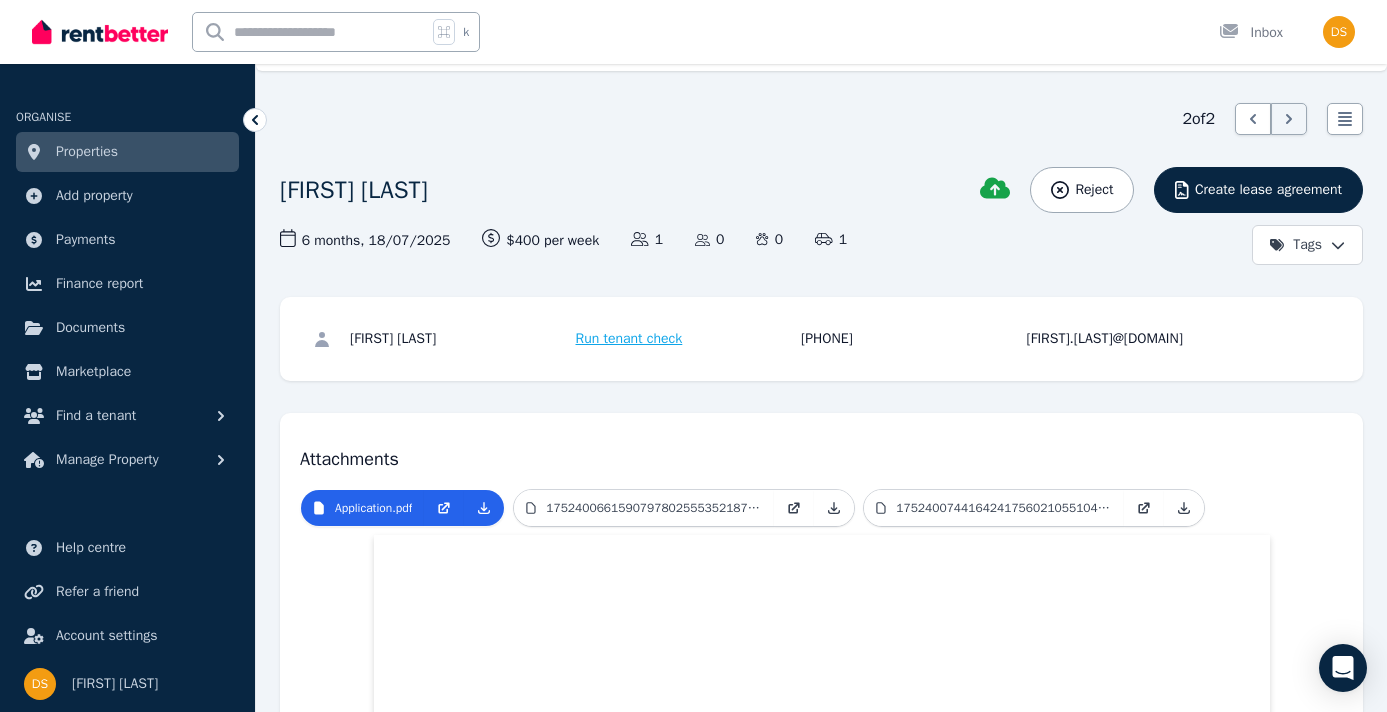 scroll, scrollTop: 0, scrollLeft: 0, axis: both 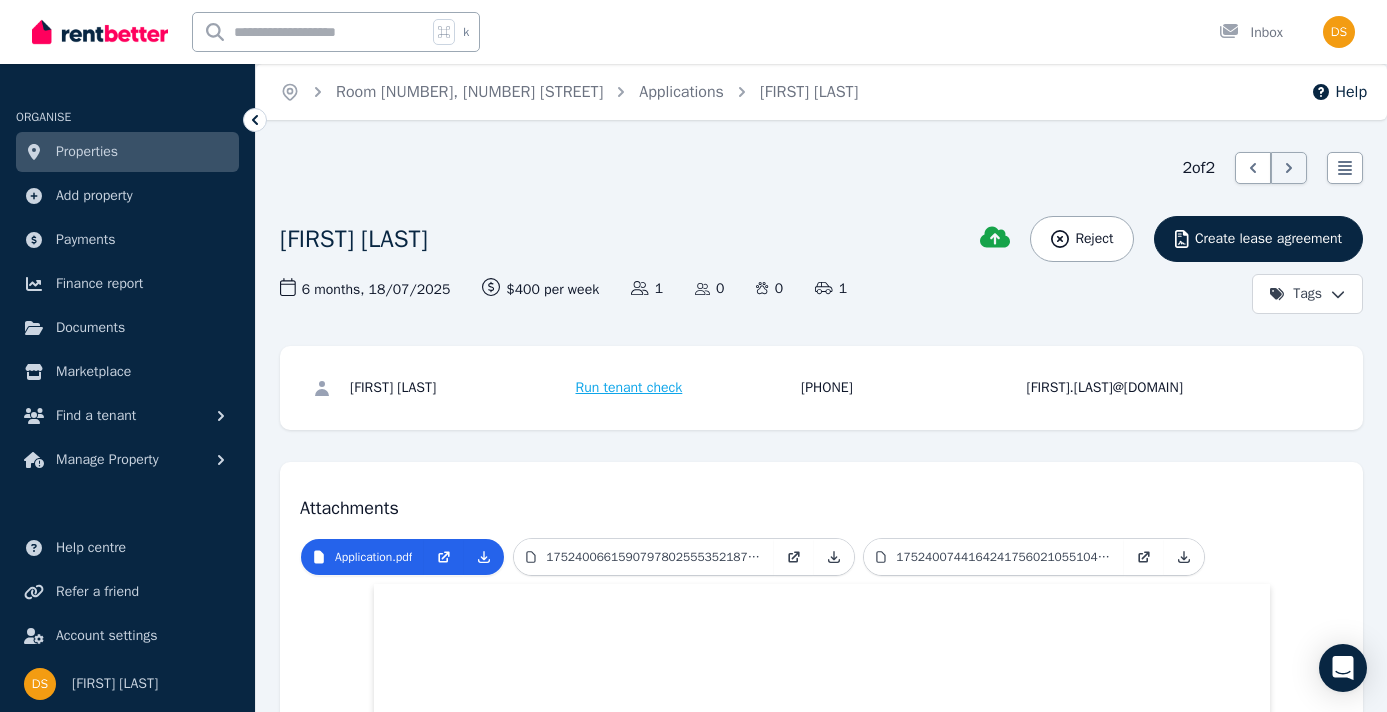 copy on "[PHONE]" 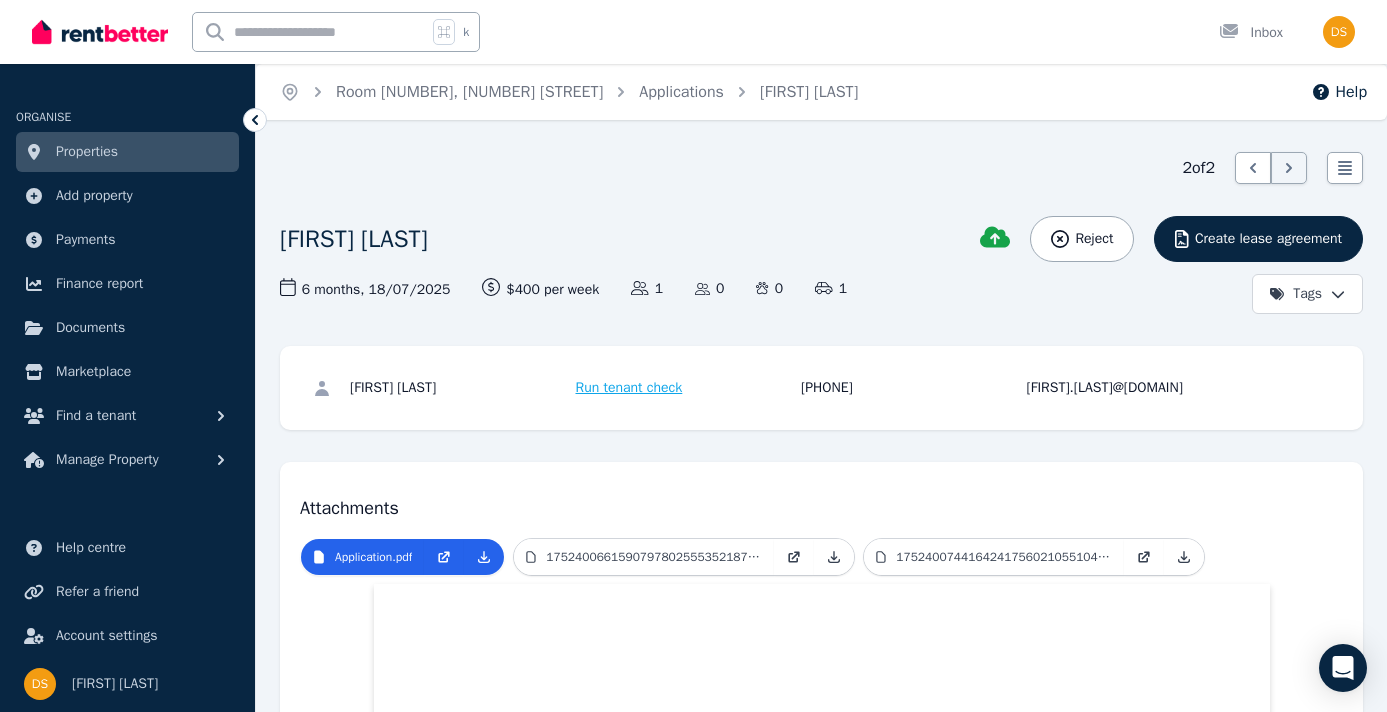 click on "Properties" at bounding box center (87, 152) 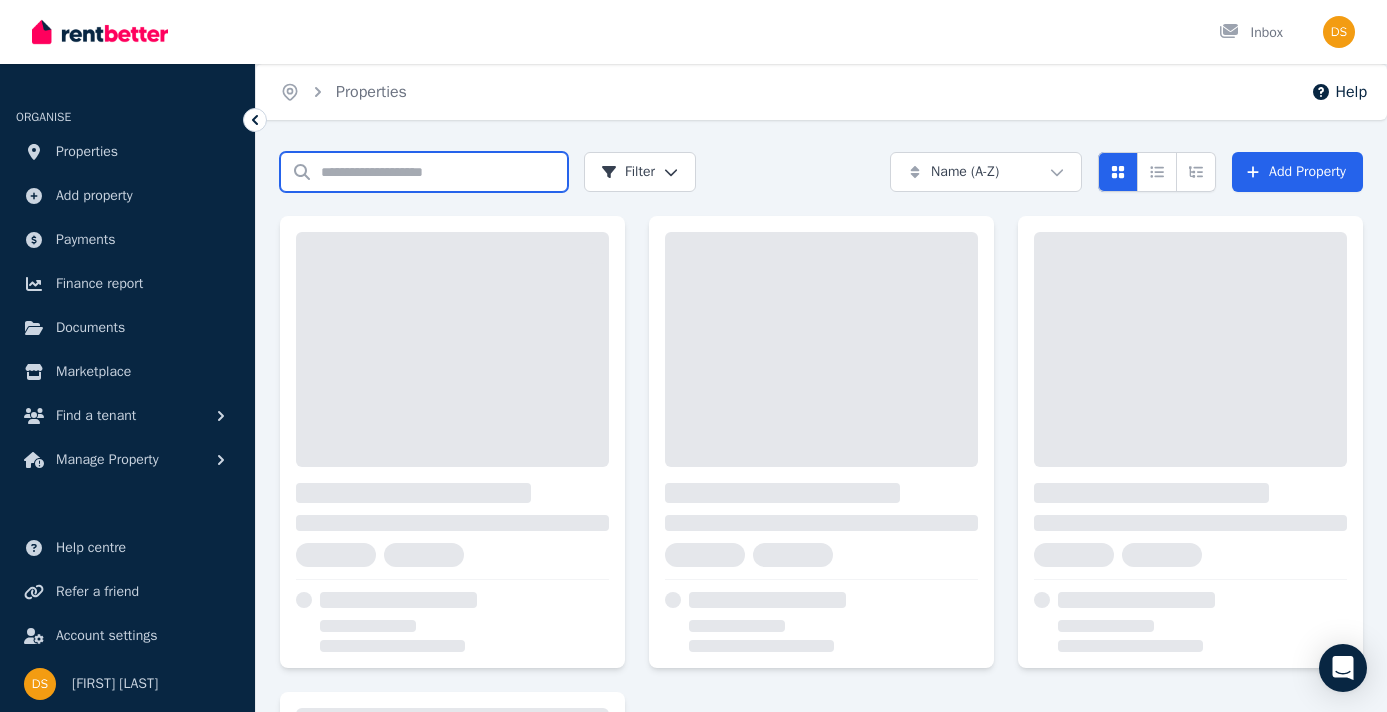 click on "Search properties" at bounding box center [424, 172] 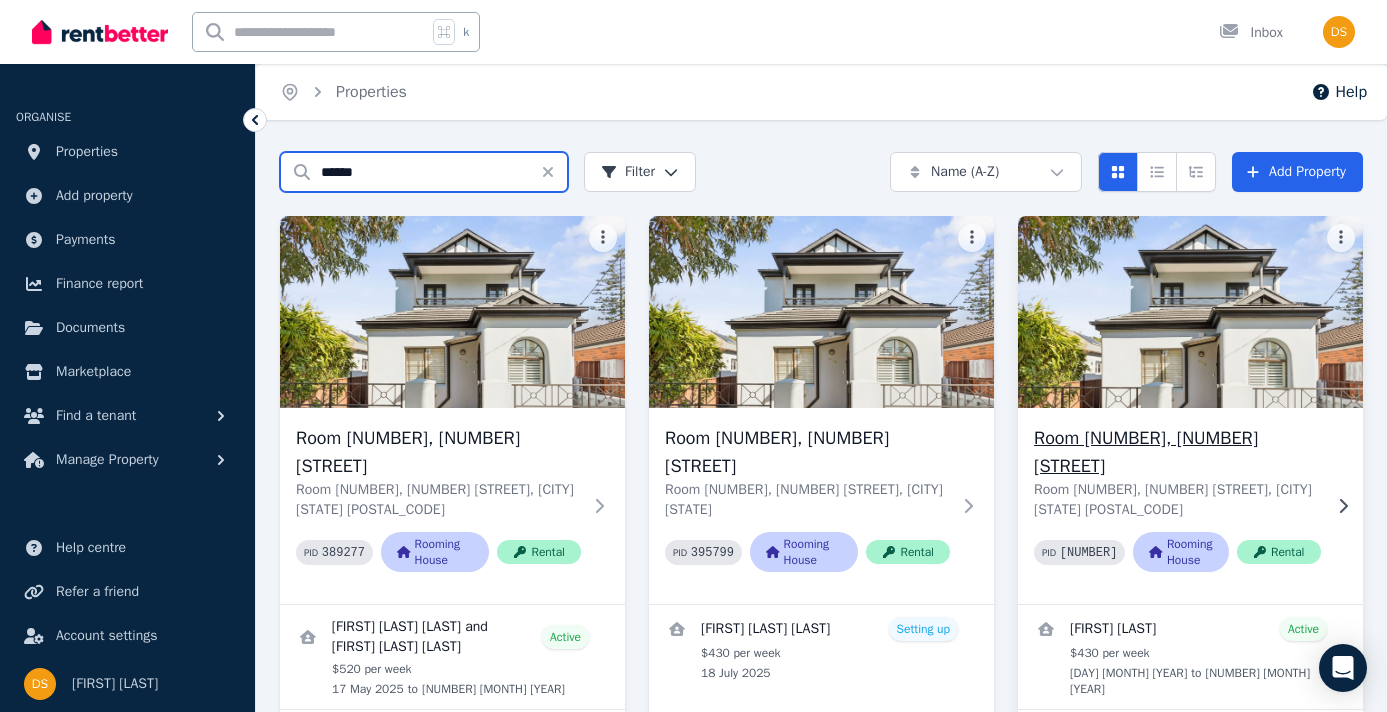 type on "******" 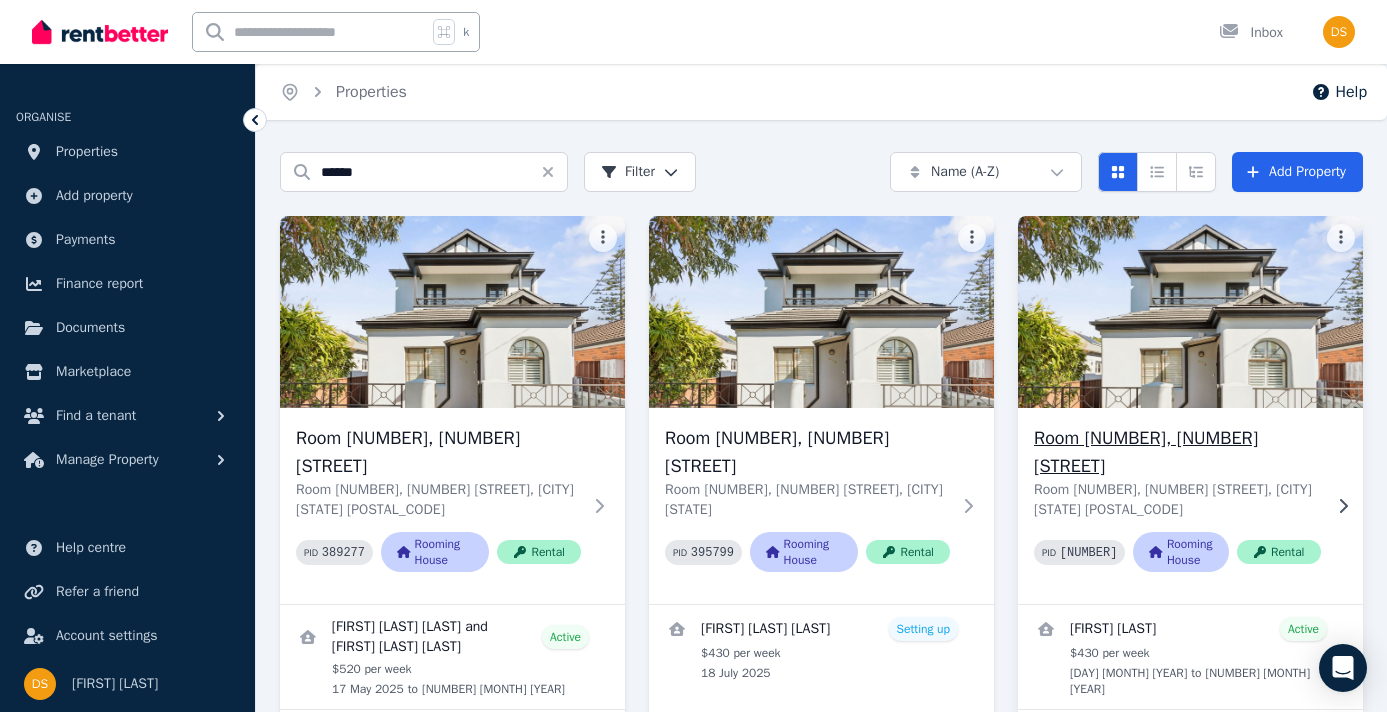 click on "Room [NUMBER], [NUMBER] [STREET]" at bounding box center (1177, 452) 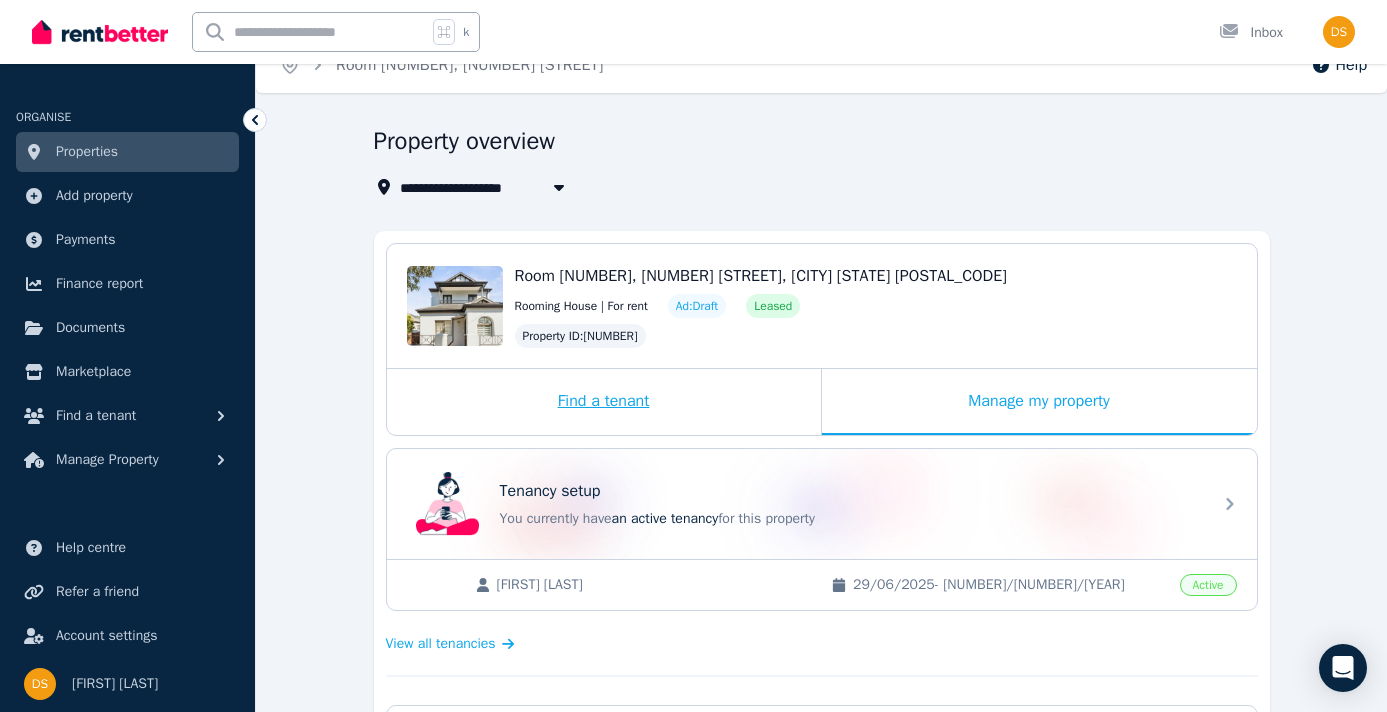 scroll, scrollTop: 53, scrollLeft: 0, axis: vertical 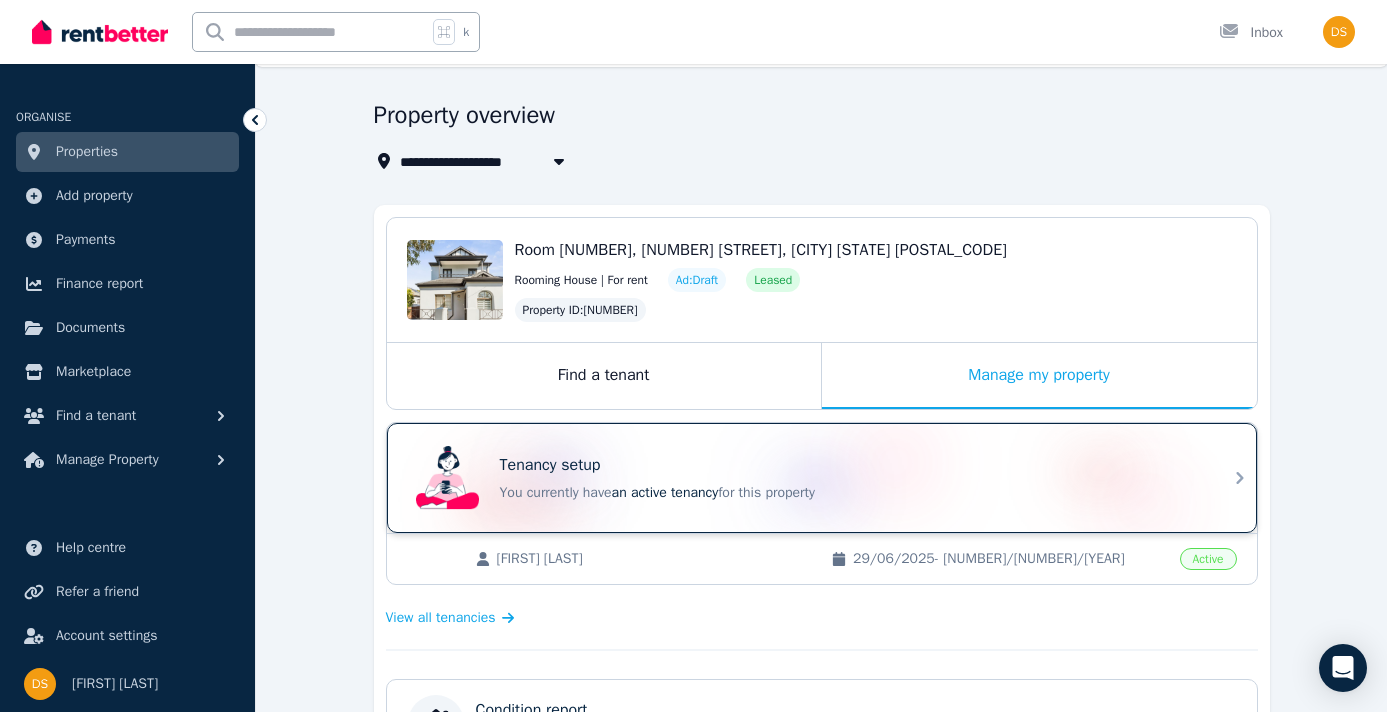 click on "Tenancy setup" at bounding box center [850, 465] 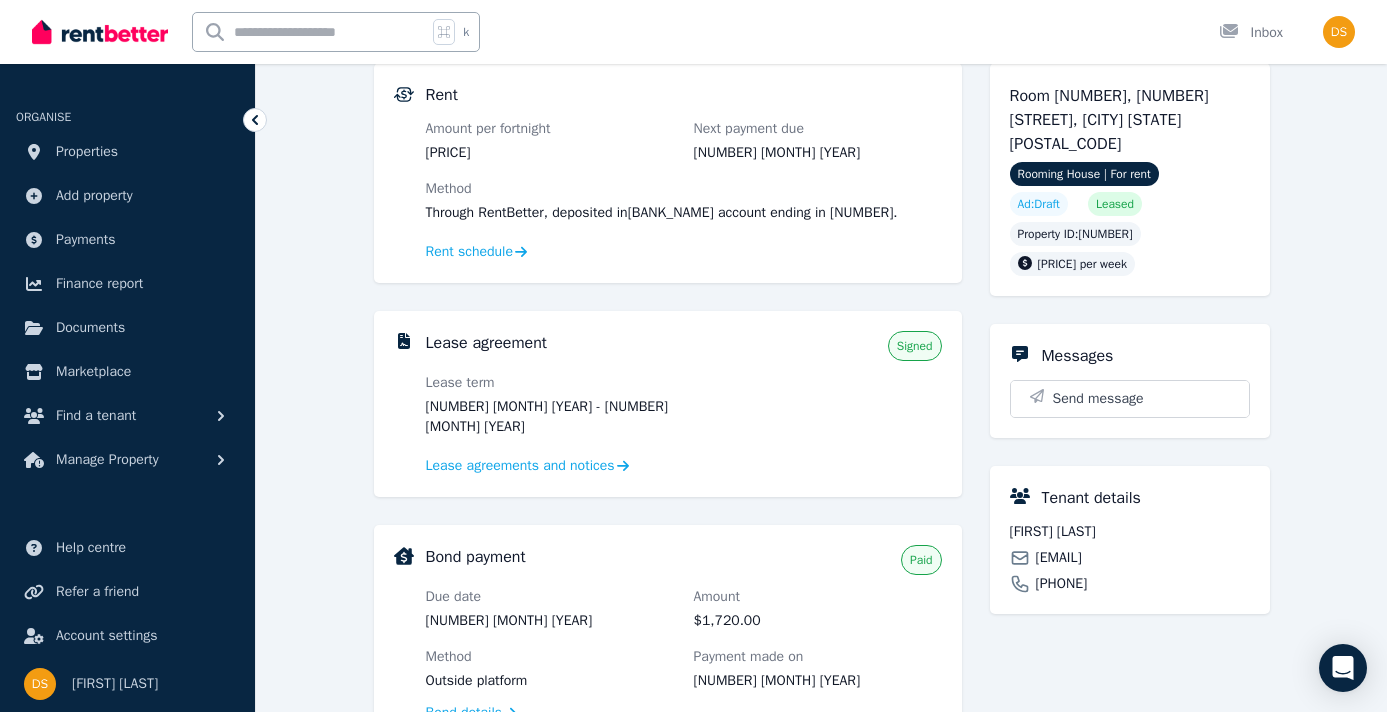 scroll, scrollTop: 199, scrollLeft: 0, axis: vertical 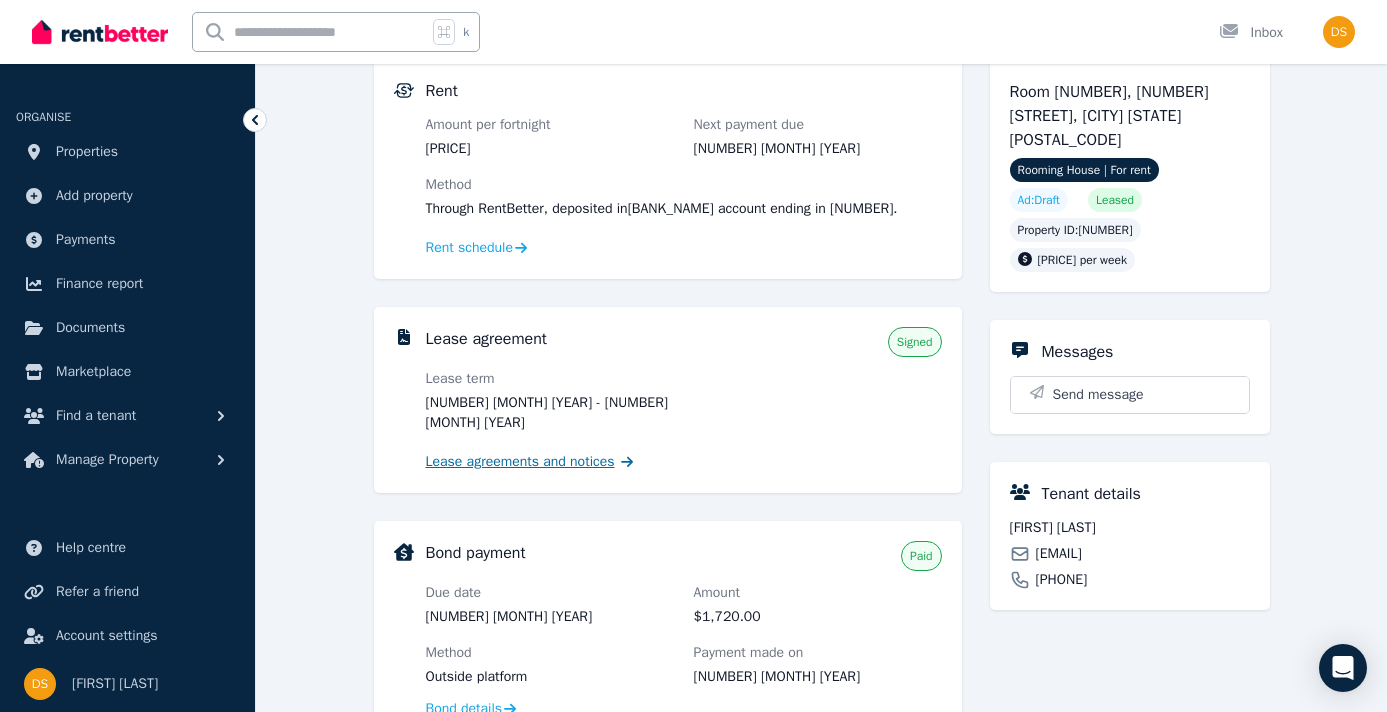 click on "Lease agreements and notices" at bounding box center [520, 462] 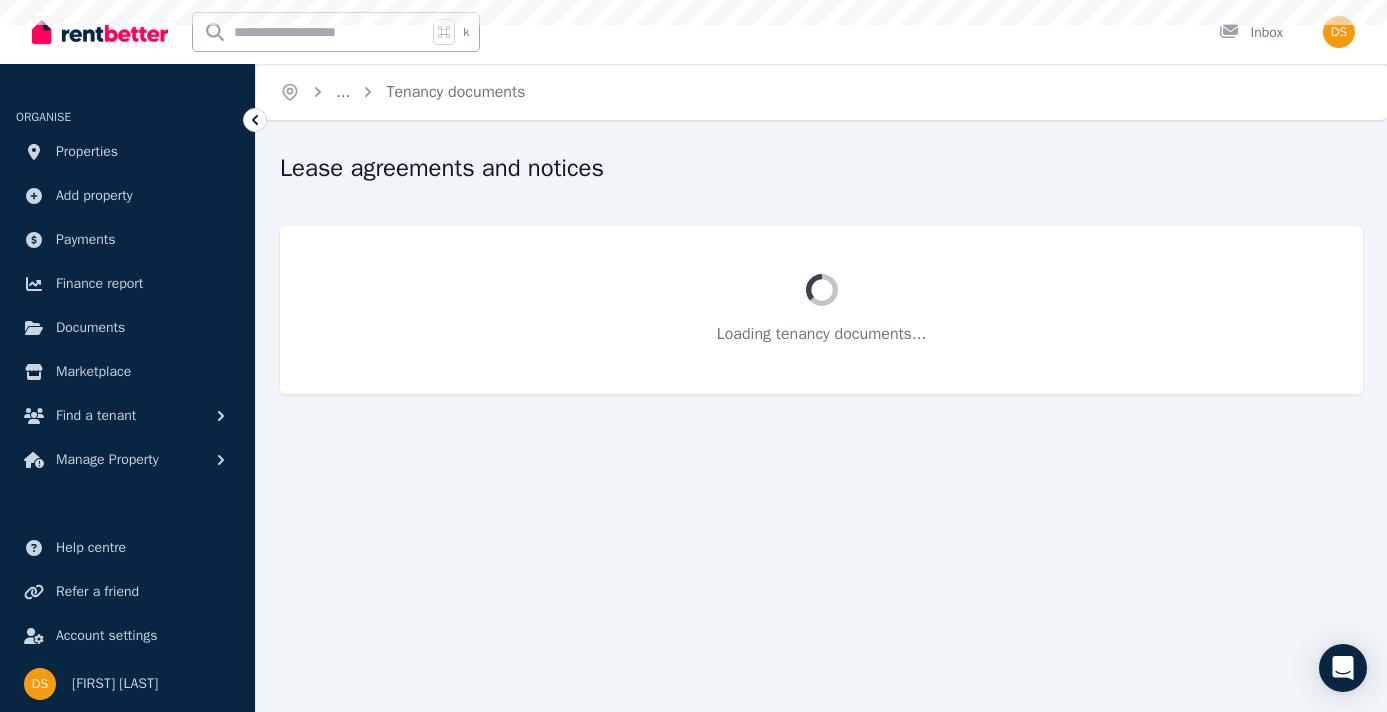 scroll, scrollTop: 0, scrollLeft: 0, axis: both 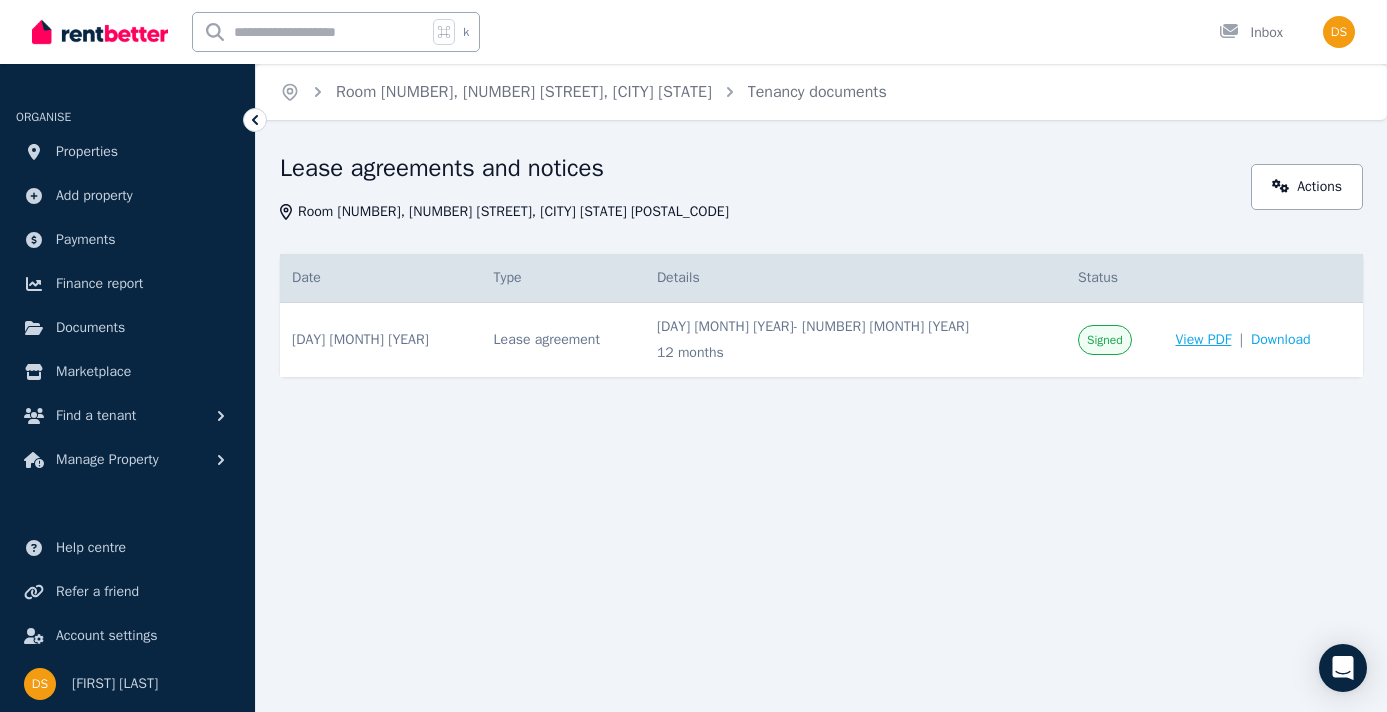 click on "View PDF" at bounding box center (1203, 340) 